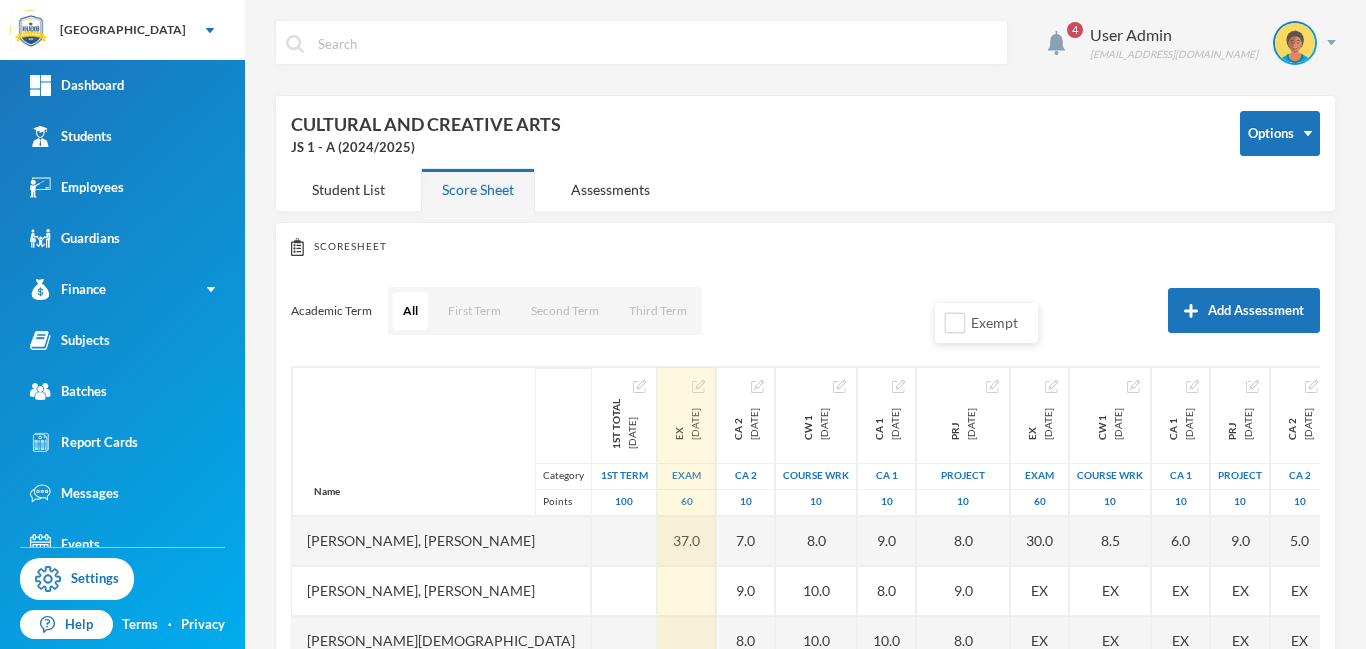 scroll, scrollTop: 0, scrollLeft: 0, axis: both 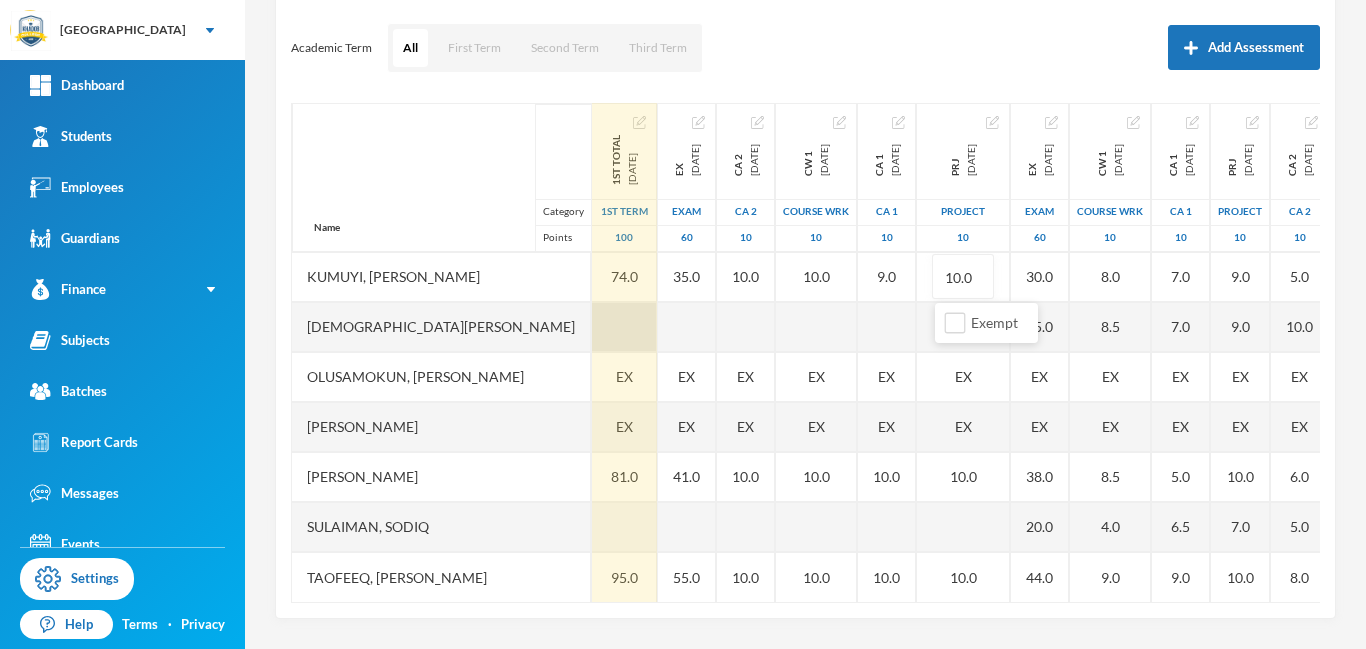 click at bounding box center [624, 327] 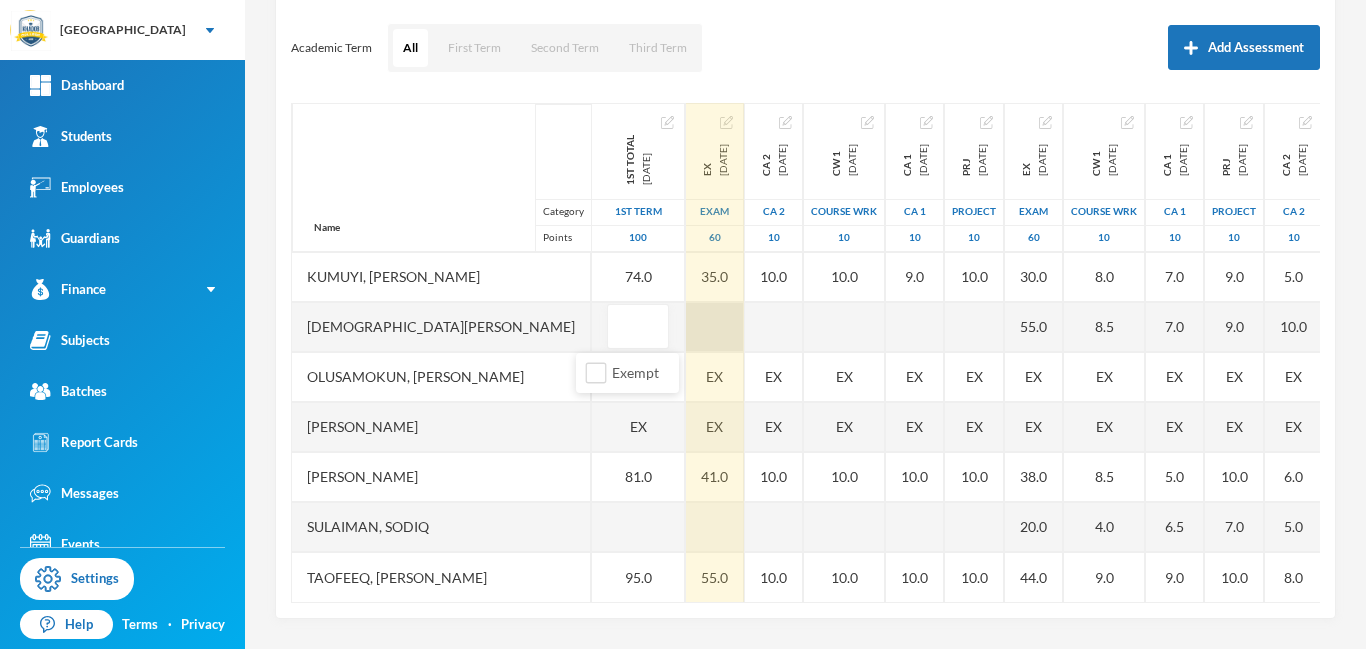 click on "Name   Category Points Adam, Muqiz Adamu, Sodiq Abubakar Akinwole, Muhammad Anola, Adibah Inshirah Babawale, Abdulmujeeb Folamade, Fawaz Hamisu, Fadimatu Jamiu, Waliyullah Kumuyi, Lateef Taiwo Kumuyi, Waliyy Kehinde Mohammed, Fatimah Olusamokun, Taofeeq Akorede Owoyemi, Raheemah Shittu, Ahmed Sulaiman, Sodiq Taofeeq, Abdulwadud 1st Total 2024-11-23 1st Term 100 74.0 EX EX 81.0 95.0 EX 2024-12-14 Exam 60 37.0 44.0 46.0 55.0 EX 46.0 40.0 35.0 EX EX 41.0 55.0 CA 2 2024-12-14 CA 2 10 7.0 9.0 8.0 10.0 10.0 9.0 EX 10.0 10.0 10.0 EX EX 10.0 10.0 CW 1 2024-12-14 COURSE WRK 10 8.0 10.0 10.0 10.0 10.0 7.0 EX 10.0 10.0 10.0 EX EX 10.0 10.0 CA 1 2024-12-14 CA 1 10 9.0 8.0 10.0 10.0 10.0 3.0 EX 10.0 9.0 9.0 EX EX 10.0 10.0 PRJ 2024-12-14 project 10 8.0 9.0 8.0 10.0 10.0 10.0 EX 10.0 10.0 10.0 EX EX 10.0 10.0 EX 2025-03-28 Exam 60 30.0 EX EX 33.0 46.0 42.0 26.0 32.0 40.0 30.0 55.0 EX EX 38.0 20.0 44.0 CW 1 2025-03-28 COURSE WRK 10 8.5 EX EX 8.0 8.0 8.5 7.0 5.0 7.0 8.0 8.5 EX EX 8.5 4.0 9.0 CA 1 2025-03-28 CA 1 10 6.0 EX" at bounding box center (805, 353) 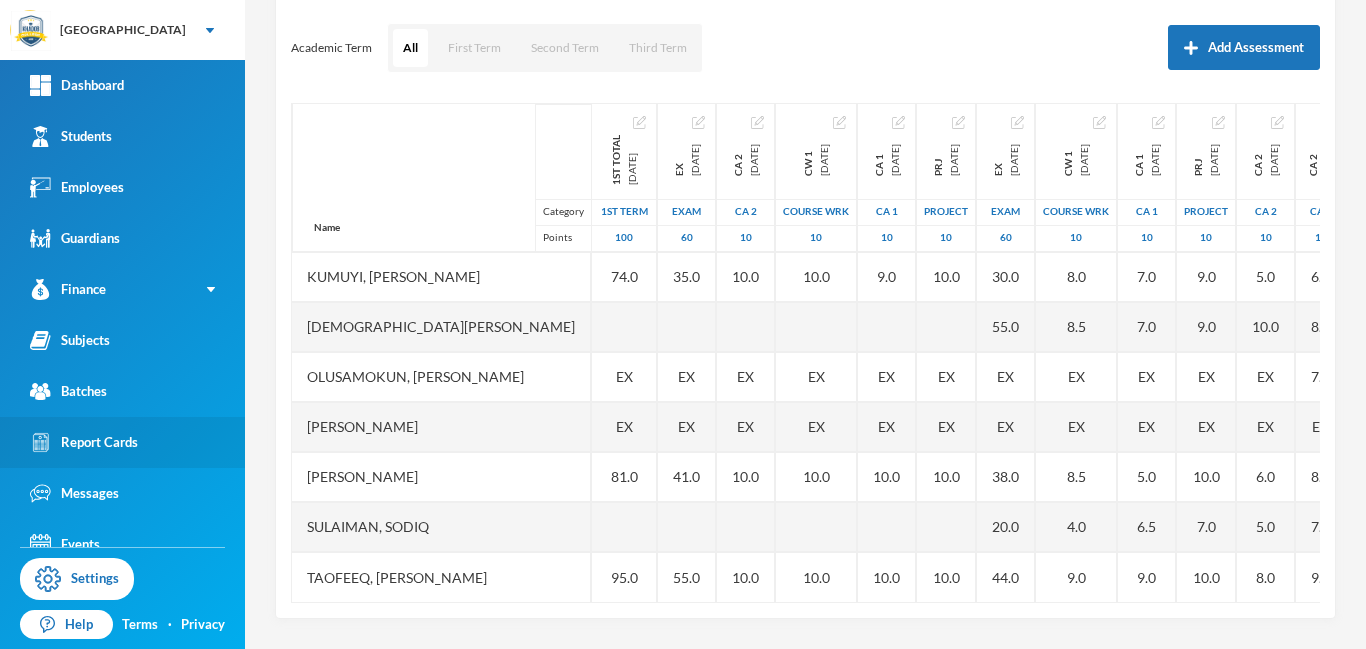click on "Report Cards" at bounding box center (84, 442) 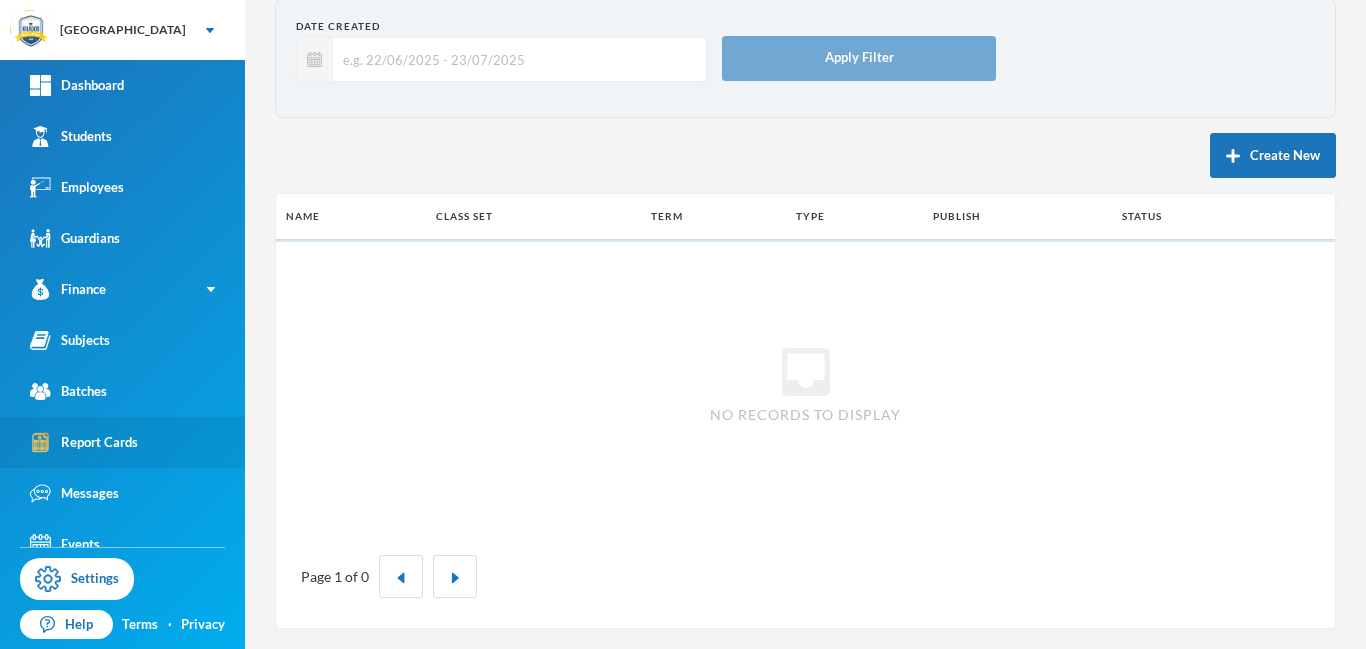 scroll, scrollTop: 97, scrollLeft: 0, axis: vertical 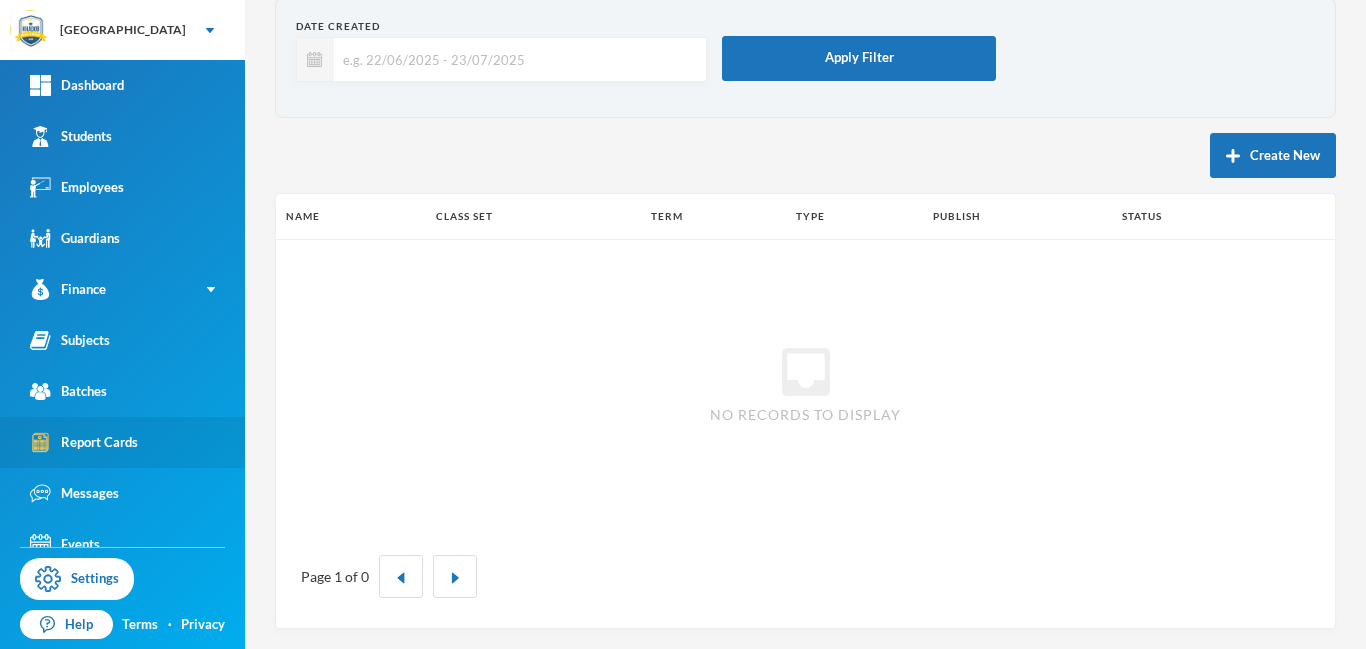 click on "Report Cards" at bounding box center (84, 442) 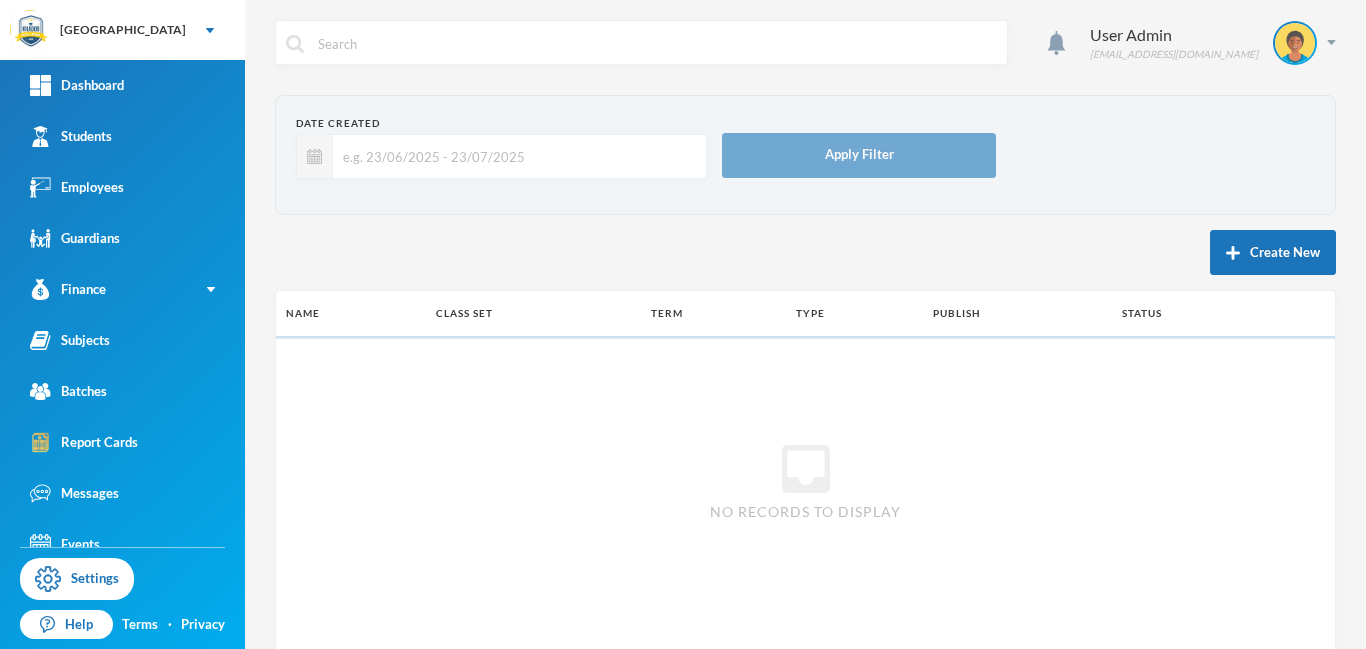 scroll, scrollTop: 0, scrollLeft: 0, axis: both 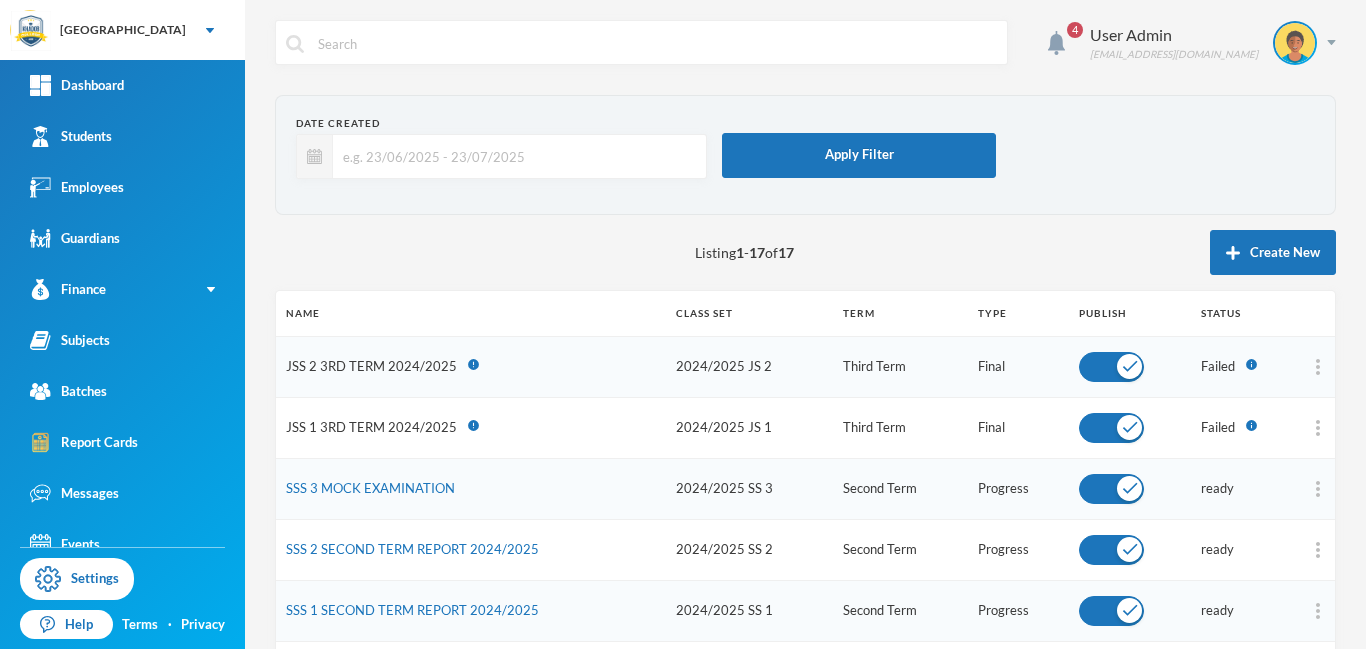 click on "2024/2025 JS 2" at bounding box center (749, 366) 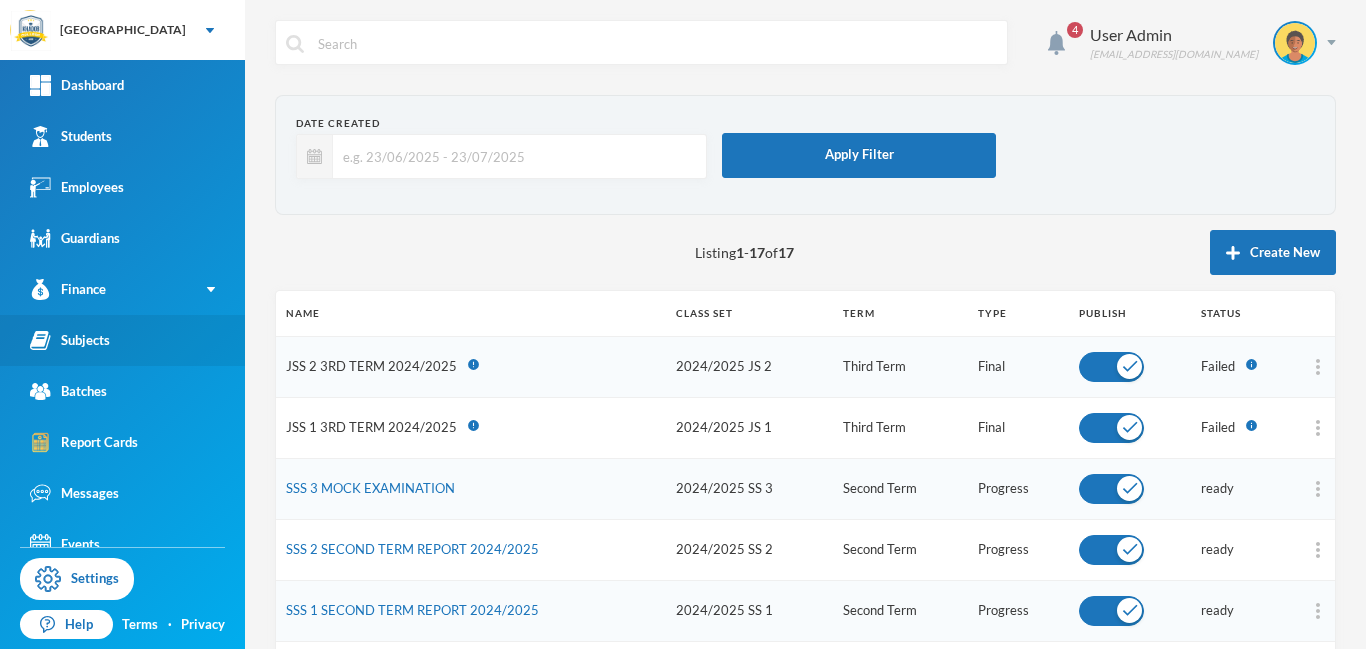 click on "Subjects" at bounding box center (70, 340) 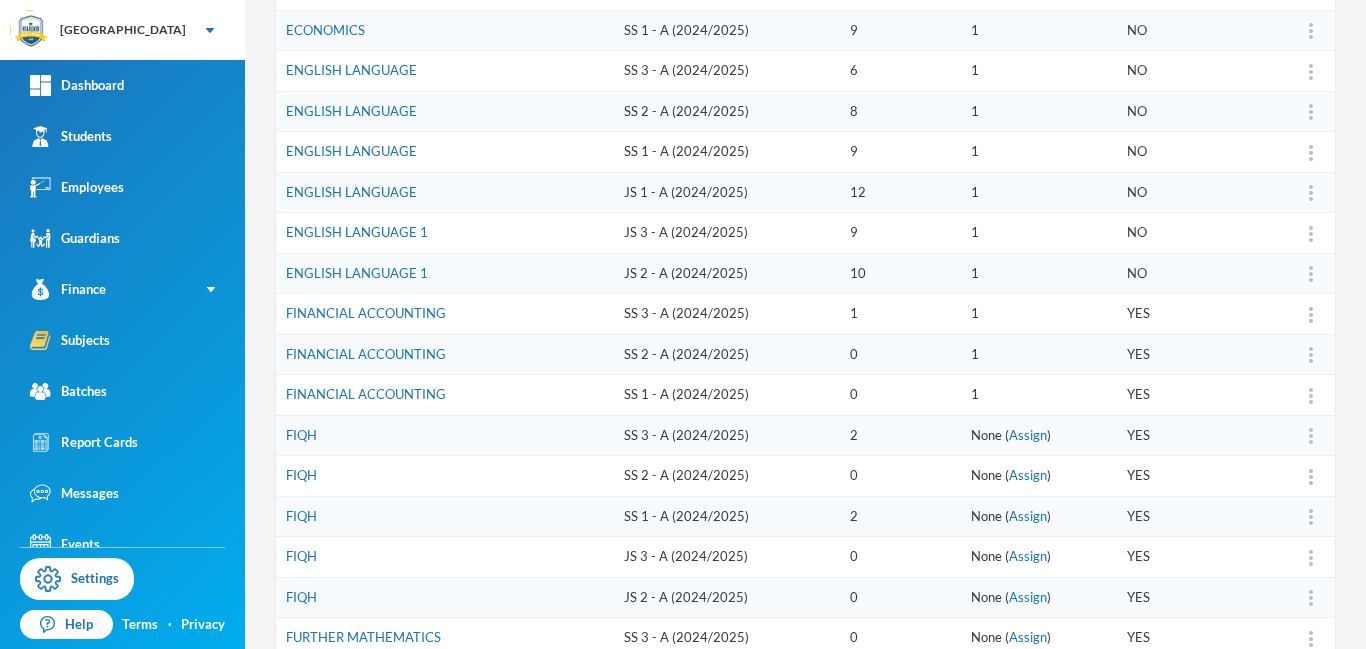scroll, scrollTop: 621, scrollLeft: 0, axis: vertical 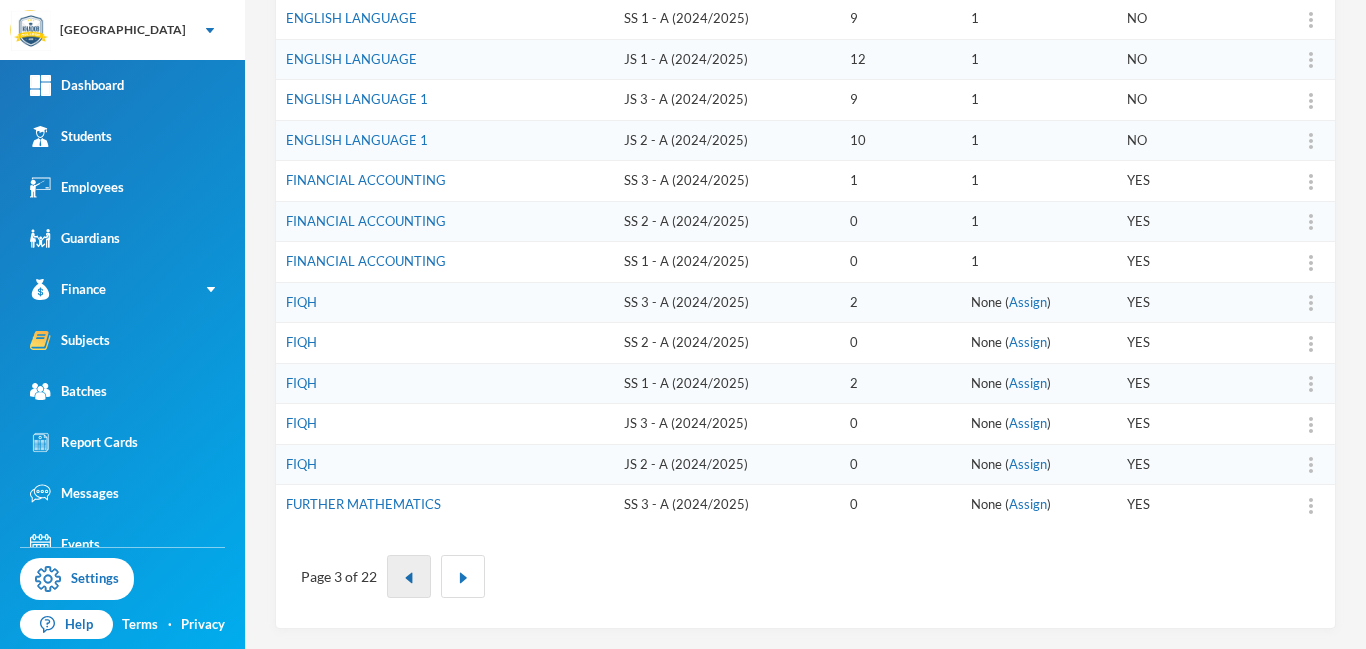click at bounding box center (409, 578) 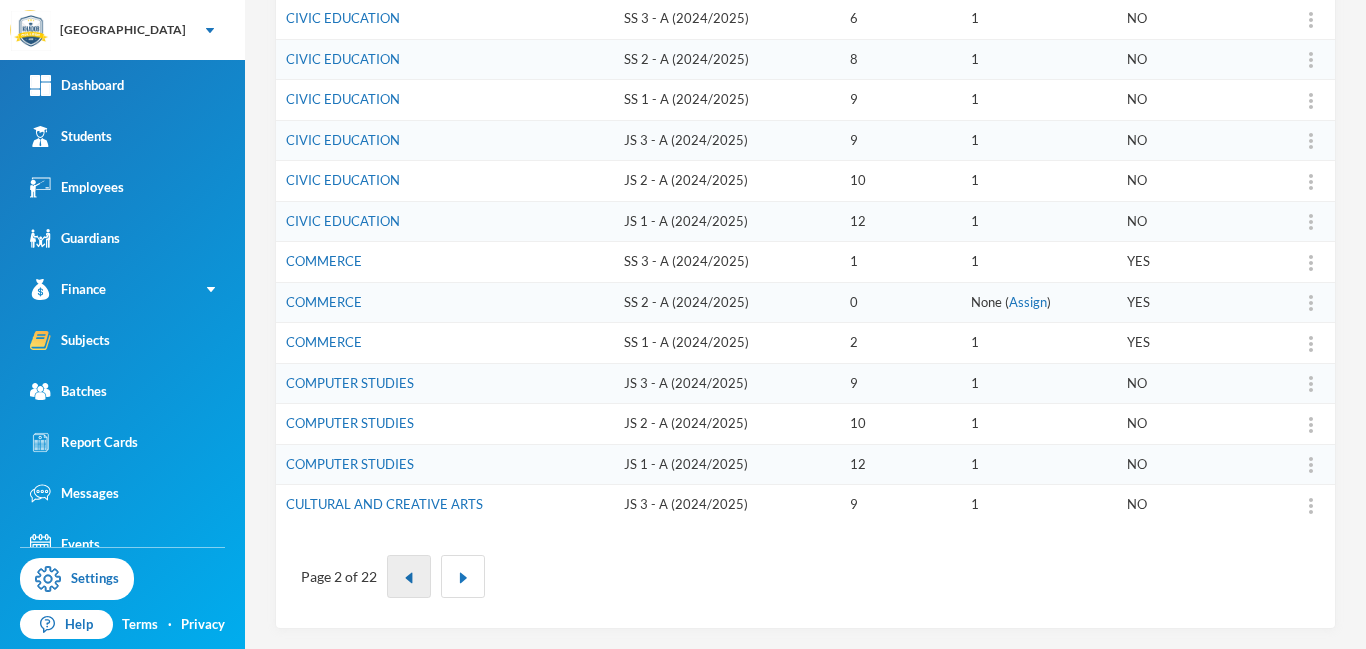 click at bounding box center (409, 578) 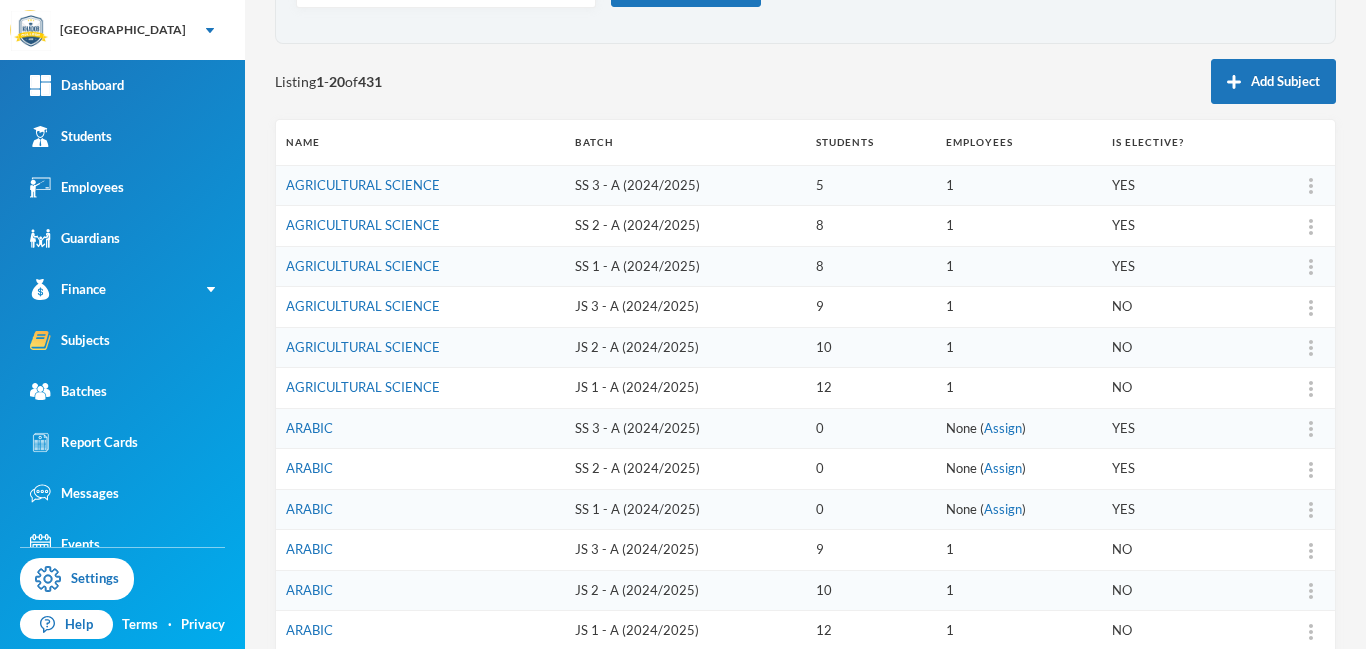 scroll, scrollTop: 165, scrollLeft: 0, axis: vertical 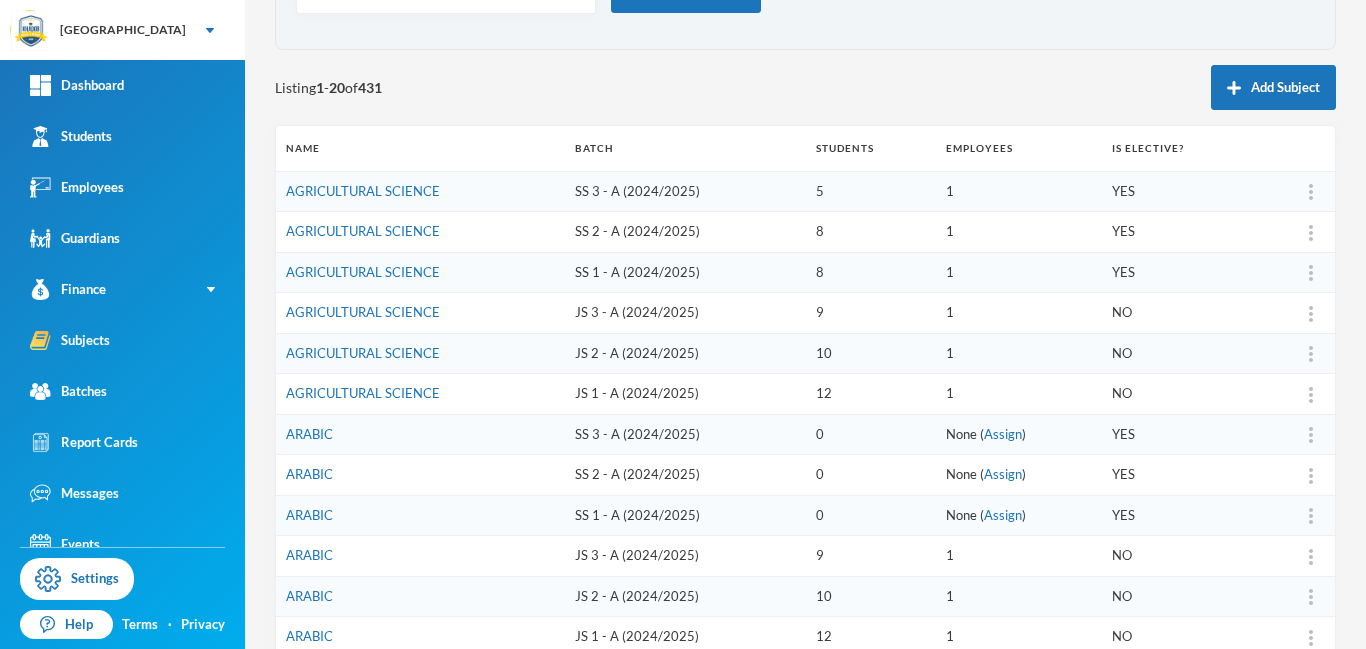 click on "JS 2 - A (2024/2025)" at bounding box center (685, 353) 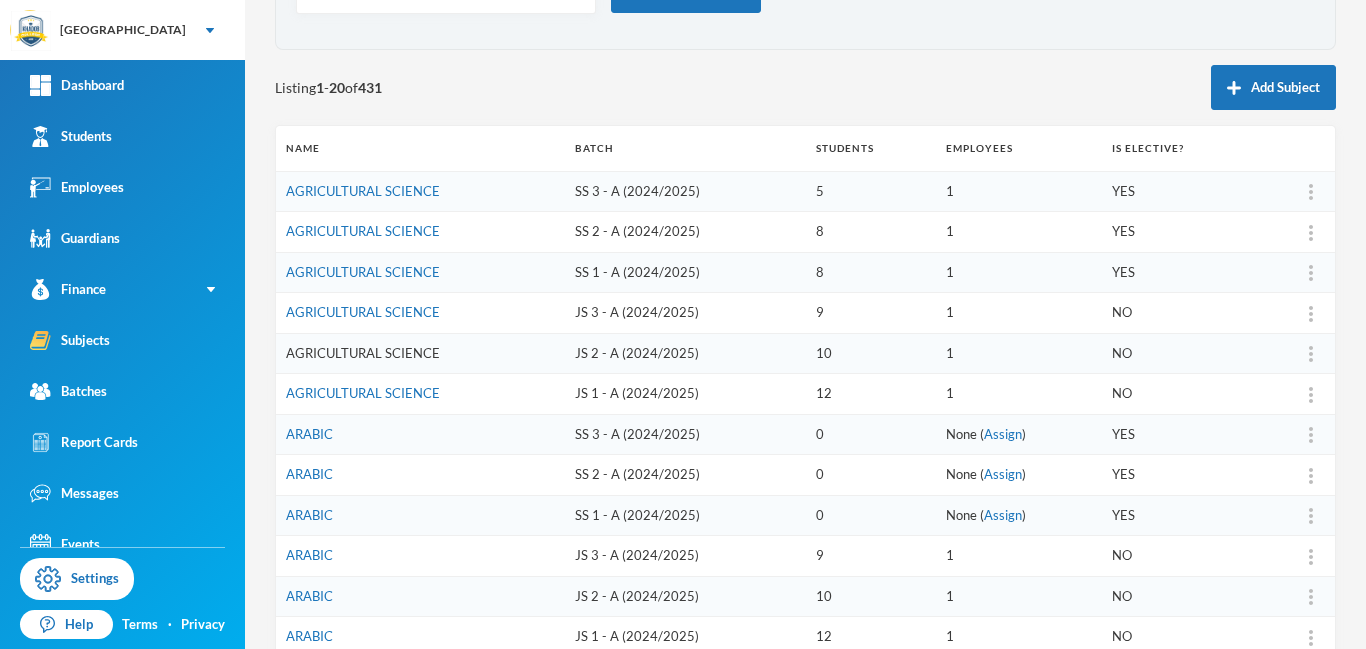 click on "AGRICULTURAL SCIENCE" at bounding box center (363, 353) 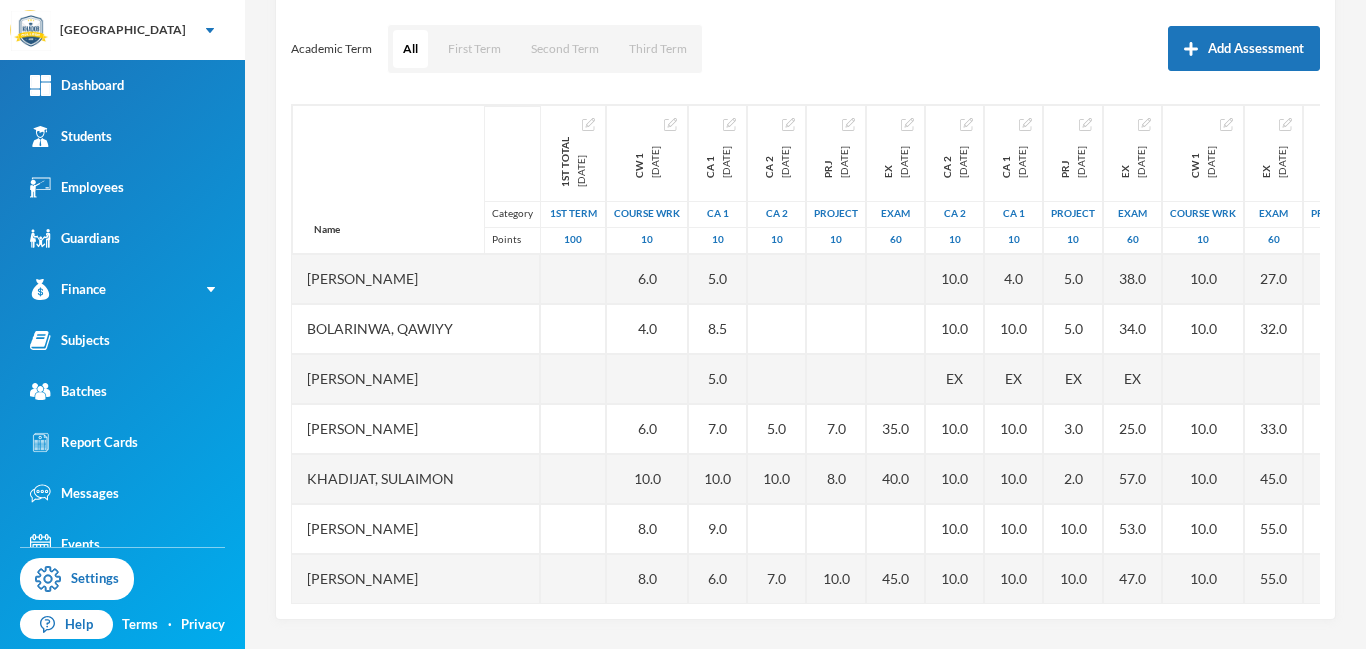scroll, scrollTop: 263, scrollLeft: 0, axis: vertical 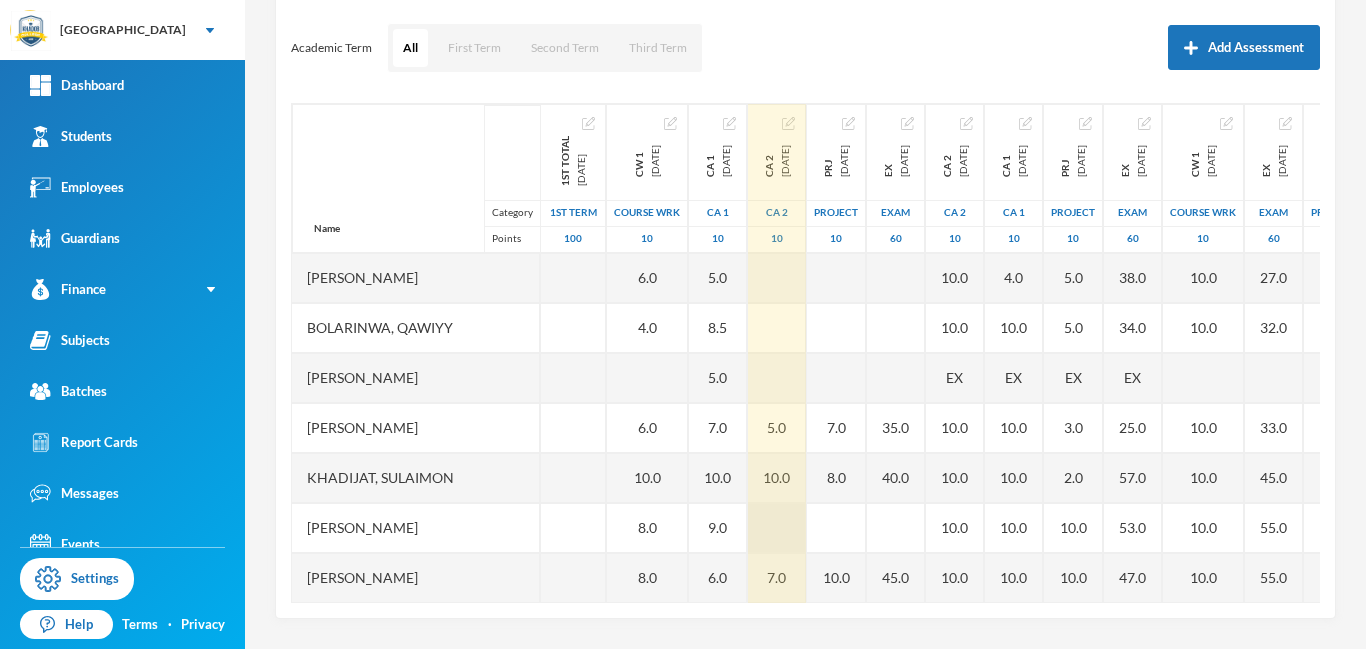 click at bounding box center [777, 528] 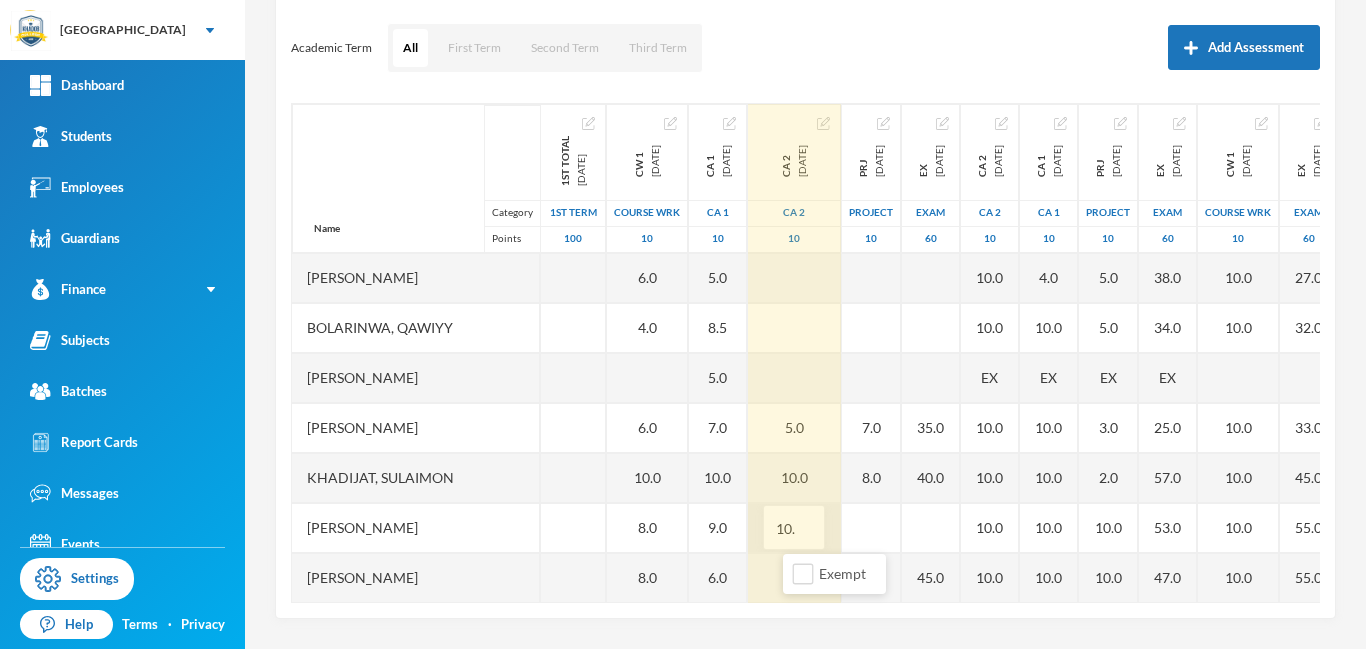 type on "10.0" 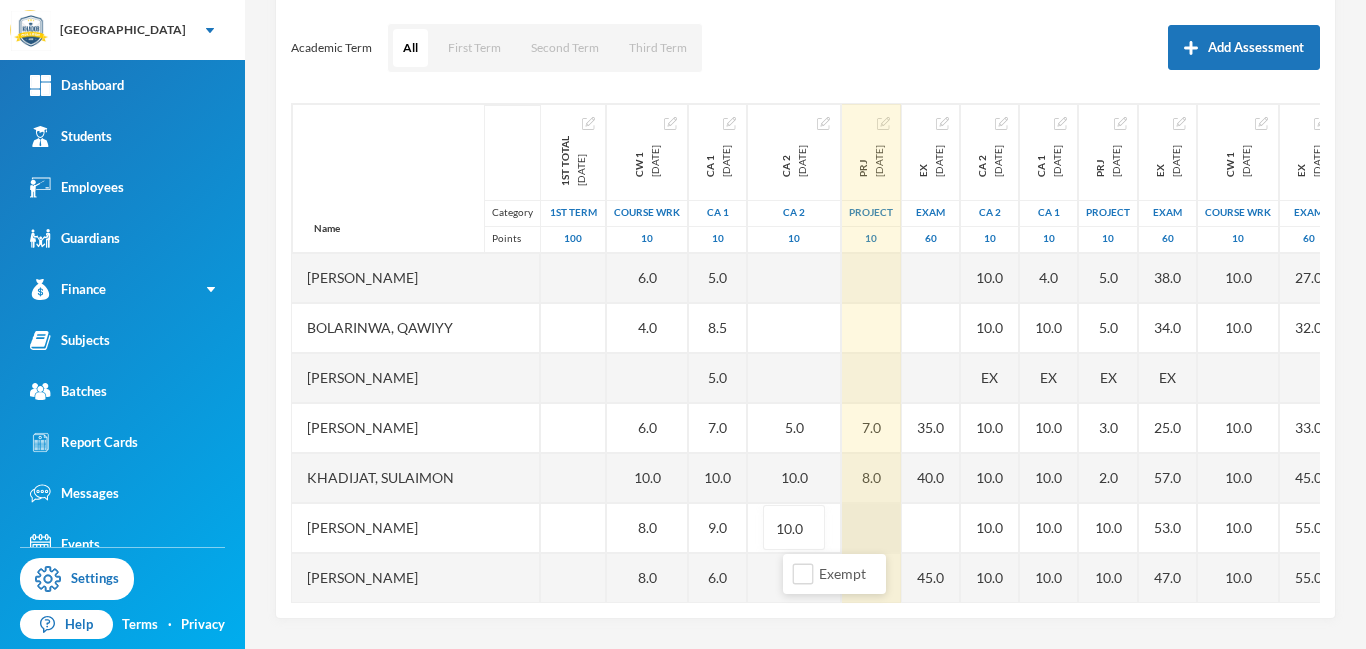 click at bounding box center [871, 528] 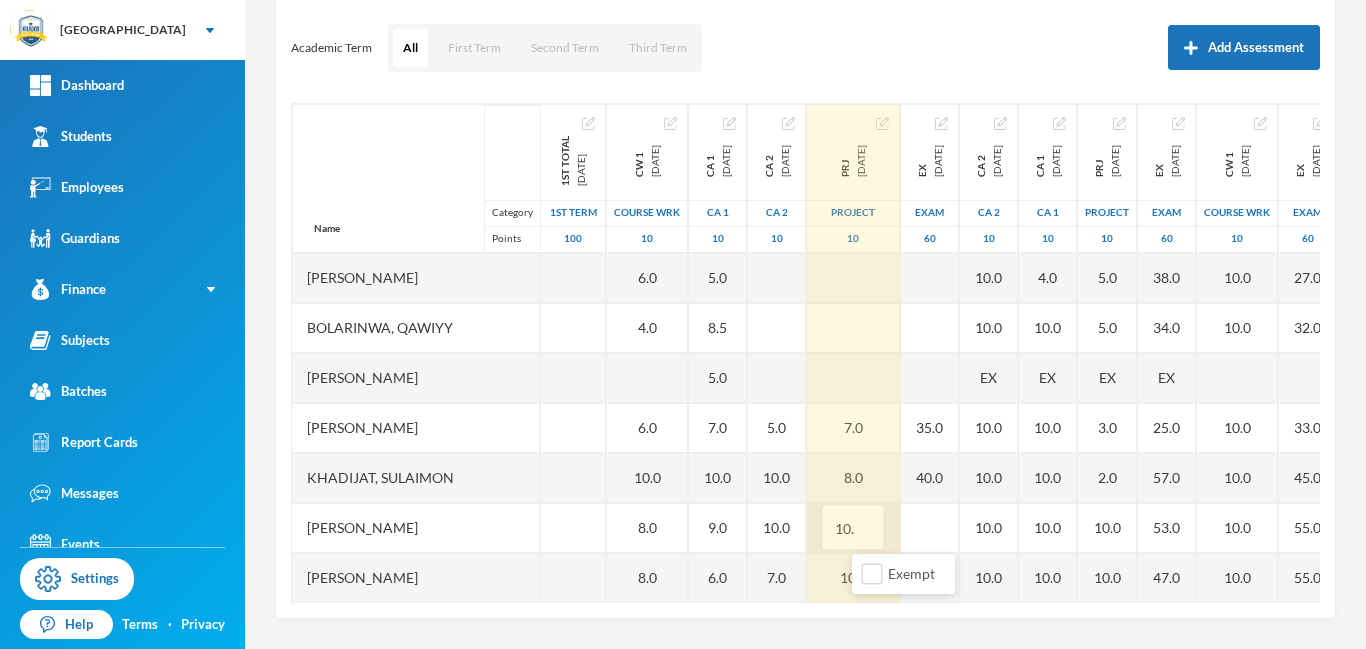 type on "10.0" 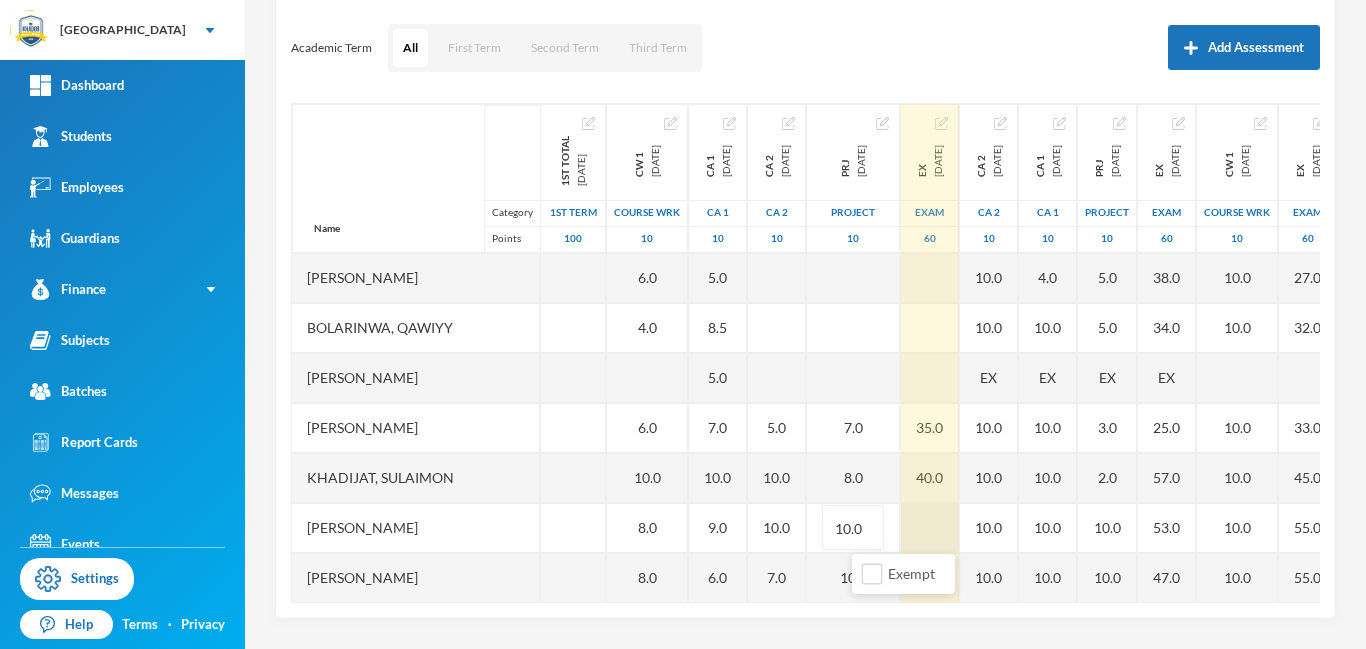 click at bounding box center [930, 528] 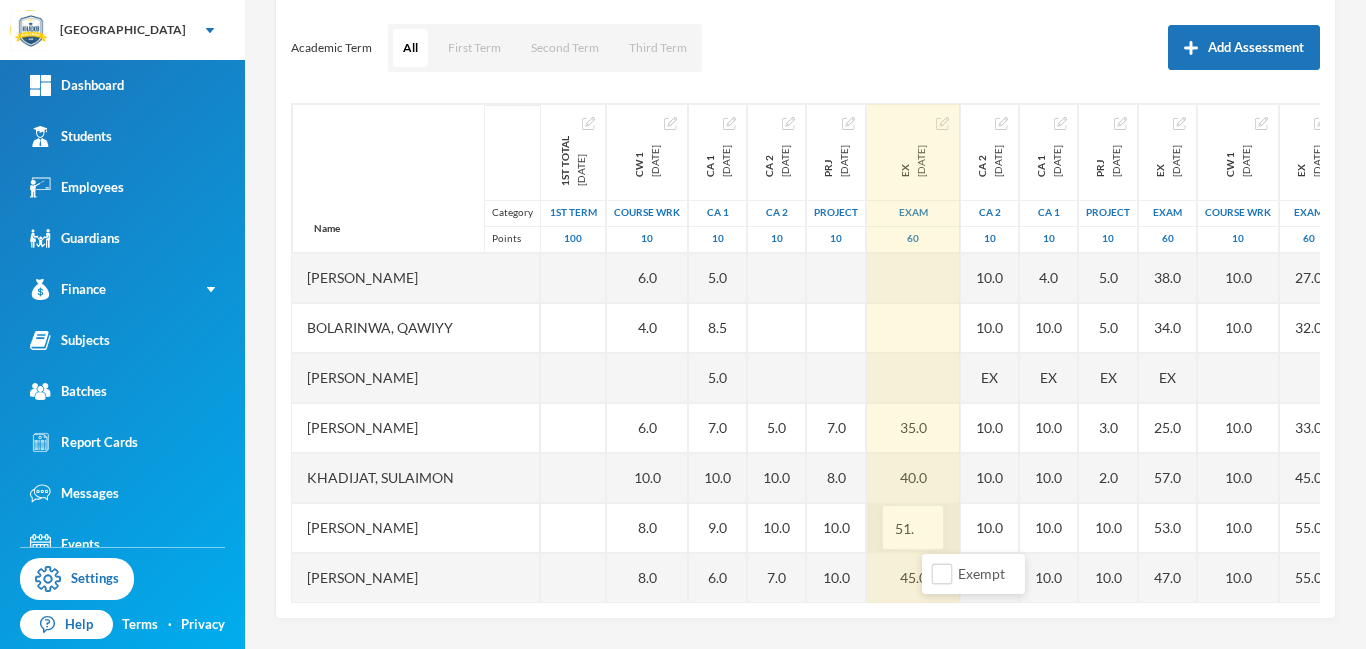 type on "51.0" 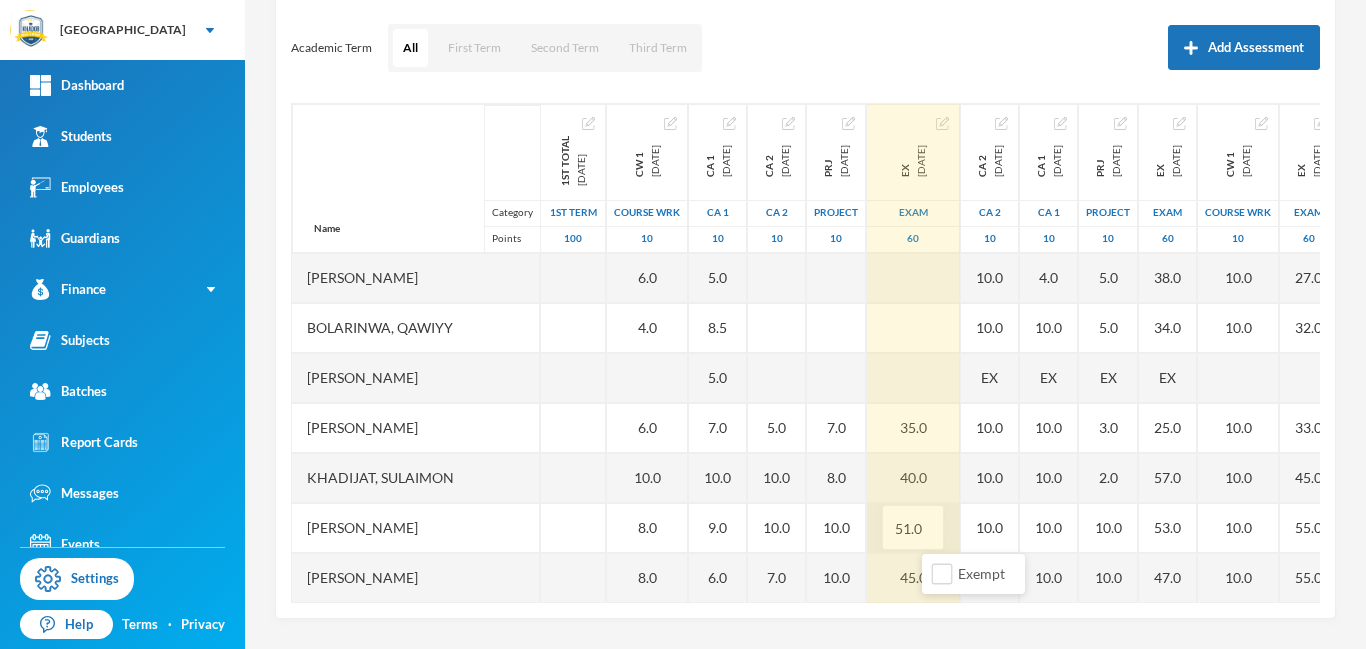 click on "51.0" at bounding box center (913, 528) 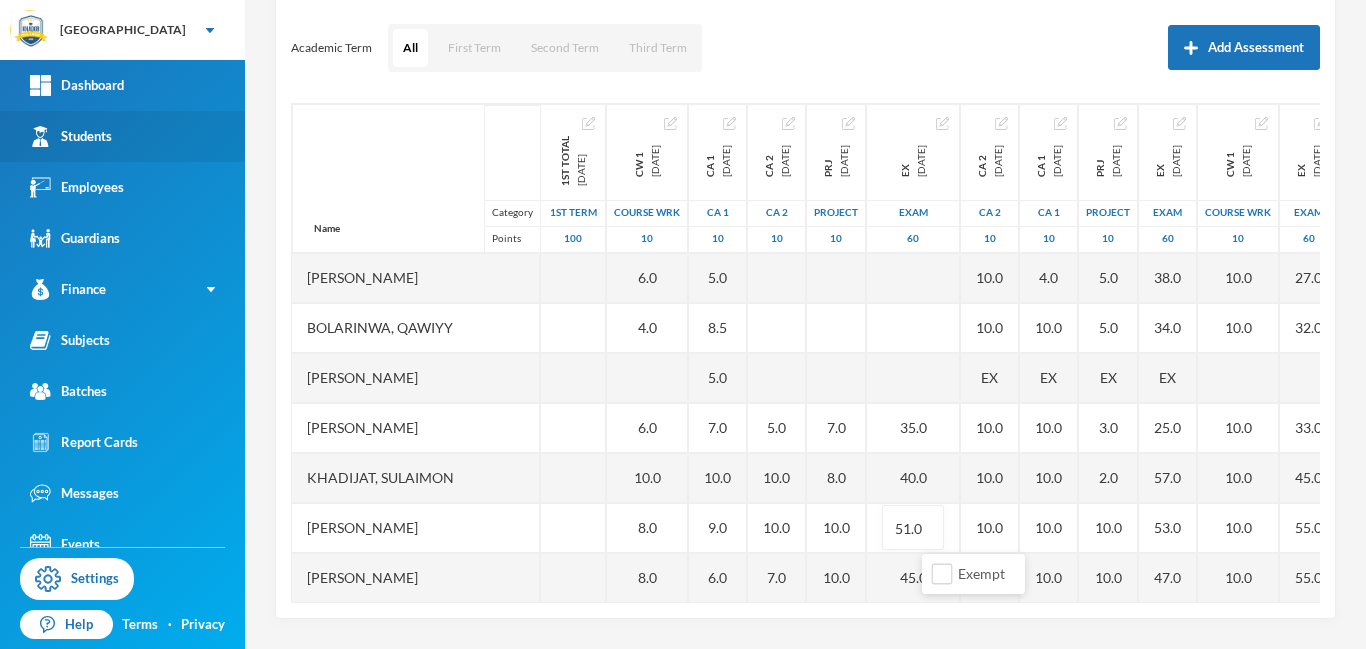 click on "Students" at bounding box center [71, 136] 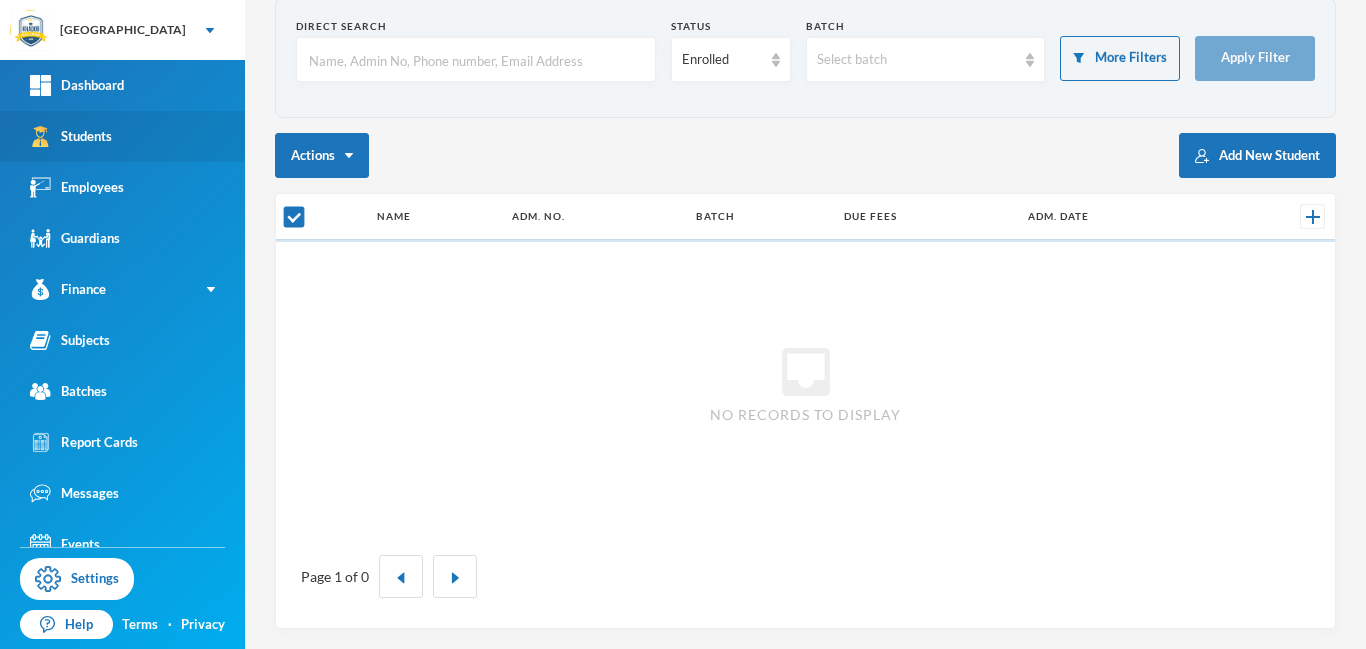 scroll, scrollTop: 97, scrollLeft: 0, axis: vertical 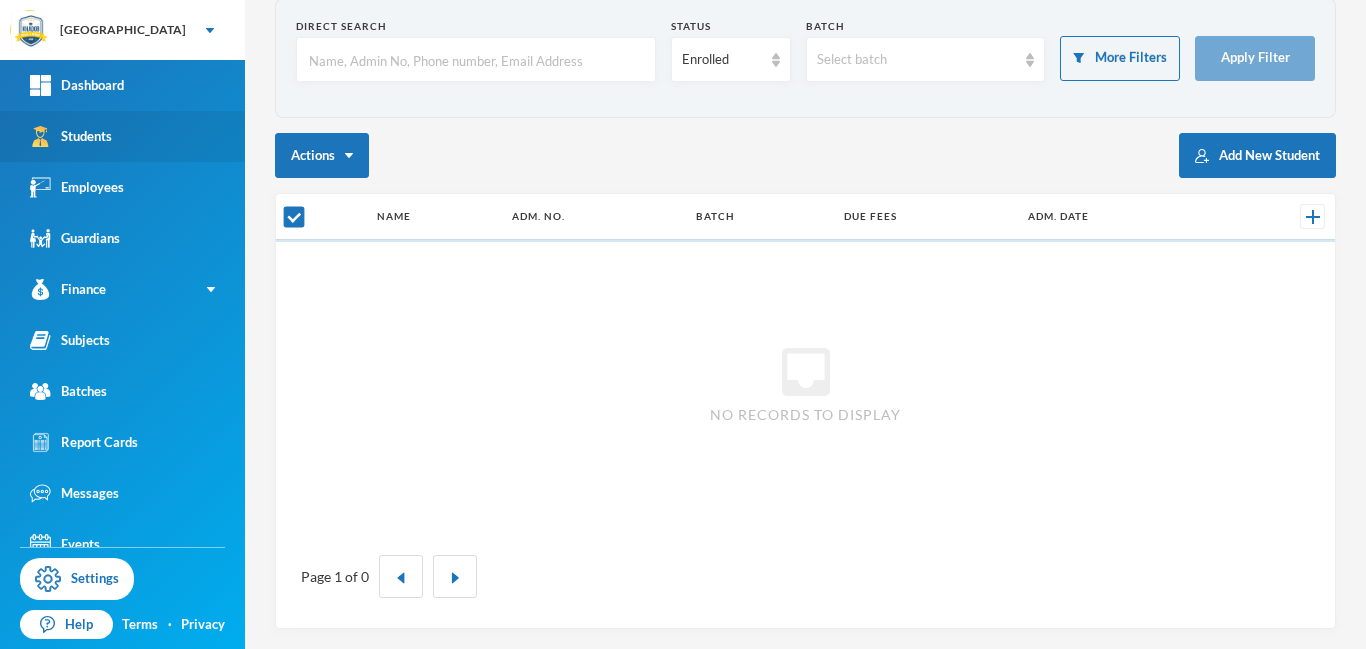 checkbox on "false" 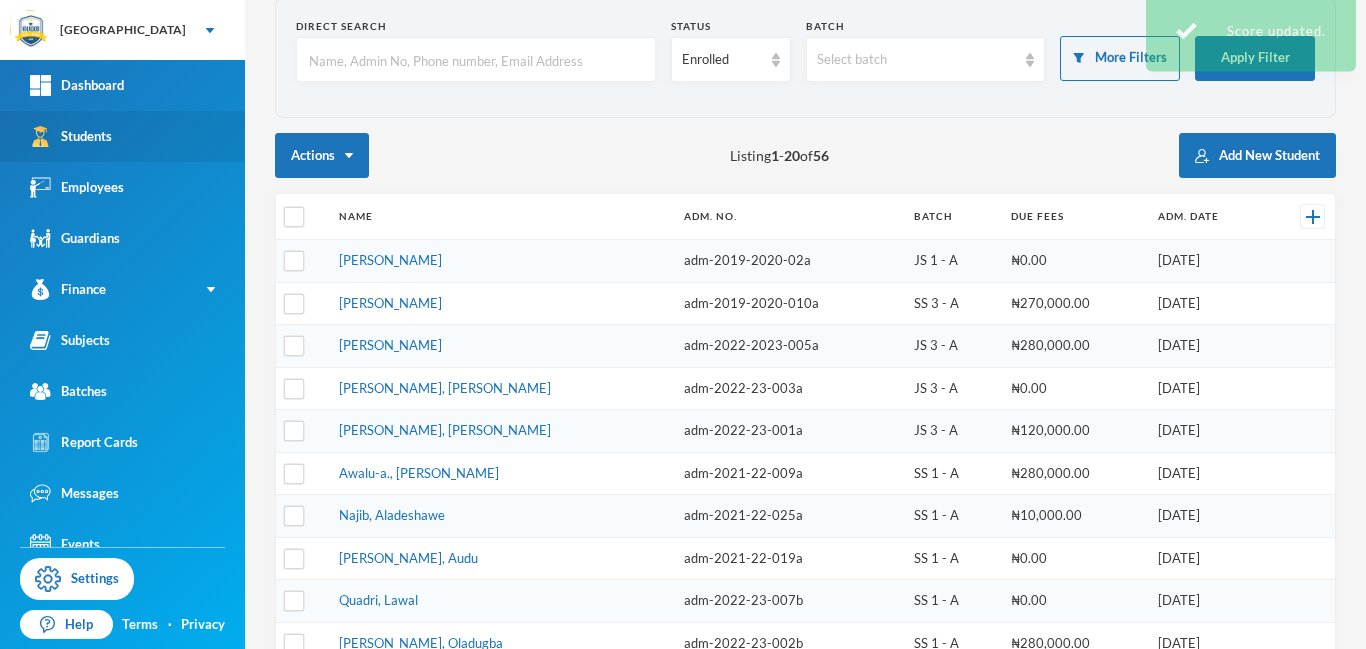 scroll, scrollTop: 263, scrollLeft: 0, axis: vertical 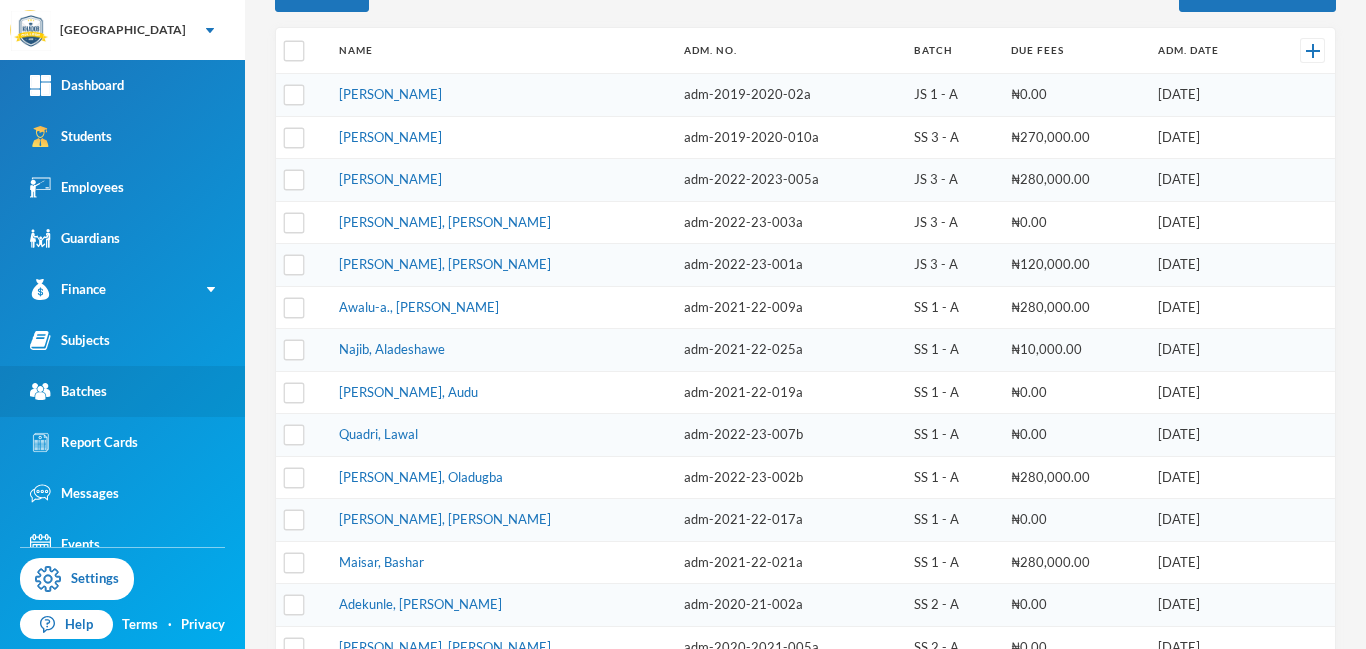 click on "Batches" at bounding box center [68, 391] 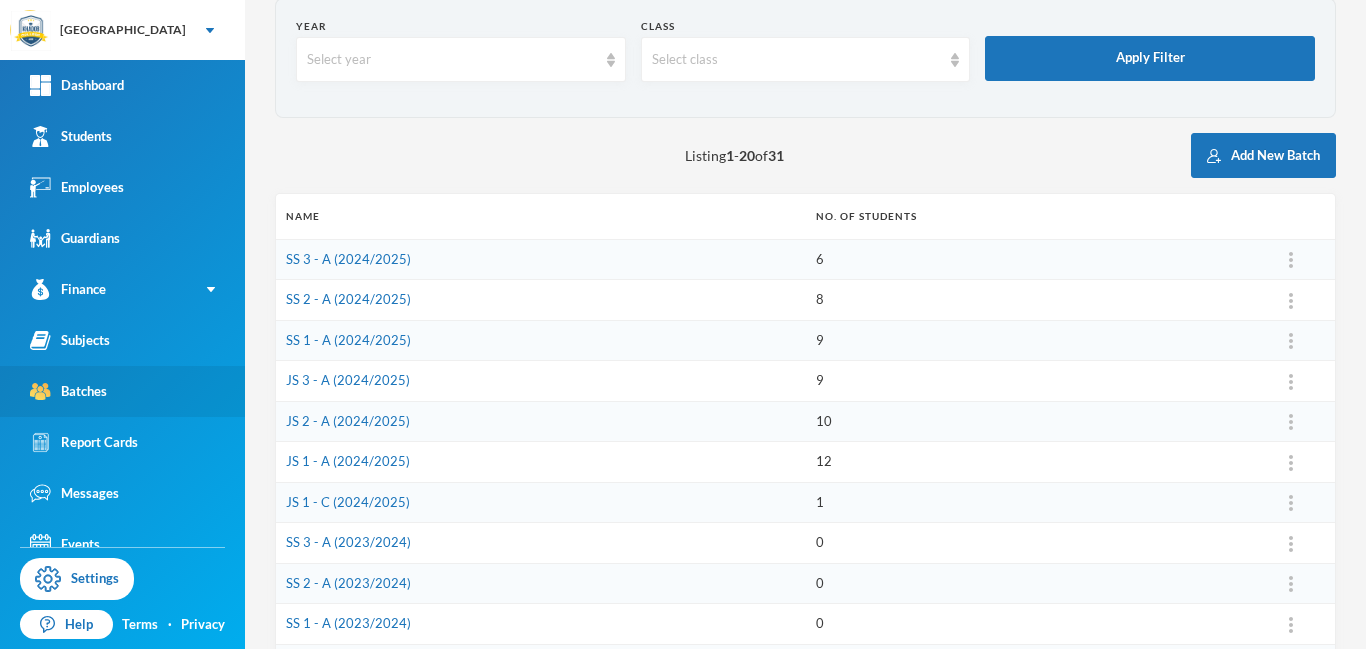 scroll, scrollTop: 263, scrollLeft: 0, axis: vertical 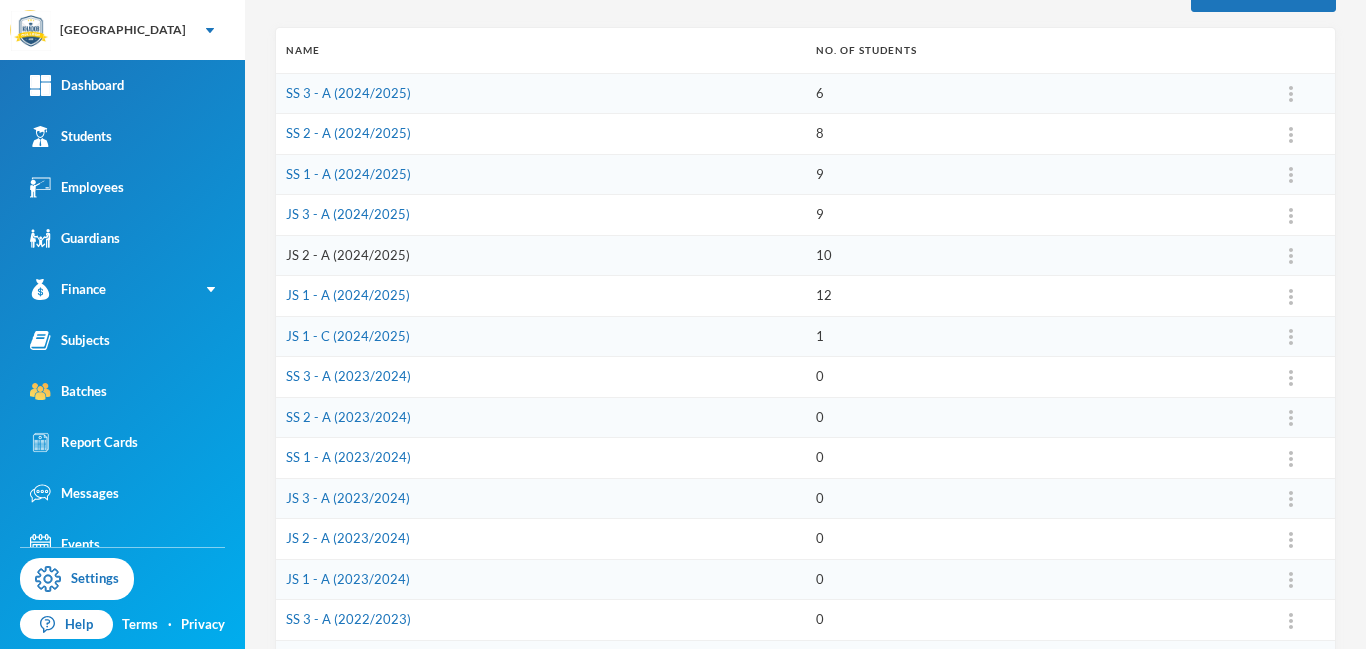 click on "JS 2 - A (2024/2025)" at bounding box center [348, 255] 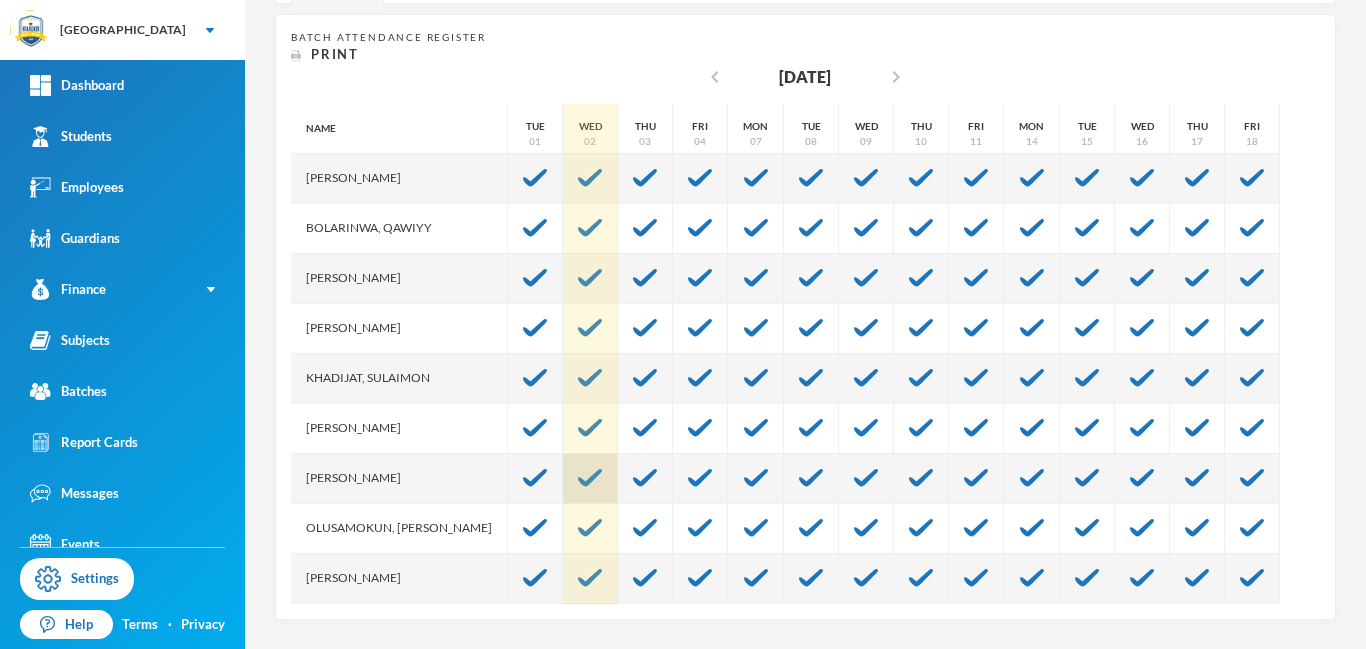 scroll, scrollTop: 384, scrollLeft: 0, axis: vertical 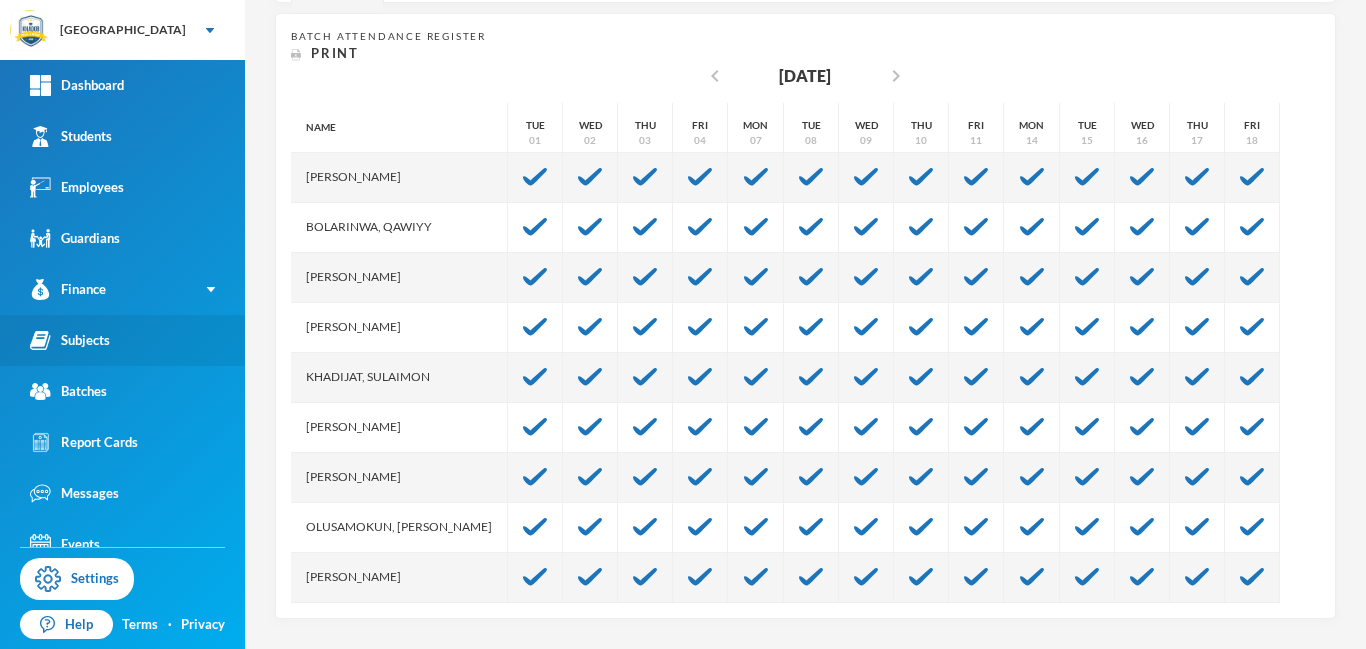 click on "Subjects" at bounding box center (122, 340) 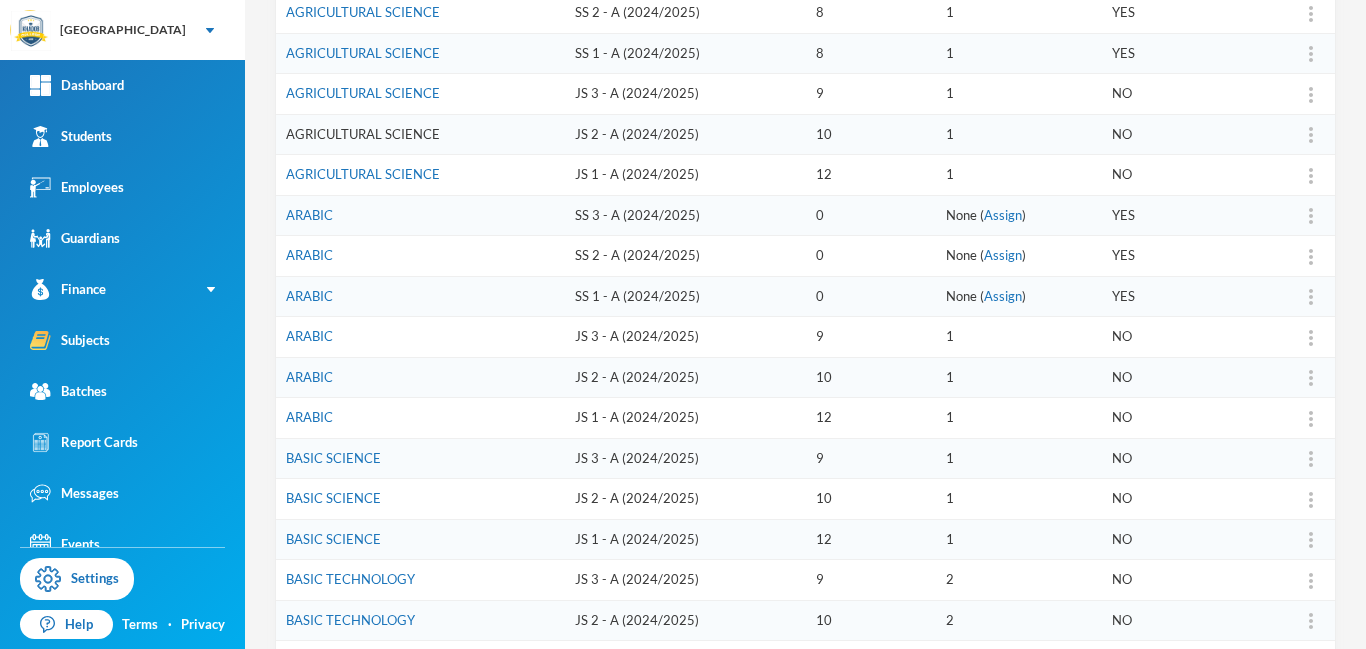 click on "AGRICULTURAL SCIENCE" at bounding box center (363, 134) 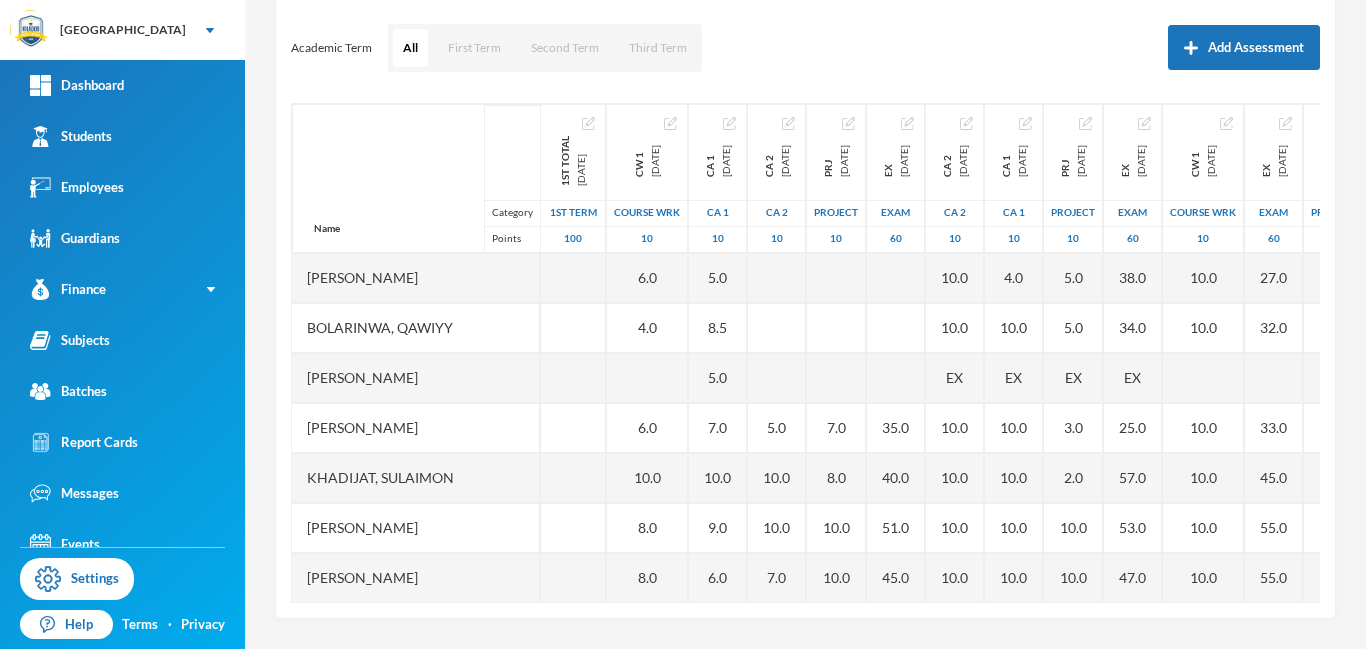 scroll, scrollTop: 263, scrollLeft: 0, axis: vertical 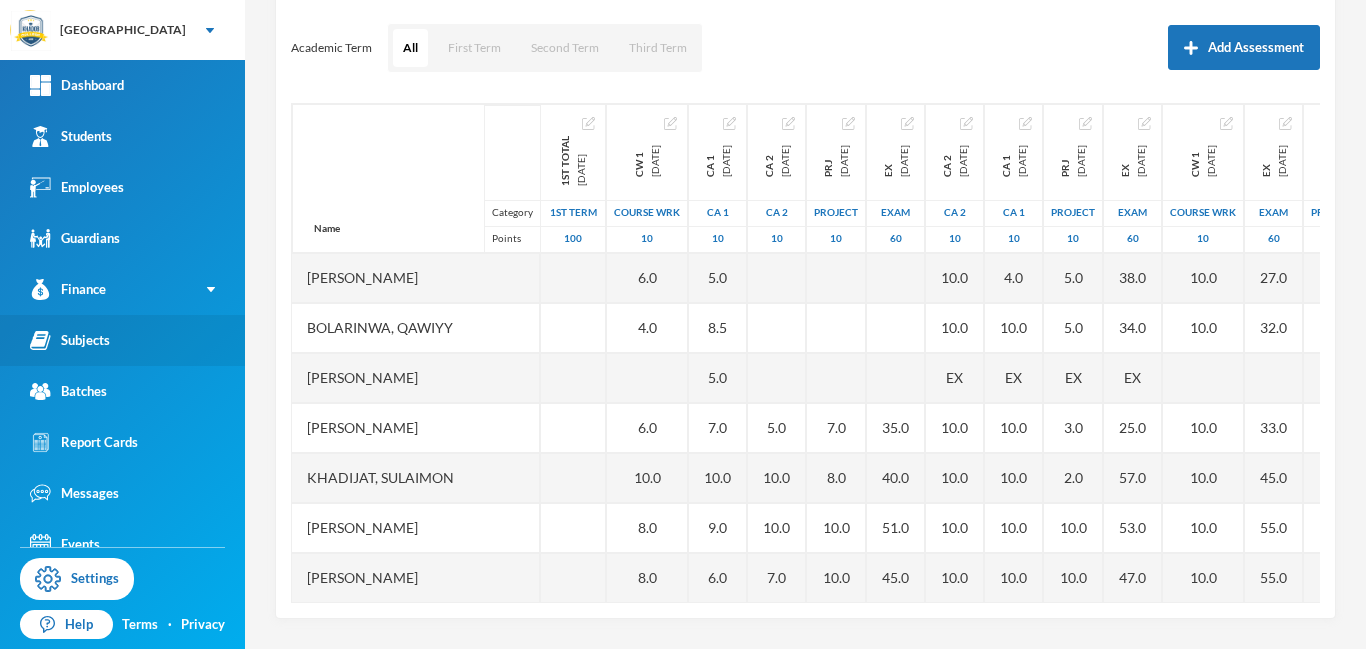 click on "Subjects" at bounding box center (70, 340) 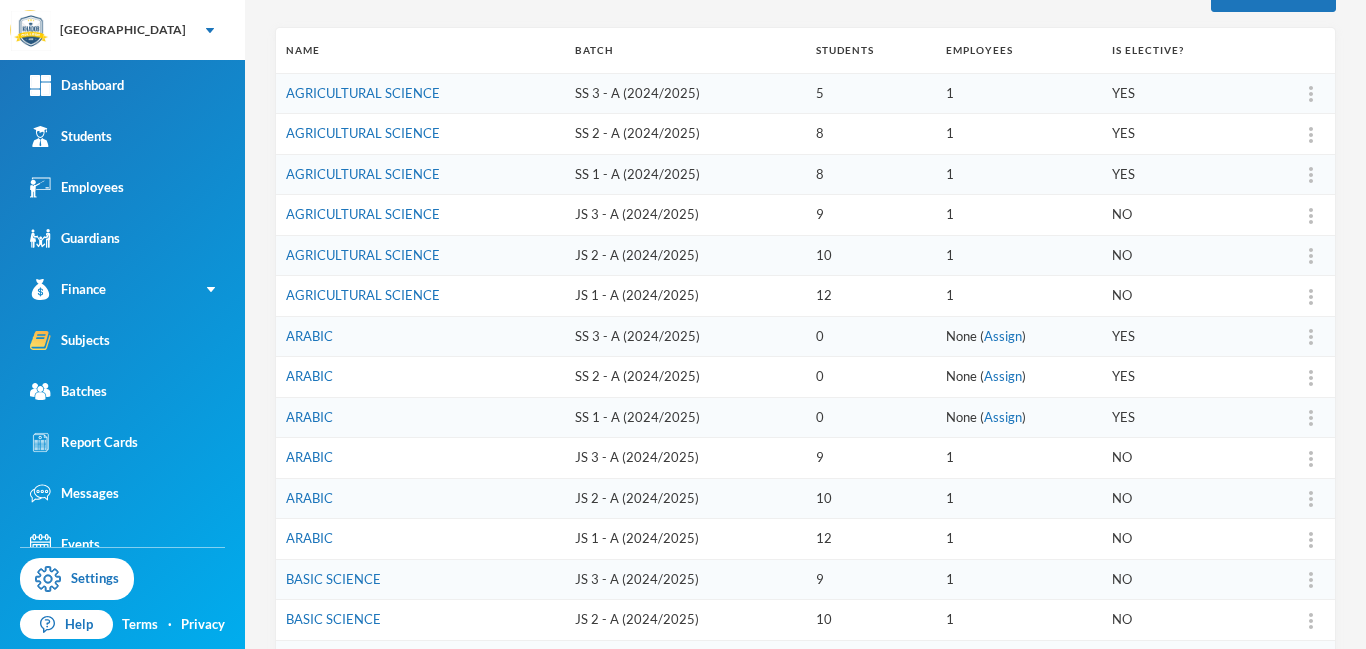scroll, scrollTop: 23, scrollLeft: 0, axis: vertical 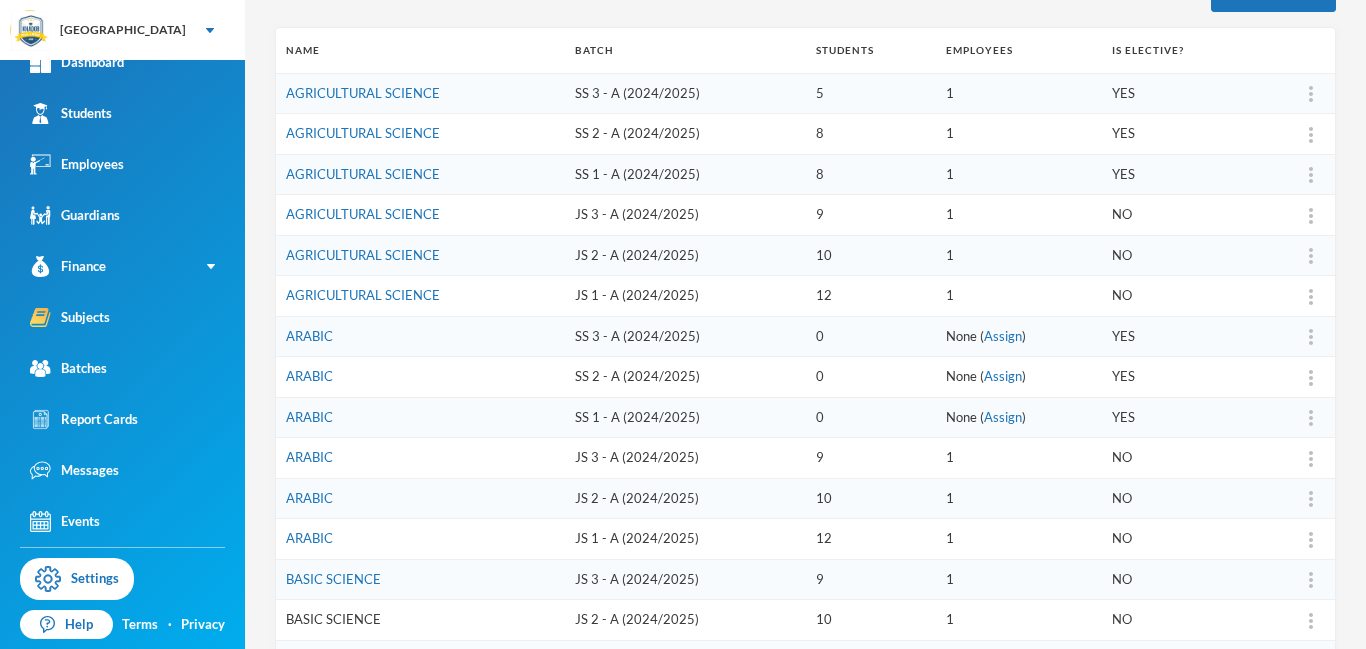 click on "BASIC SCIENCE" at bounding box center [333, 619] 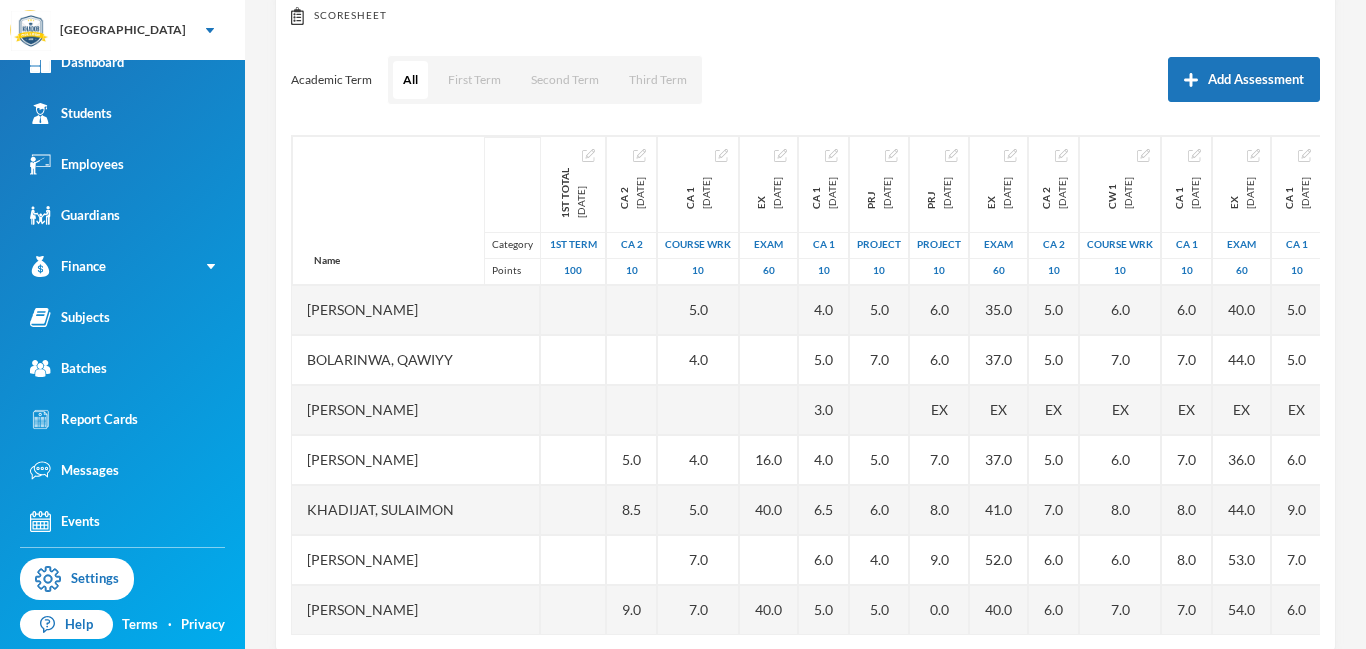 scroll, scrollTop: 263, scrollLeft: 0, axis: vertical 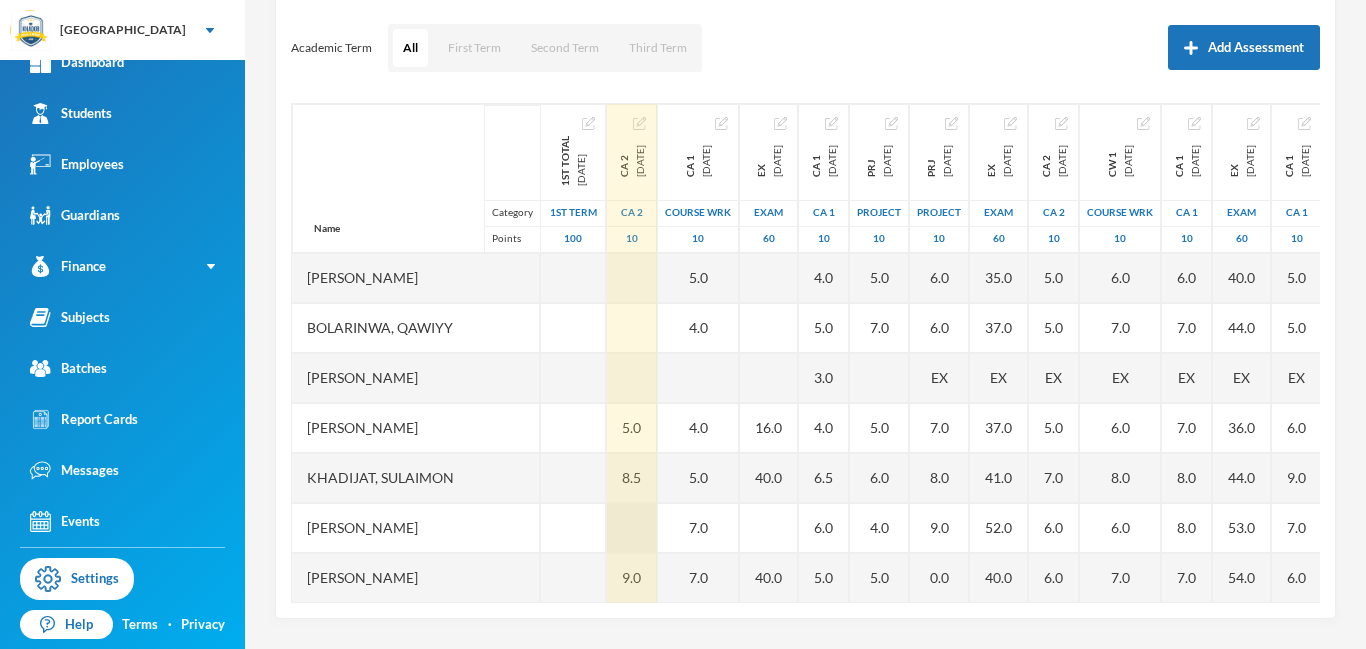 click at bounding box center [632, 528] 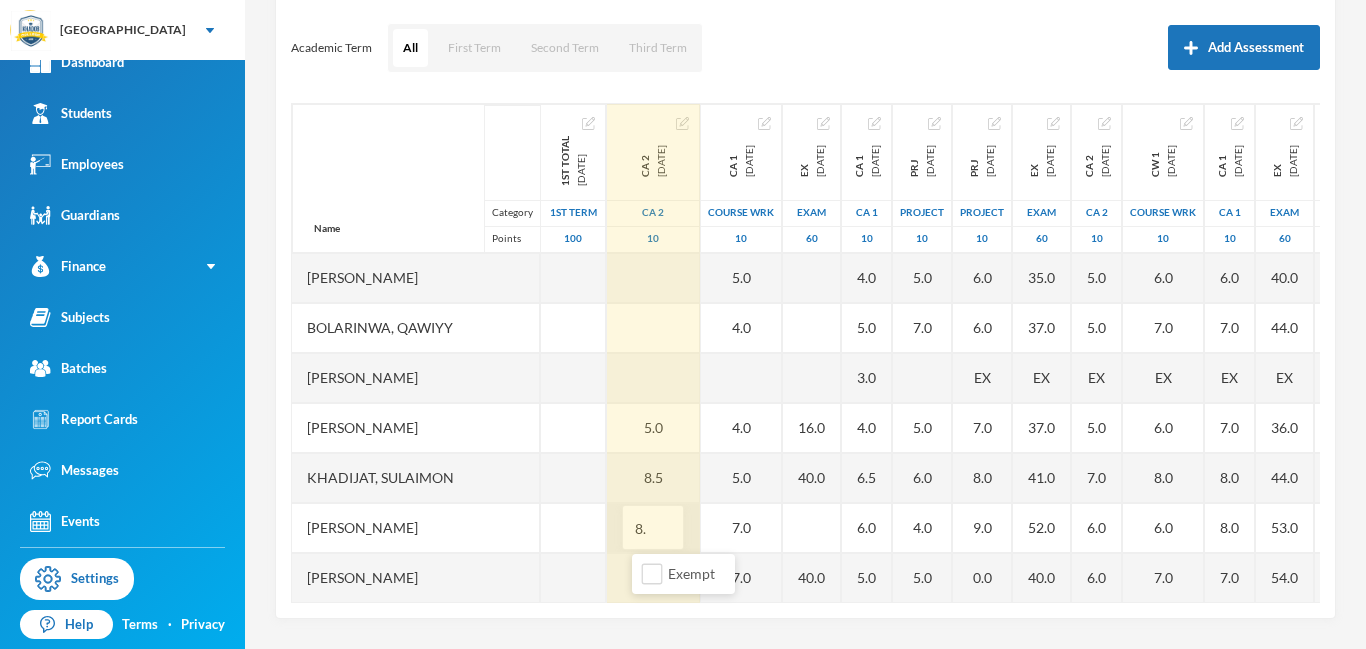 type on "8.0" 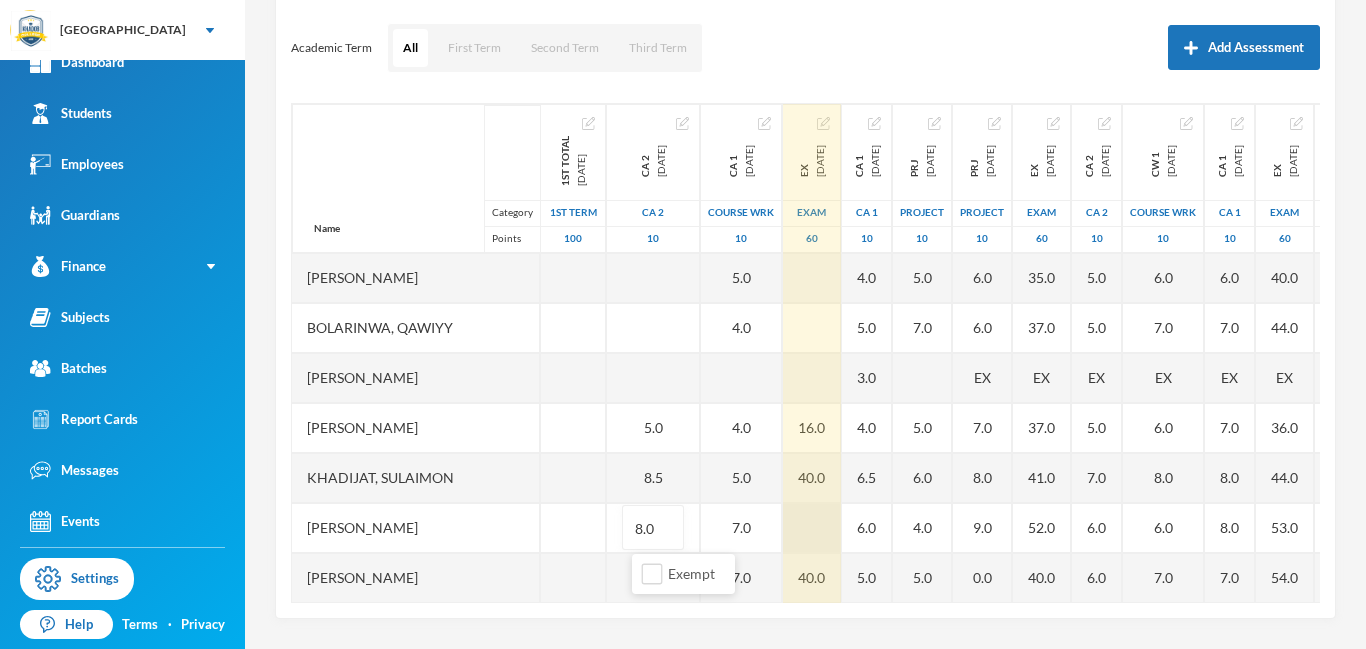 click at bounding box center (812, 528) 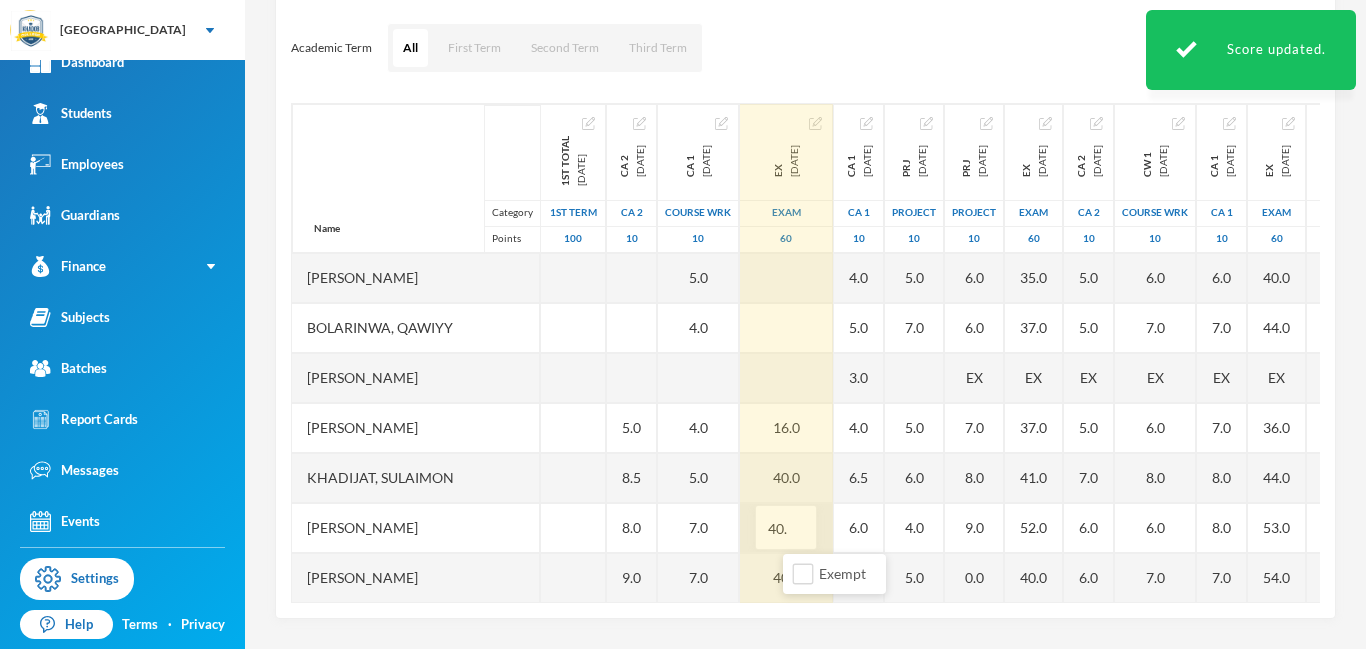 type on "40.0" 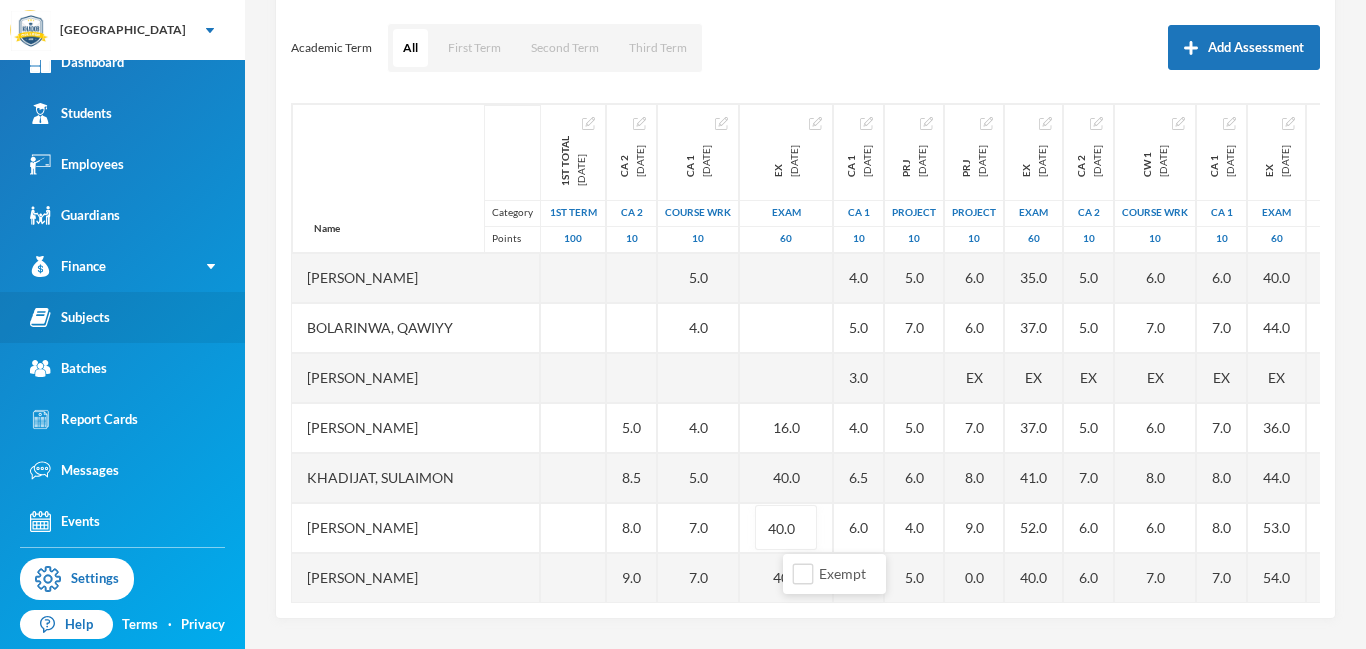 click on "Subjects" at bounding box center (70, 317) 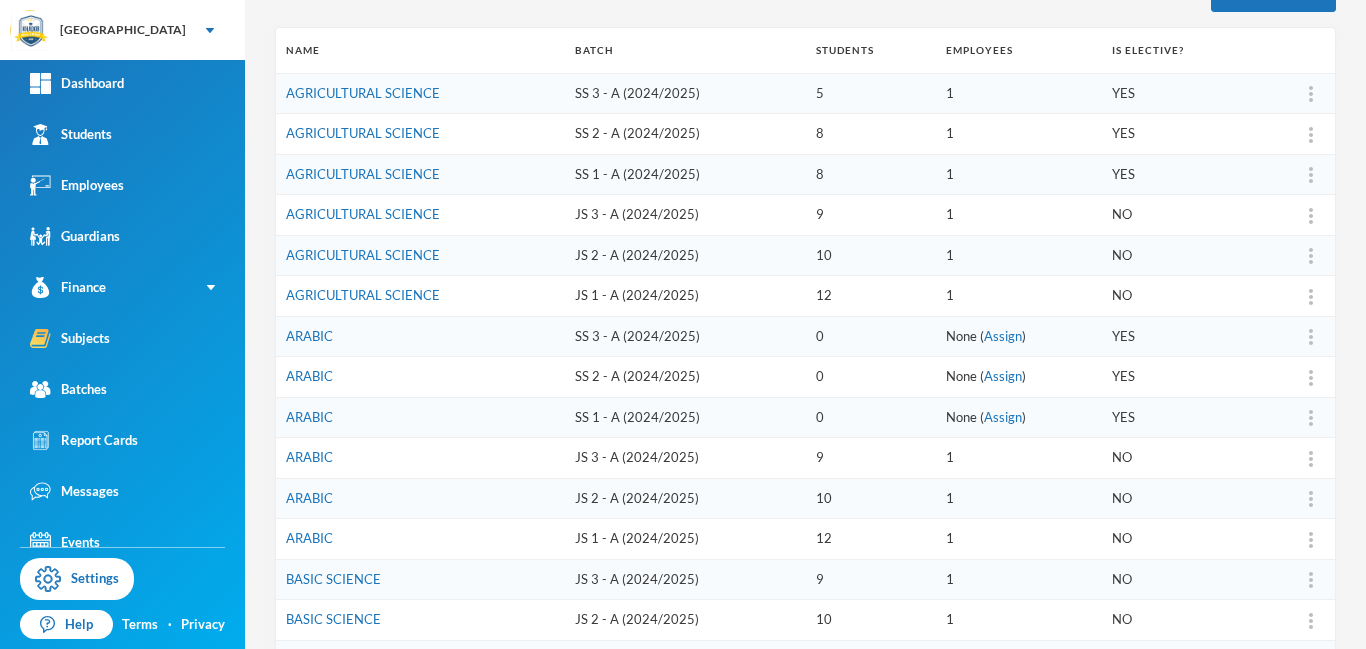 scroll, scrollTop: 0, scrollLeft: 0, axis: both 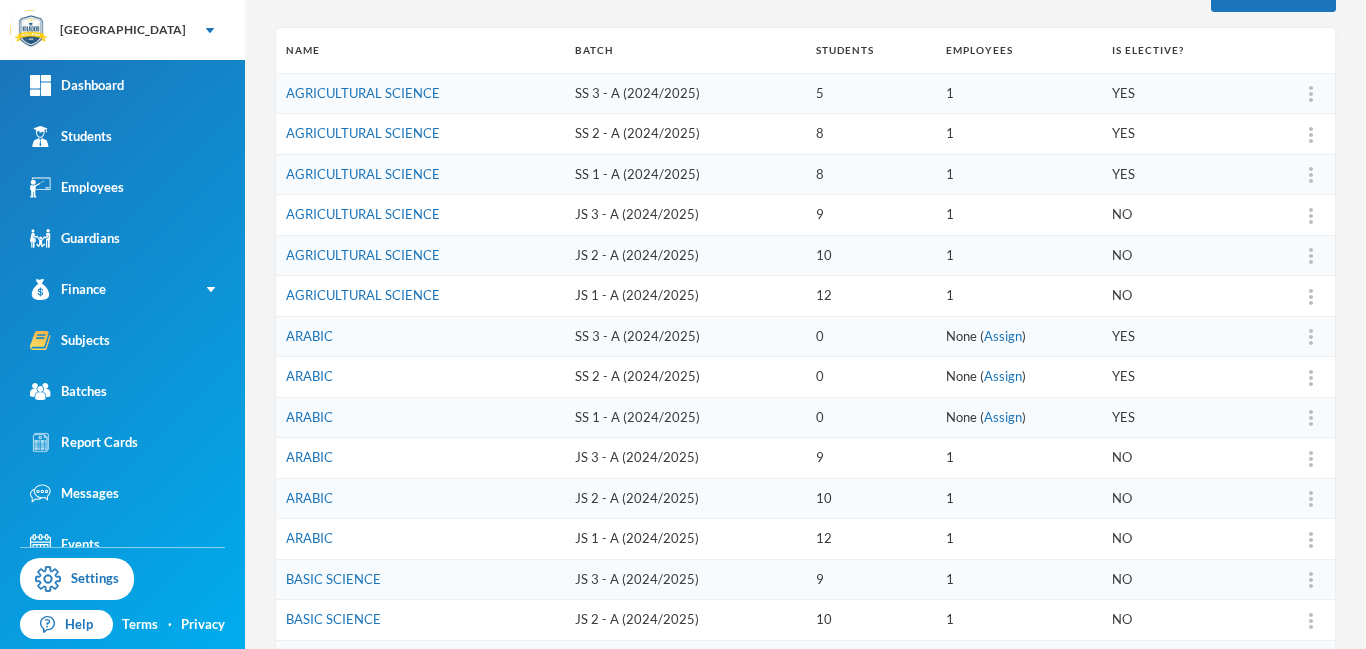 click on "NO" at bounding box center [1178, 620] 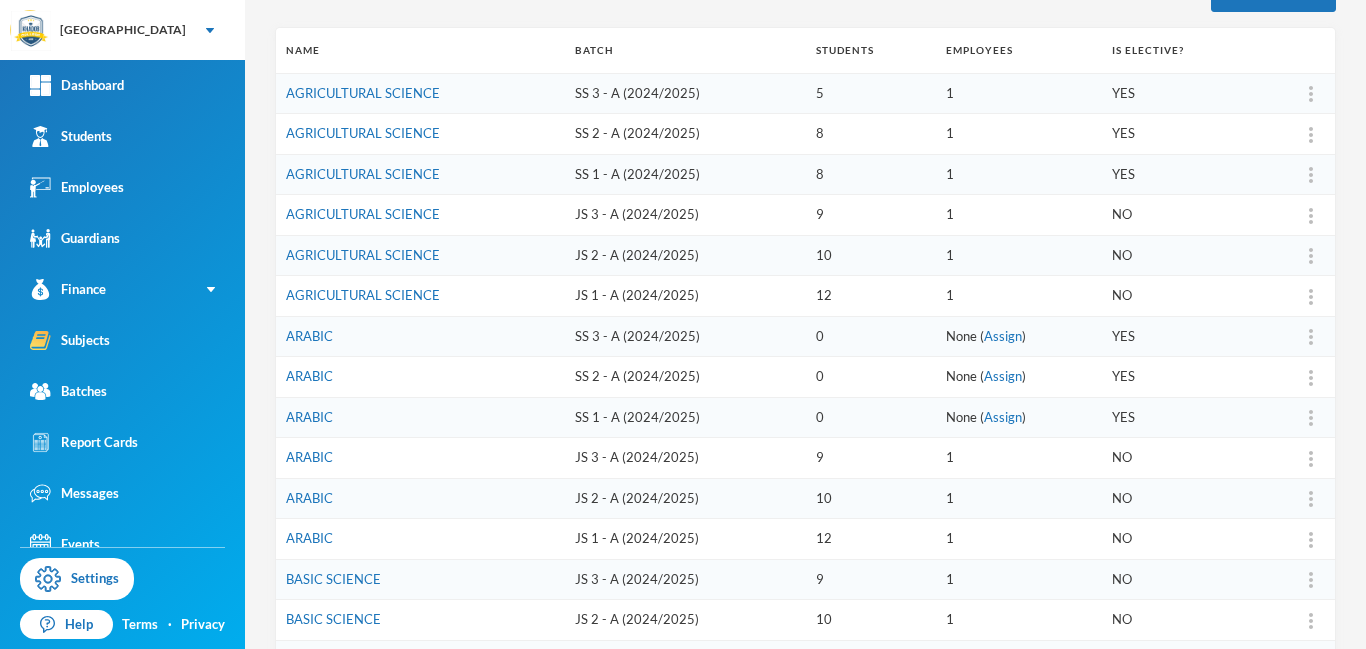 click on "NO" at bounding box center (1178, 620) 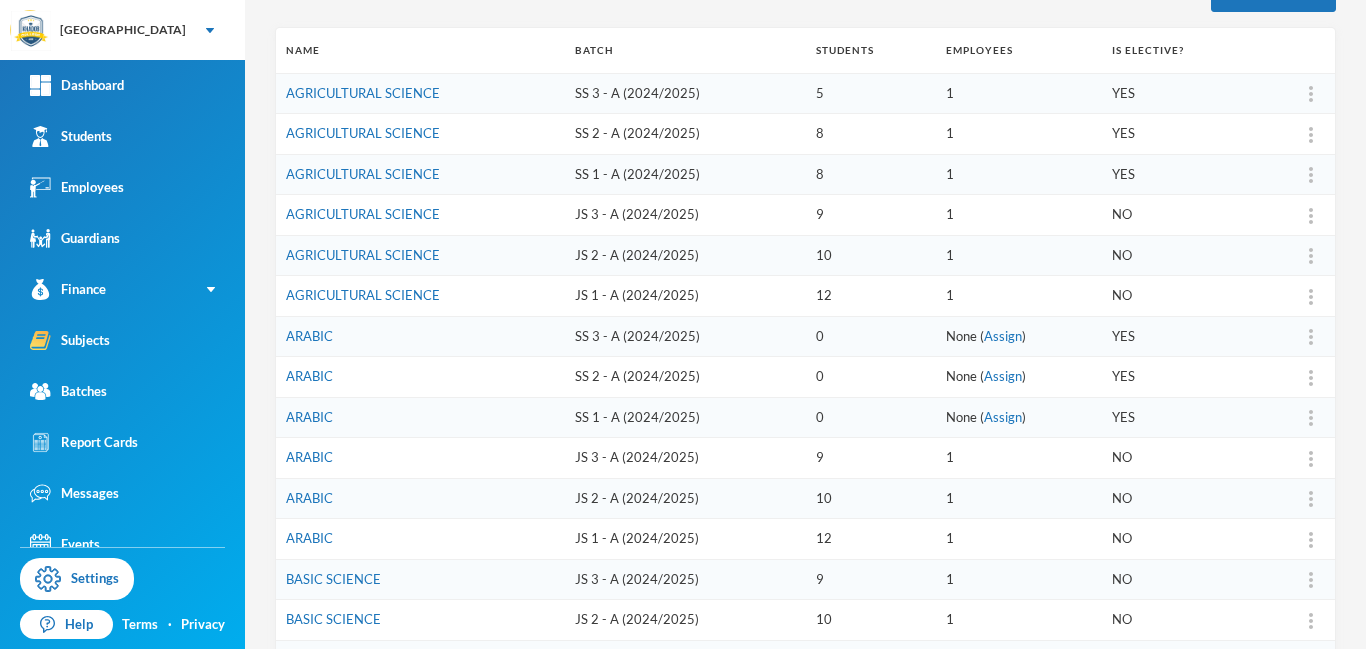 click at bounding box center [1295, 620] 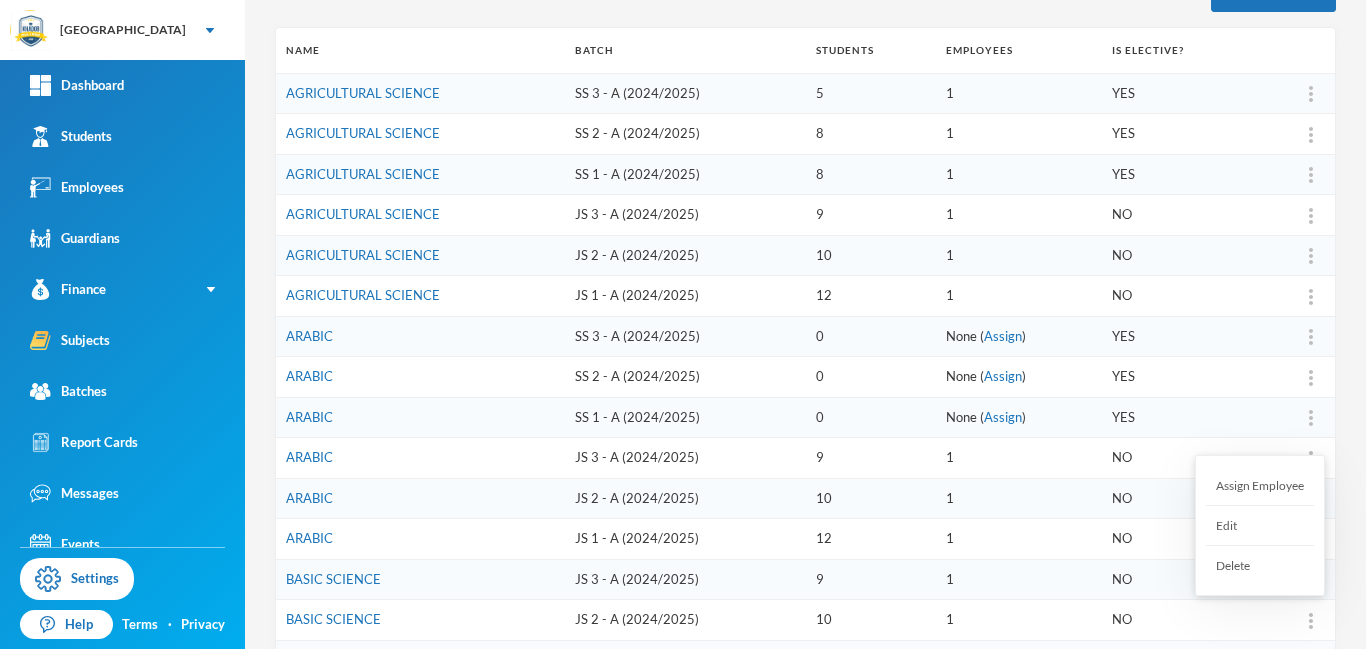 click at bounding box center (1311, 620) 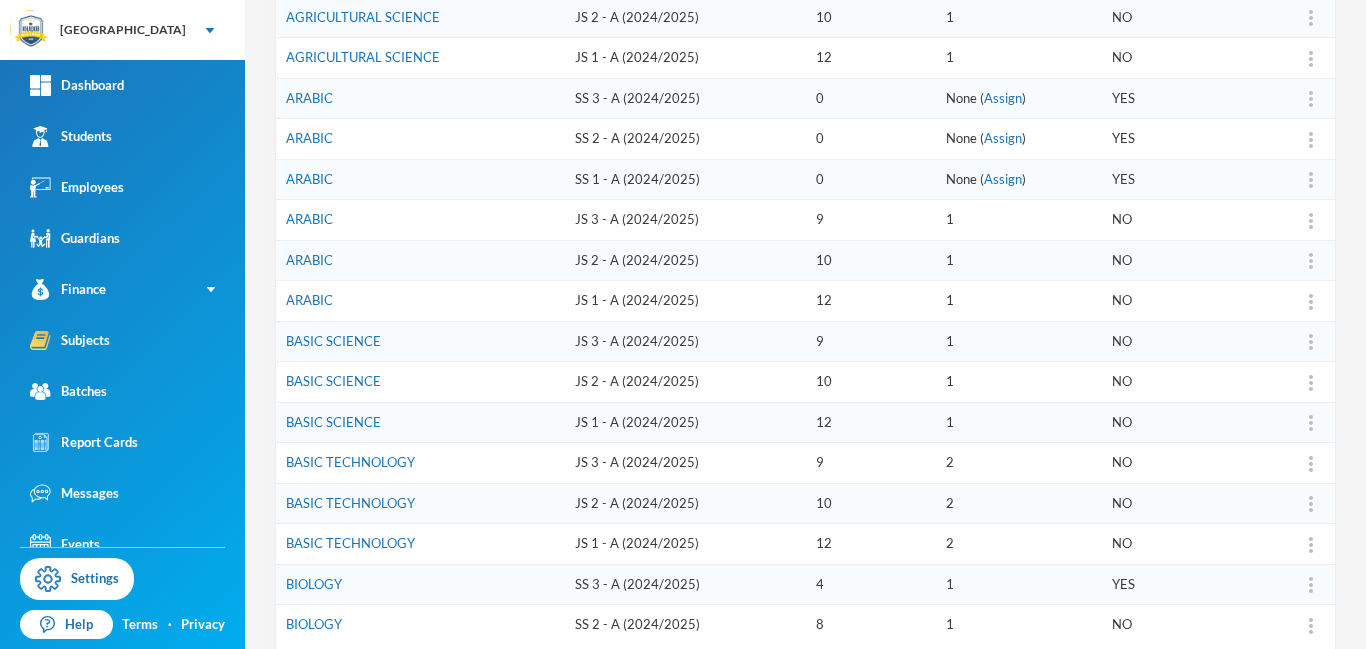 scroll, scrollTop: 503, scrollLeft: 0, axis: vertical 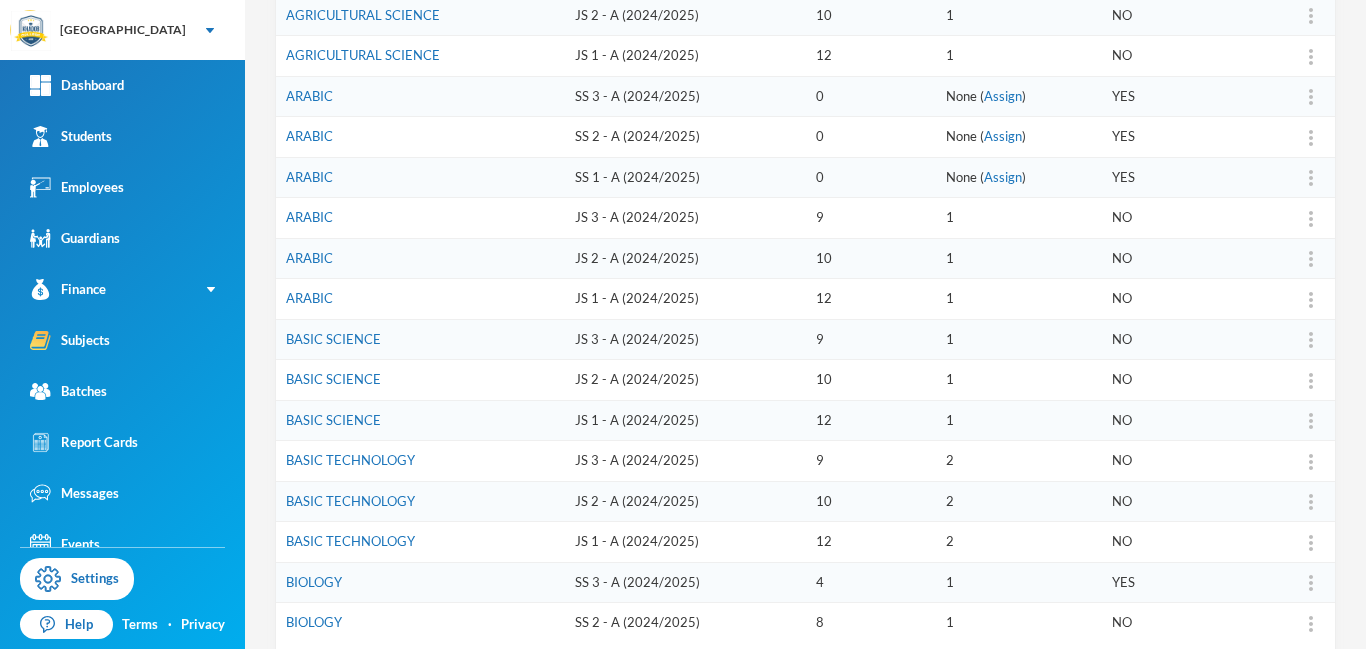 click on "JS 2 - A (2024/2025)" at bounding box center (685, 501) 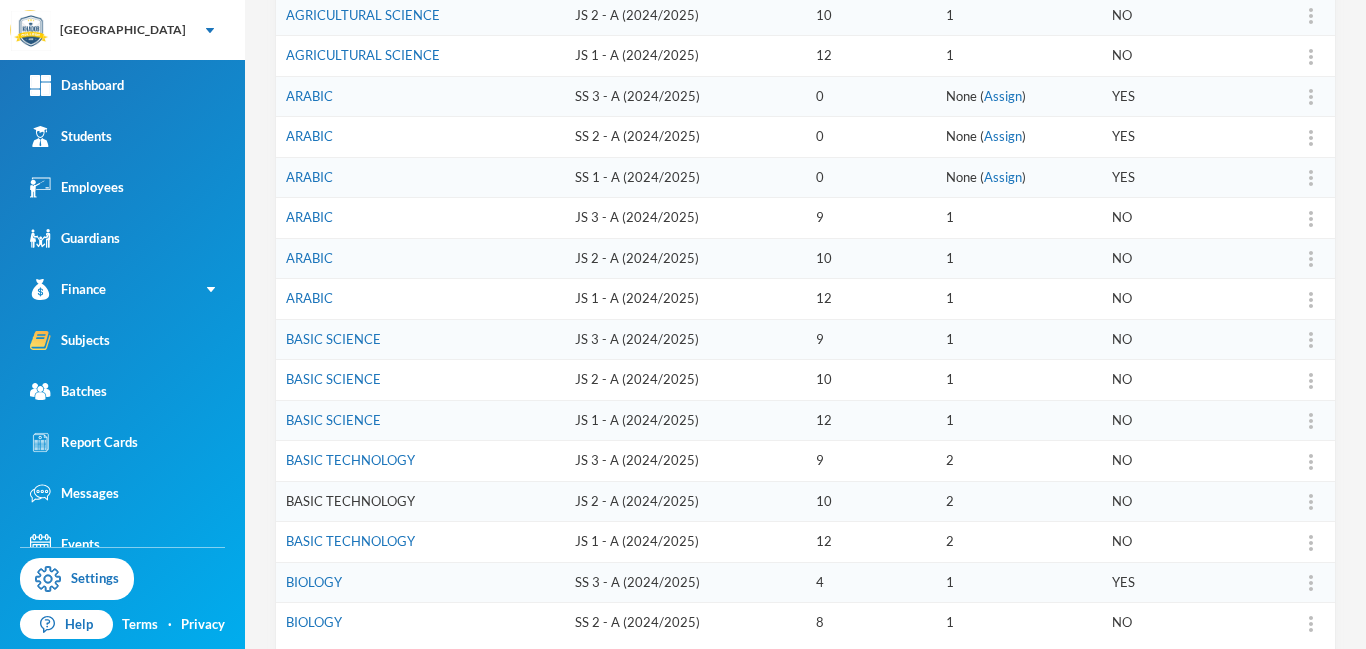 click on "BASIC TECHNOLOGY" at bounding box center [350, 501] 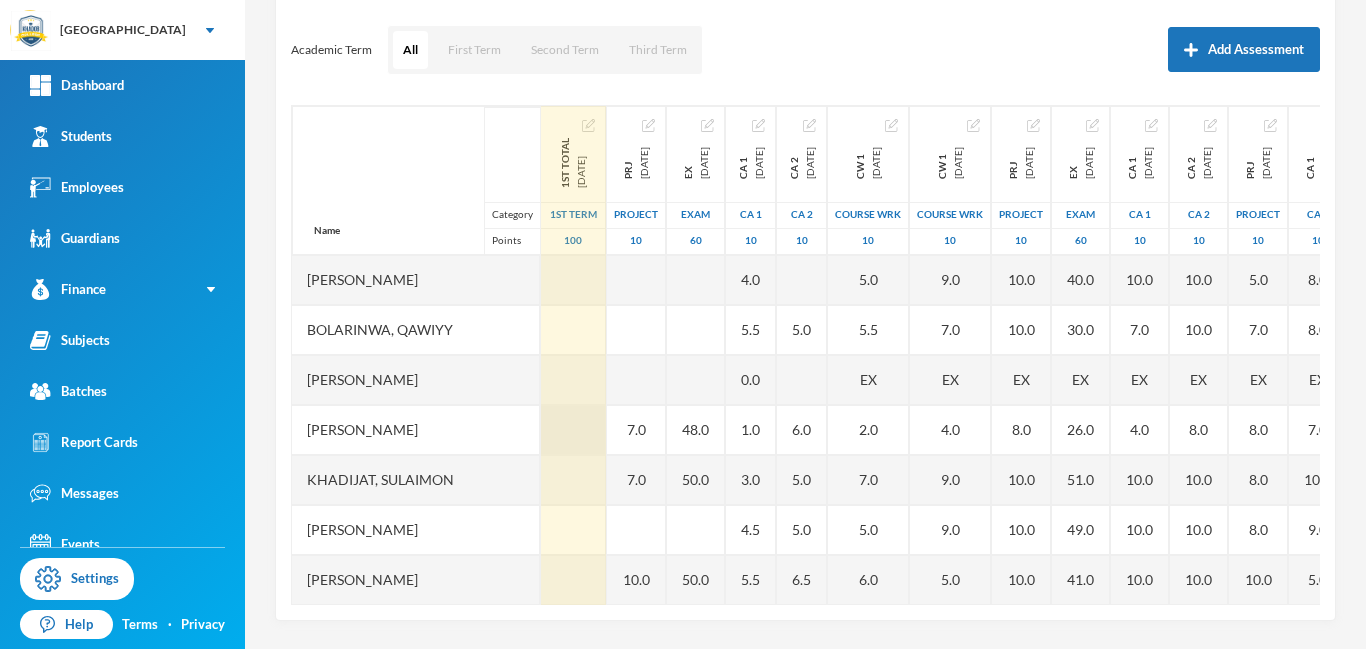 scroll, scrollTop: 263, scrollLeft: 0, axis: vertical 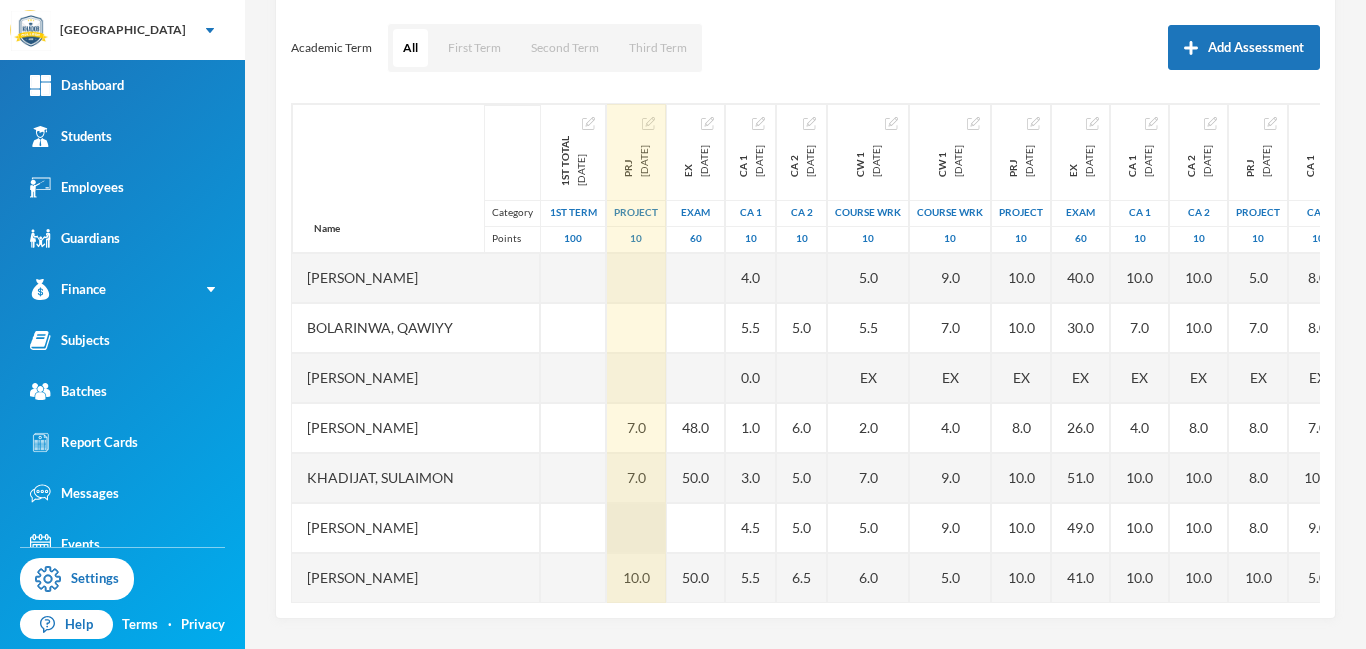 click at bounding box center (636, 528) 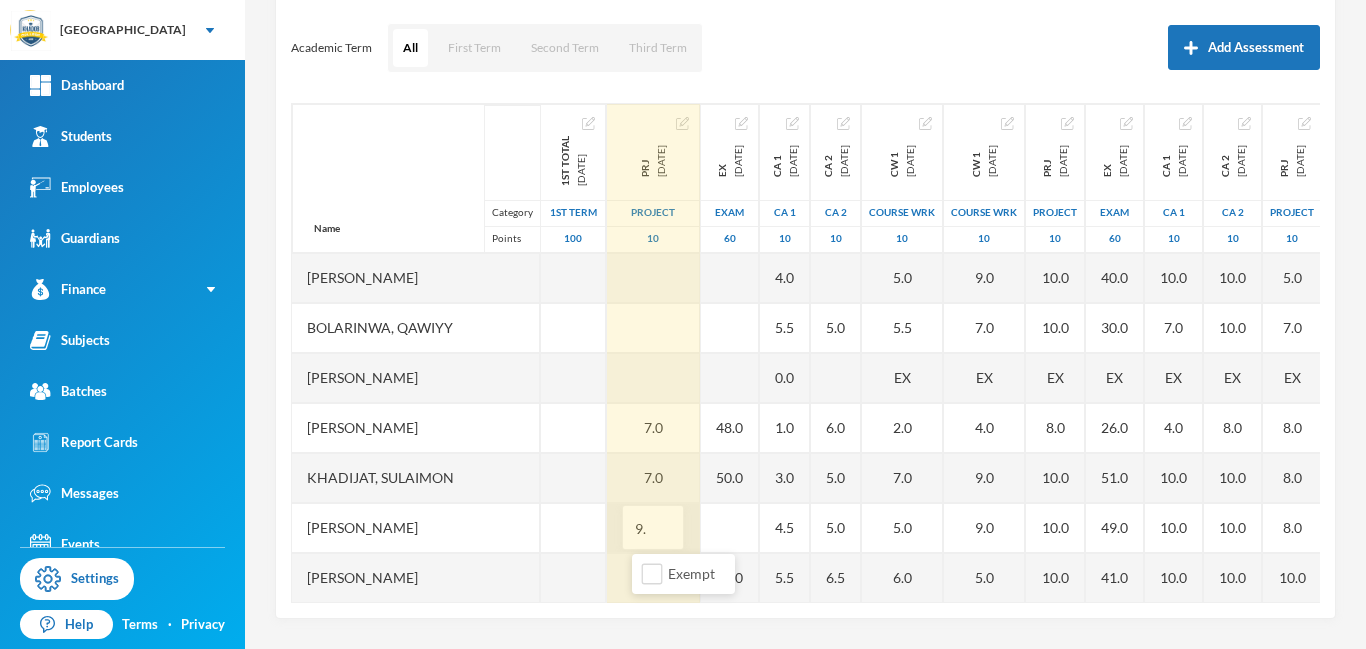 type on "9.5" 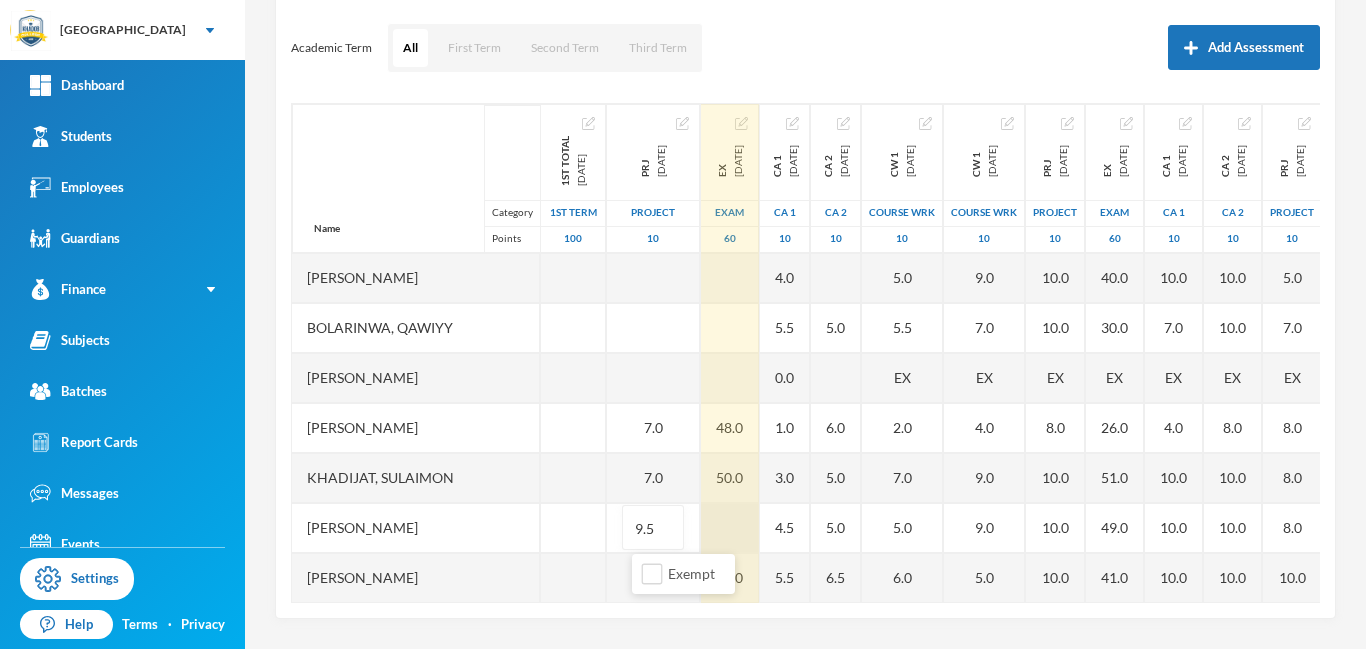 click at bounding box center (730, 528) 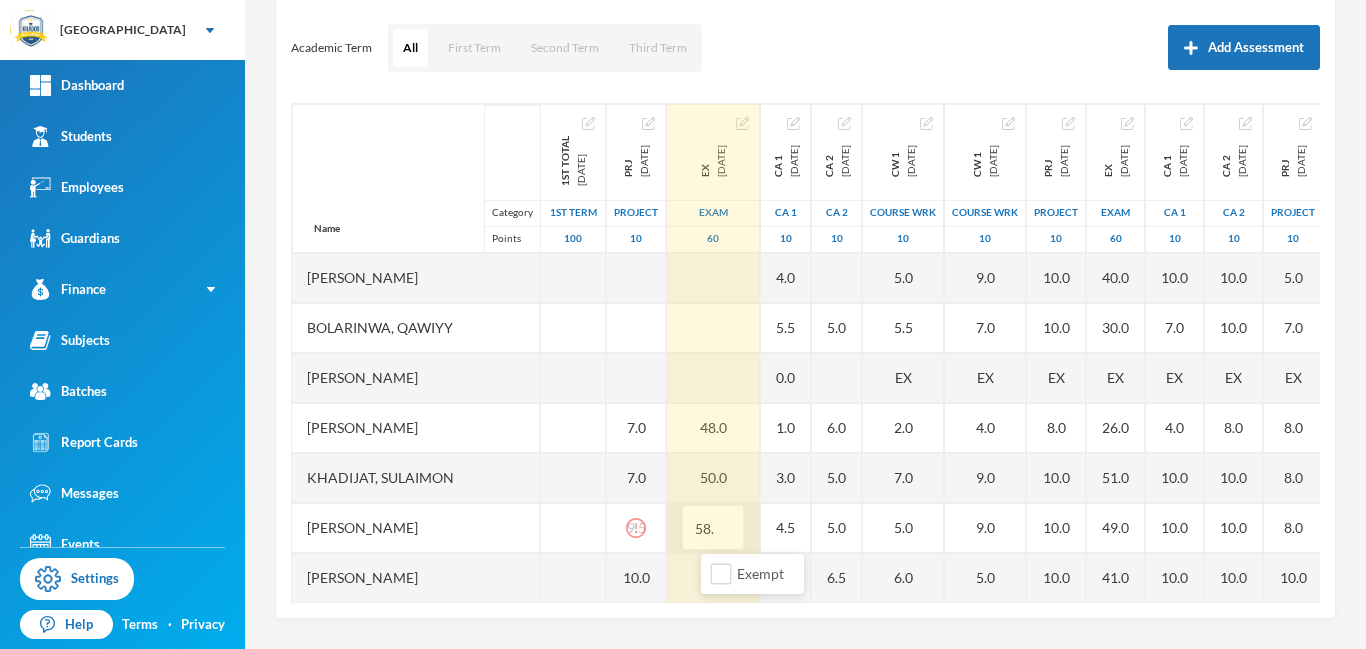 type on "58.0" 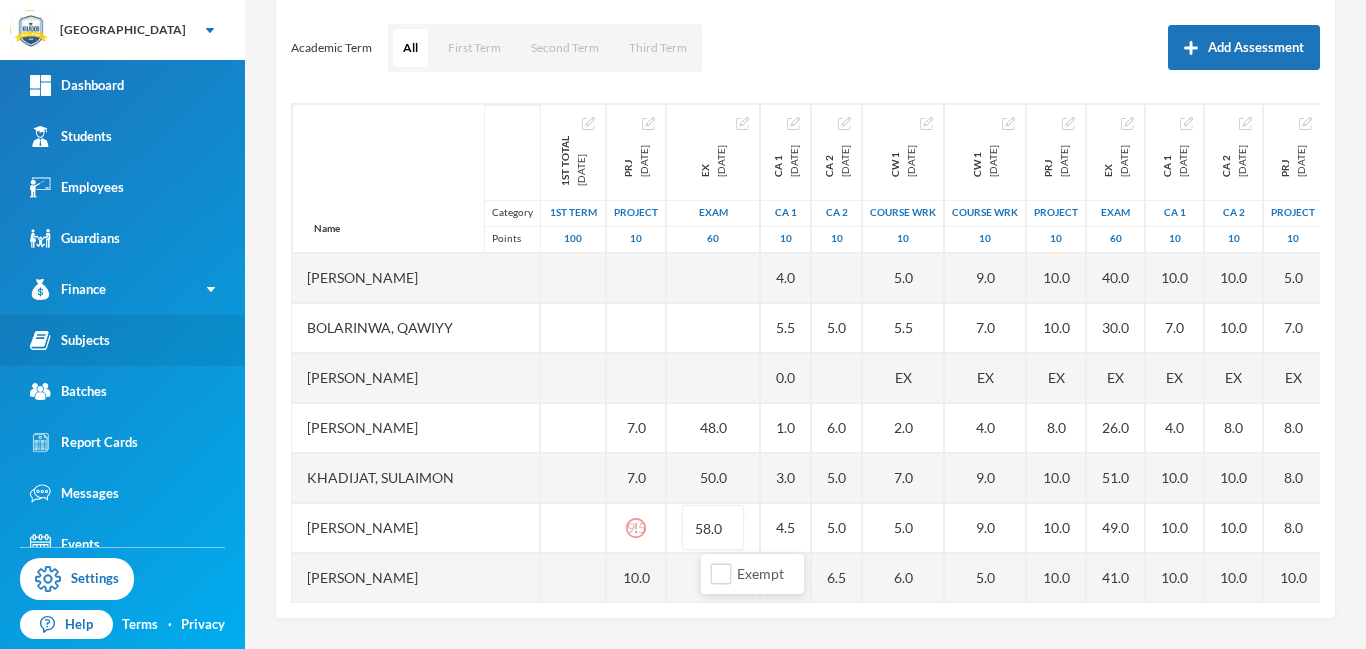 click on "Subjects" at bounding box center (70, 340) 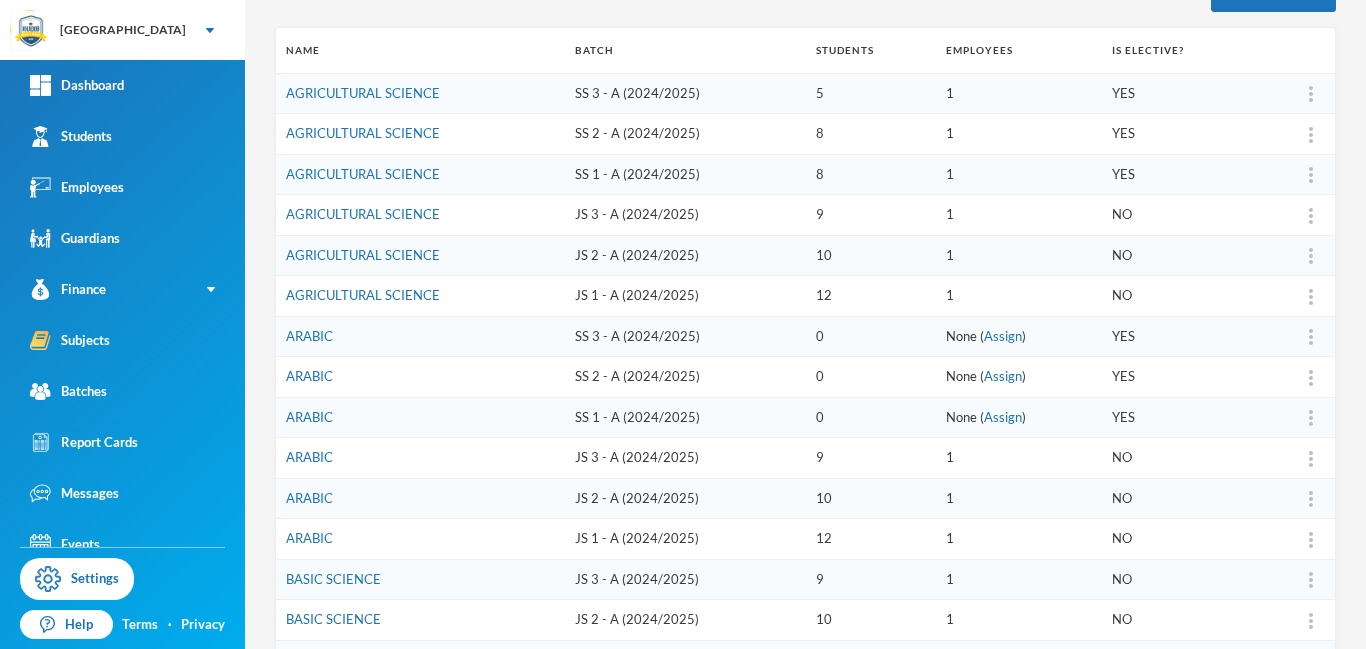 scroll, scrollTop: 23, scrollLeft: 0, axis: vertical 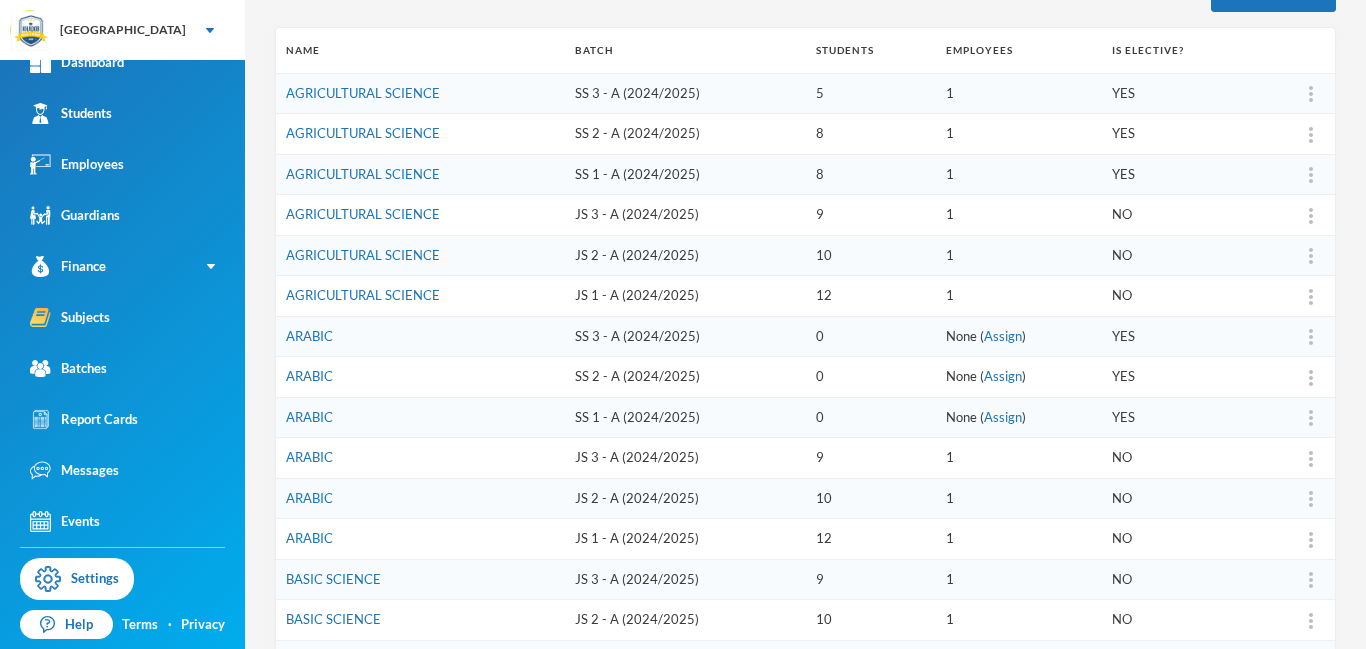 click on "YES" at bounding box center (1178, 417) 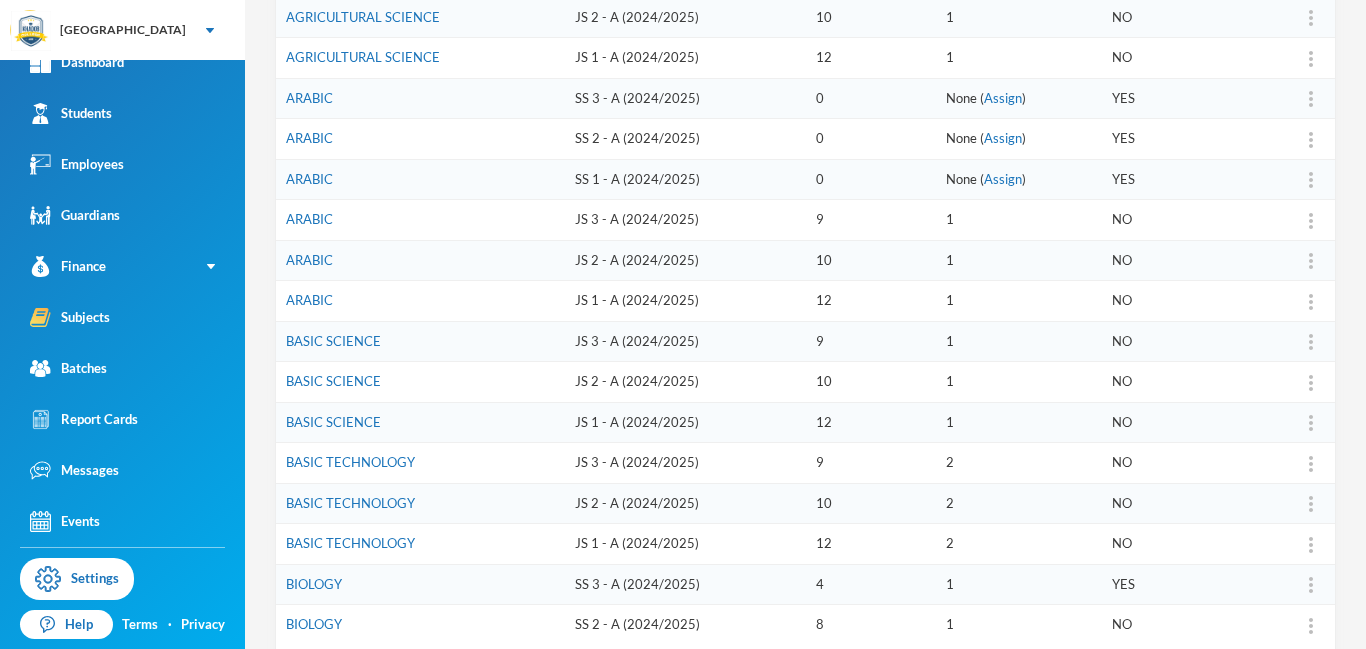 scroll, scrollTop: 503, scrollLeft: 0, axis: vertical 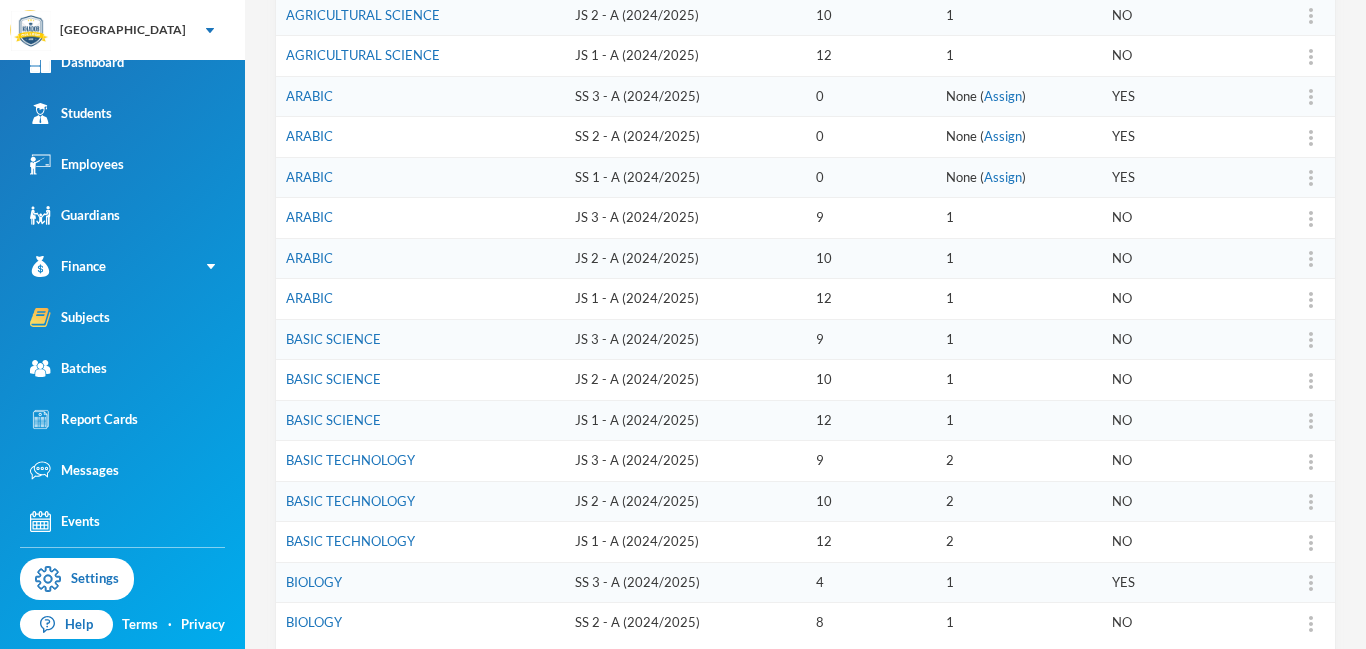 click on "JS 2 - A (2024/2025)" at bounding box center [685, 501] 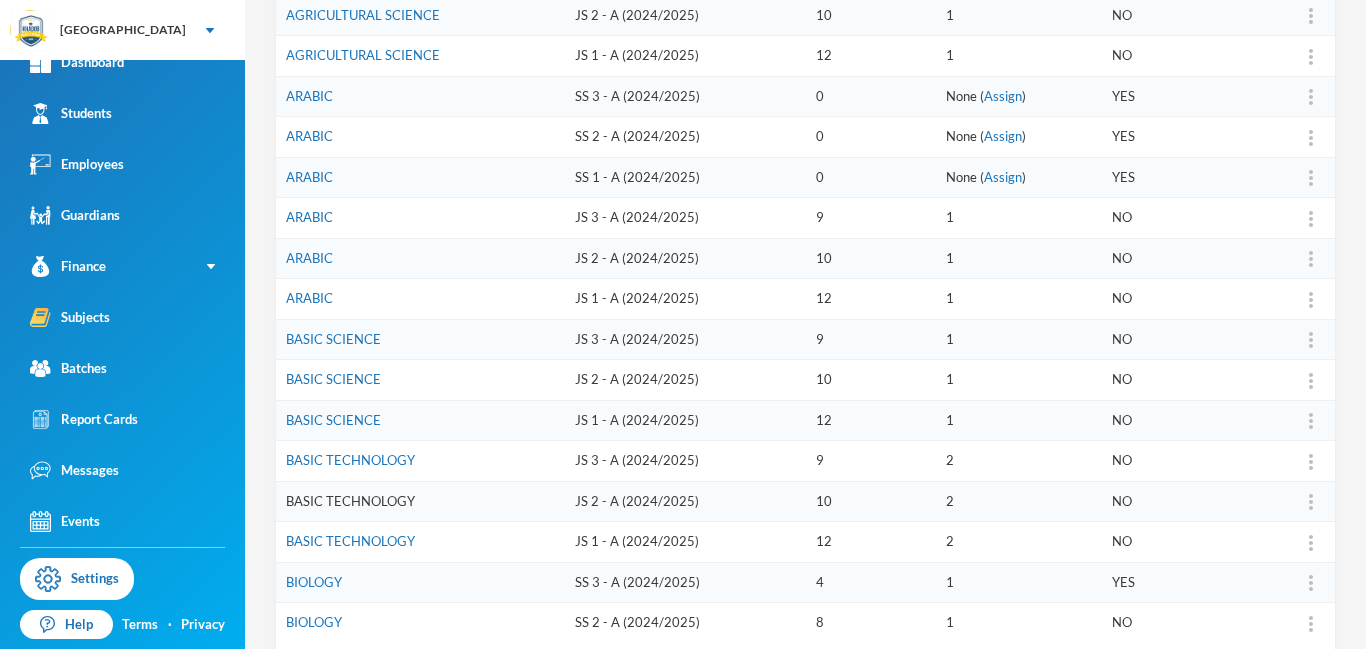 click on "BASIC TECHNOLOGY" at bounding box center (350, 501) 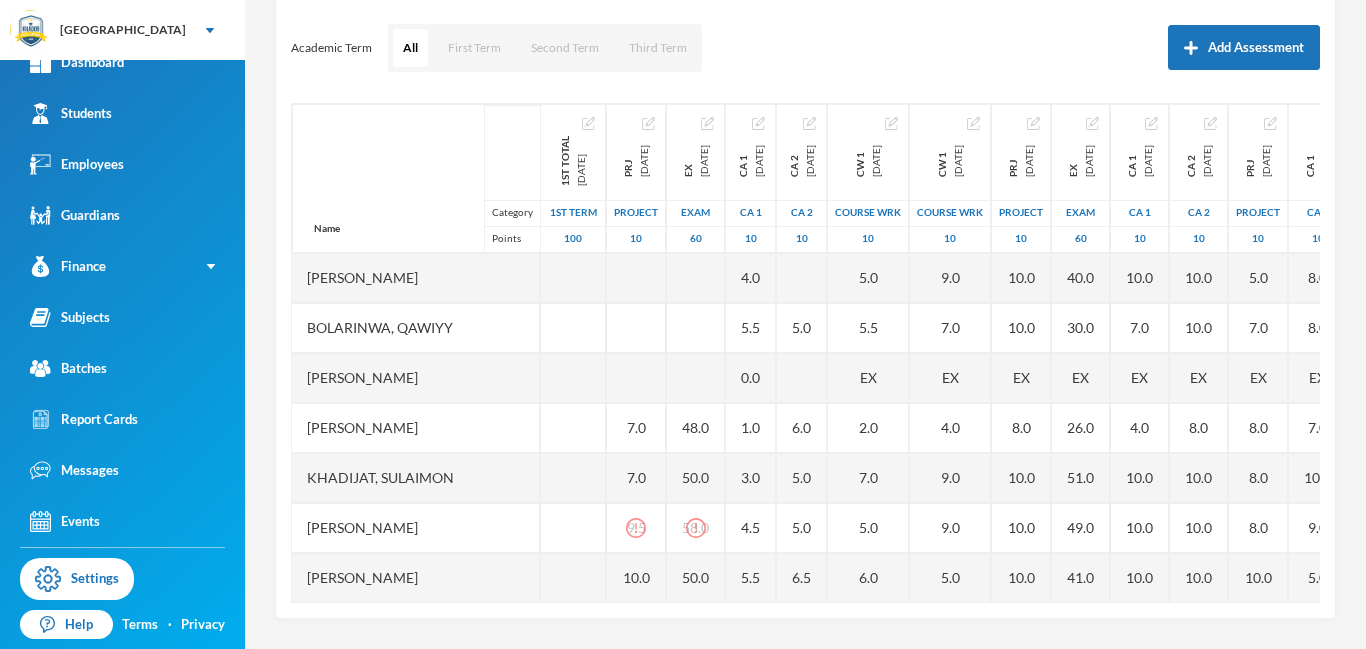 scroll, scrollTop: 263, scrollLeft: 0, axis: vertical 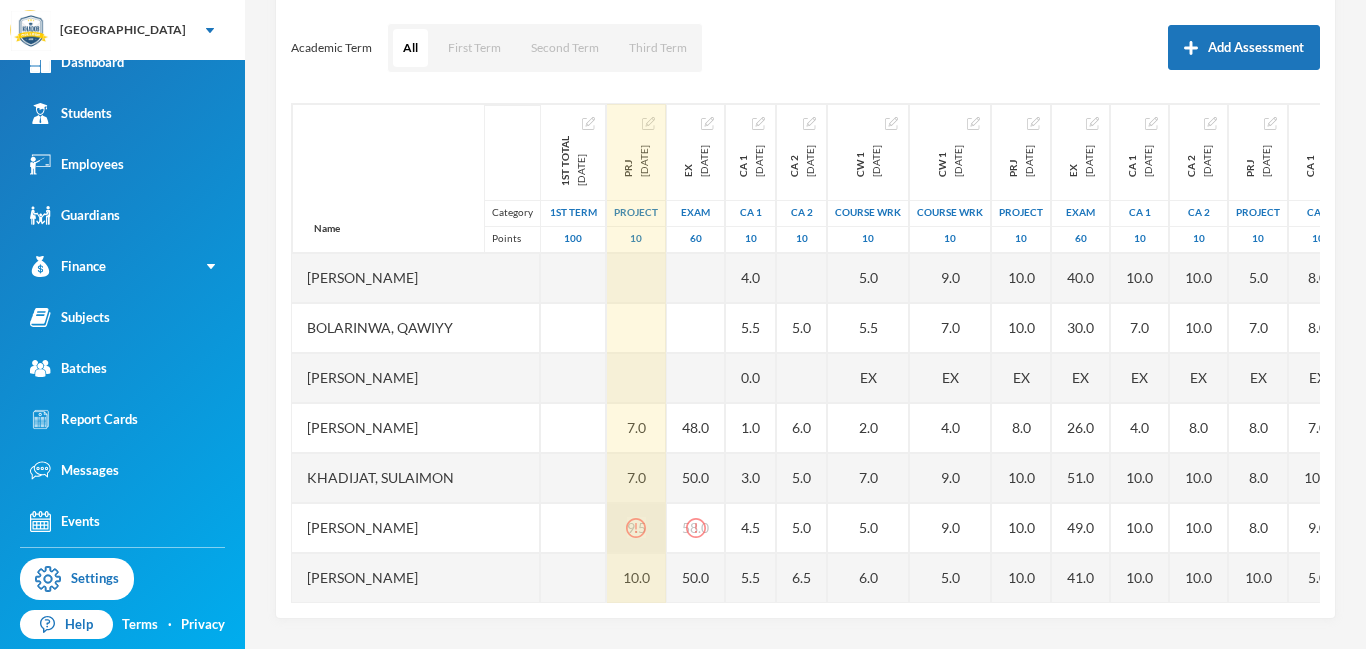 click 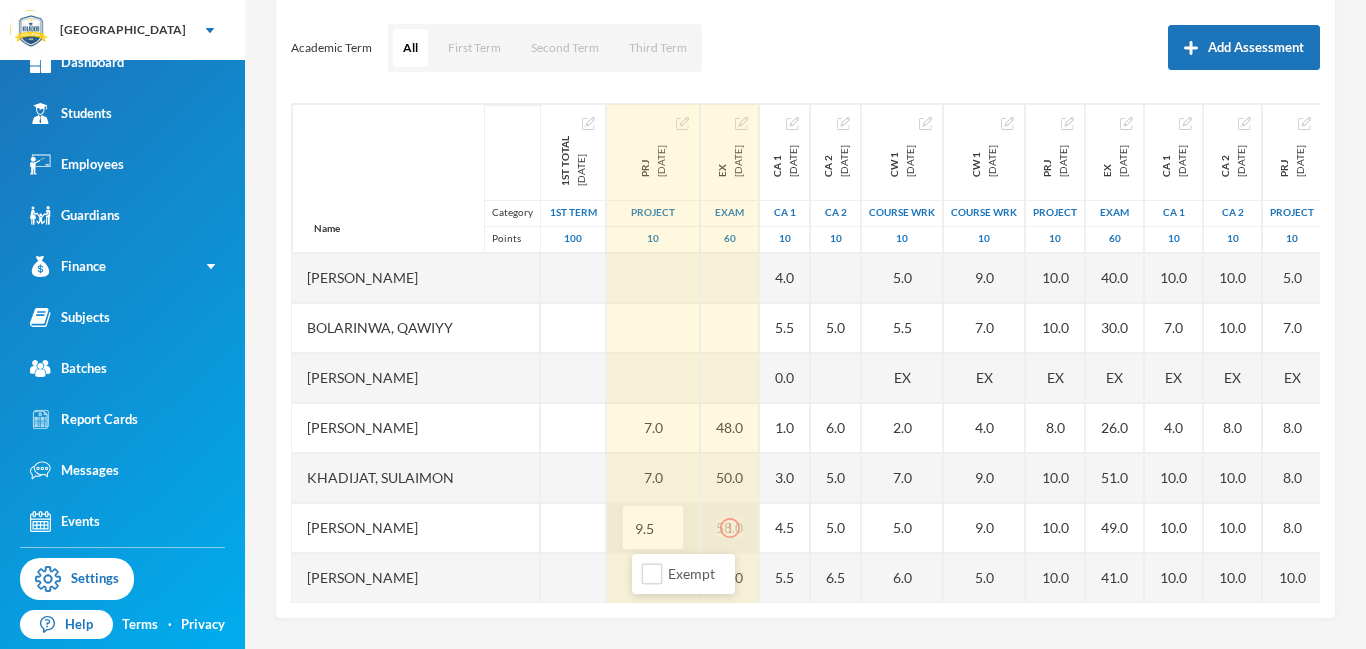 click on "58.0" at bounding box center [730, 528] 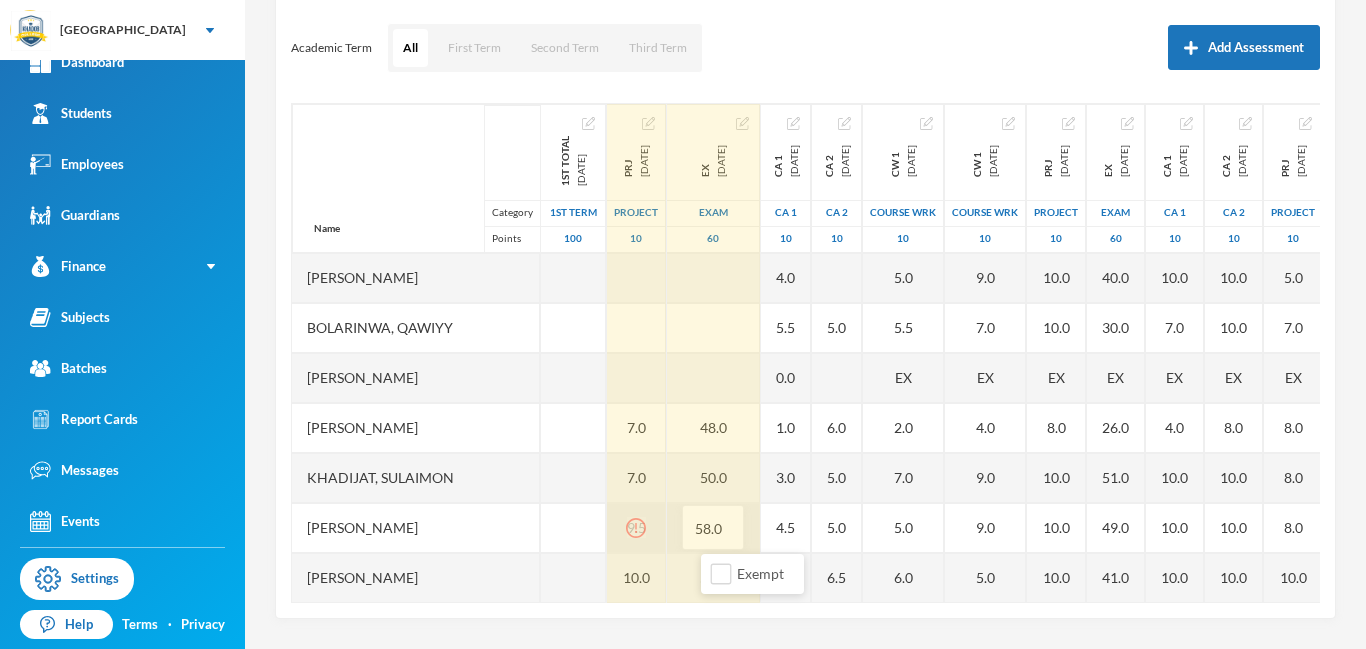 click 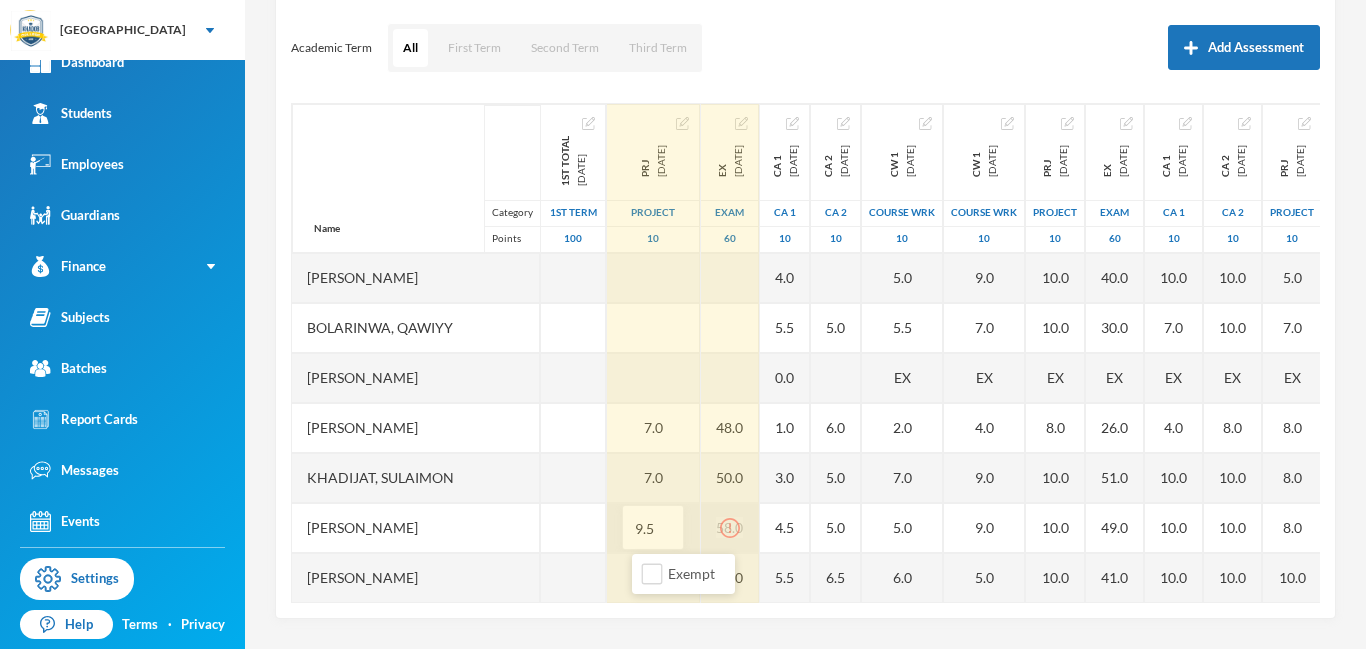 click on "58.0" at bounding box center [730, 528] 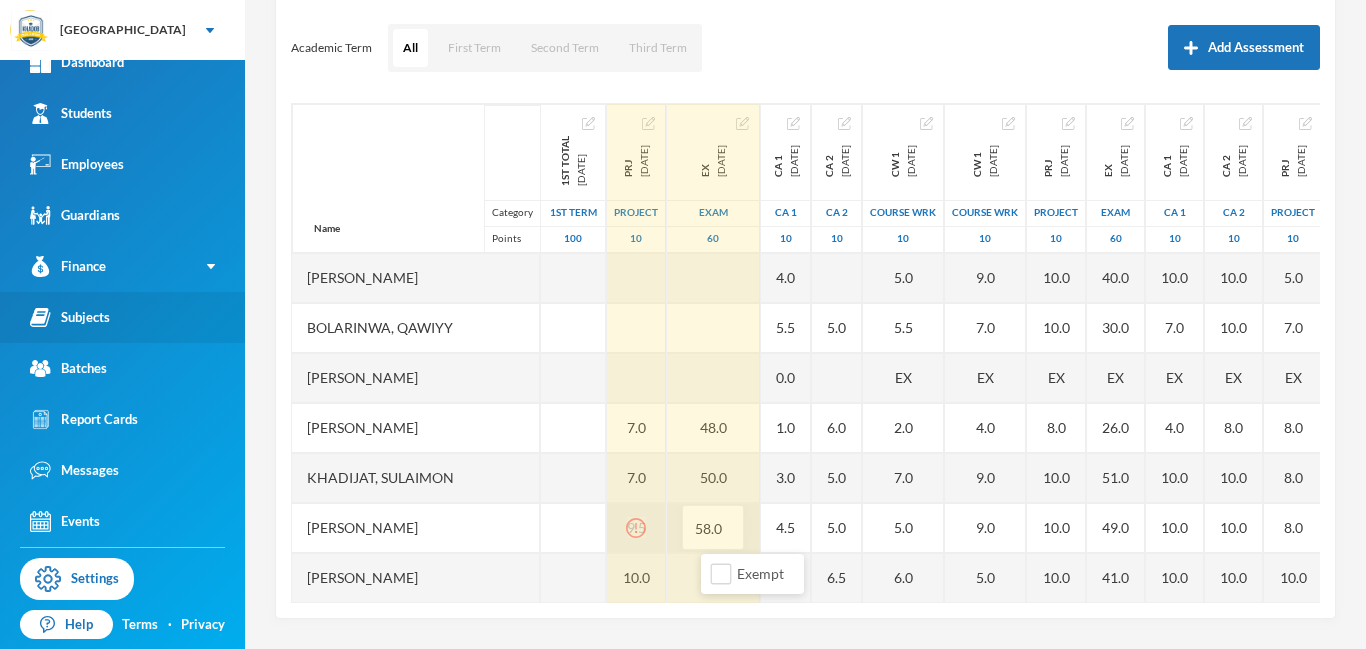 click on "Subjects" at bounding box center [70, 317] 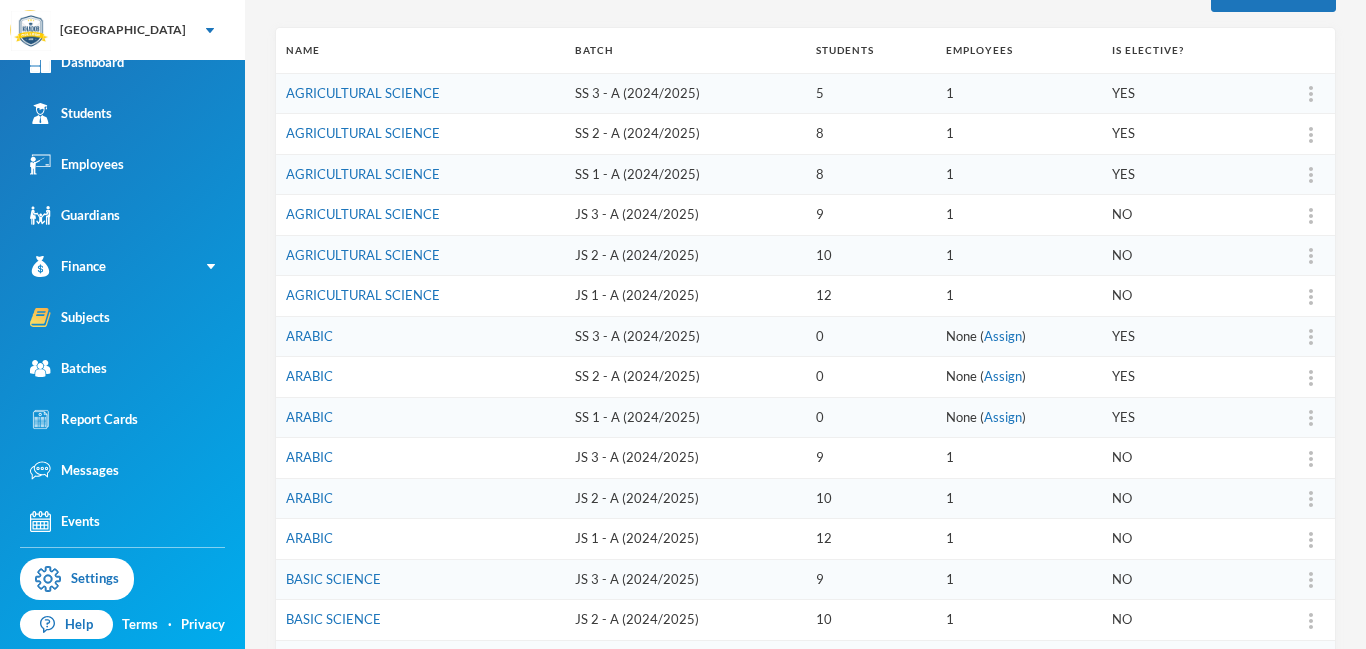 click on "None ( Assign )" at bounding box center [1019, 417] 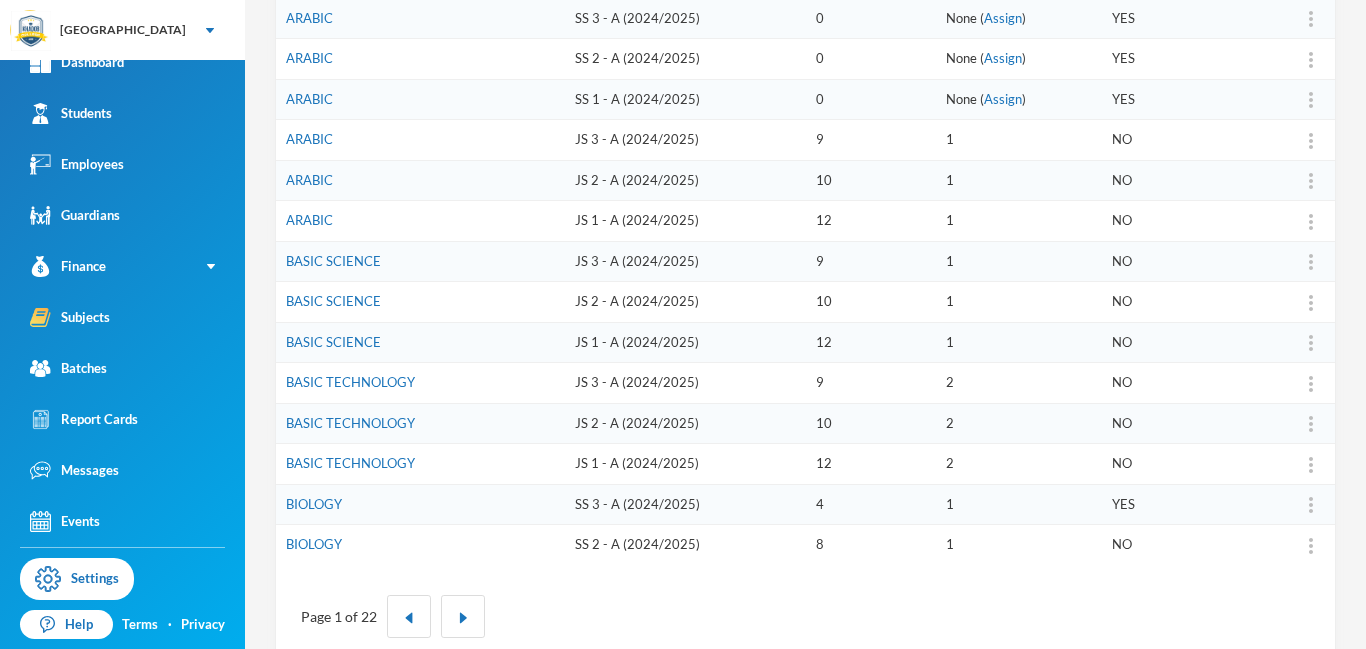 scroll, scrollTop: 621, scrollLeft: 0, axis: vertical 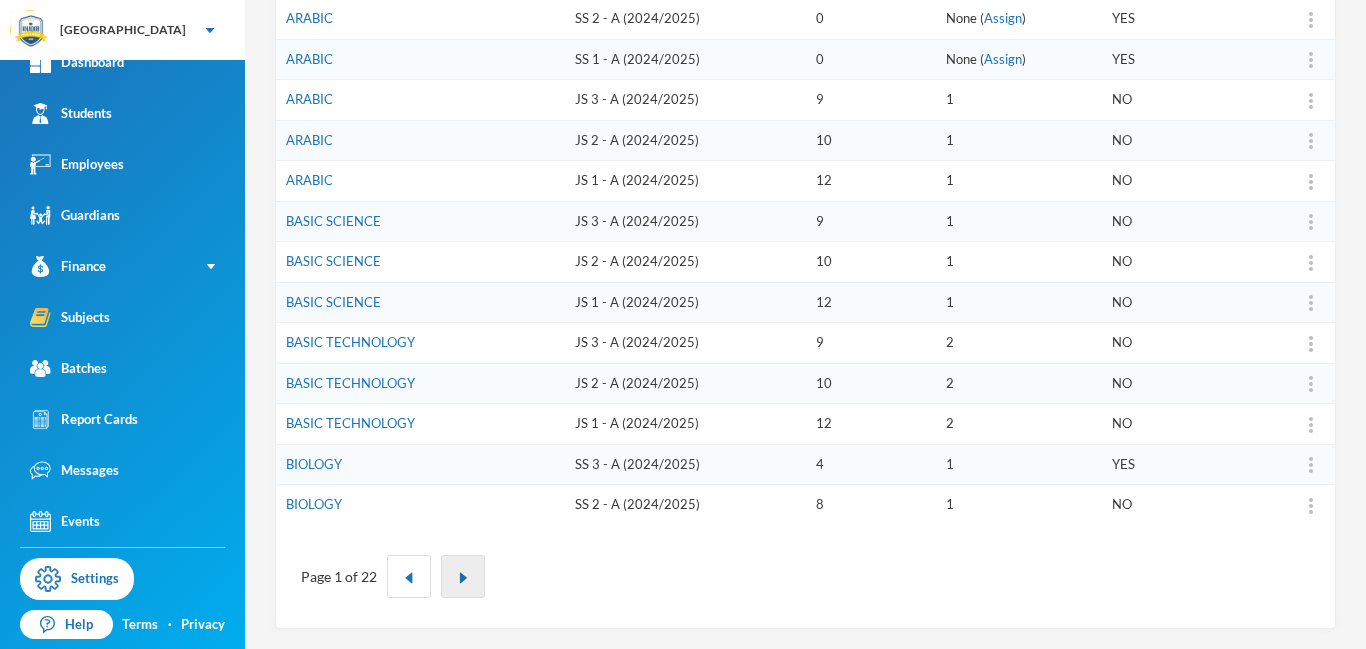 click at bounding box center (463, 576) 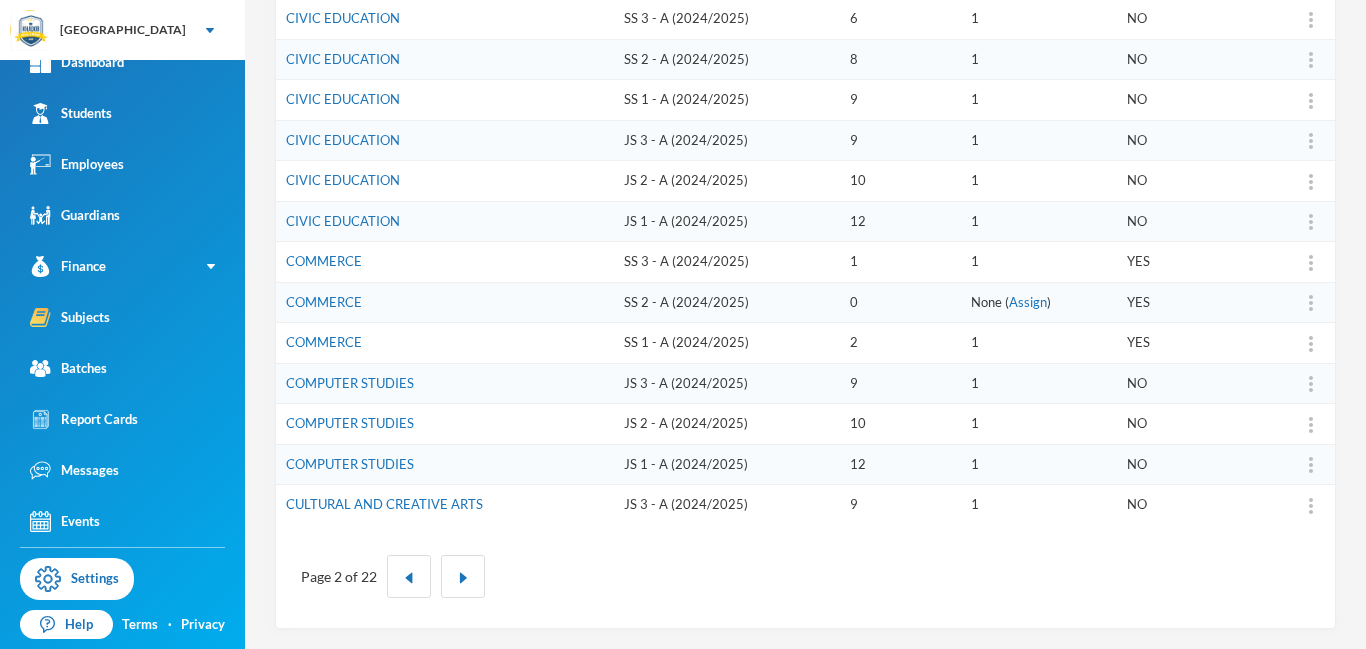 type 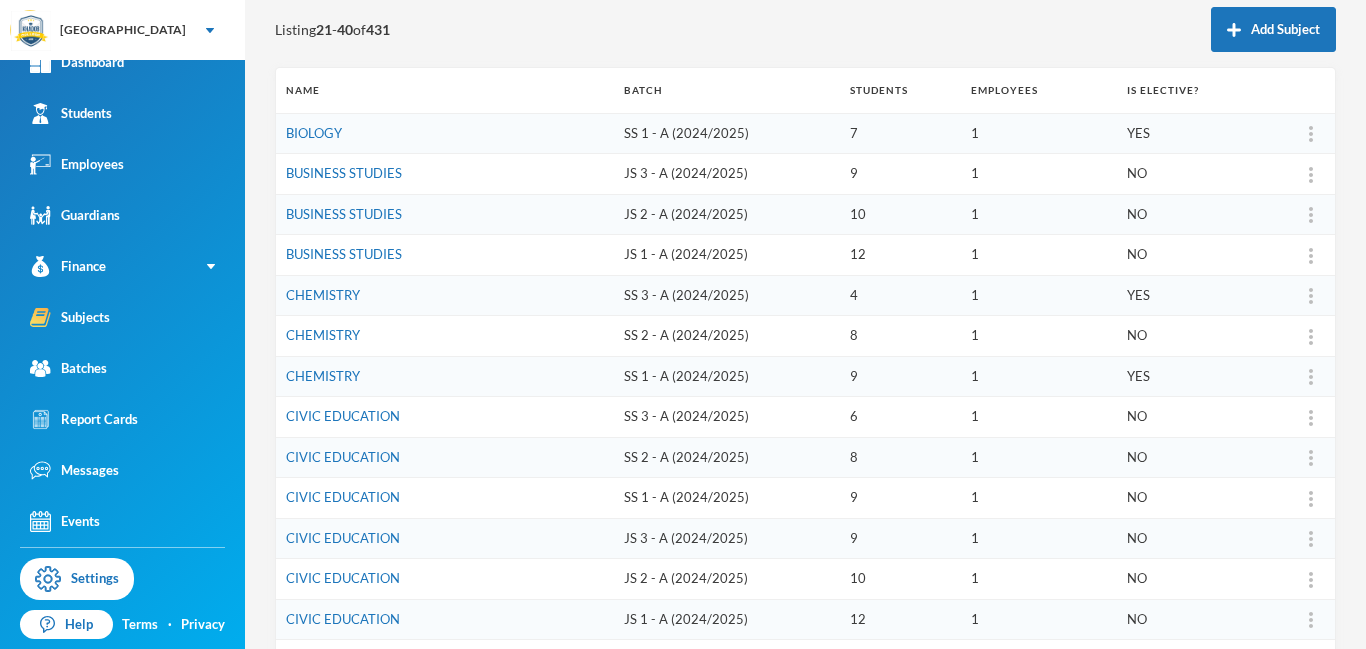 scroll, scrollTop: 221, scrollLeft: 0, axis: vertical 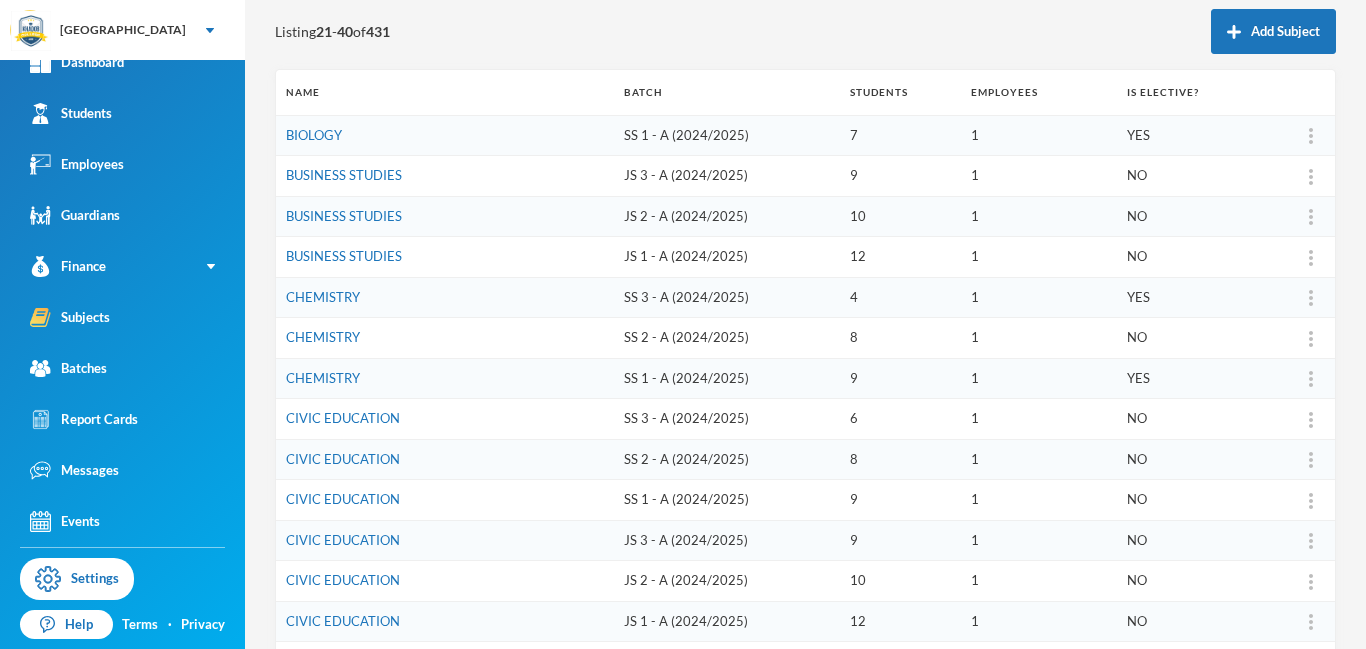 click on "JS 2 - A (2024/2025)" at bounding box center (727, 216) 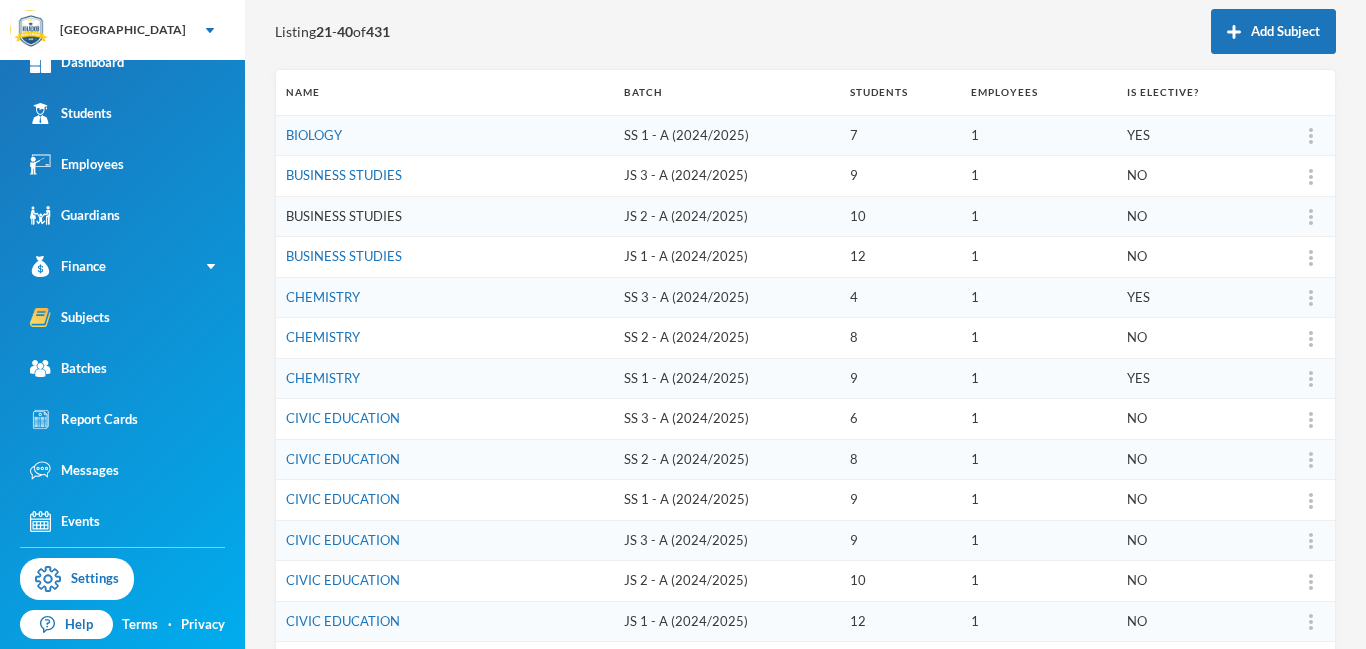 click on "BUSINESS STUDIES" at bounding box center (344, 216) 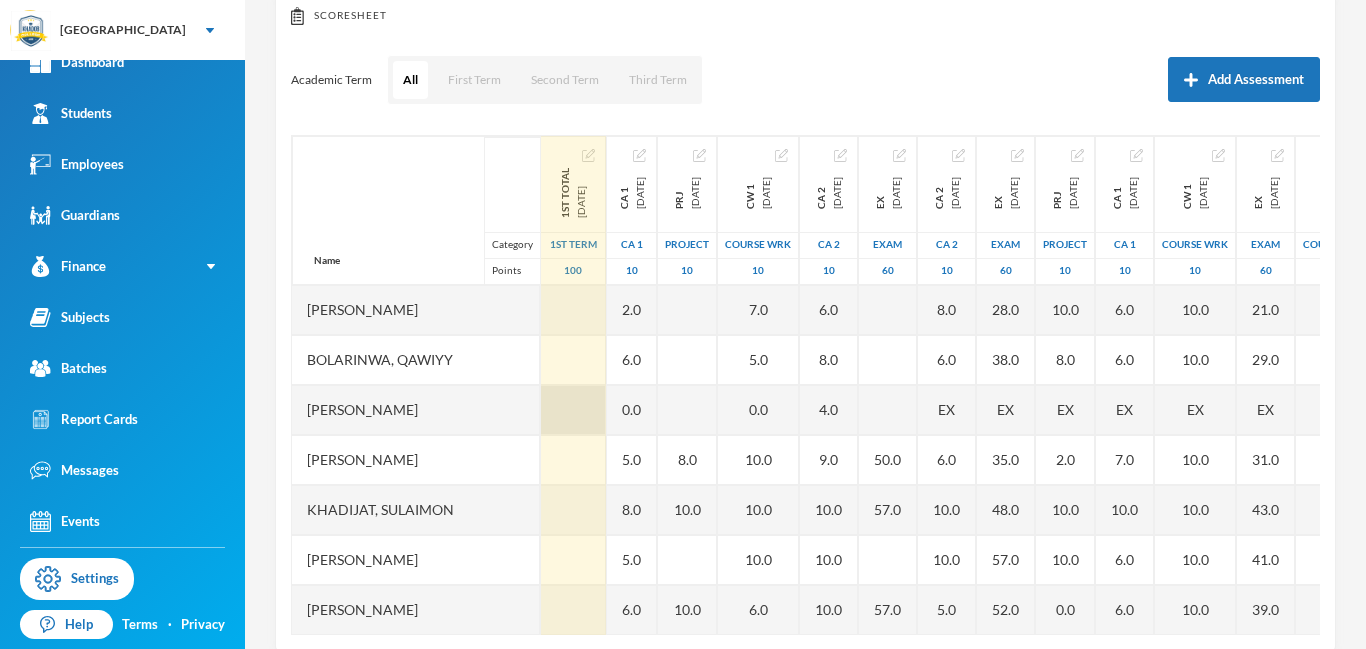 scroll, scrollTop: 263, scrollLeft: 0, axis: vertical 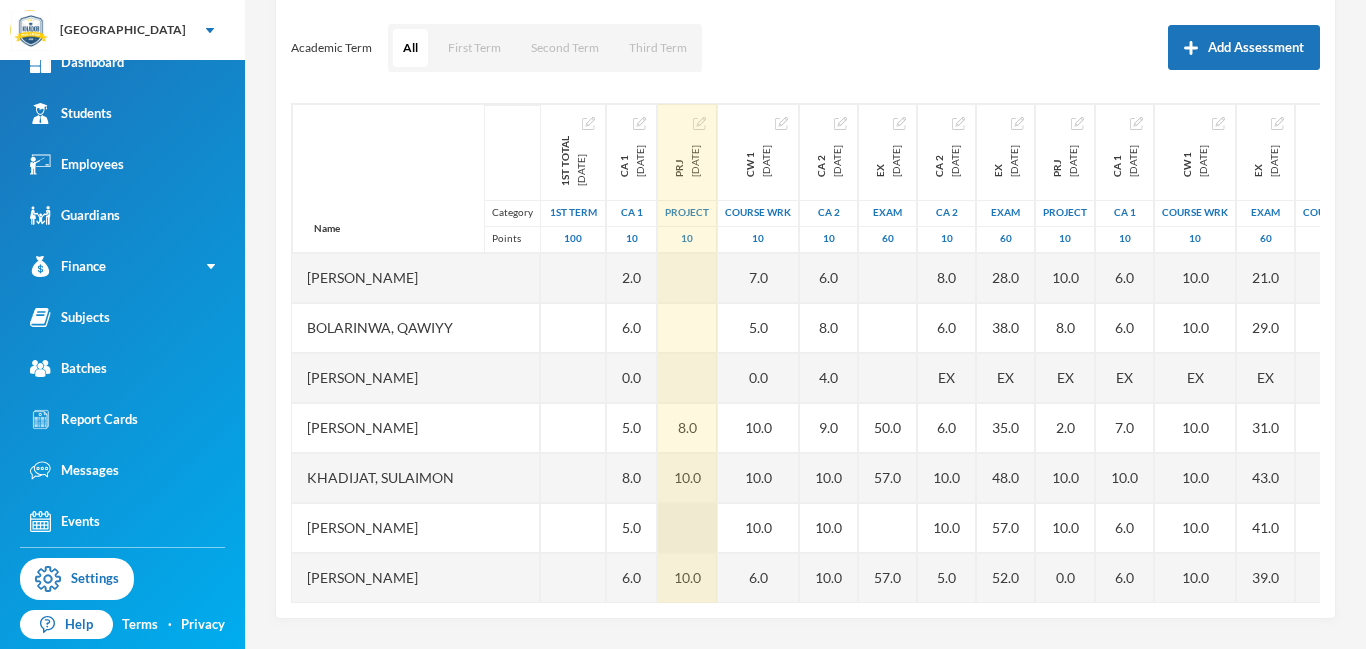 click at bounding box center (687, 528) 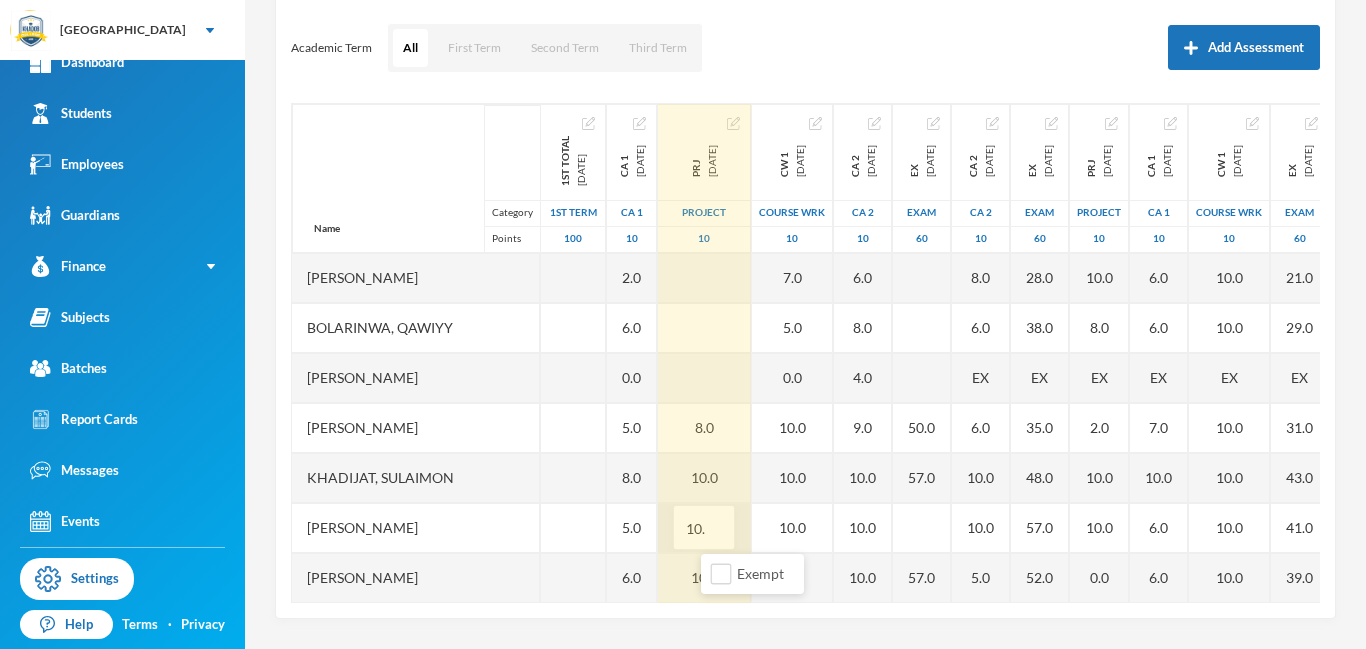 type on "10.0" 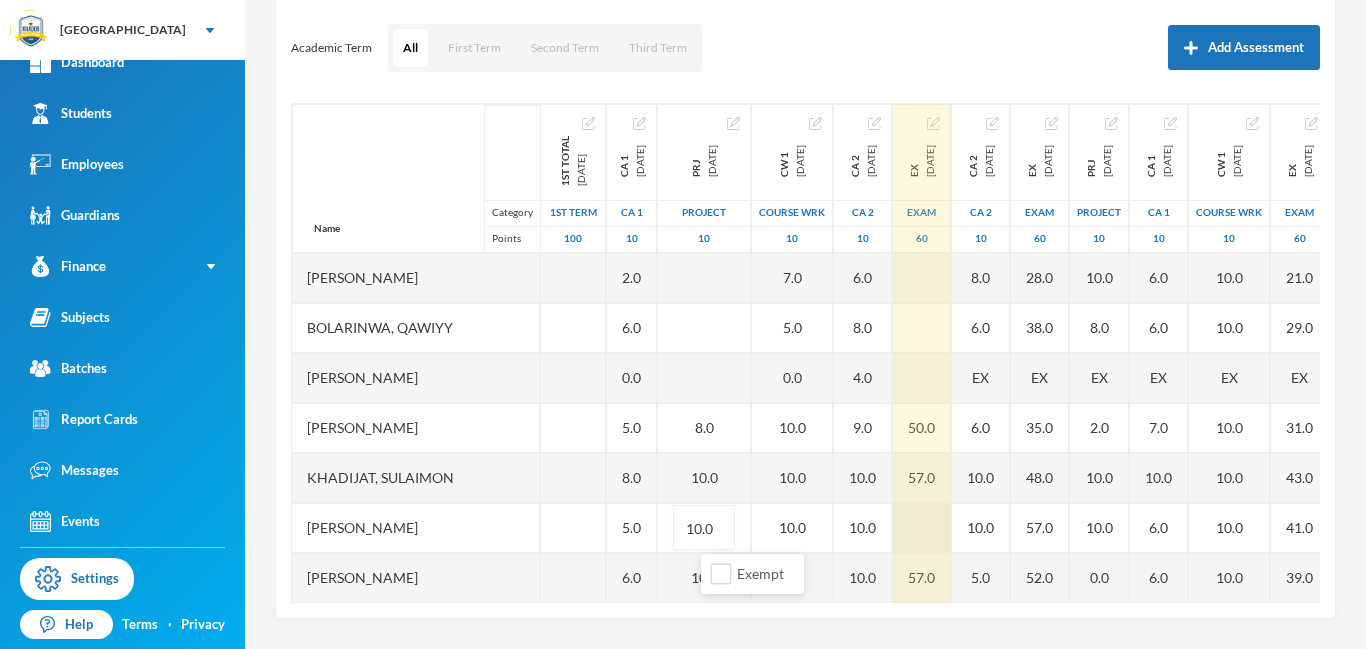 click at bounding box center (922, 528) 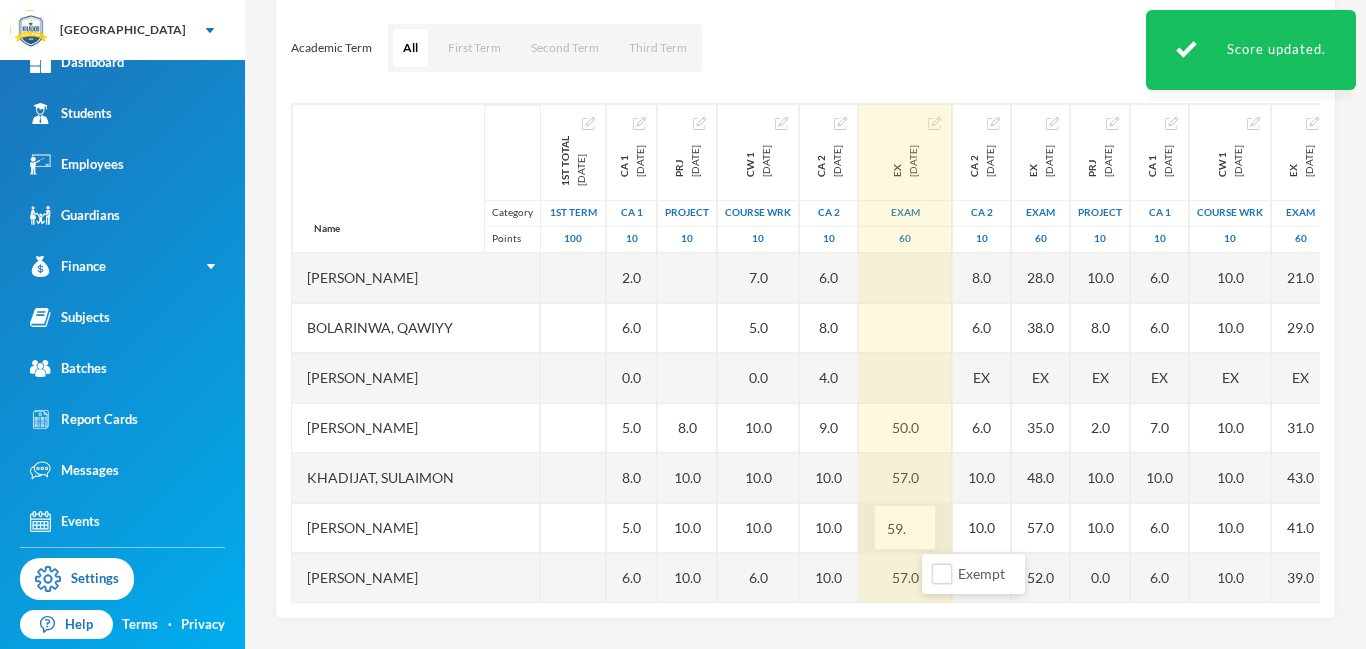 type on "59.0" 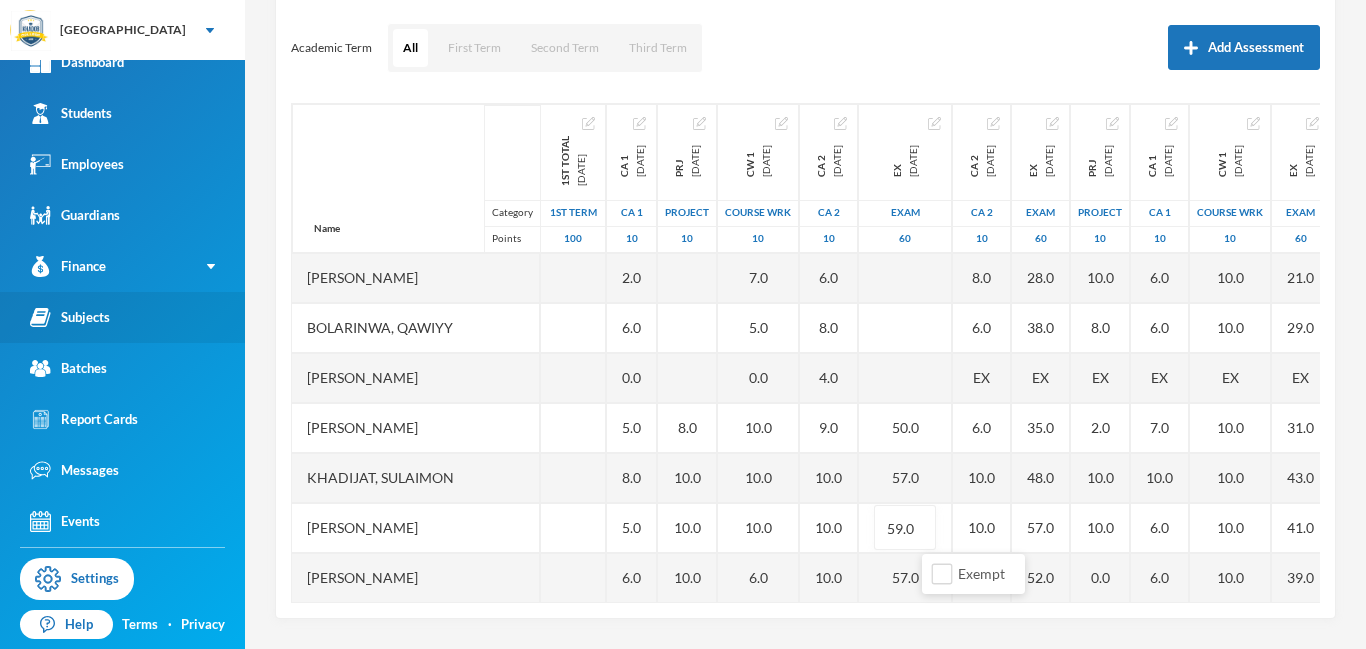click on "Subjects" at bounding box center [70, 317] 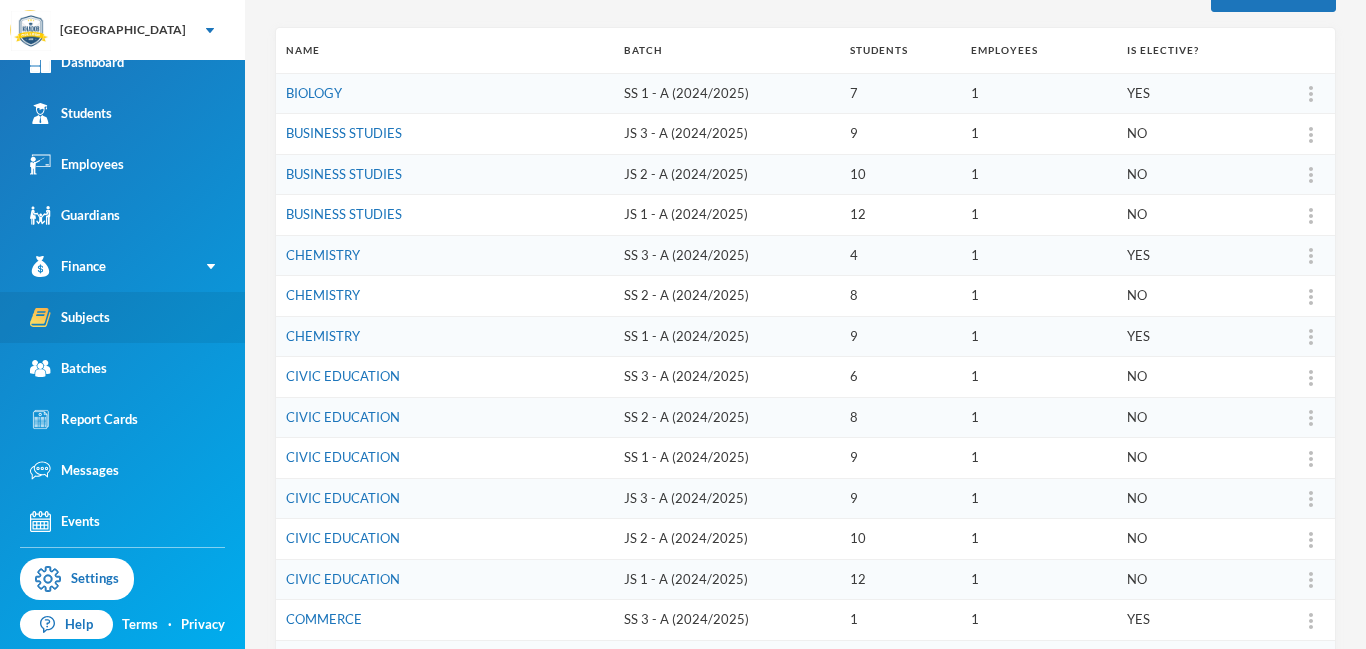 click on "Subjects" at bounding box center (70, 317) 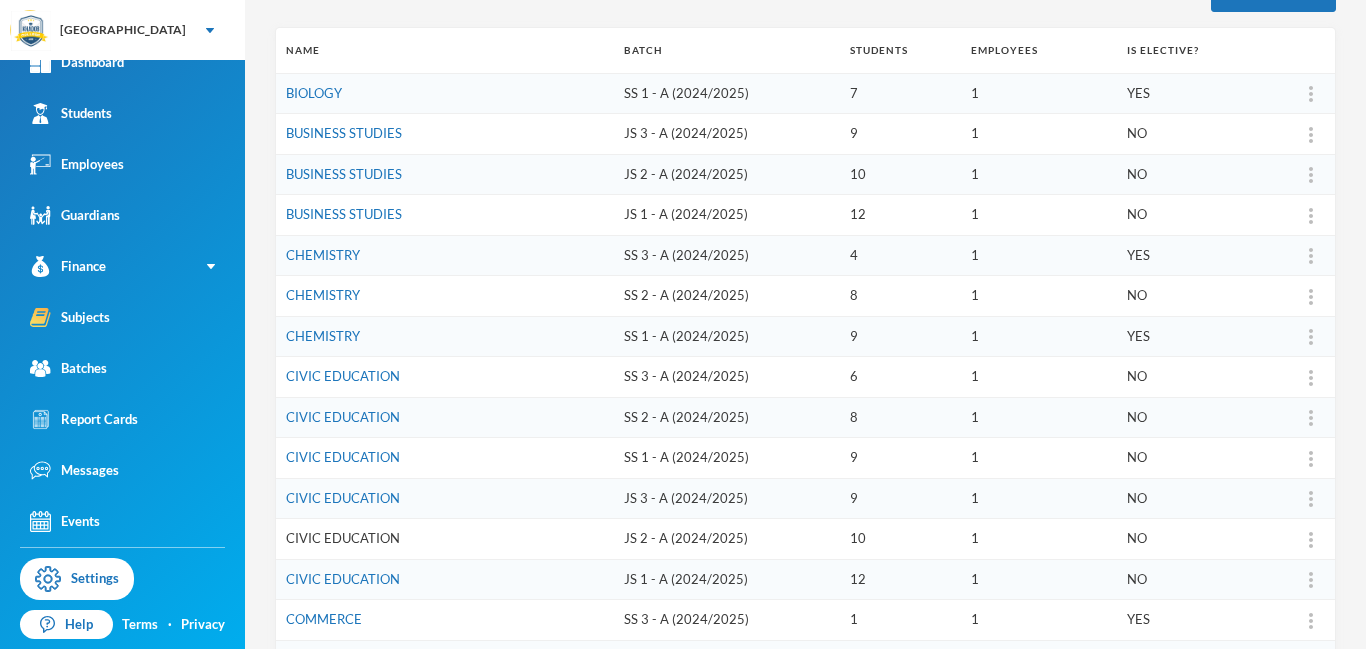 click on "CIVIC EDUCATION" at bounding box center (343, 538) 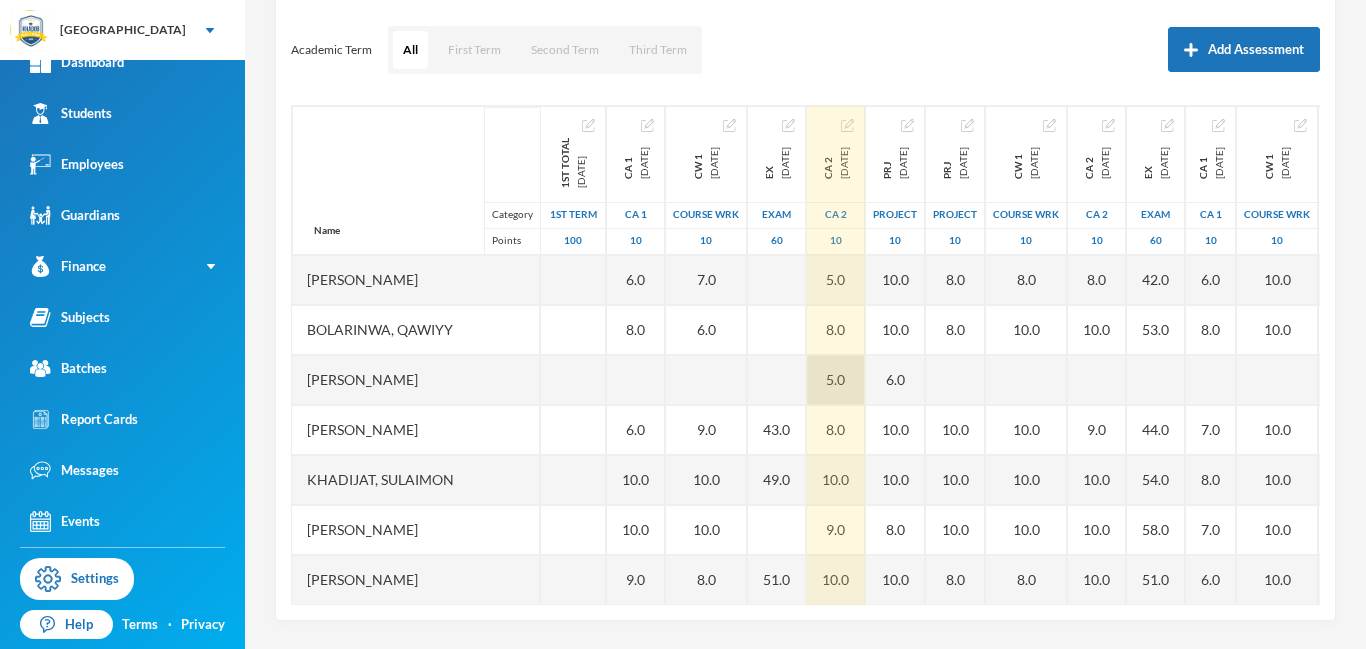 scroll, scrollTop: 263, scrollLeft: 0, axis: vertical 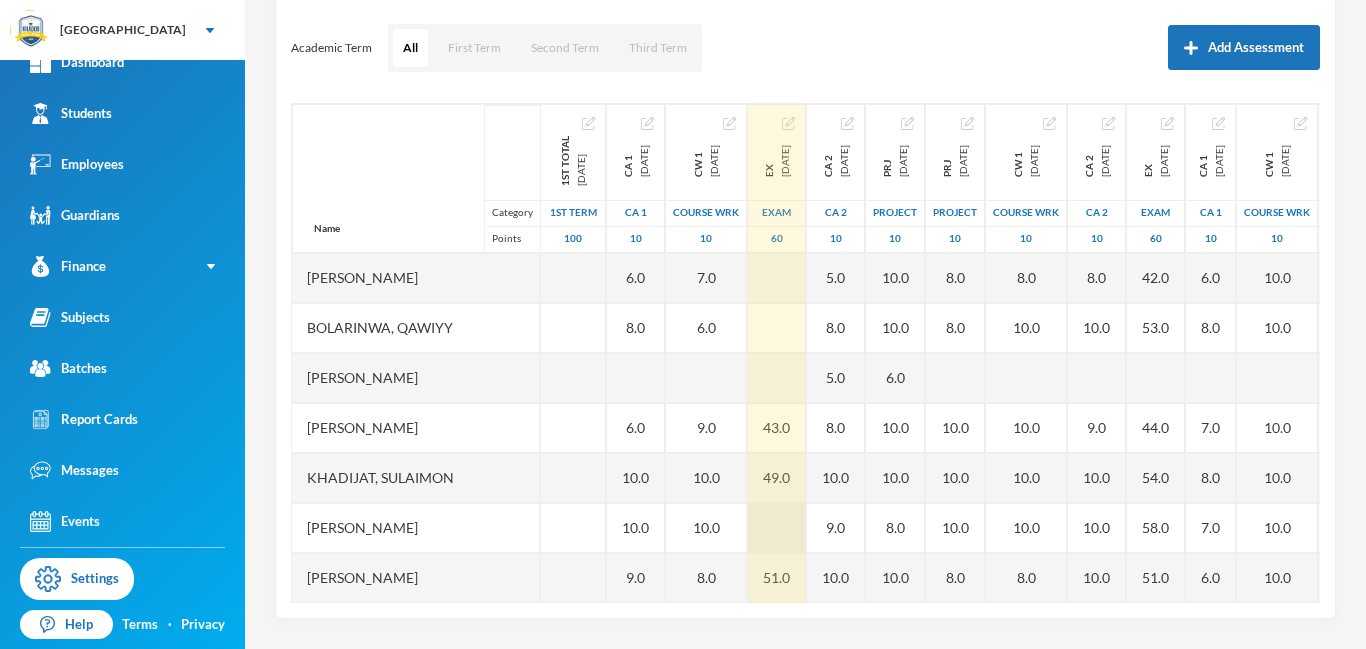click at bounding box center (777, 528) 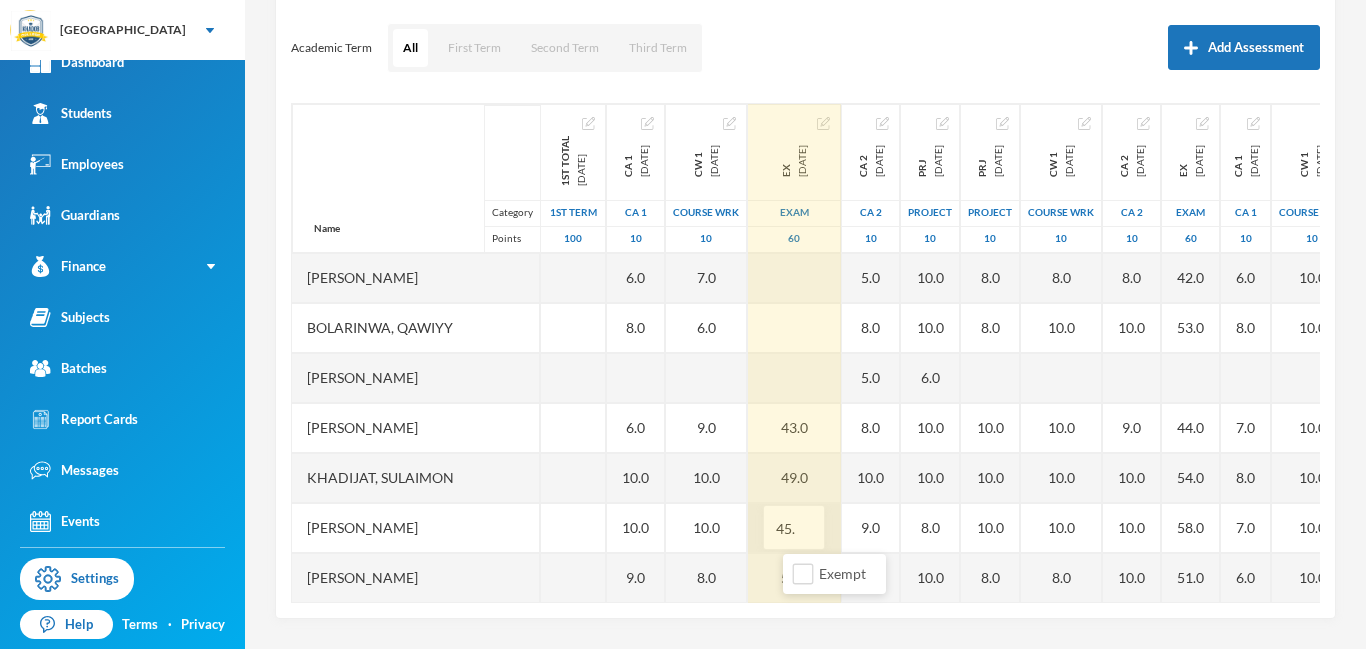 type on "45.0" 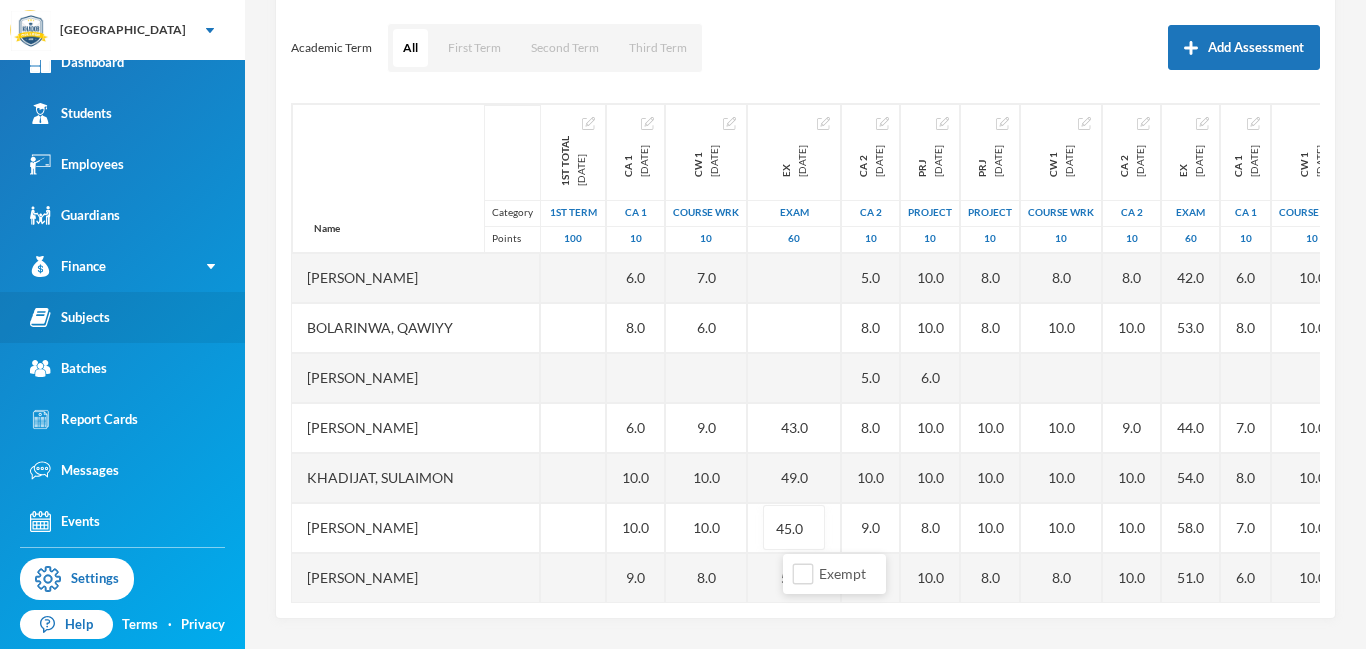 click on "Subjects" at bounding box center [70, 317] 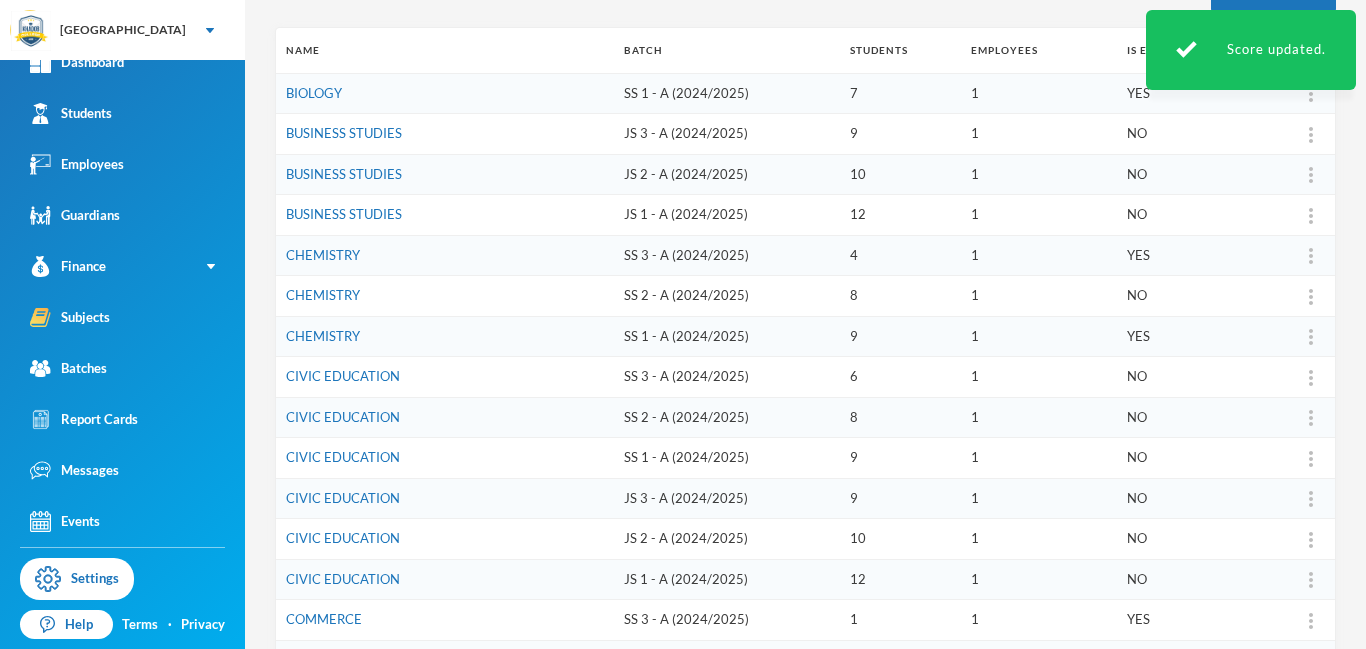 click on "1" at bounding box center [1039, 336] 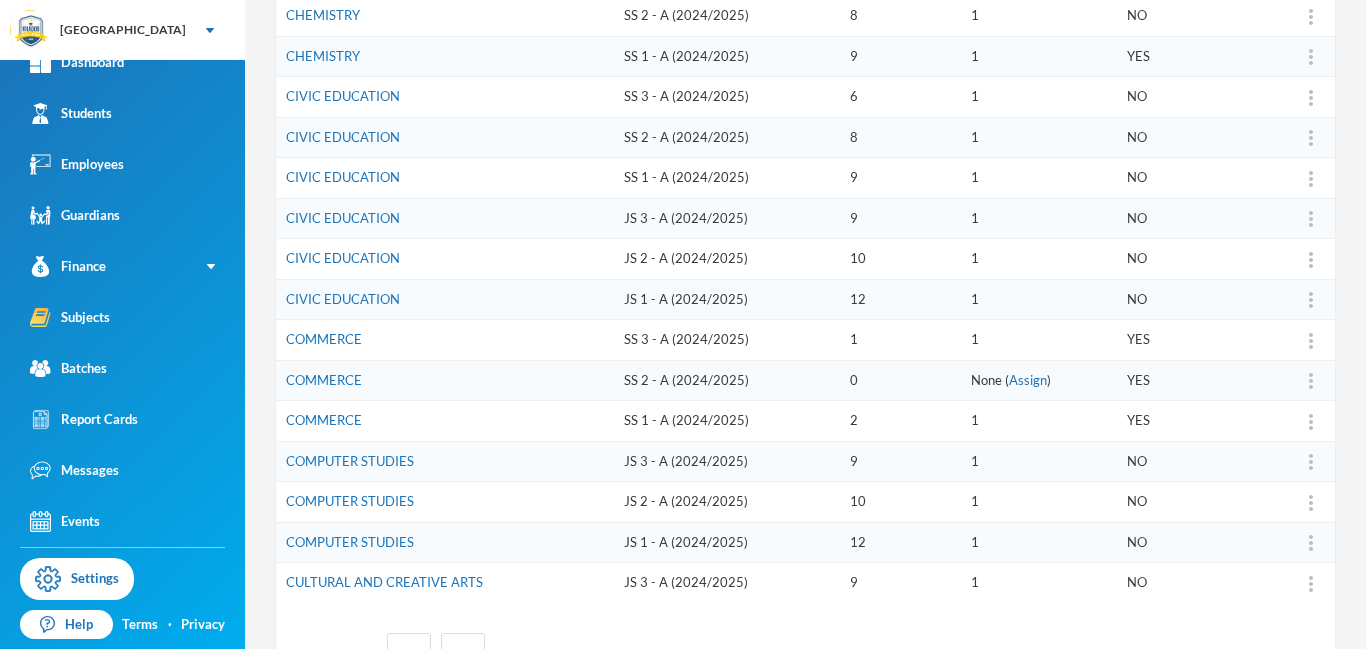 scroll, scrollTop: 583, scrollLeft: 0, axis: vertical 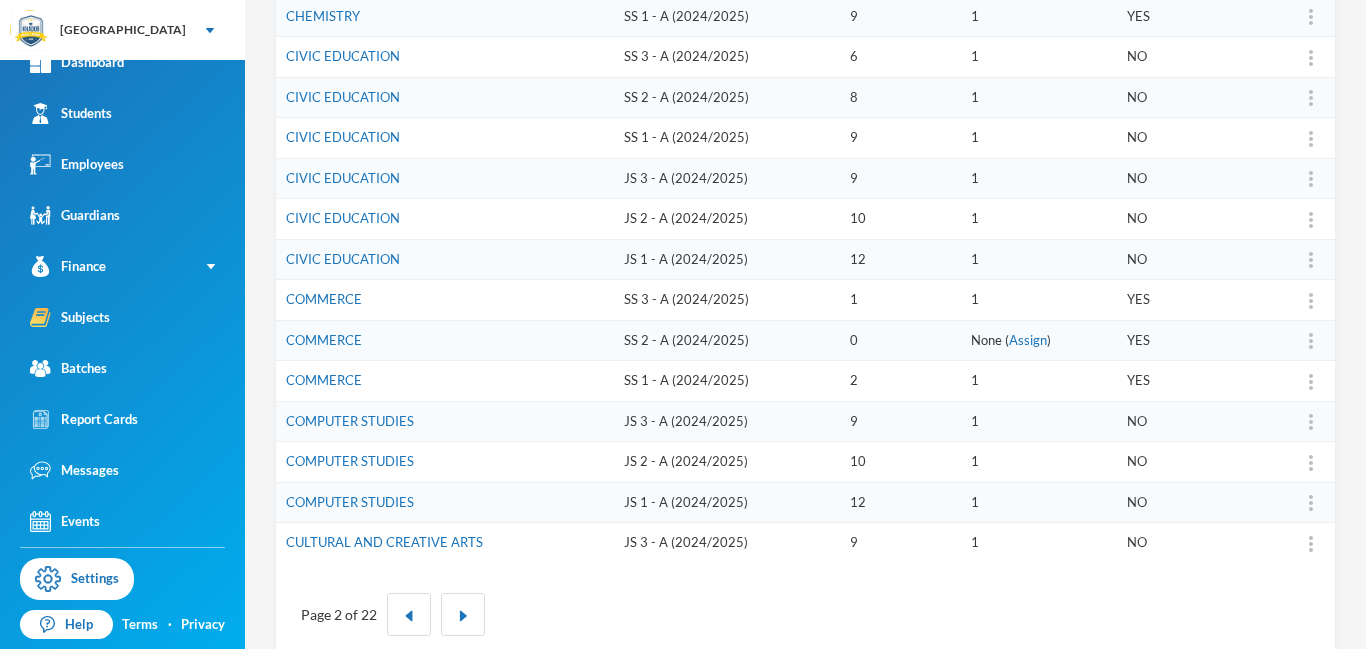 click on "JS 2 - A (2024/2025)" at bounding box center (727, 462) 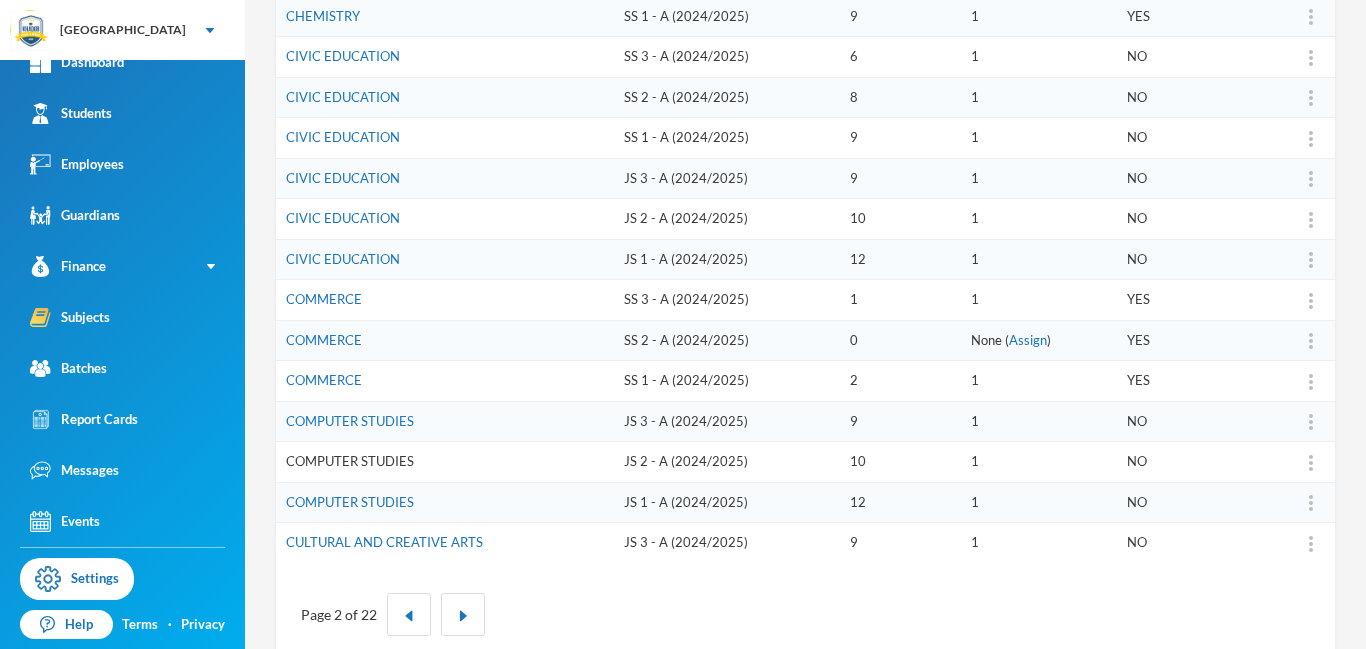 click on "COMPUTER STUDIES" at bounding box center (350, 461) 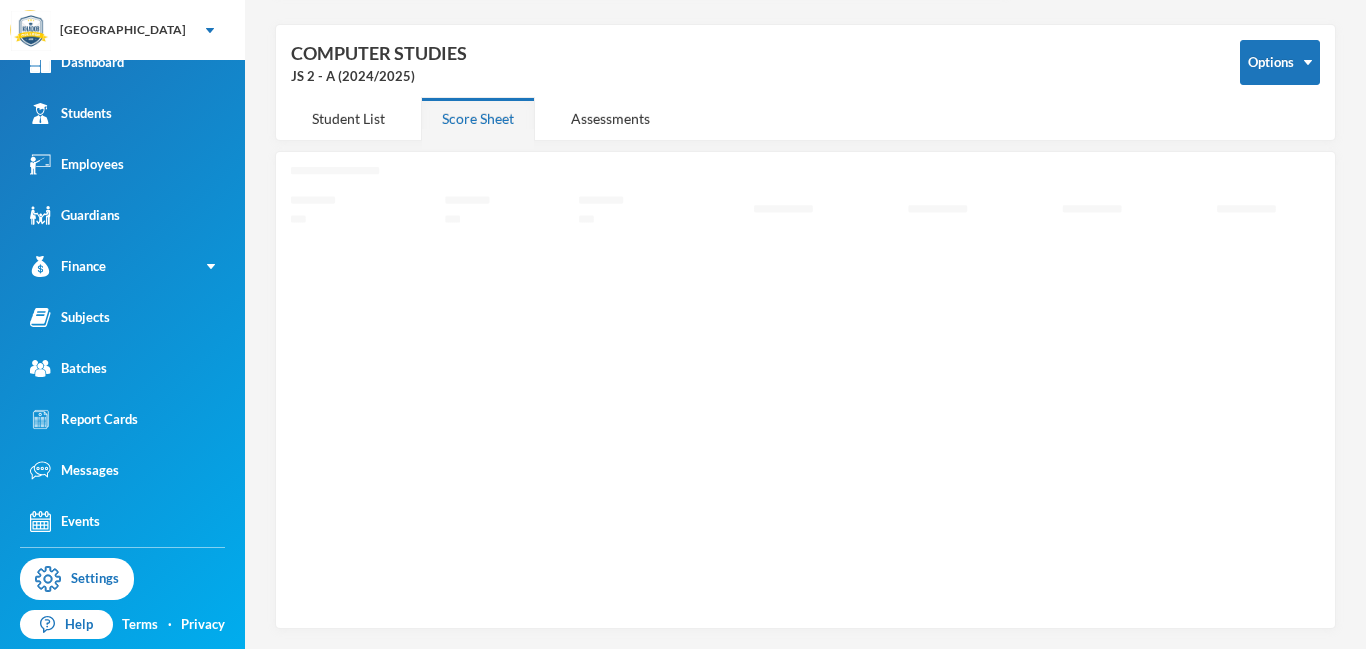 scroll, scrollTop: 71, scrollLeft: 0, axis: vertical 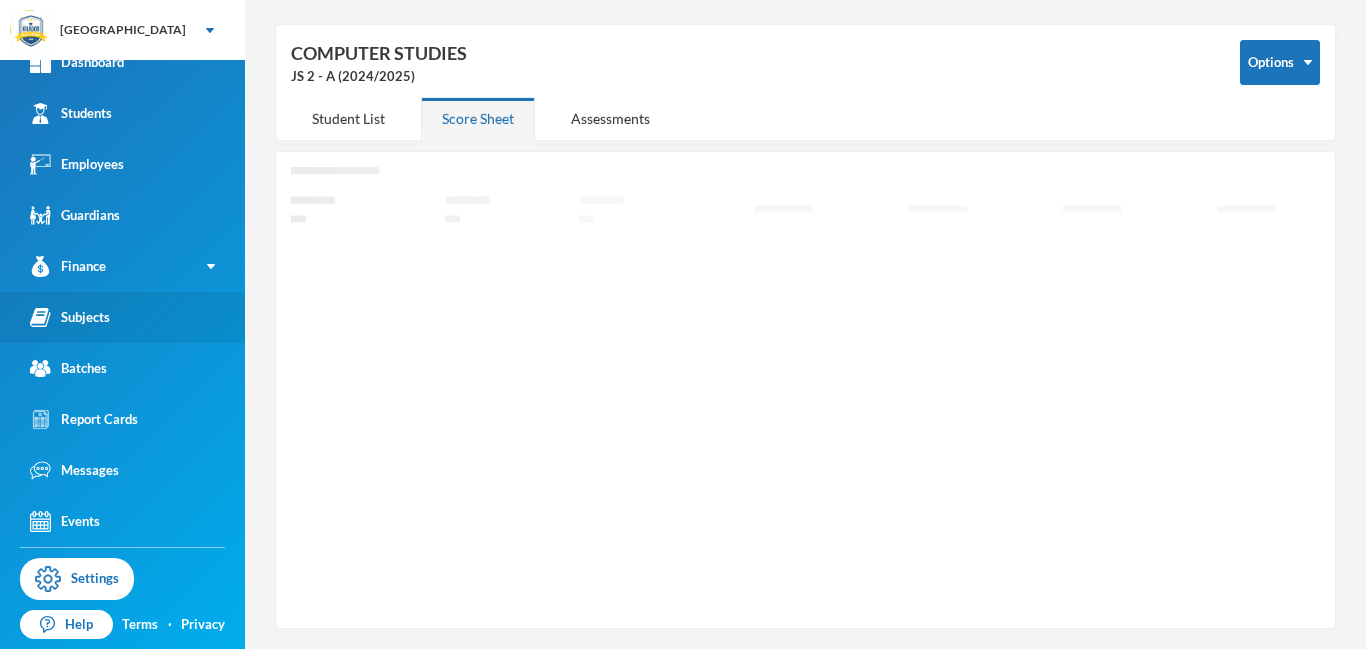 click on "Subjects" at bounding box center (70, 317) 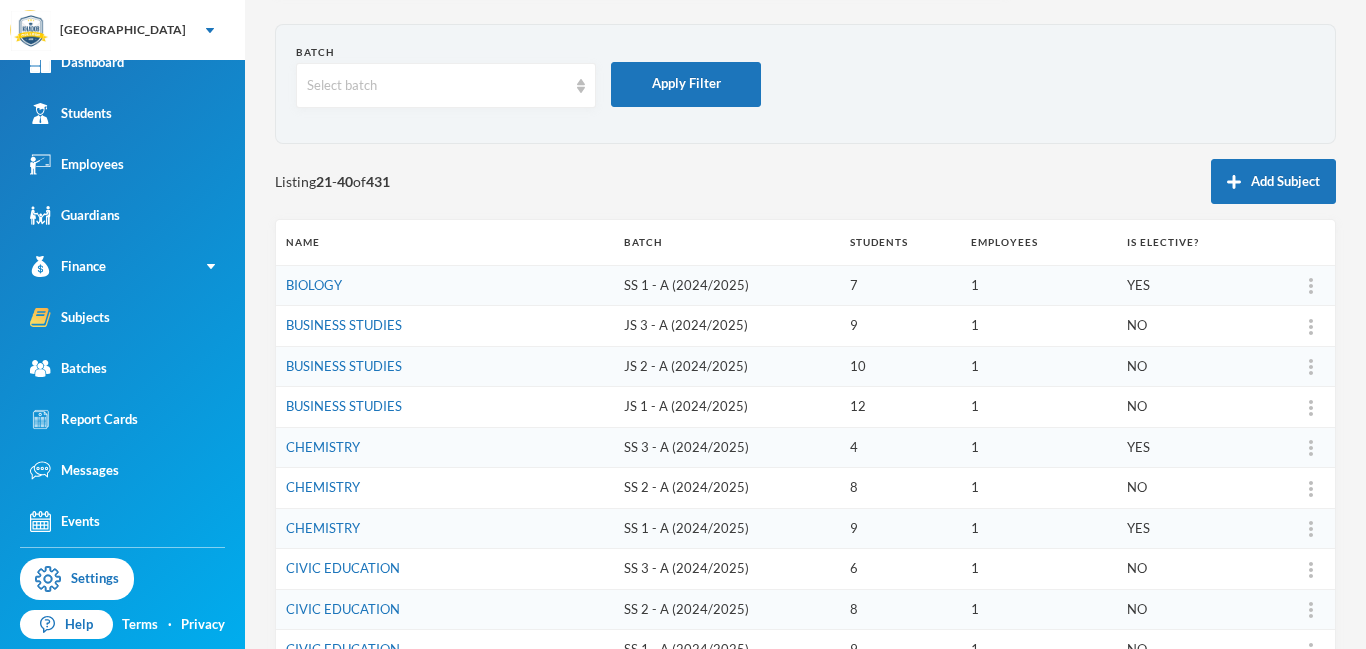 click at bounding box center [1297, 488] 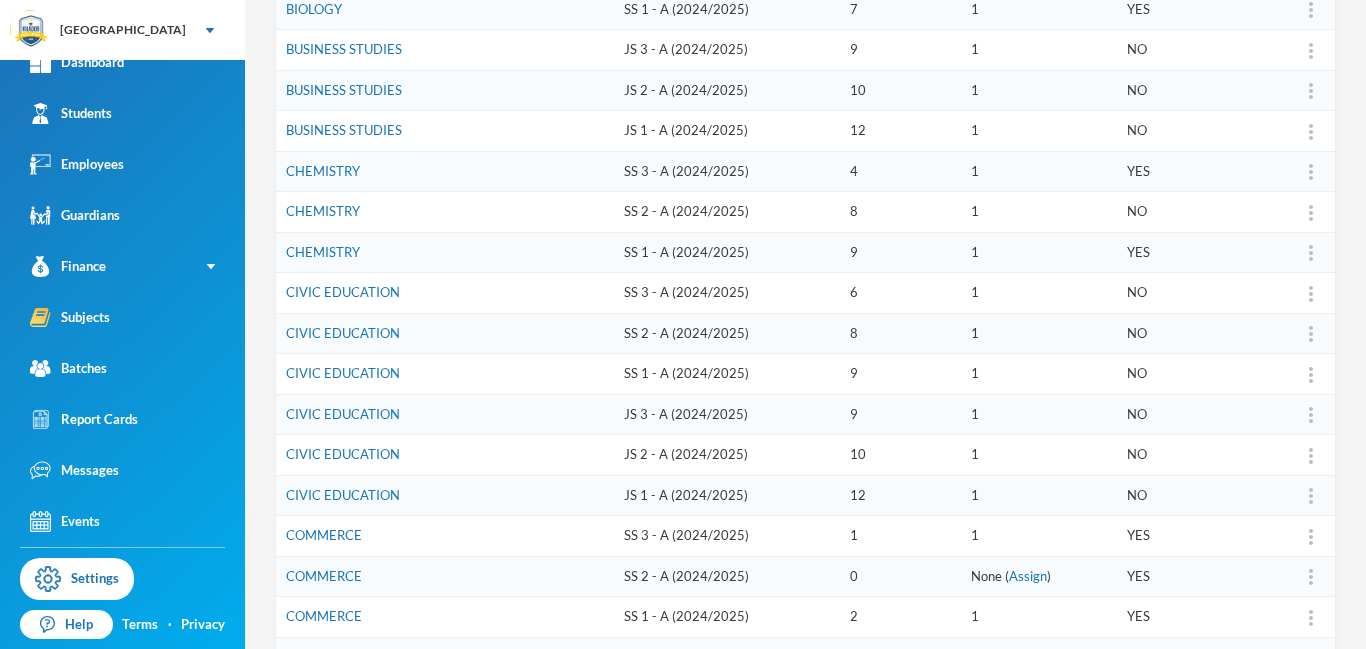 scroll, scrollTop: 351, scrollLeft: 0, axis: vertical 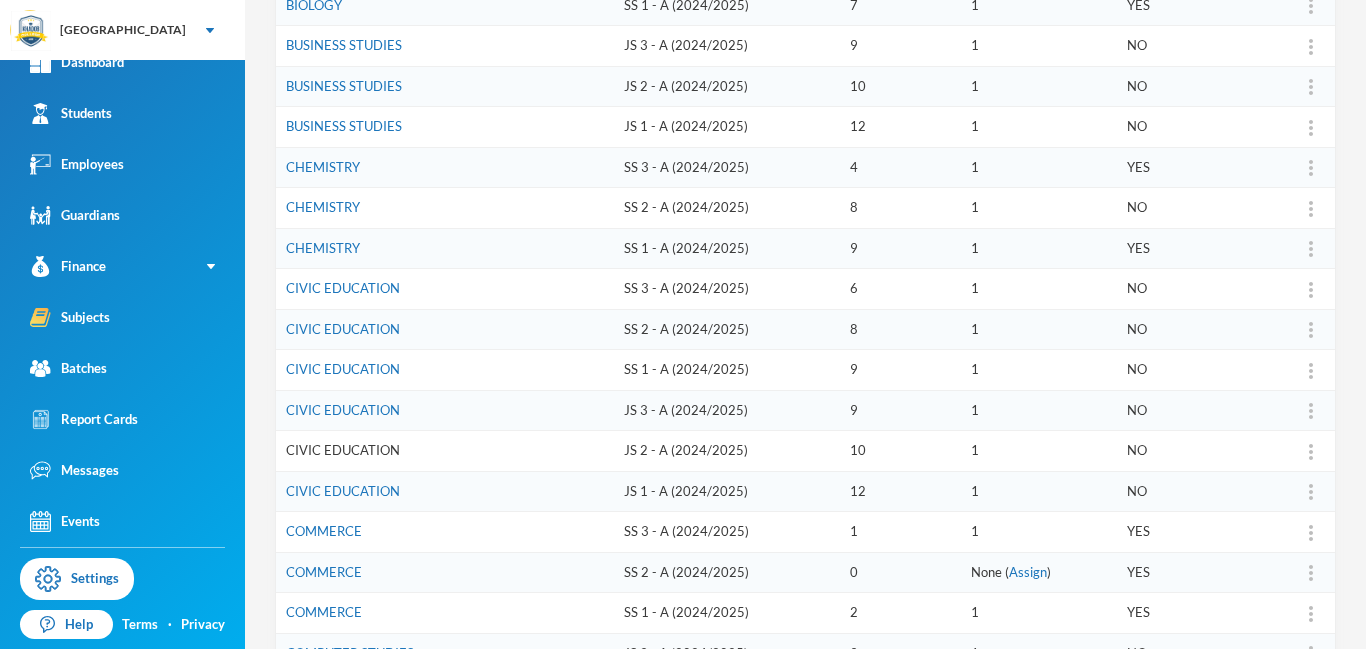 click on "CIVIC EDUCATION" at bounding box center (343, 450) 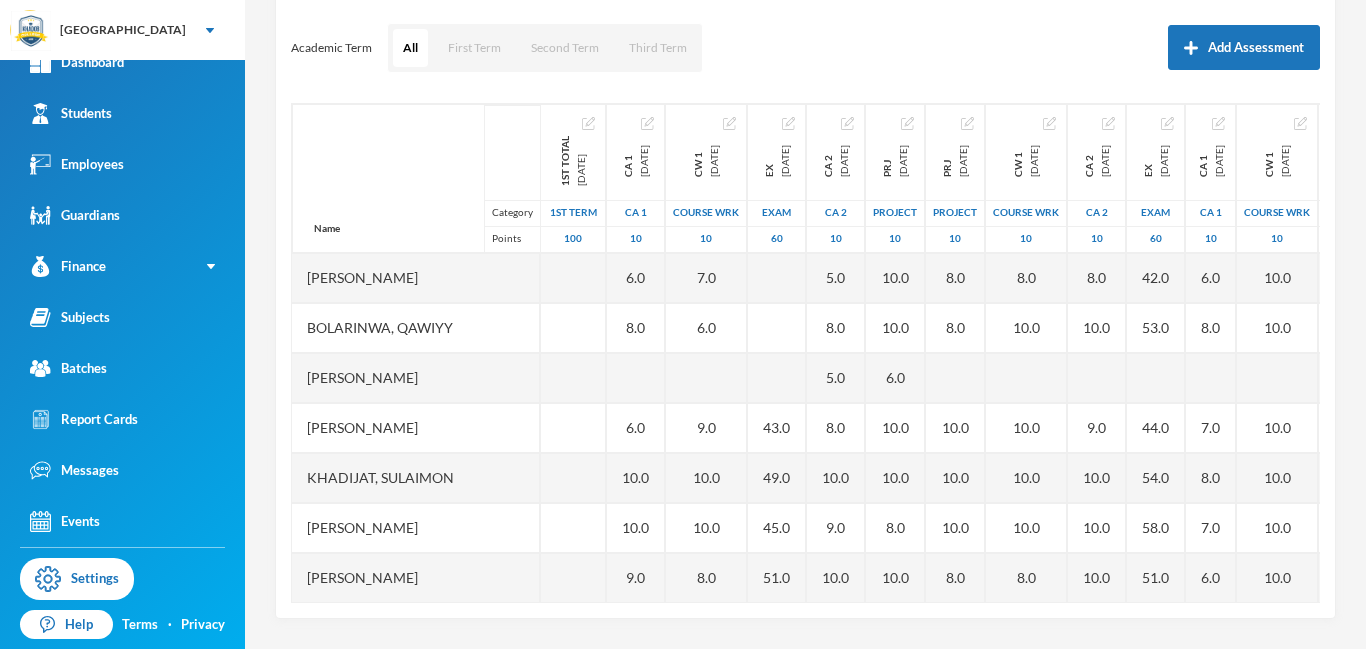 scroll, scrollTop: 263, scrollLeft: 0, axis: vertical 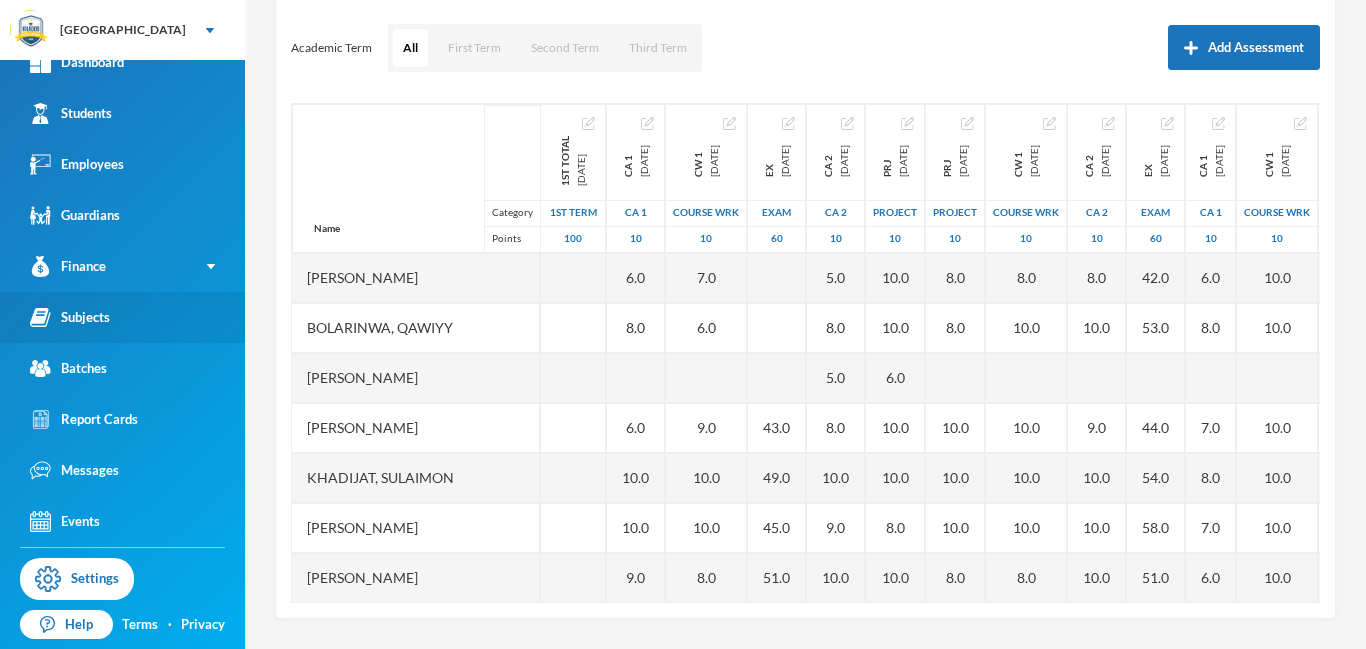 click on "Subjects" at bounding box center (70, 317) 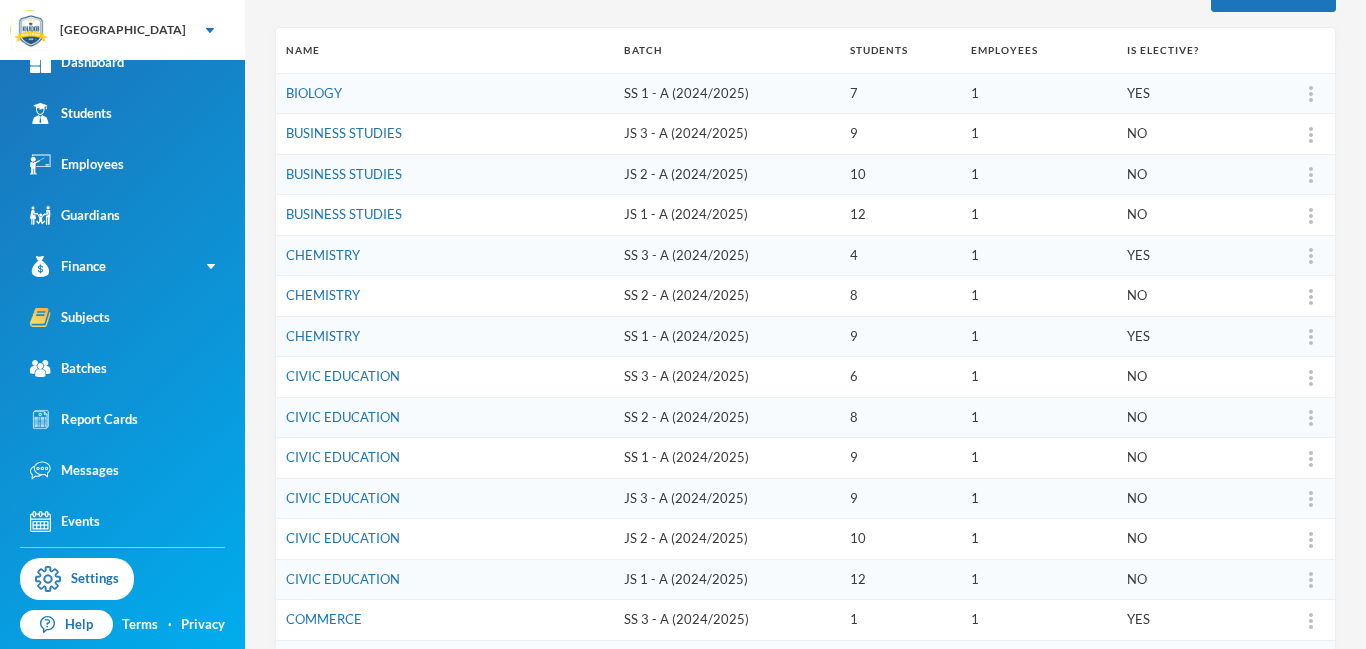 click on "NO" at bounding box center [1188, 498] 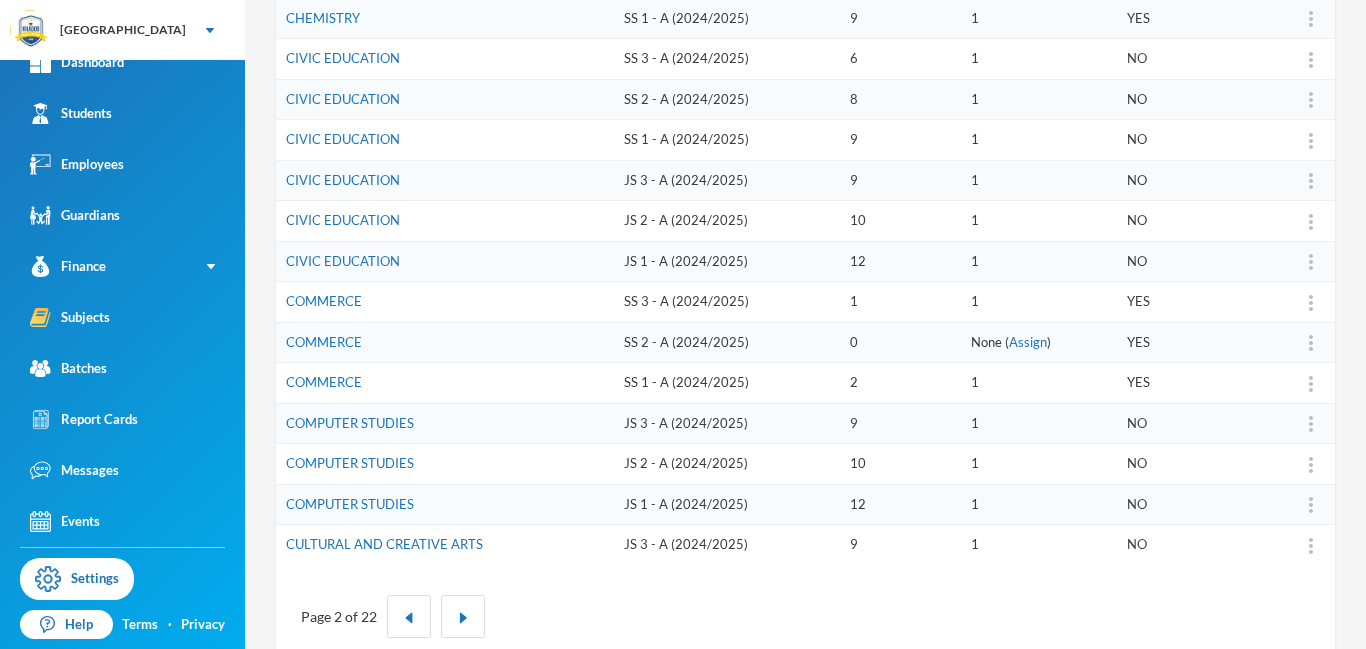 scroll, scrollTop: 583, scrollLeft: 0, axis: vertical 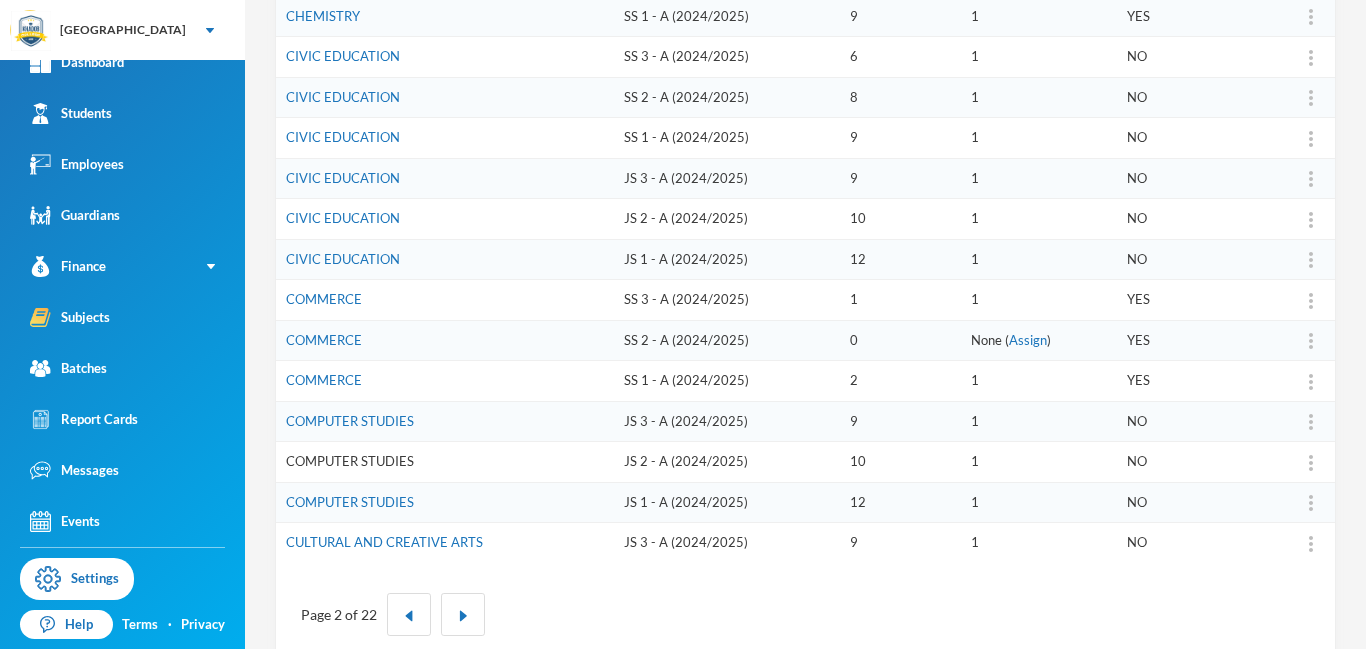 click on "COMPUTER STUDIES" at bounding box center [350, 461] 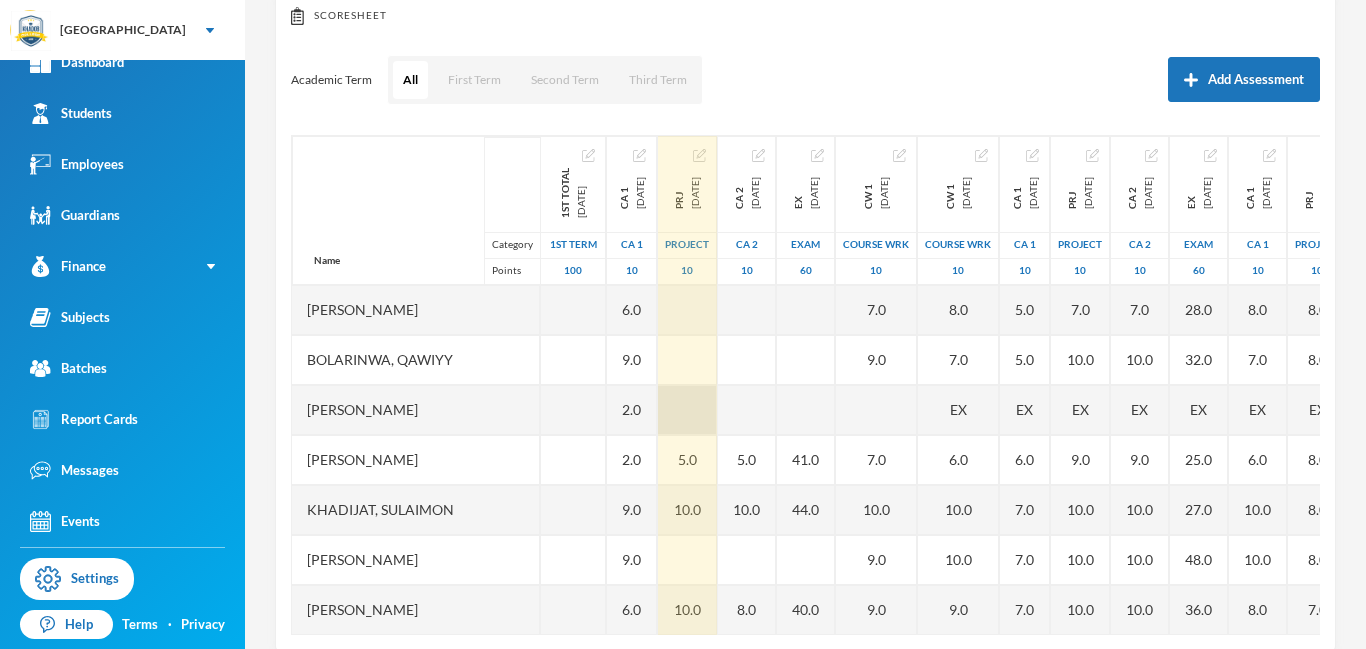 scroll, scrollTop: 263, scrollLeft: 0, axis: vertical 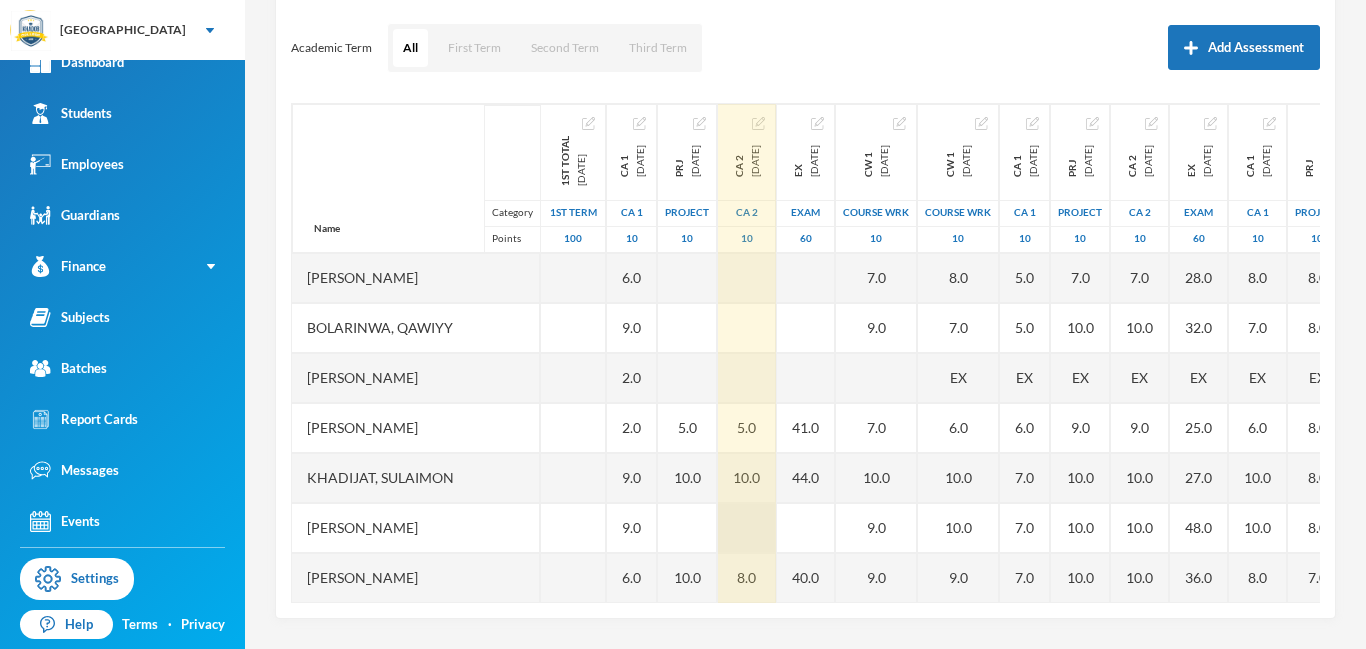 click at bounding box center [747, 528] 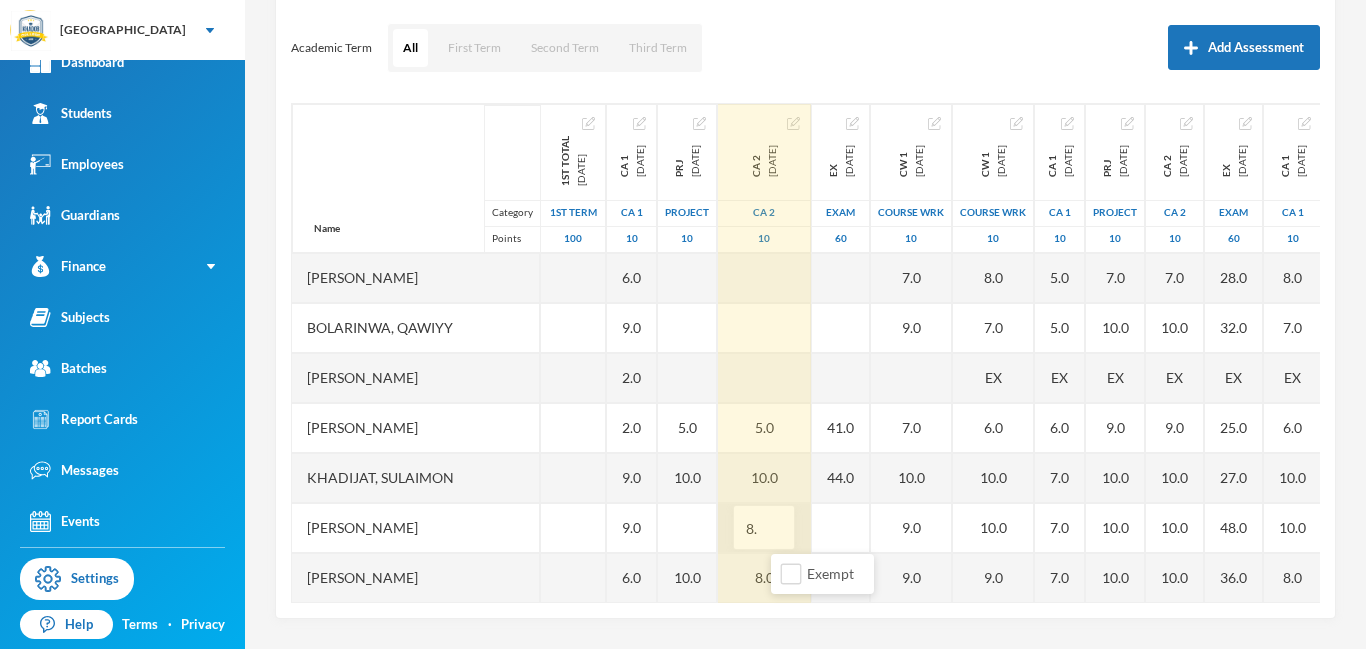 type on "8.0" 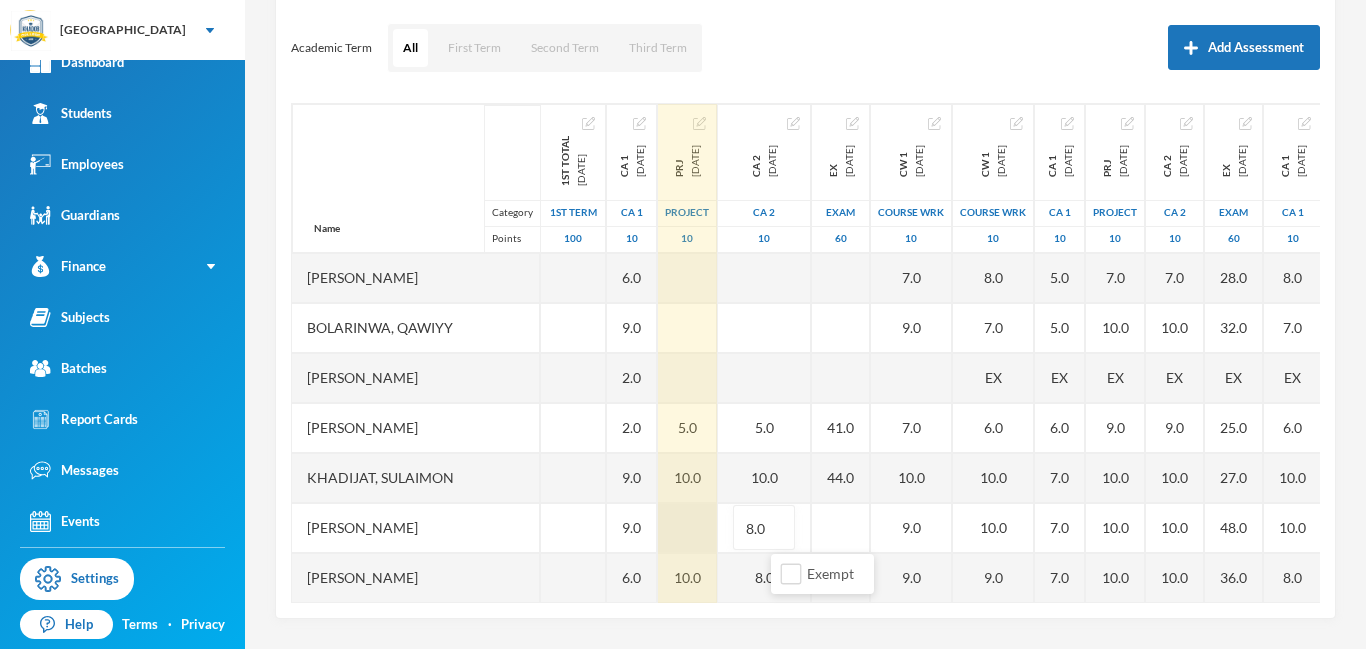 click at bounding box center [687, 528] 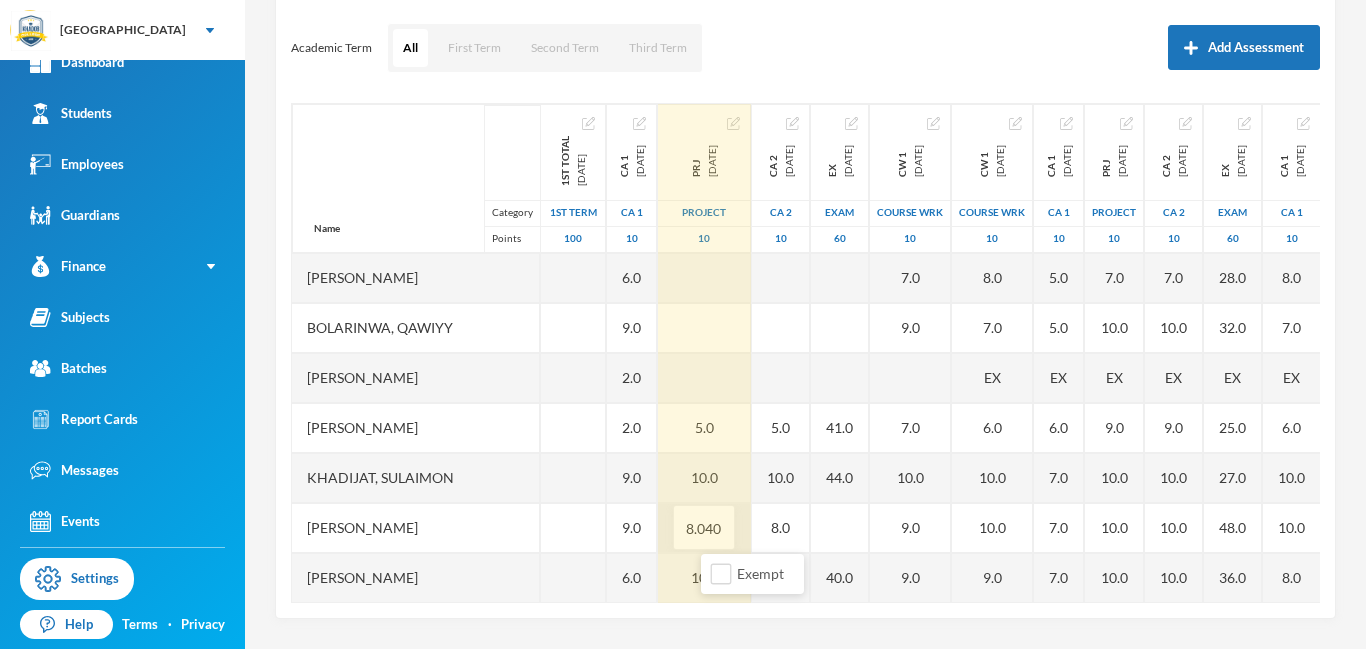 scroll, scrollTop: 0, scrollLeft: 0, axis: both 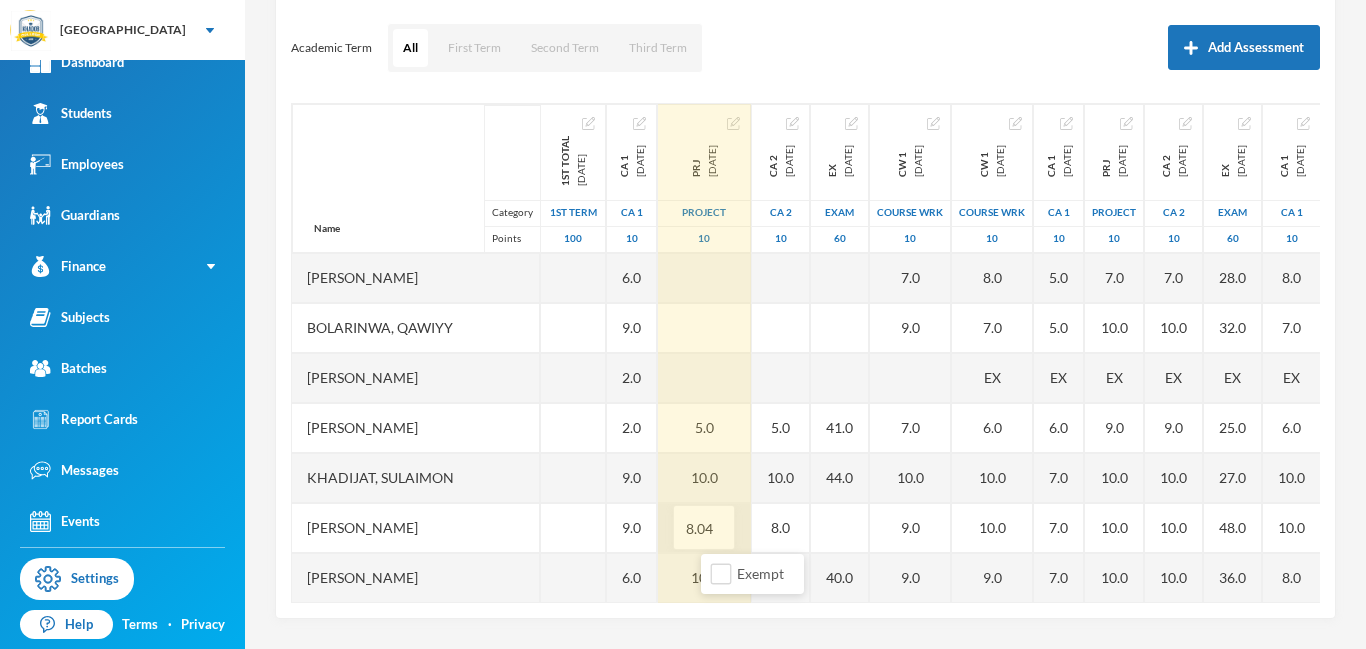 type on "8.0" 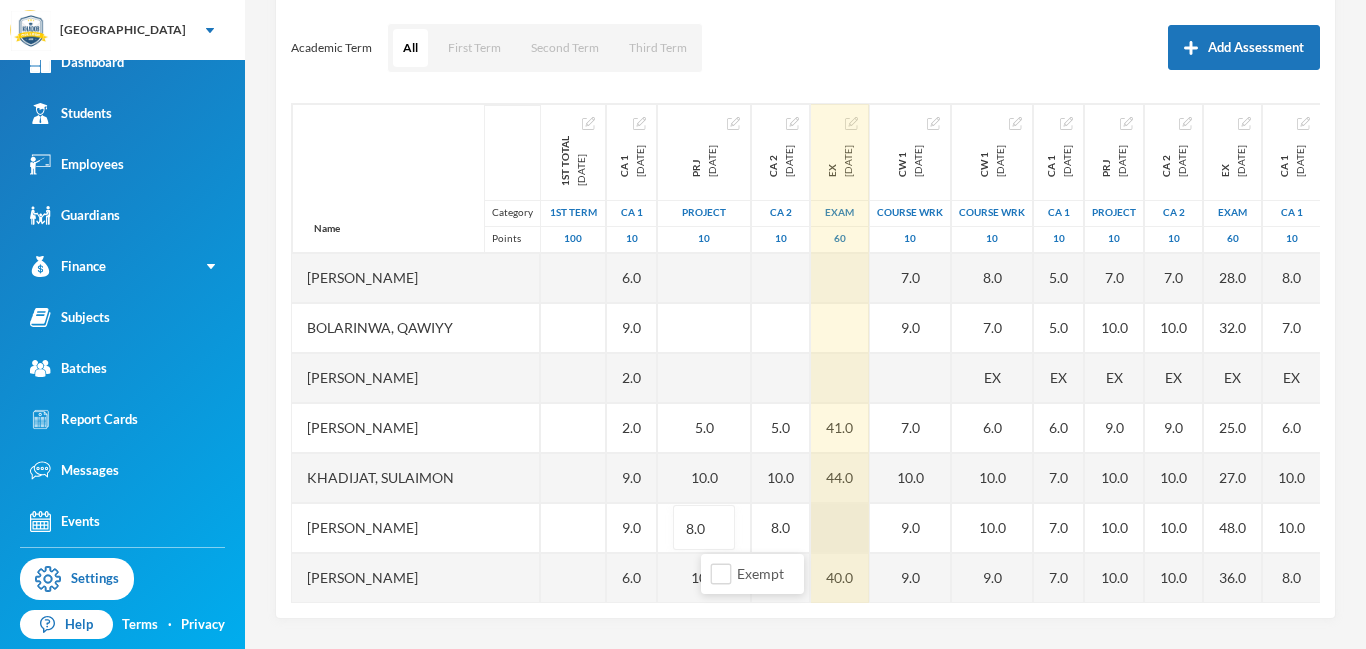 click at bounding box center (840, 528) 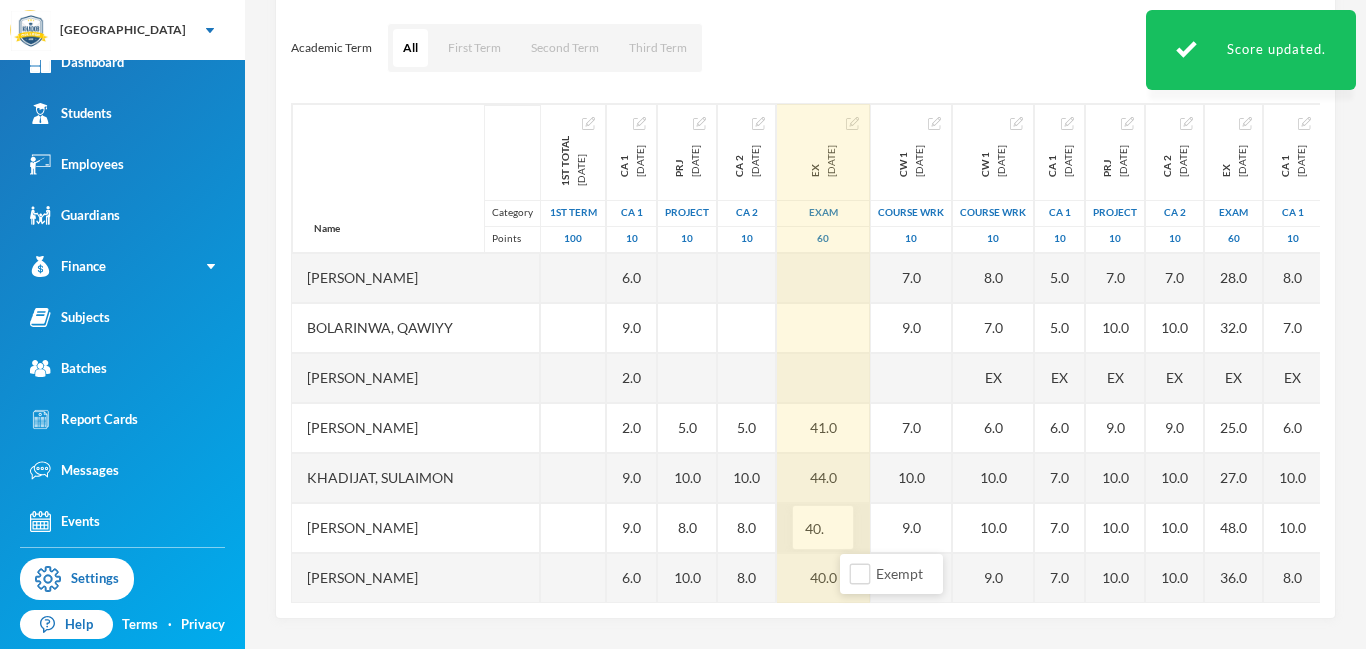 type on "40.0" 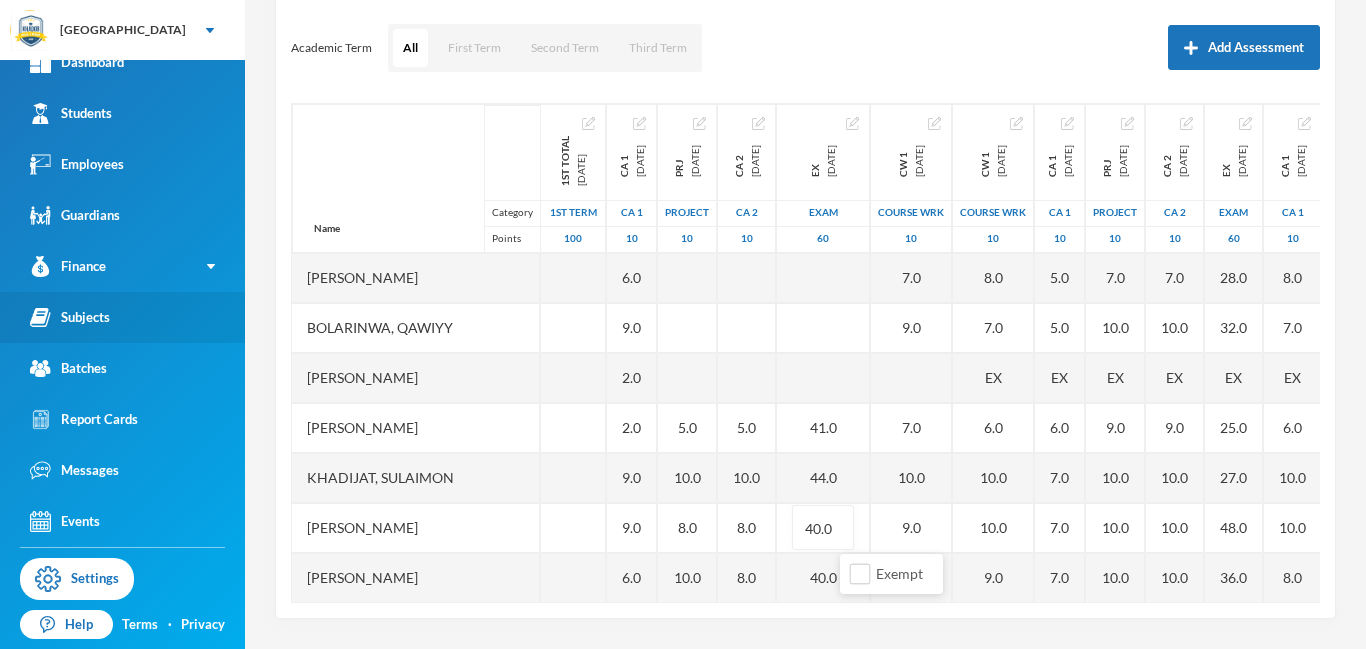 click on "Subjects" at bounding box center (70, 317) 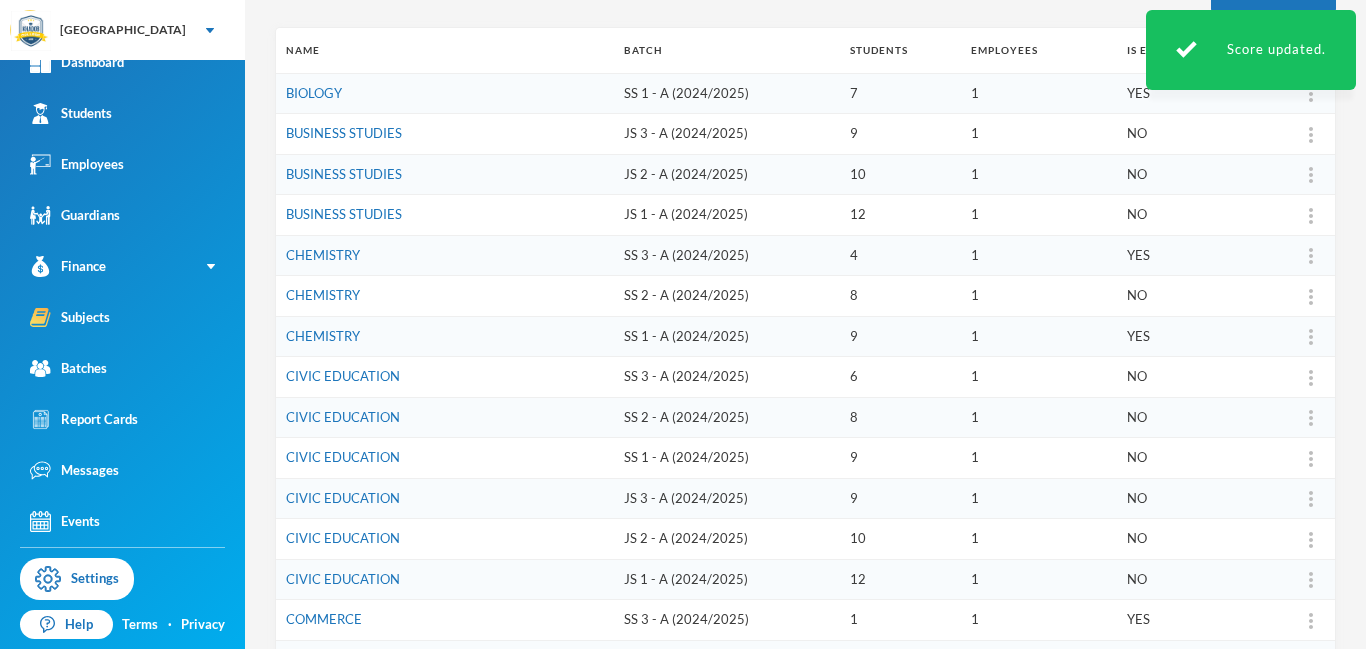 click on "1" at bounding box center (1039, 377) 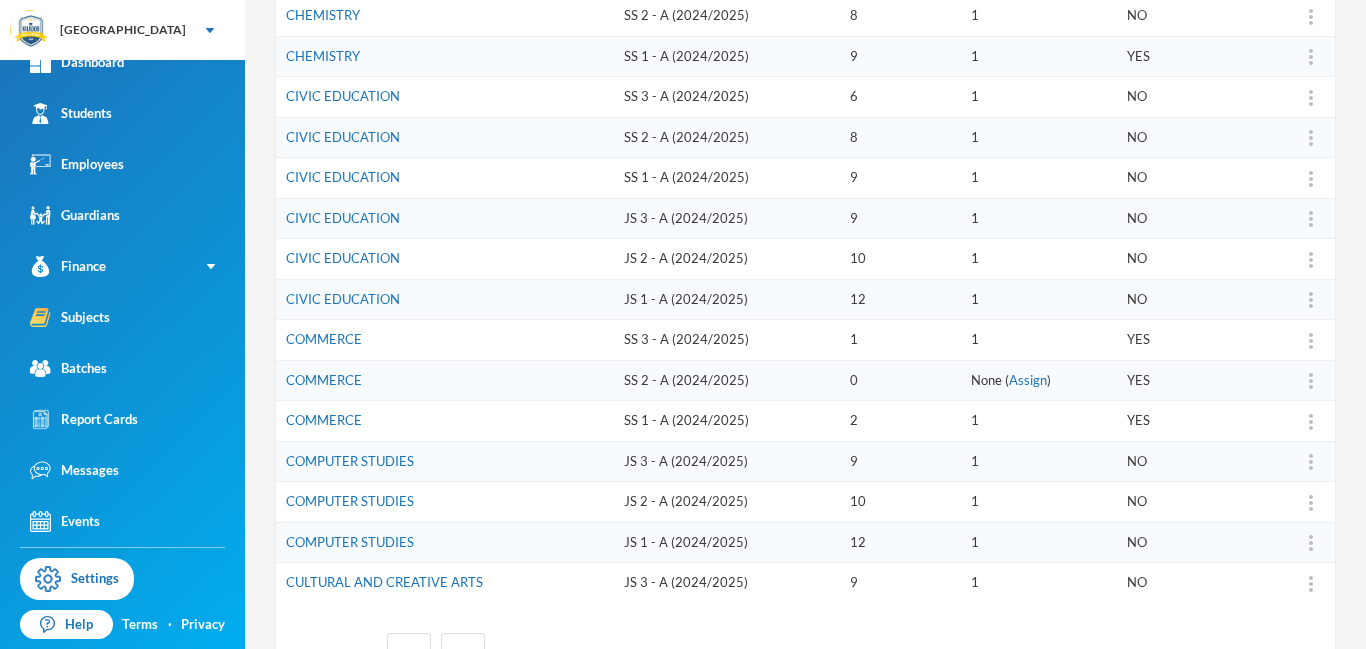 scroll, scrollTop: 583, scrollLeft: 0, axis: vertical 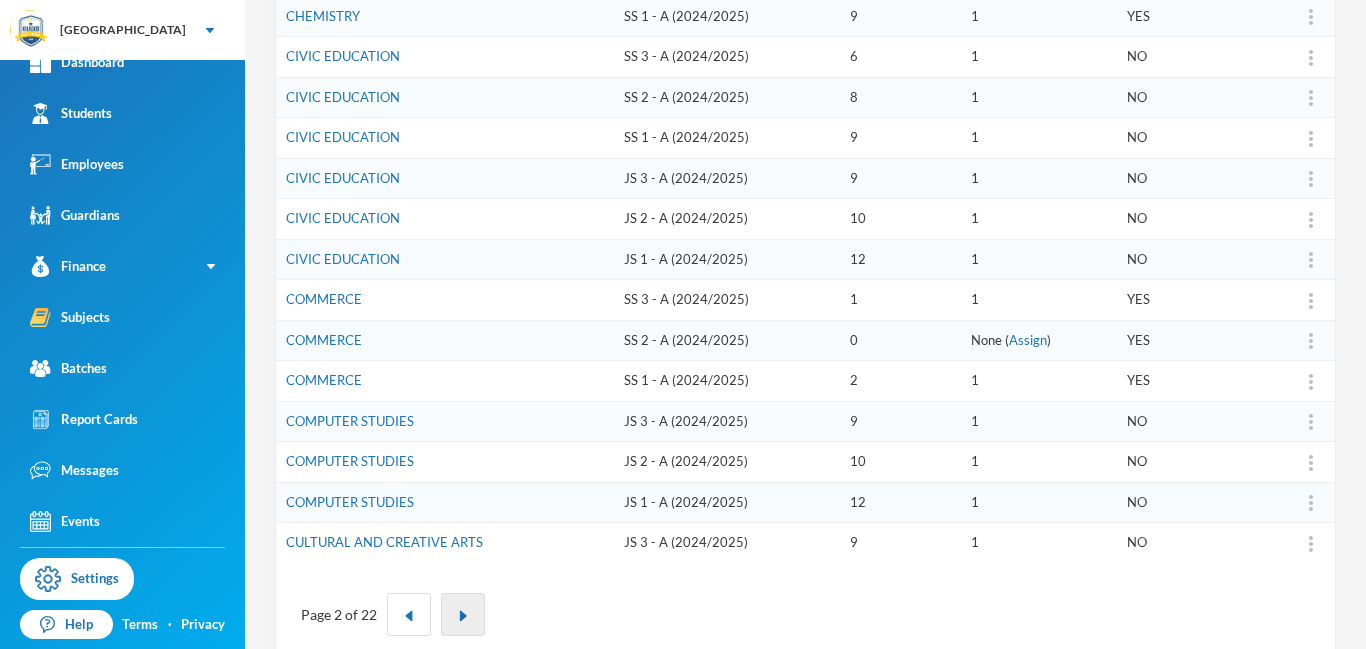 click at bounding box center (463, 616) 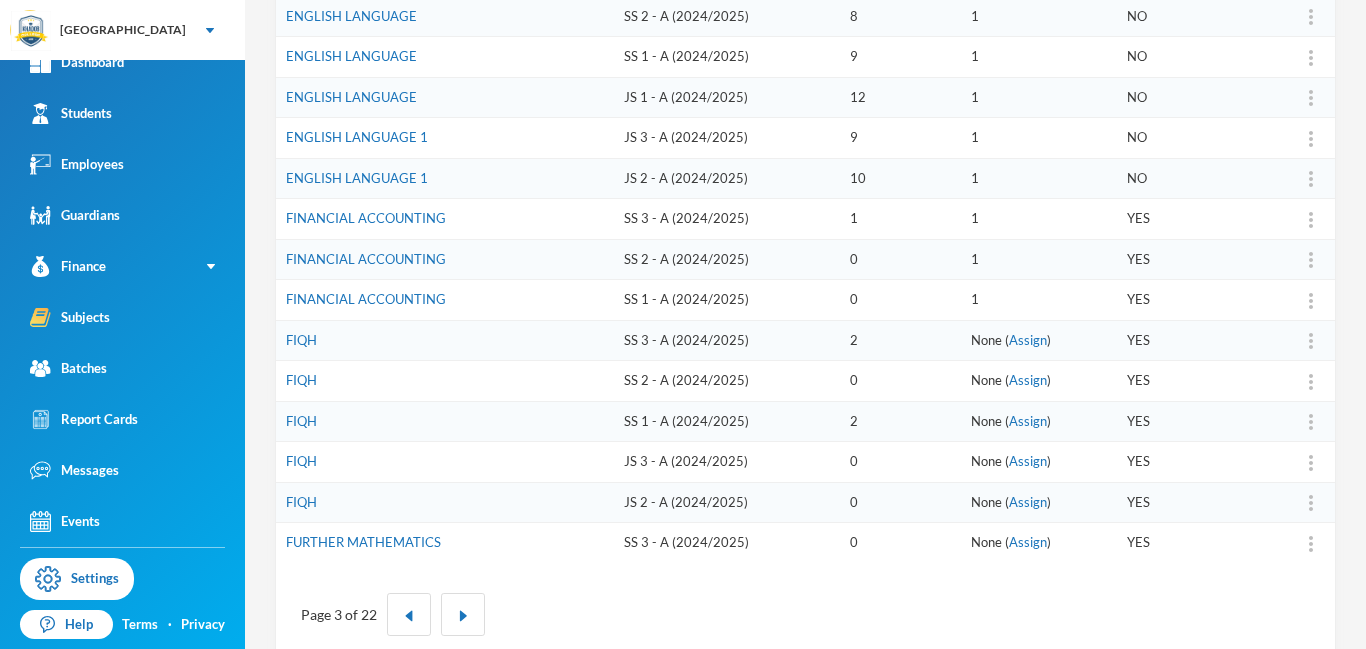 click on "ENGLISH LANGUAGE 1" at bounding box center [445, 178] 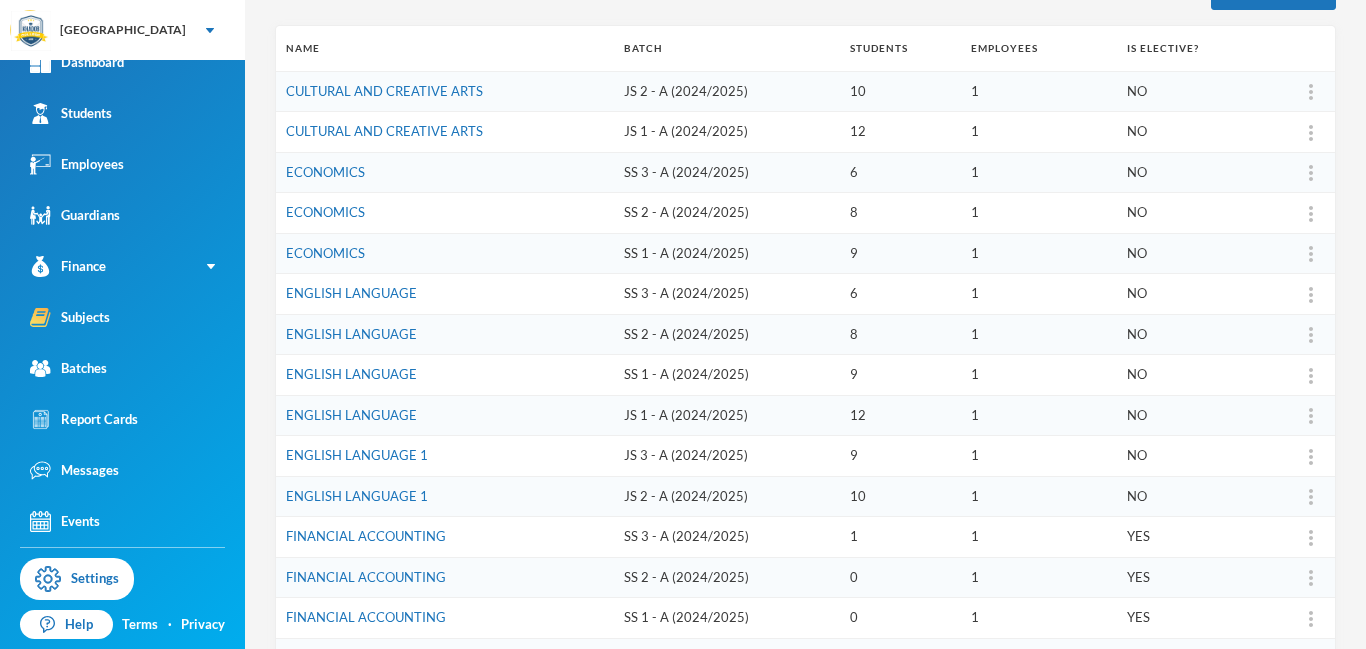 scroll, scrollTop: 263, scrollLeft: 0, axis: vertical 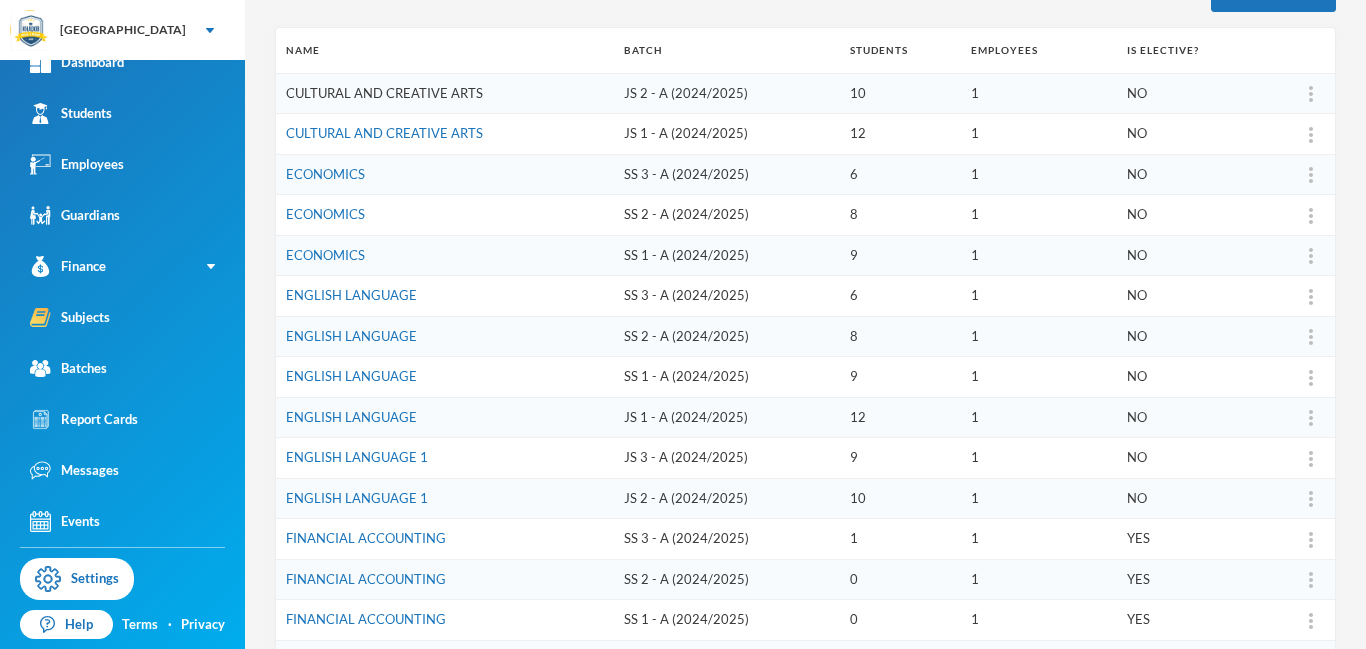 click on "CULTURAL AND CREATIVE ARTS" at bounding box center [384, 93] 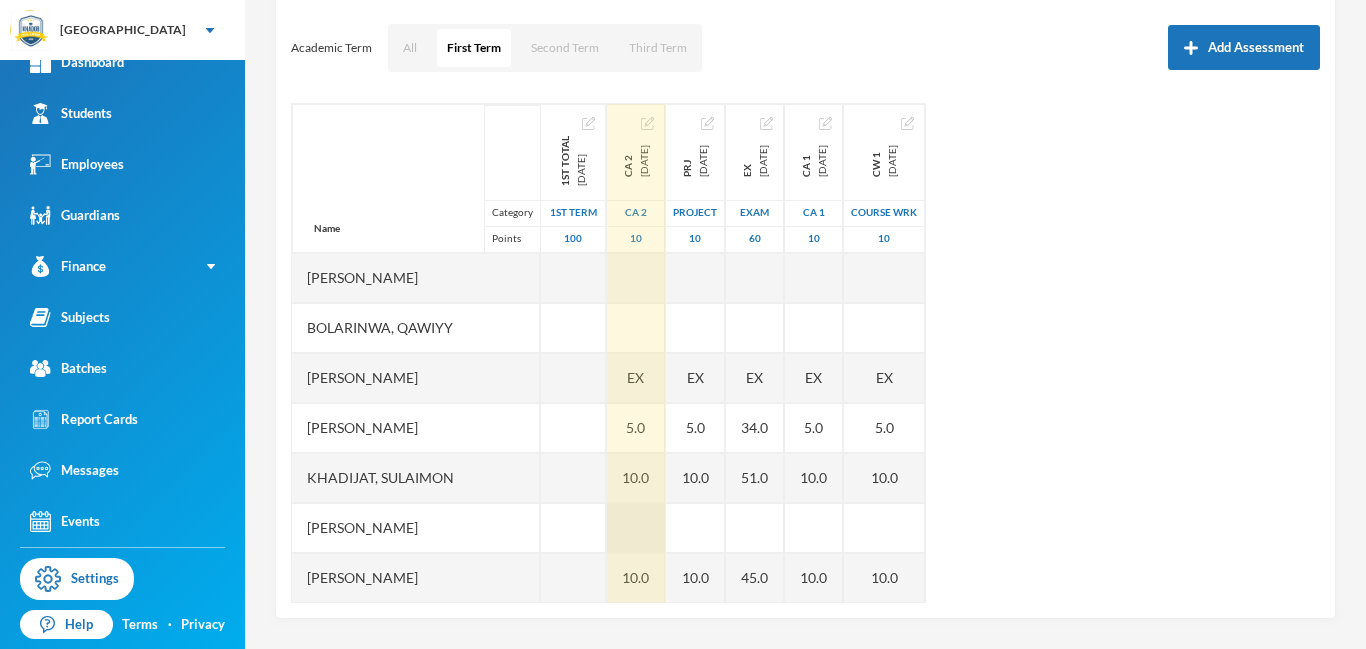 click at bounding box center (636, 528) 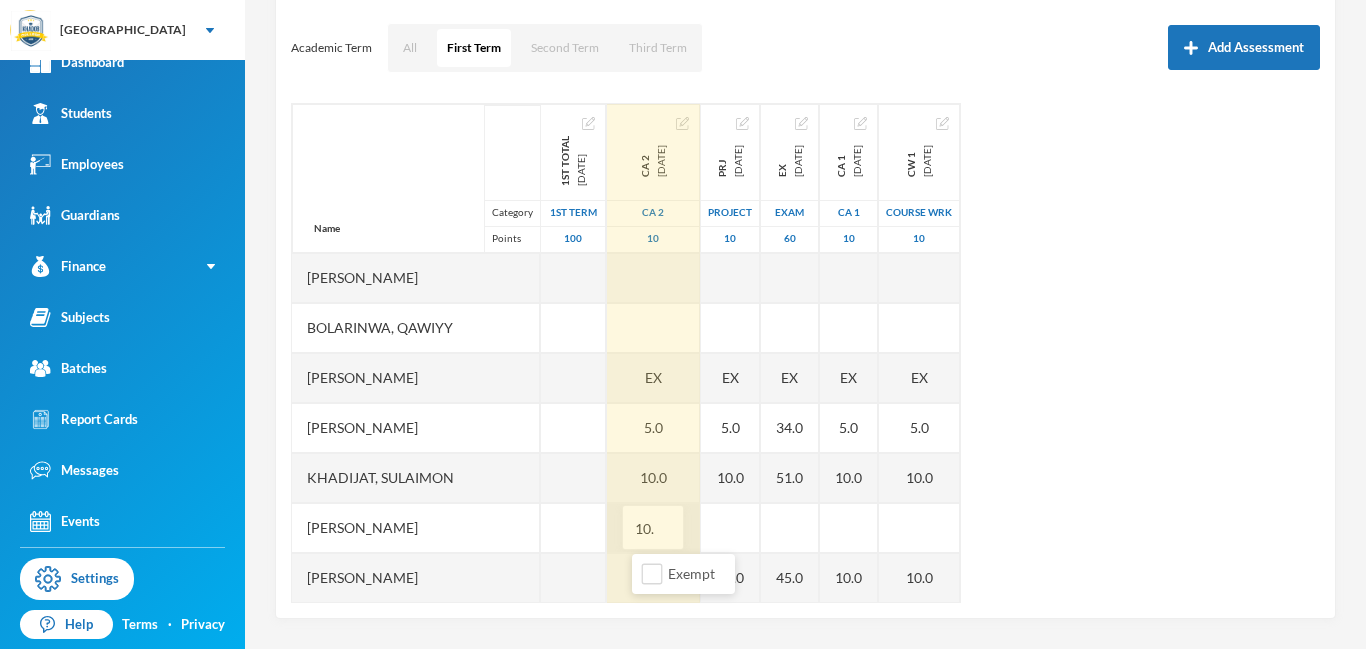 type on "10.0" 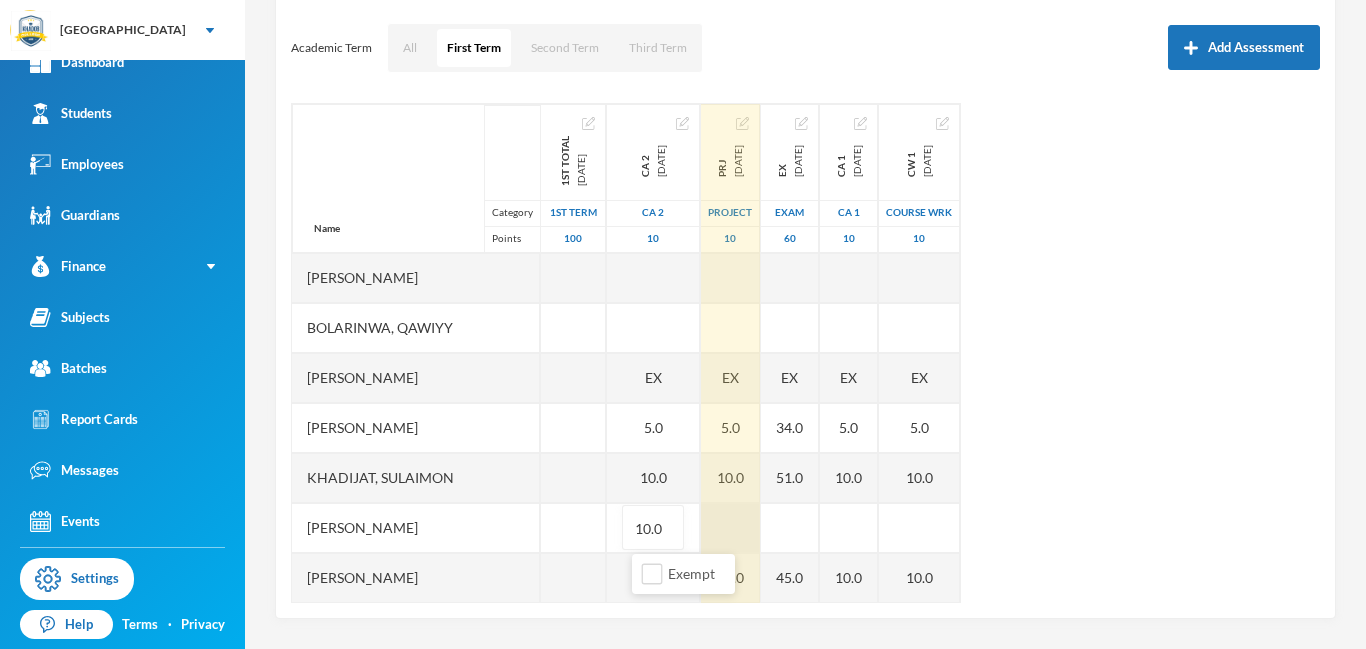 click at bounding box center (730, 528) 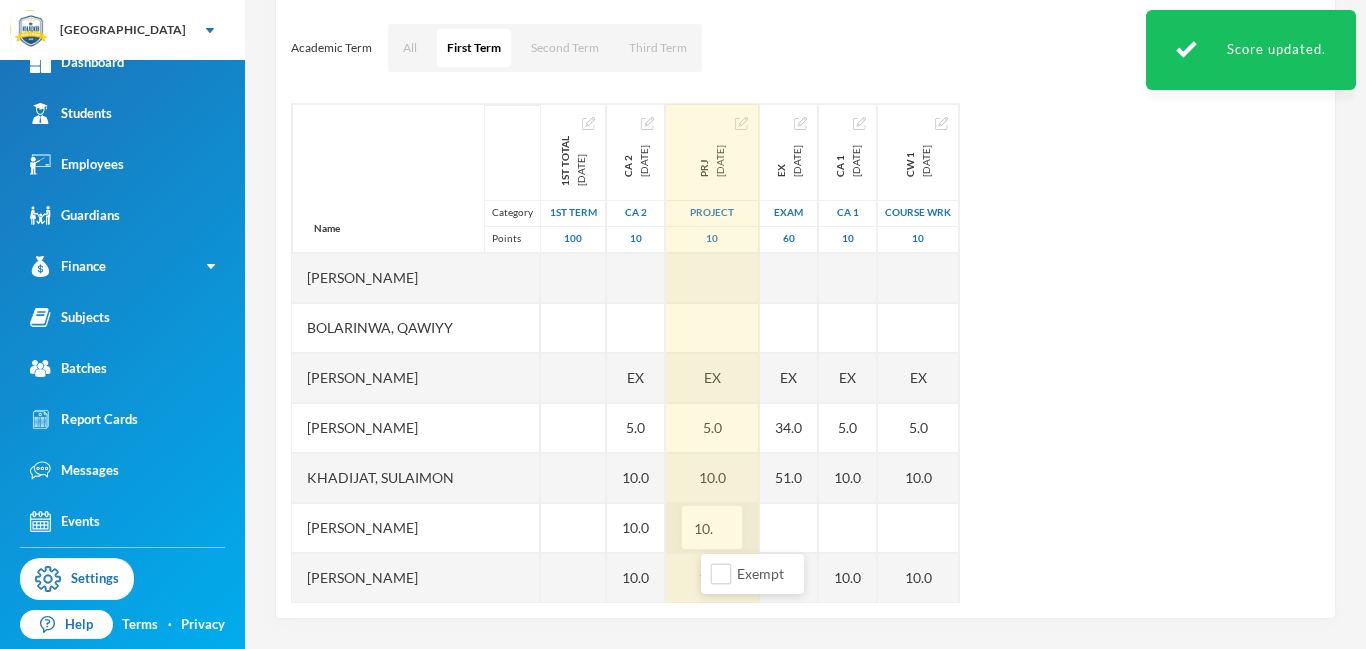 type on "10.0" 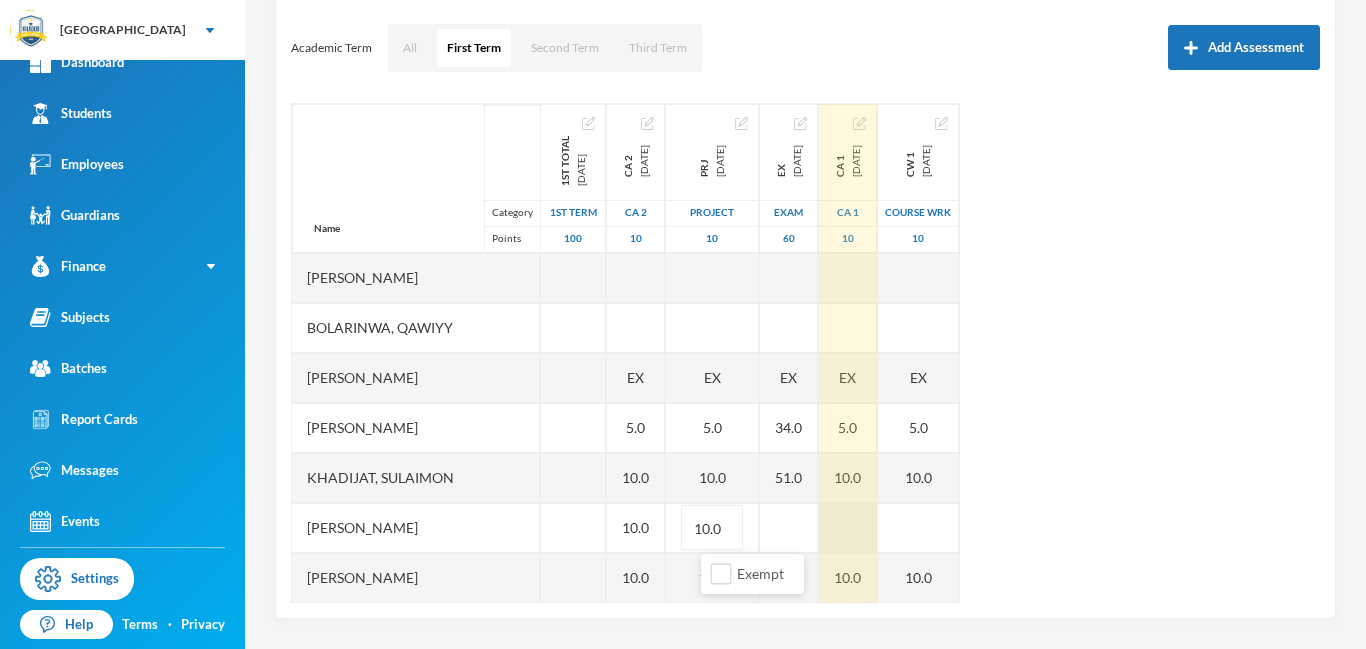 click at bounding box center (848, 528) 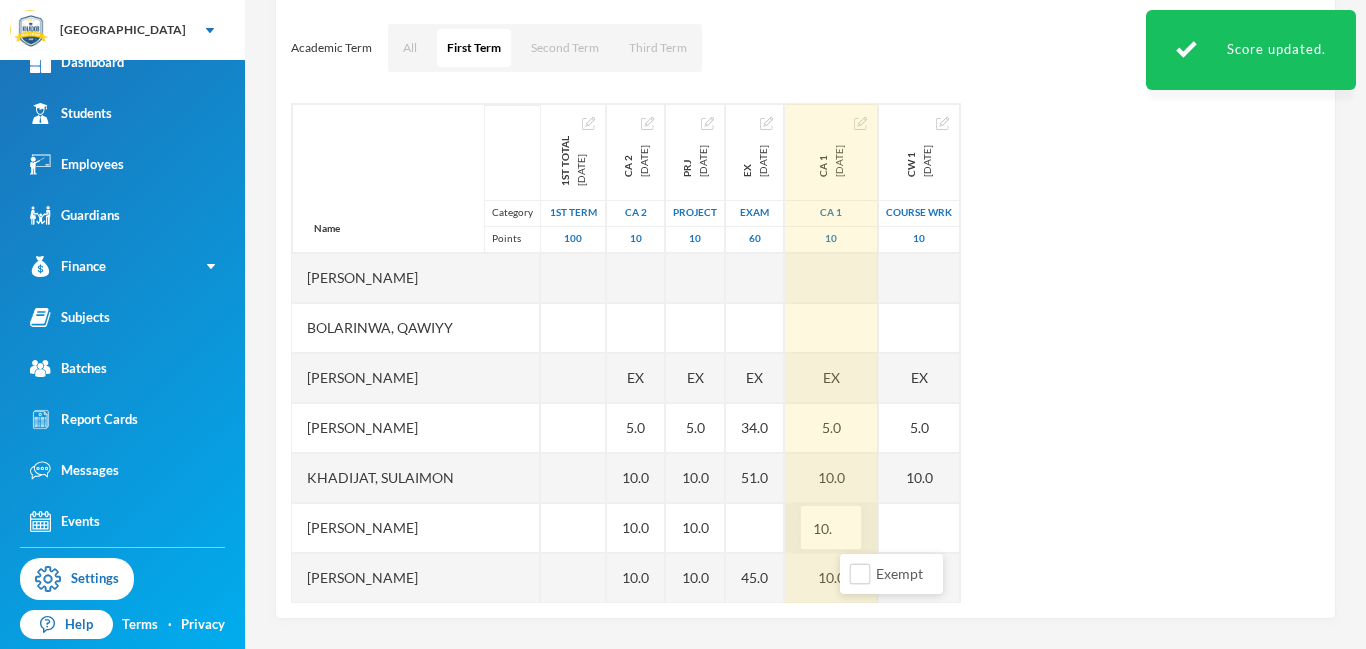 type on "10.0" 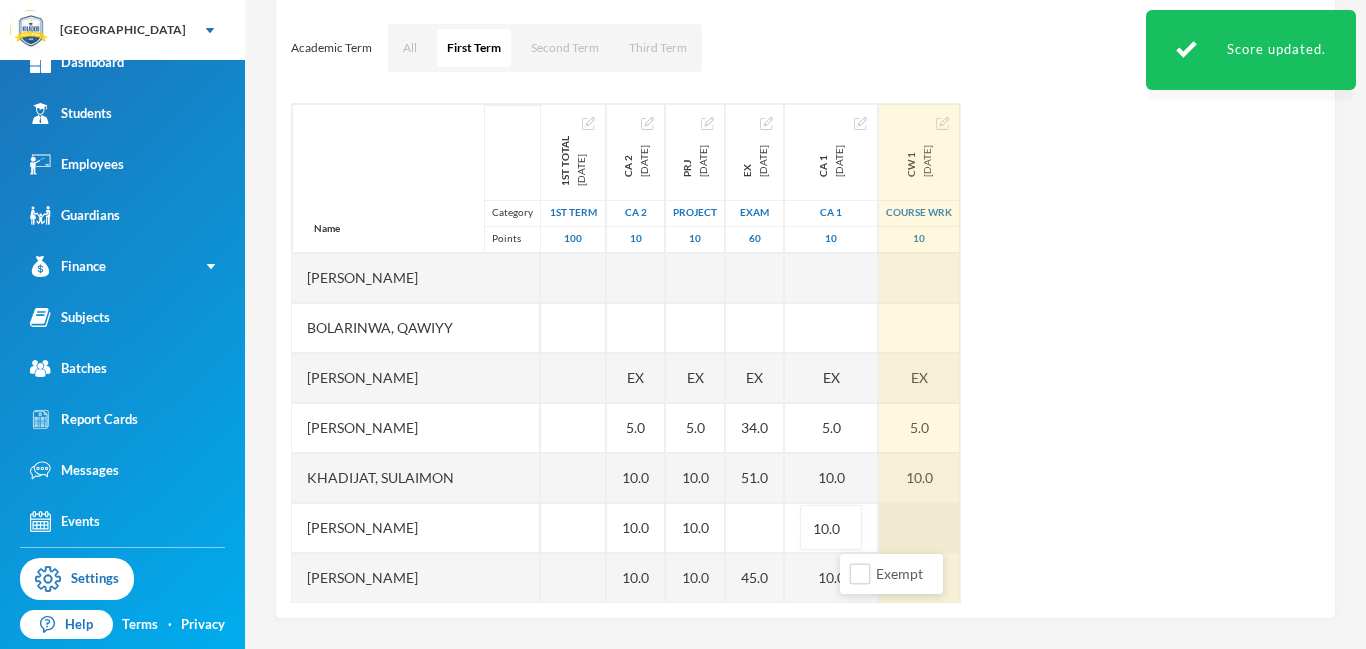 click at bounding box center (919, 528) 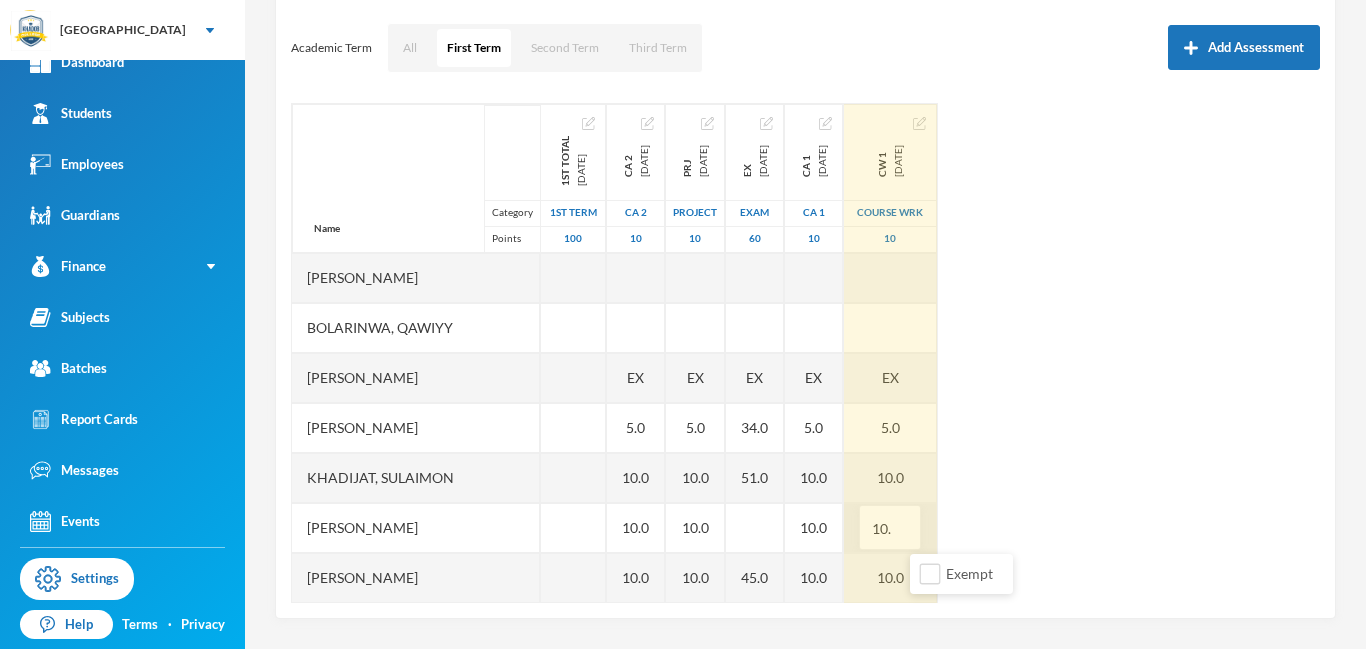 type on "10.0" 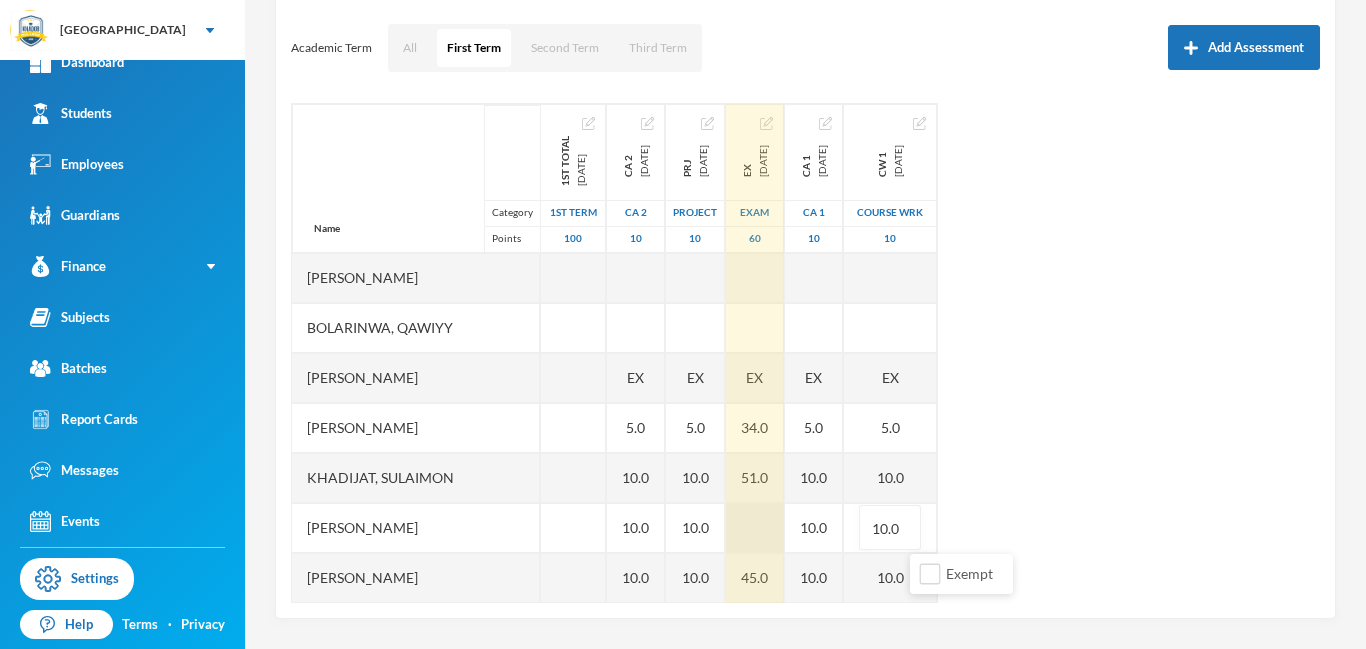 click at bounding box center [755, 528] 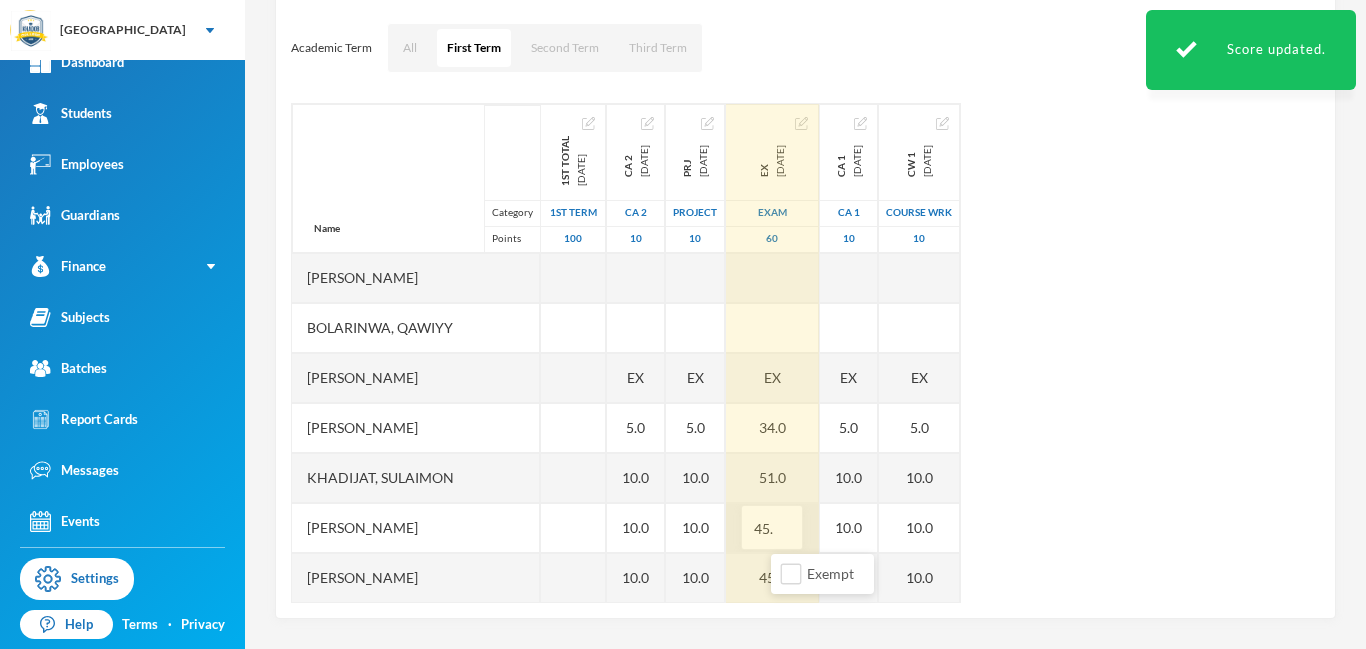 type on "45.0" 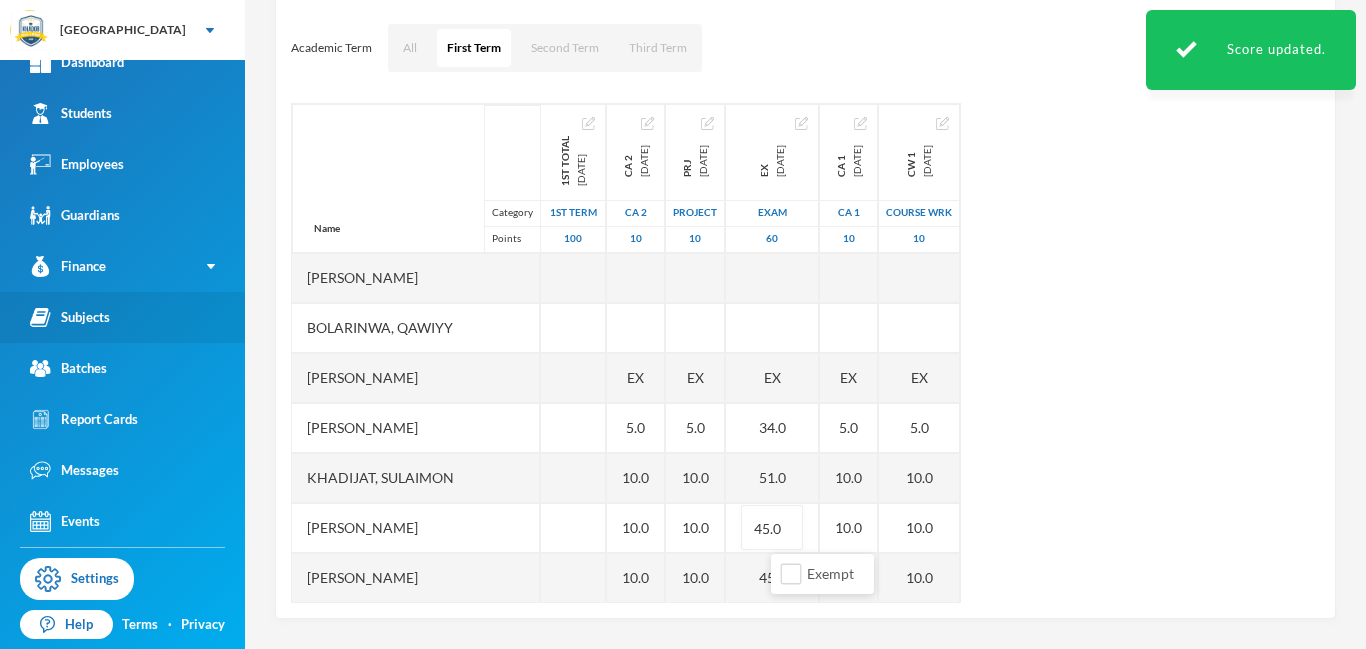 click on "Subjects" at bounding box center (122, 317) 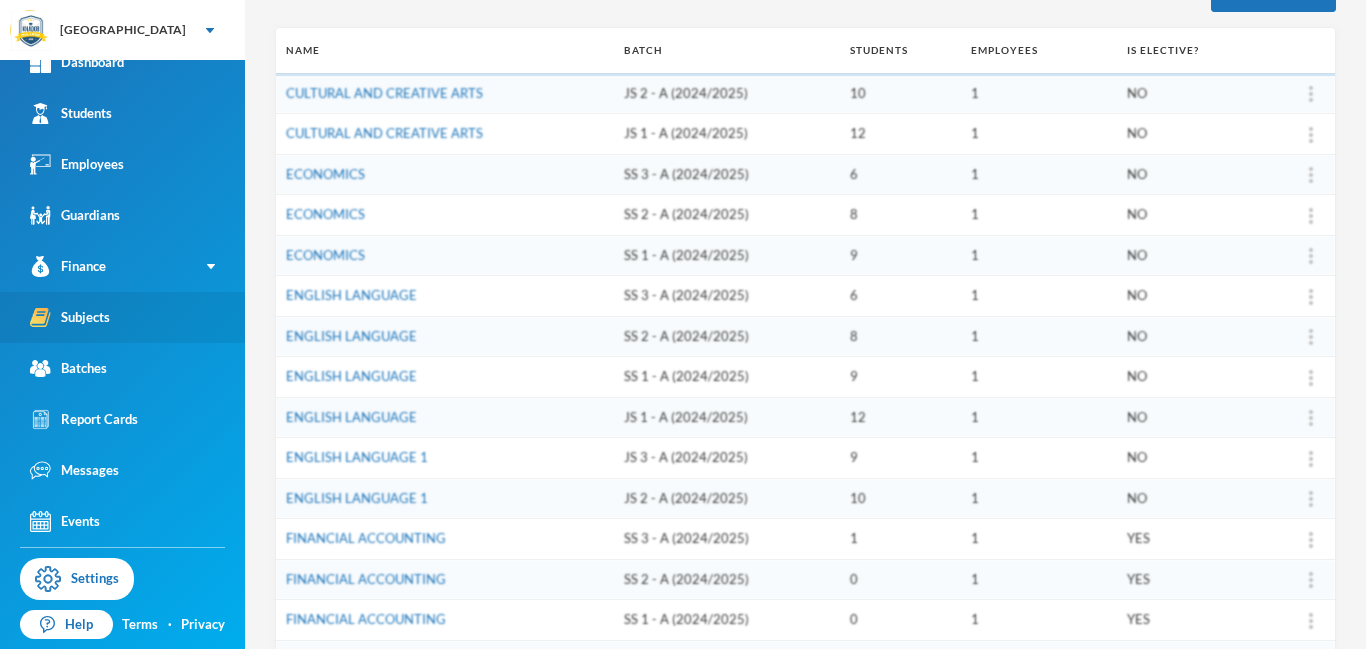 click on "Subjects" at bounding box center [122, 317] 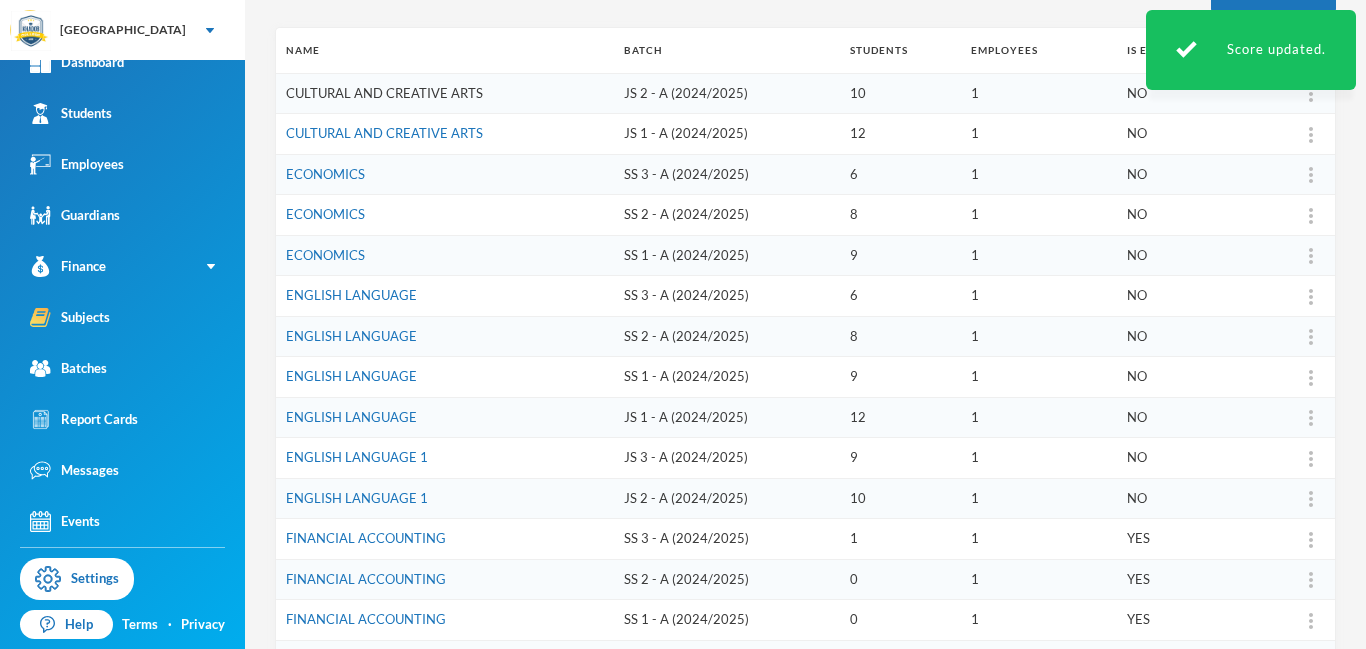click on "CULTURAL AND CREATIVE ARTS" at bounding box center [384, 93] 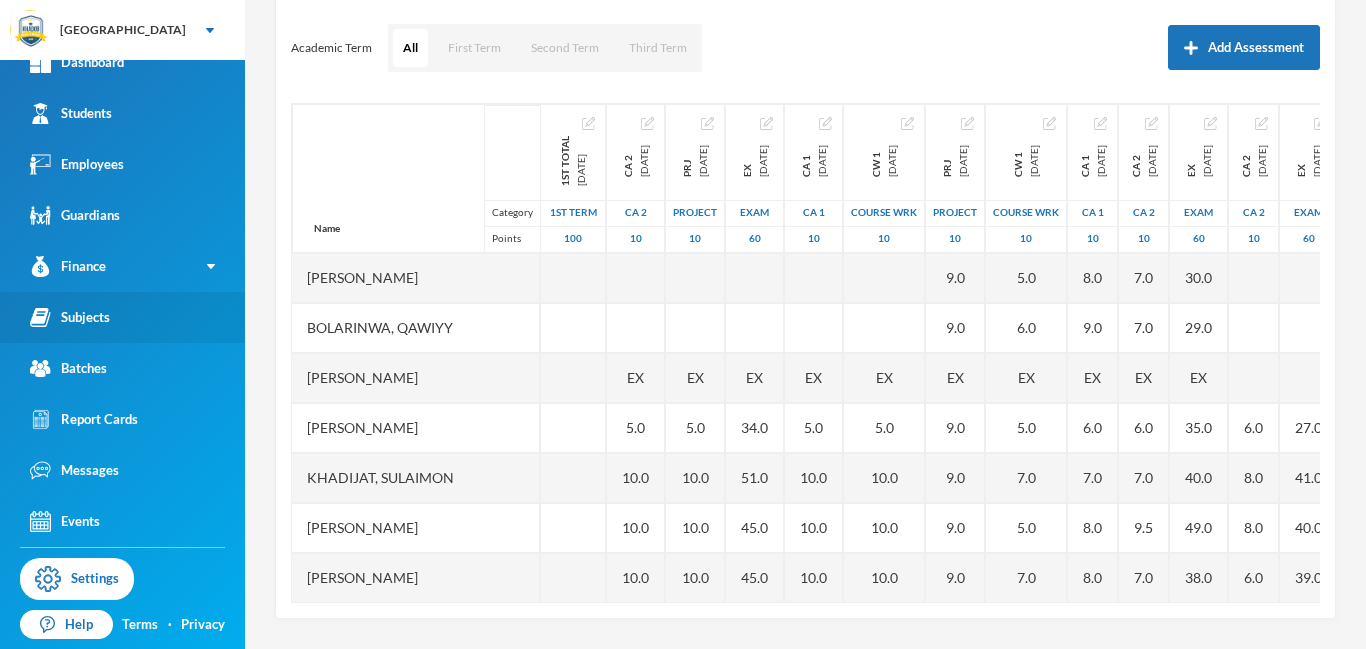 click on "Subjects" at bounding box center (70, 317) 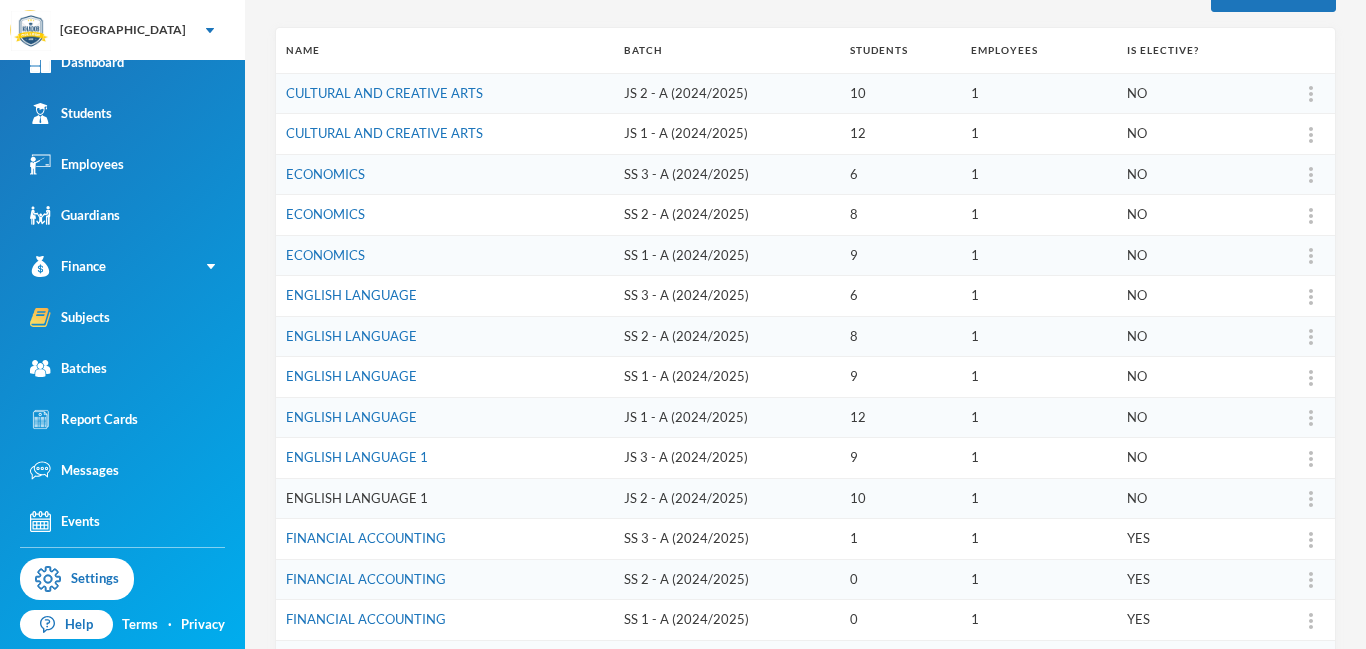 click on "ENGLISH LANGUAGE 1" at bounding box center (357, 498) 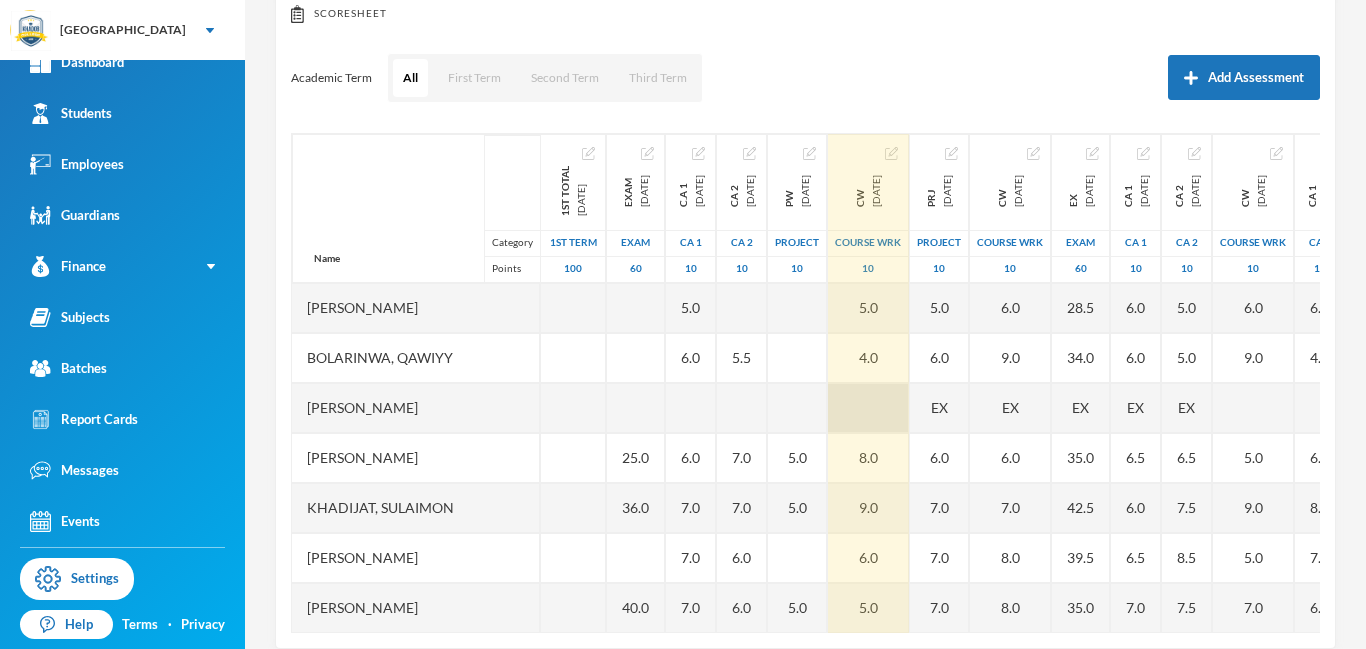 scroll, scrollTop: 263, scrollLeft: 0, axis: vertical 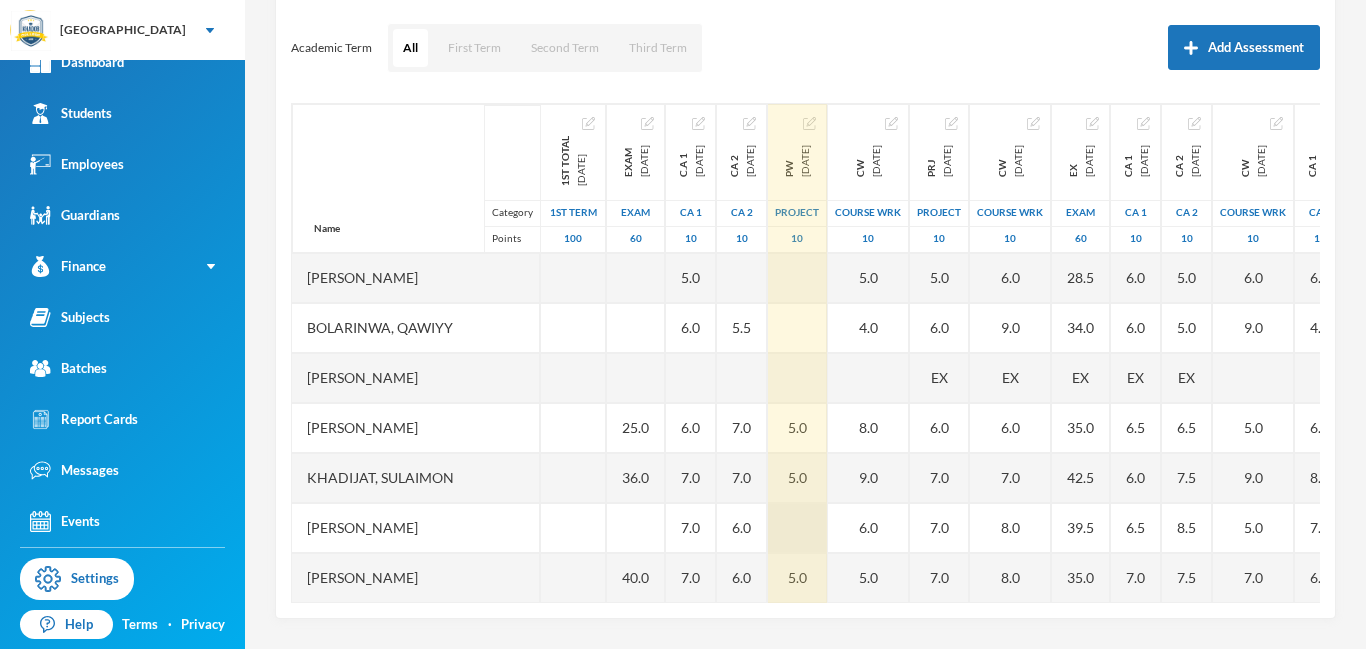 click at bounding box center [797, 528] 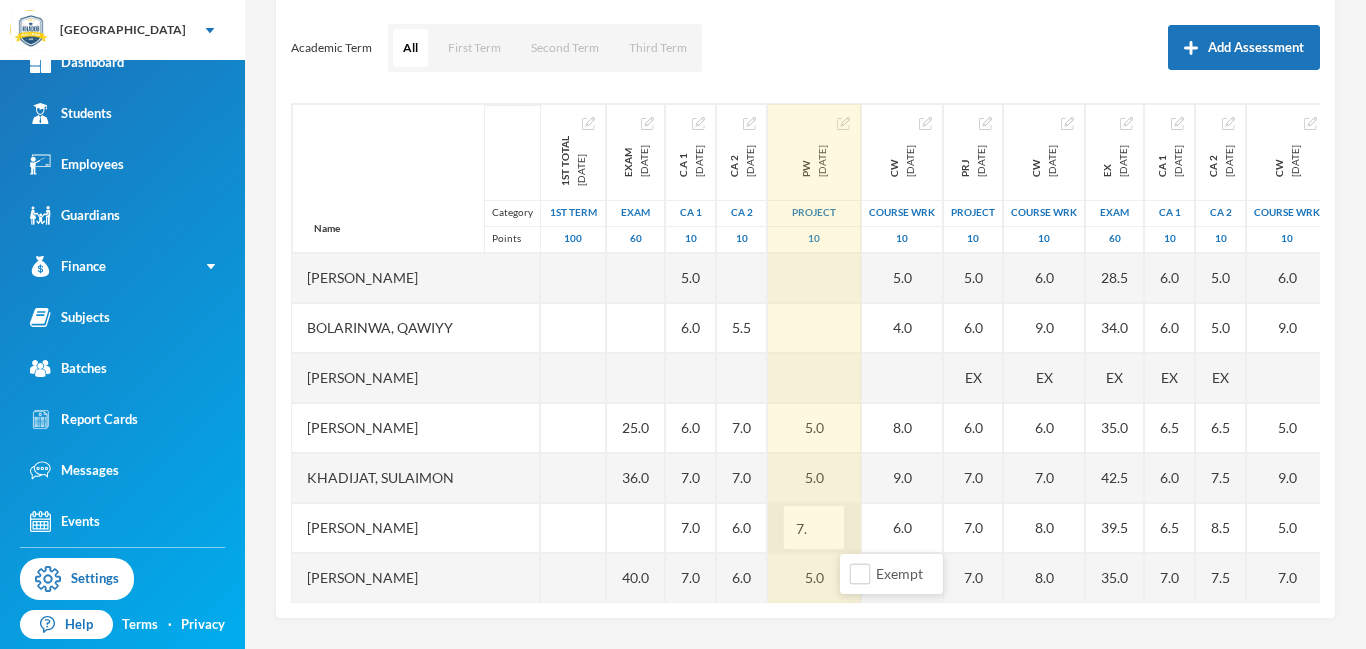 type on "7.0" 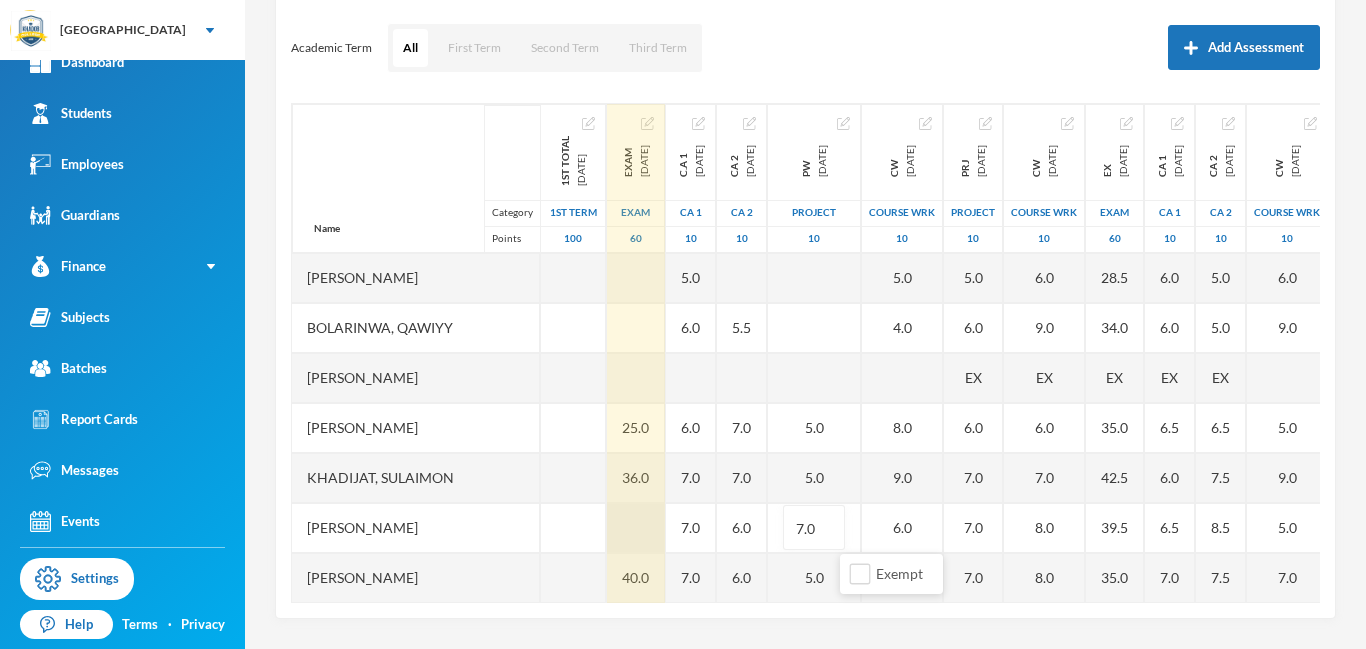 click at bounding box center [636, 528] 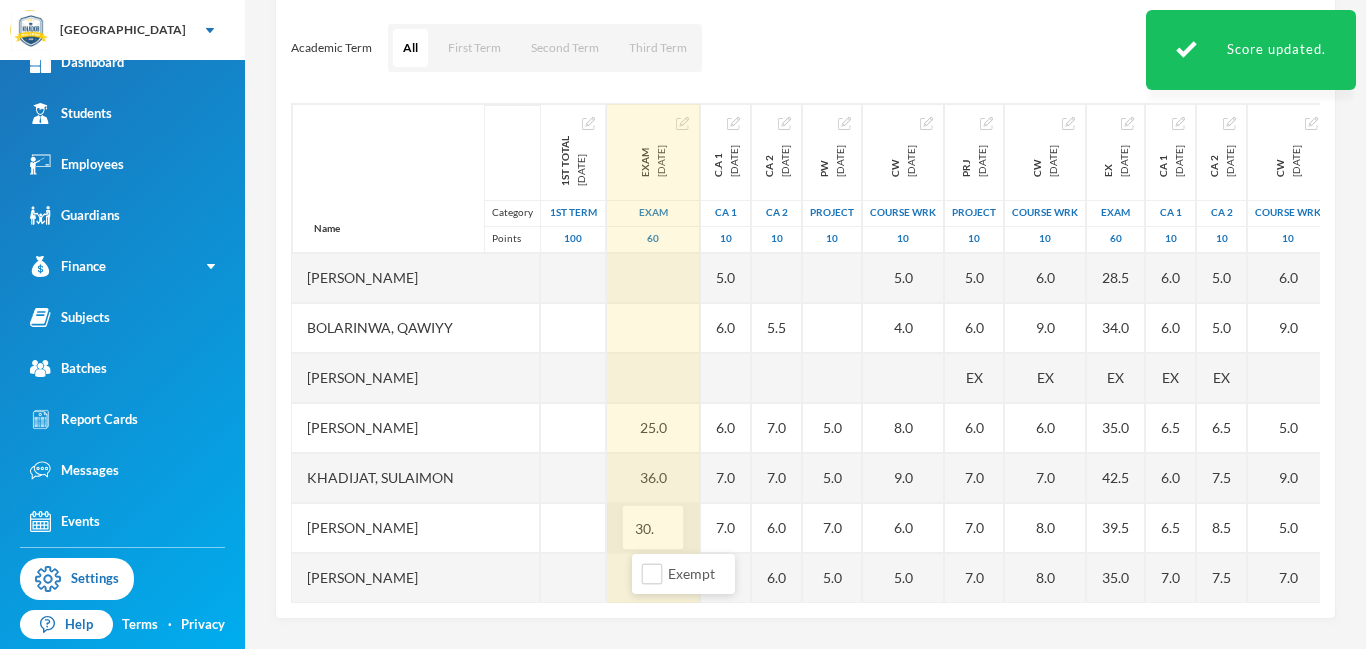 type on "30.0" 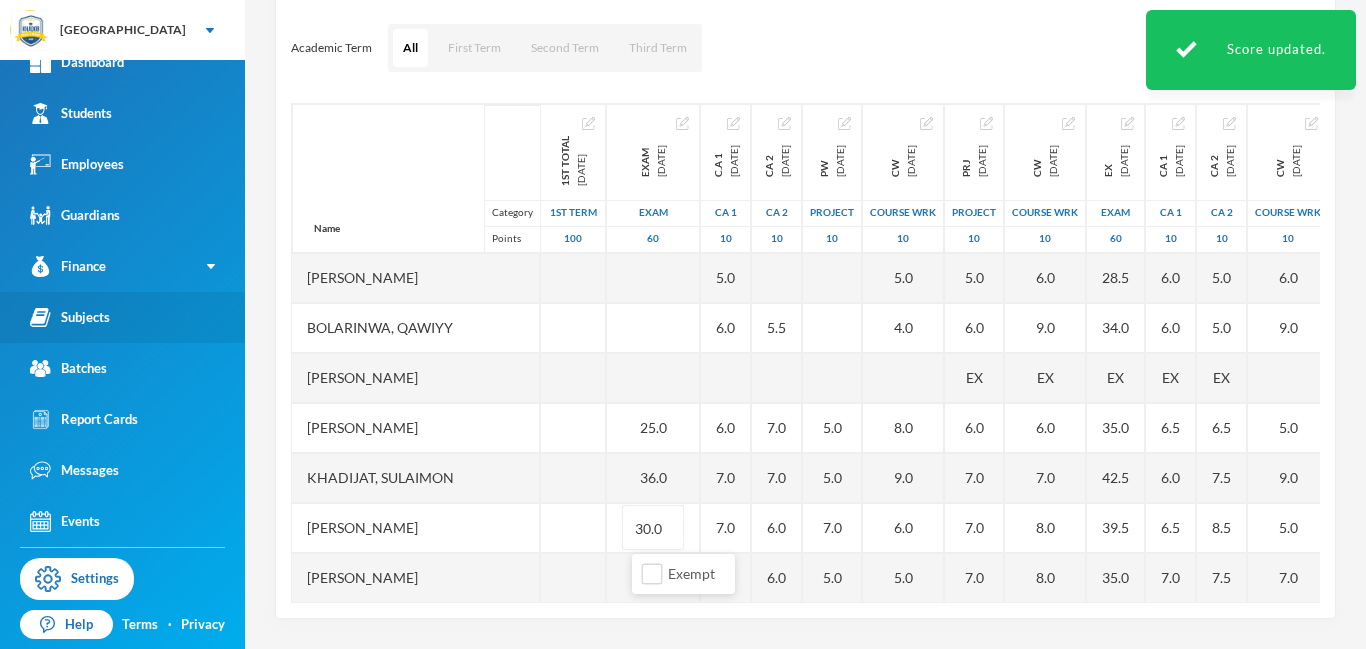click on "Subjects" at bounding box center (70, 317) 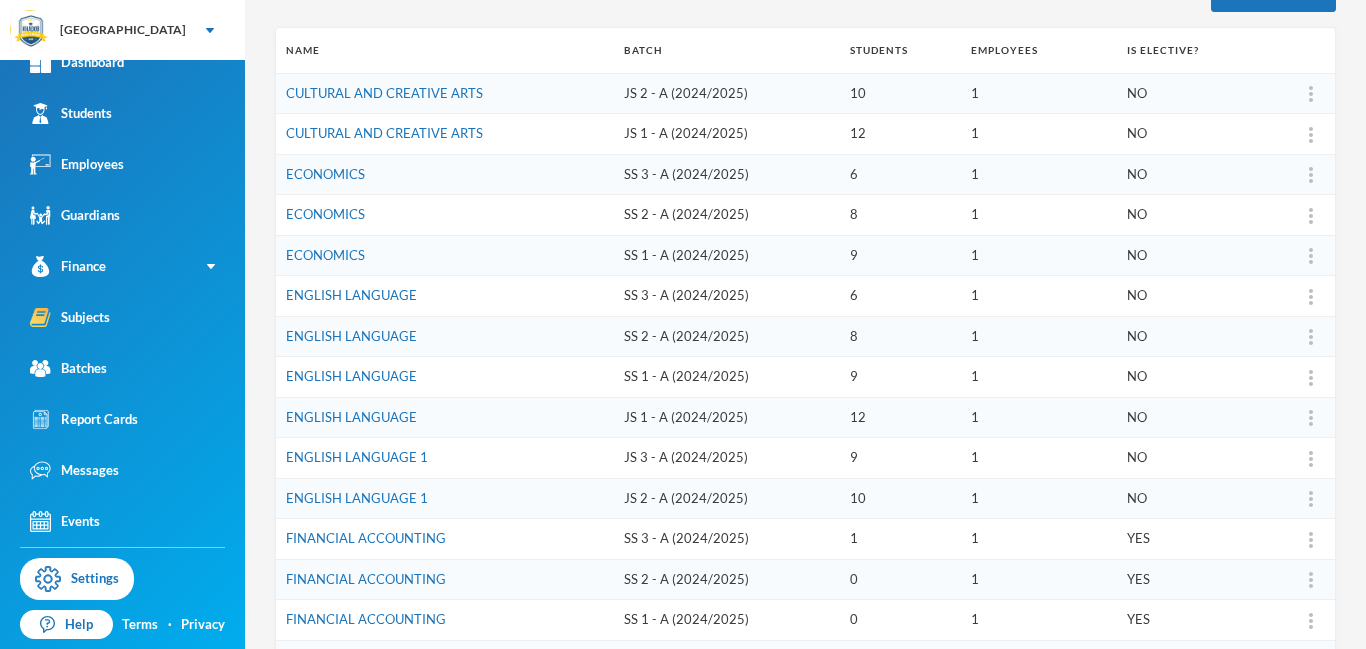 click on "JS 1 - A (2024/2025)" at bounding box center [727, 417] 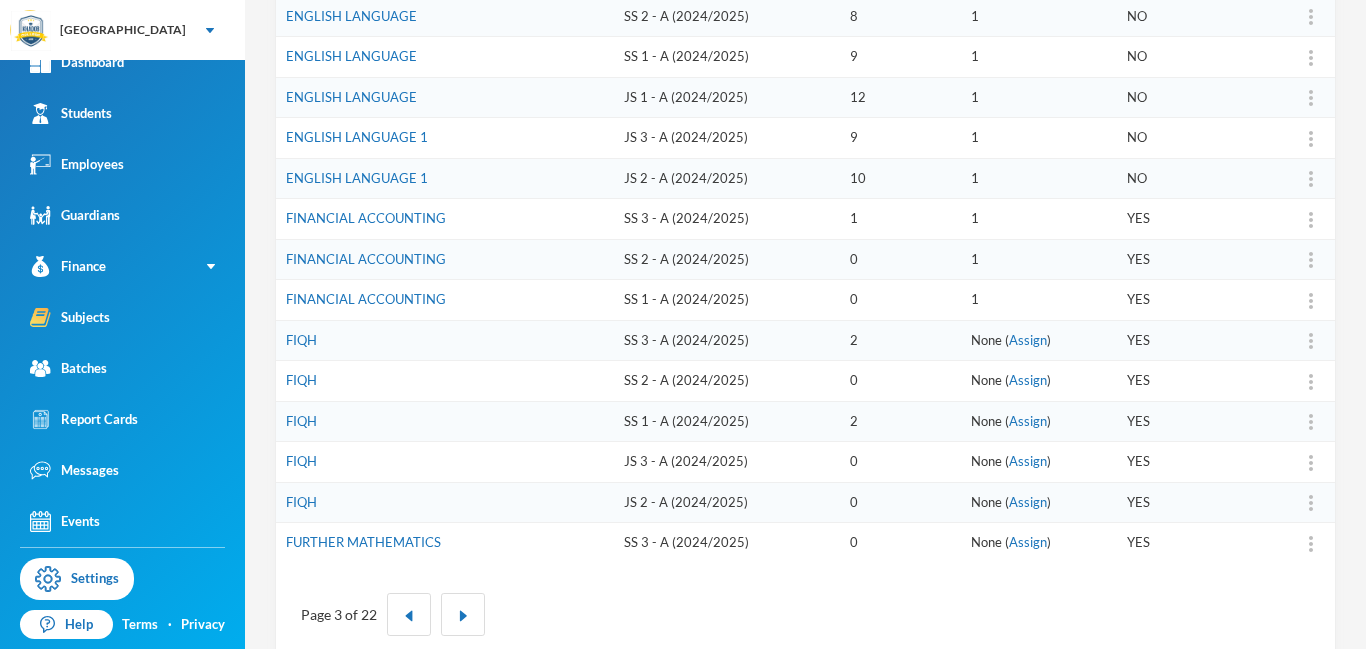 scroll, scrollTop: 621, scrollLeft: 0, axis: vertical 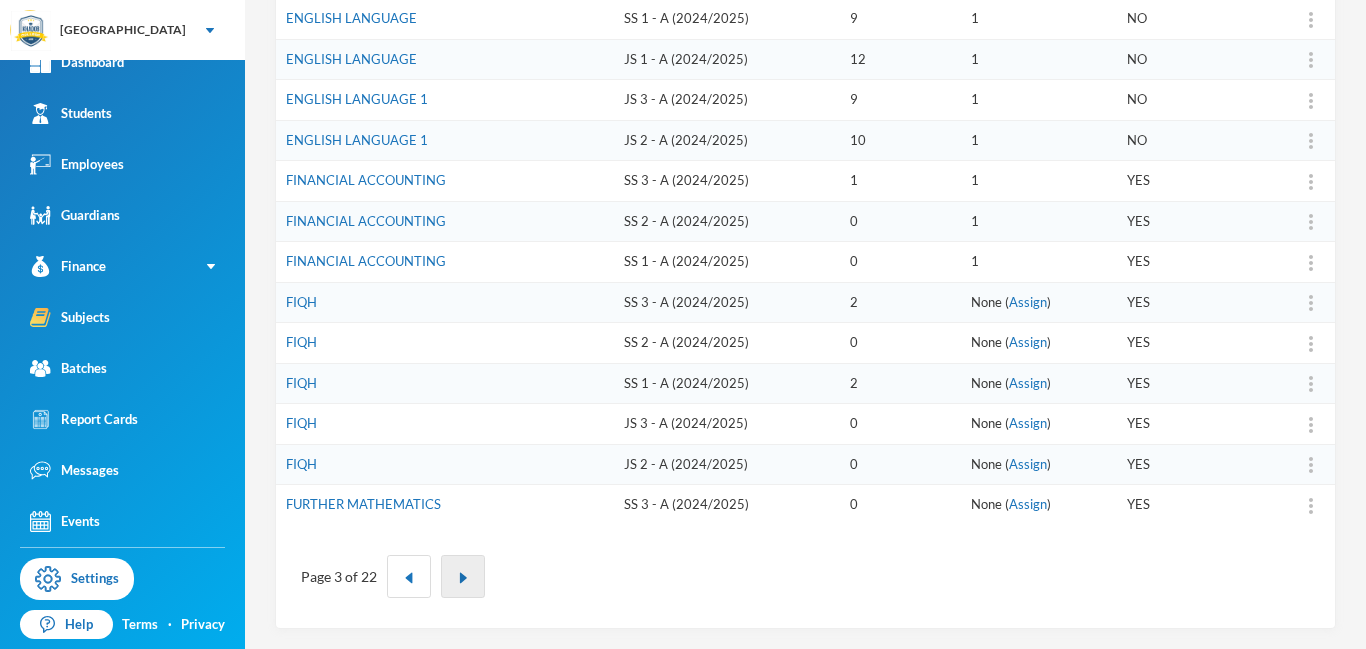 click at bounding box center (463, 578) 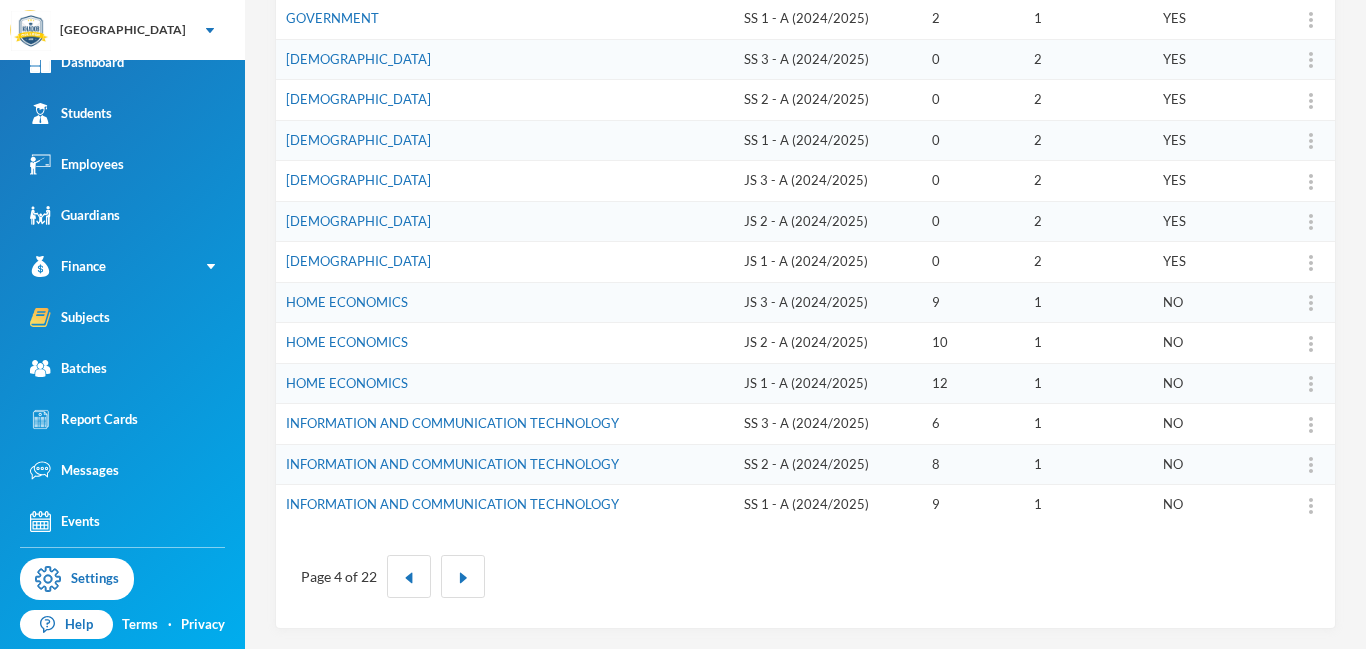 click on "HOME ECONOMICS" at bounding box center (505, 383) 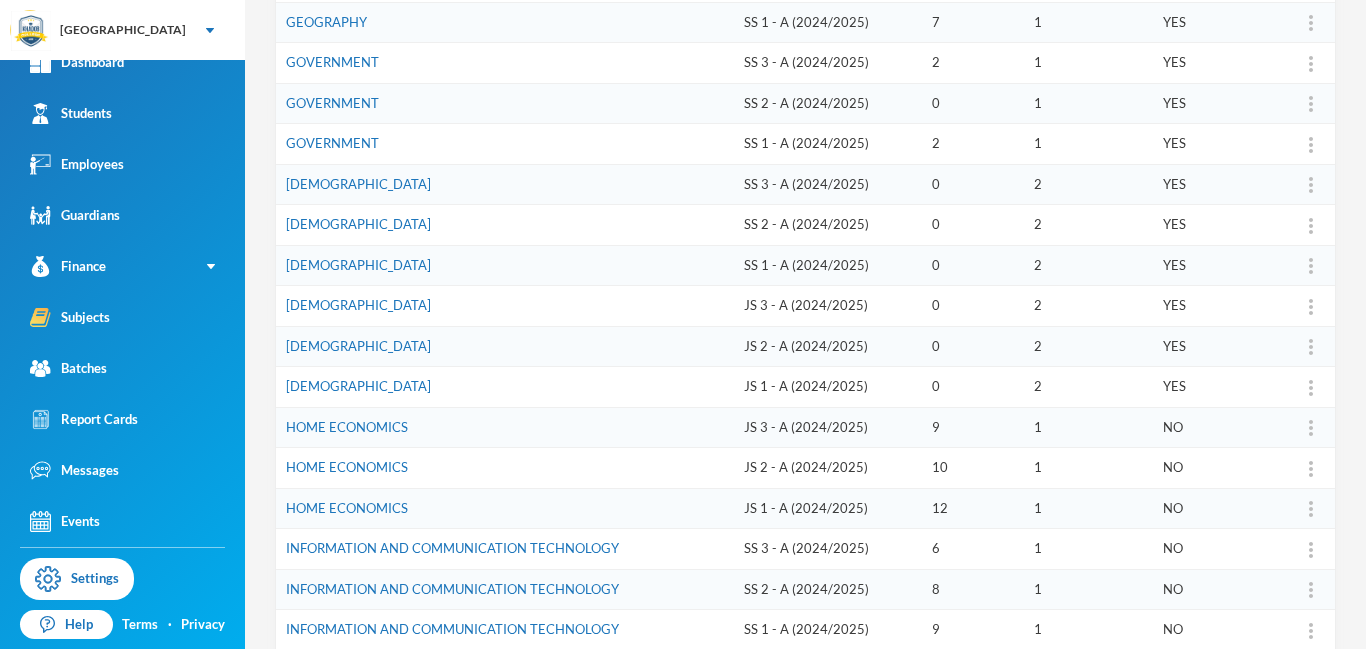 scroll, scrollTop: 501, scrollLeft: 0, axis: vertical 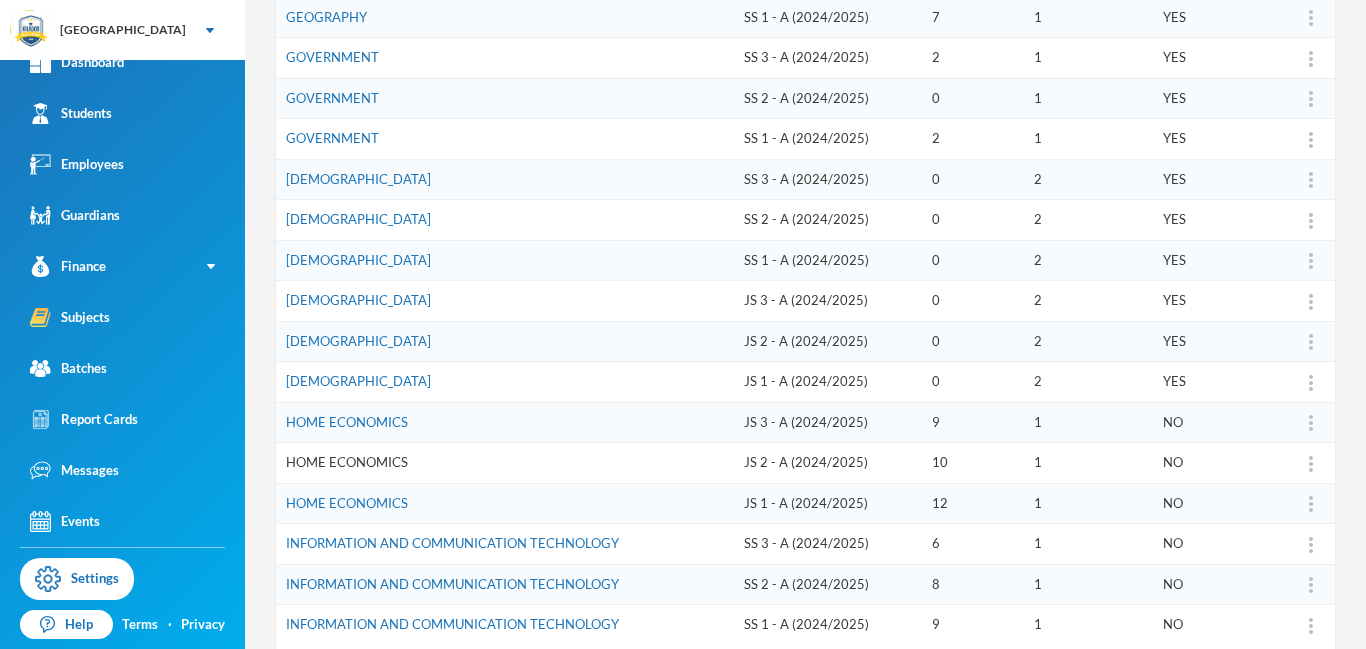 click on "HOME ECONOMICS" at bounding box center [347, 462] 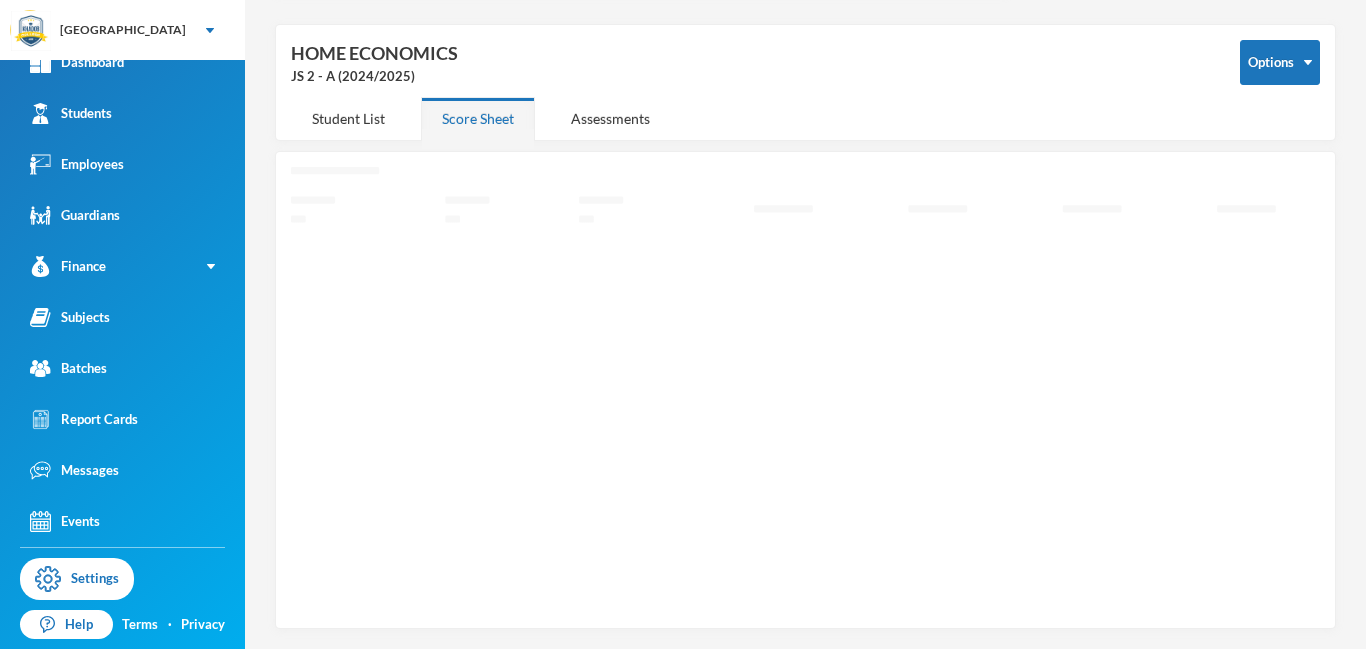 scroll, scrollTop: 71, scrollLeft: 0, axis: vertical 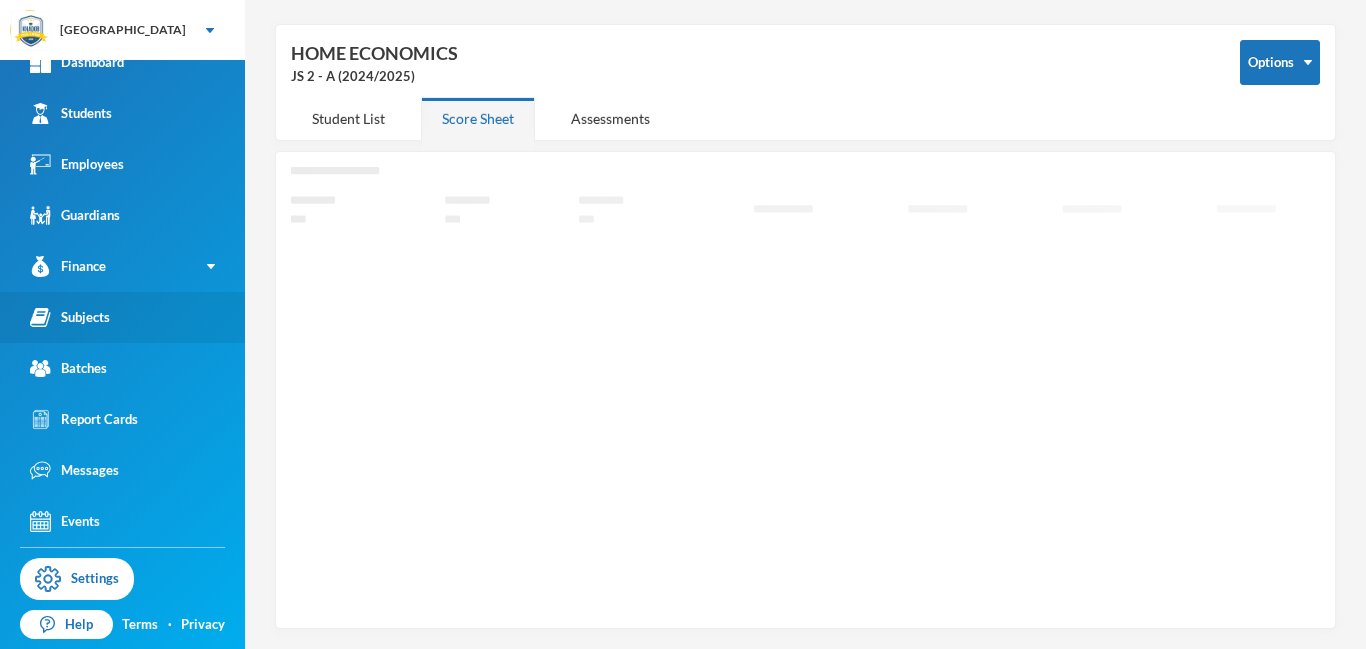 click on "Subjects" at bounding box center [122, 317] 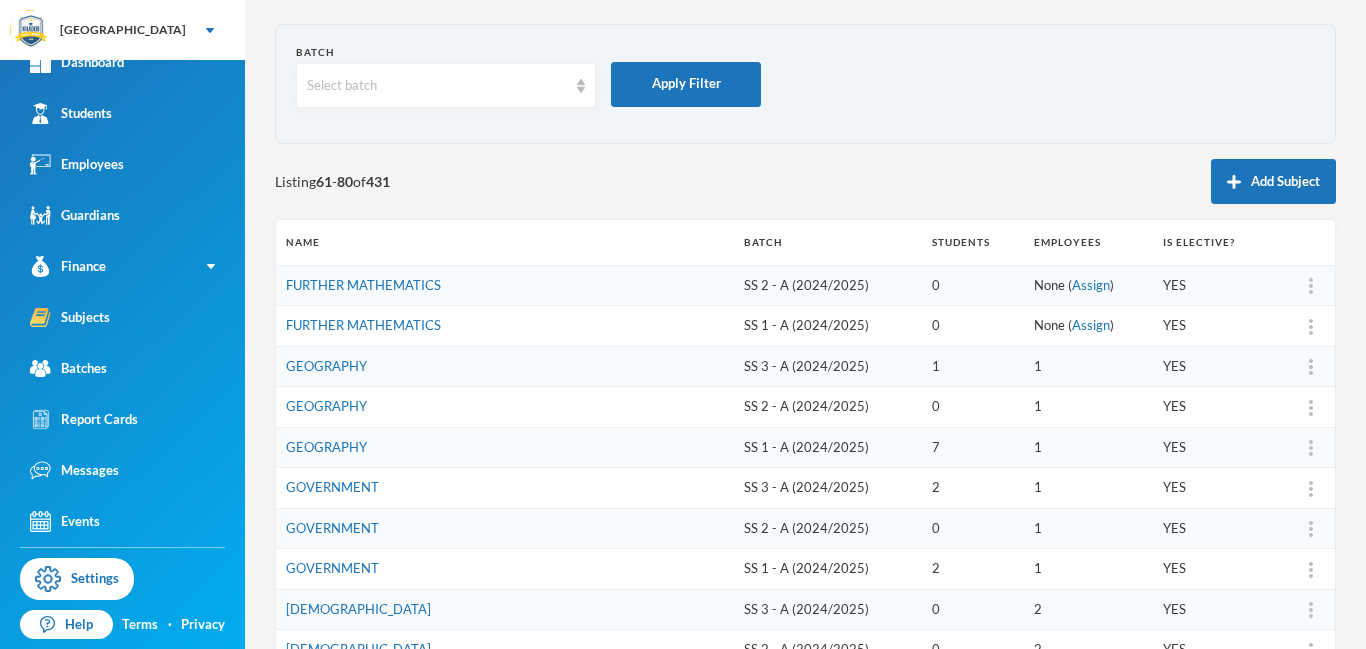 click on "GOVERNMENT" at bounding box center [505, 488] 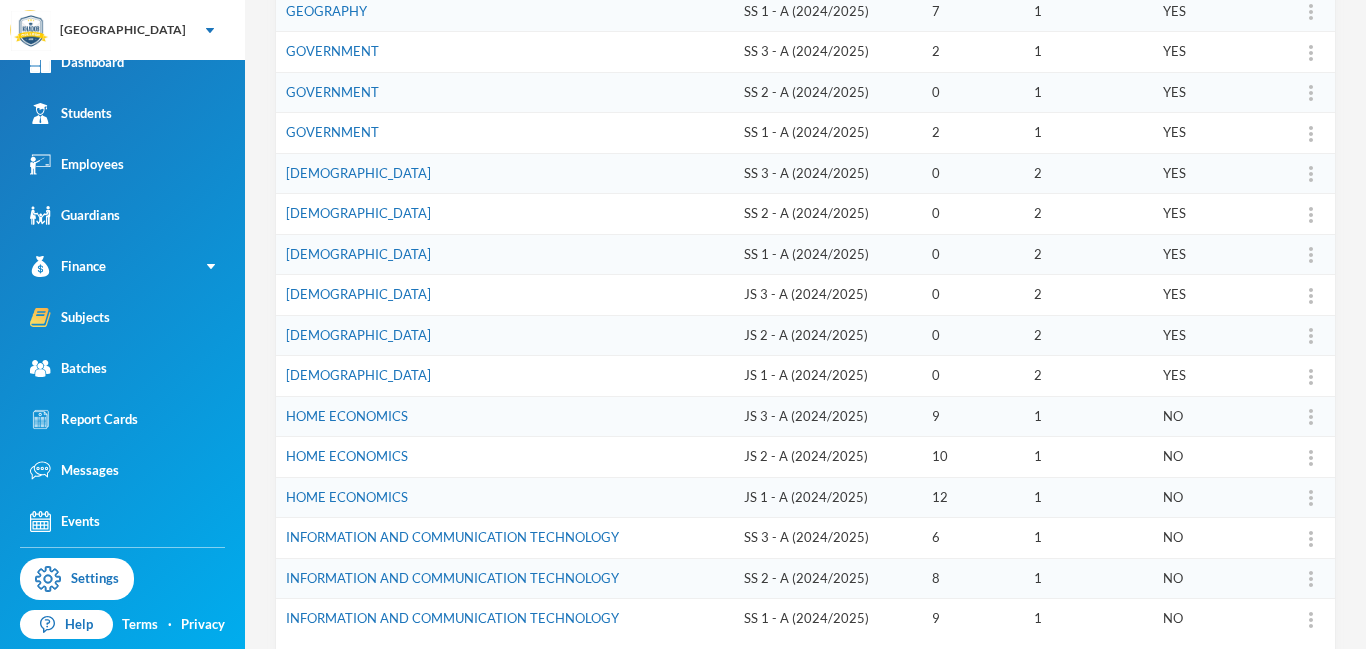 scroll, scrollTop: 511, scrollLeft: 0, axis: vertical 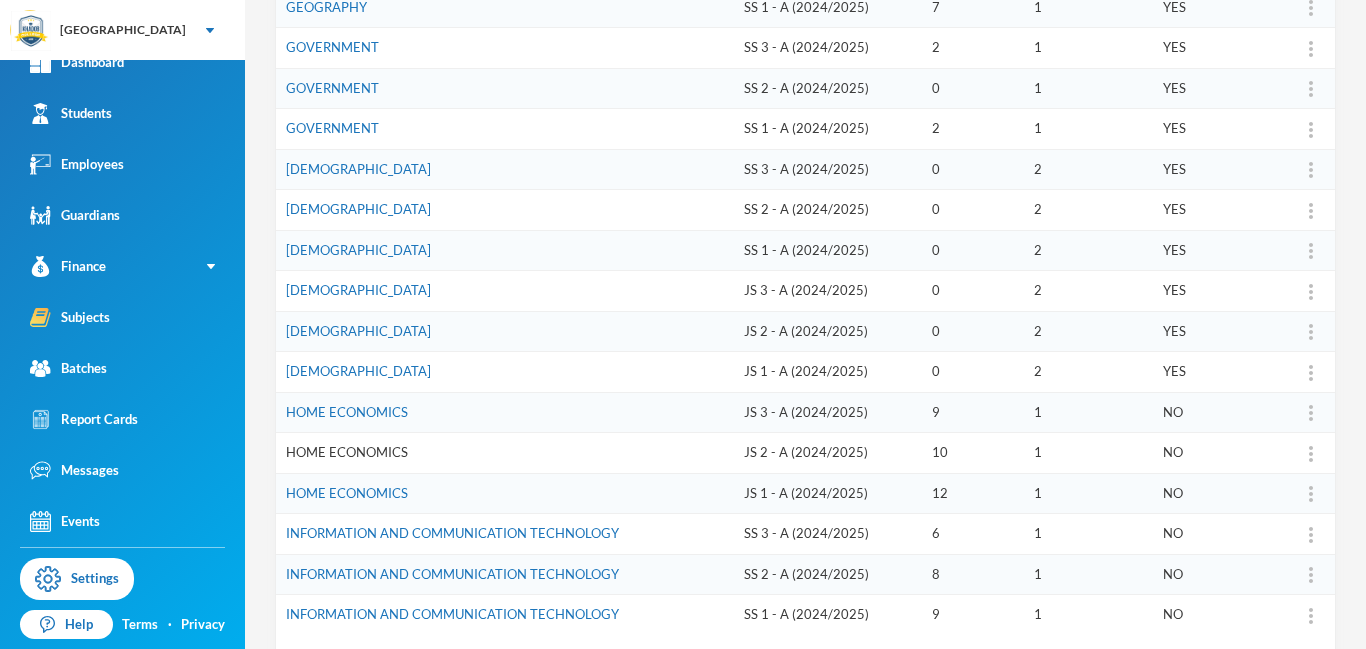 click on "HOME ECONOMICS" at bounding box center (347, 452) 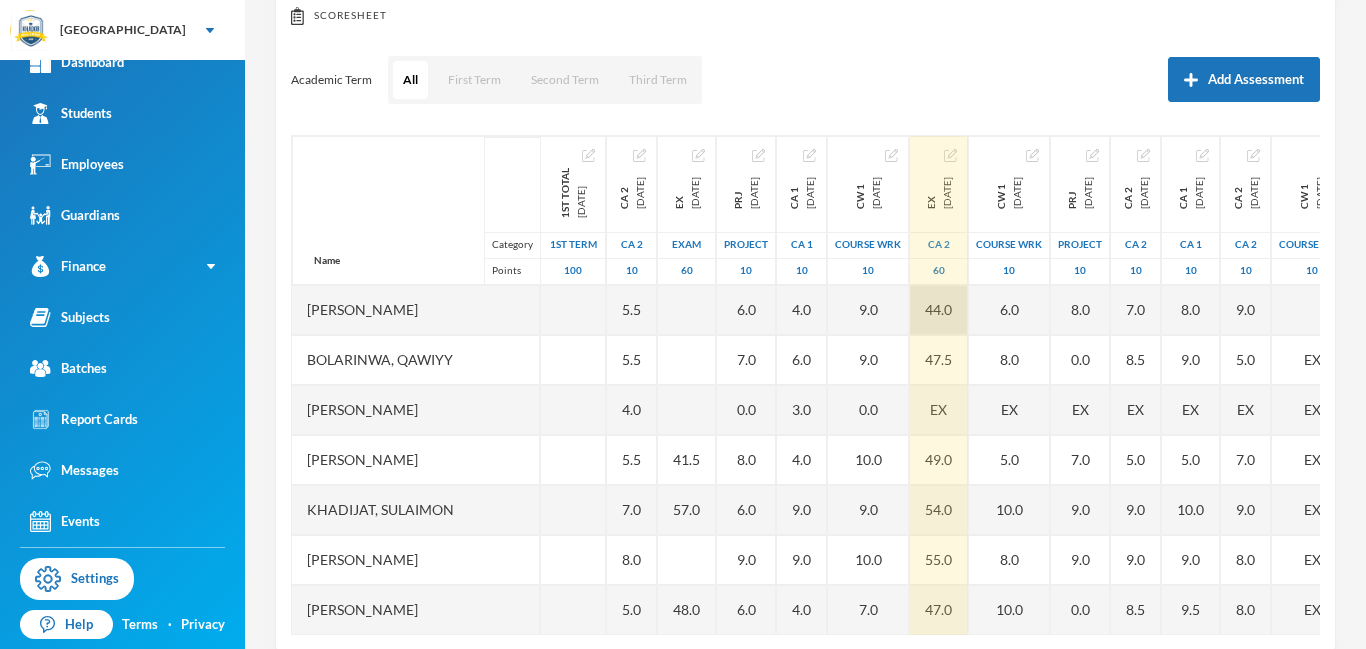 scroll, scrollTop: 263, scrollLeft: 0, axis: vertical 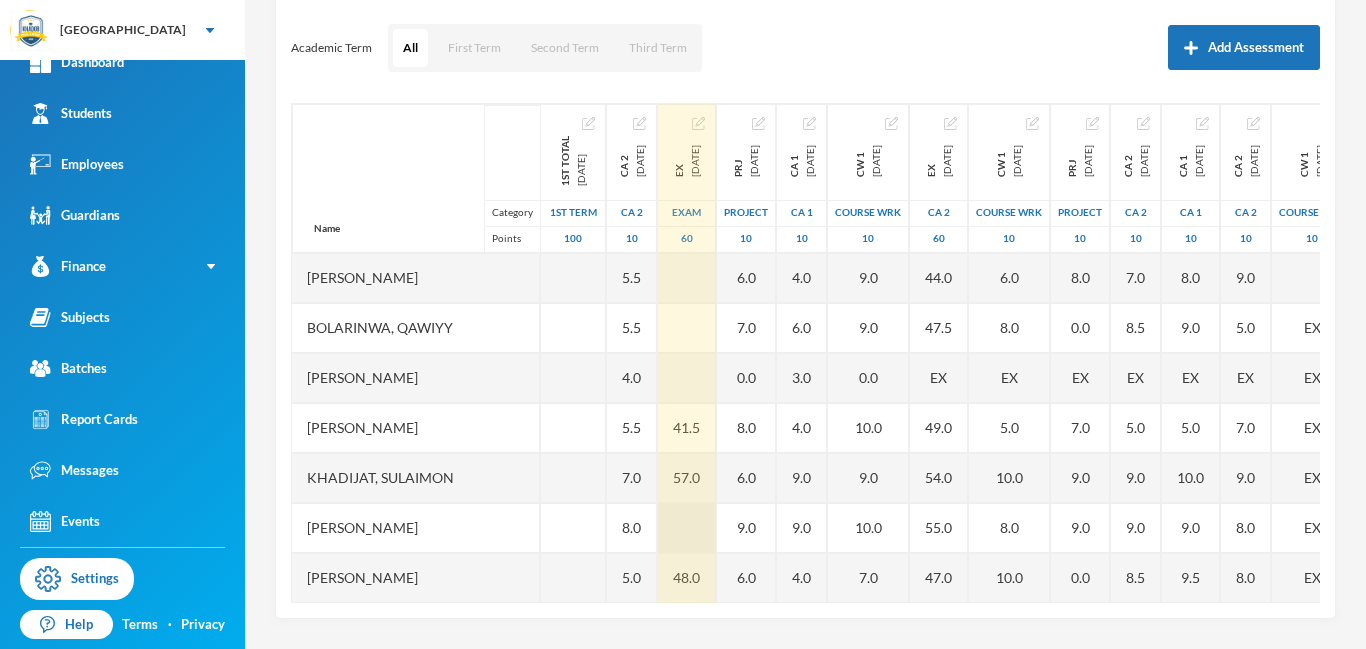 click at bounding box center (687, 528) 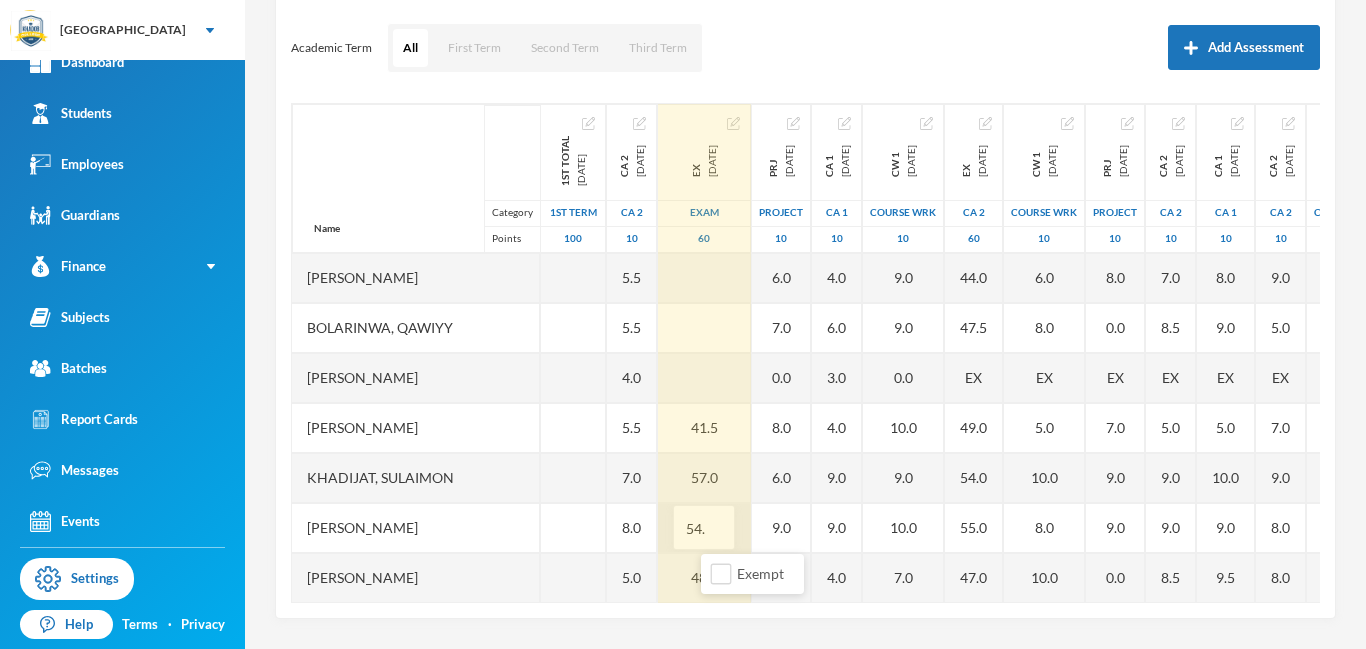 type on "54.0" 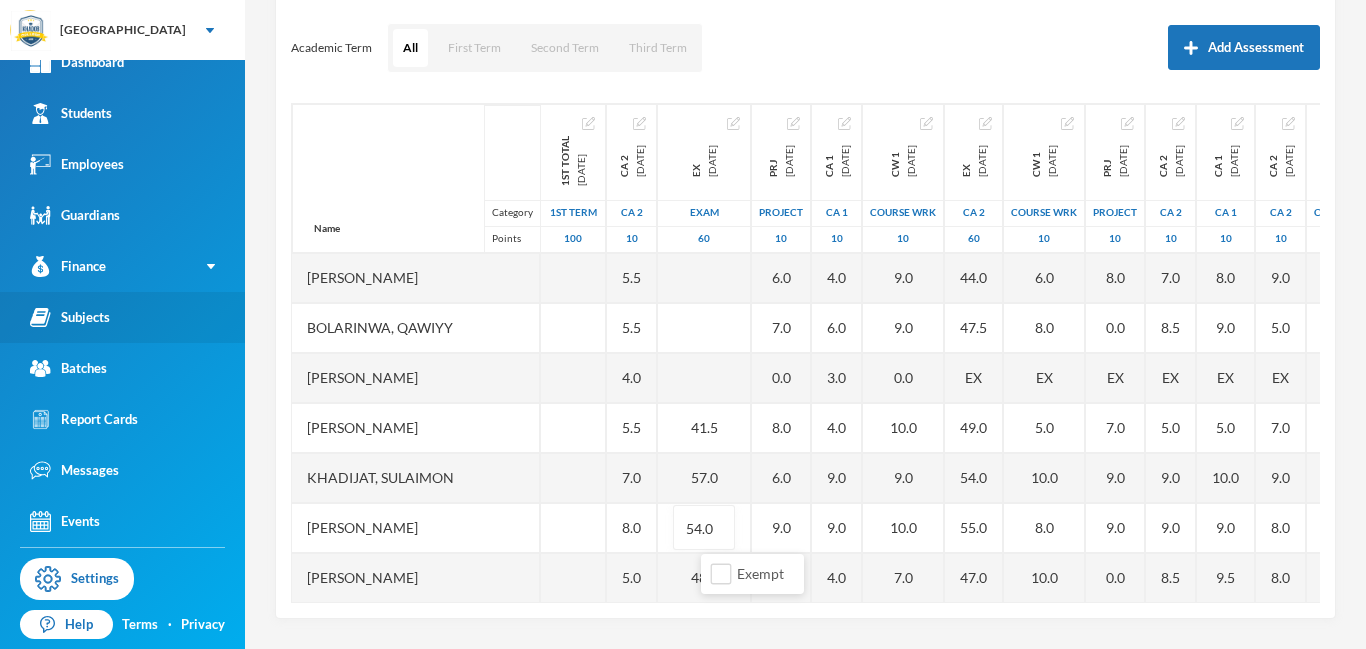 click on "Subjects" at bounding box center (70, 317) 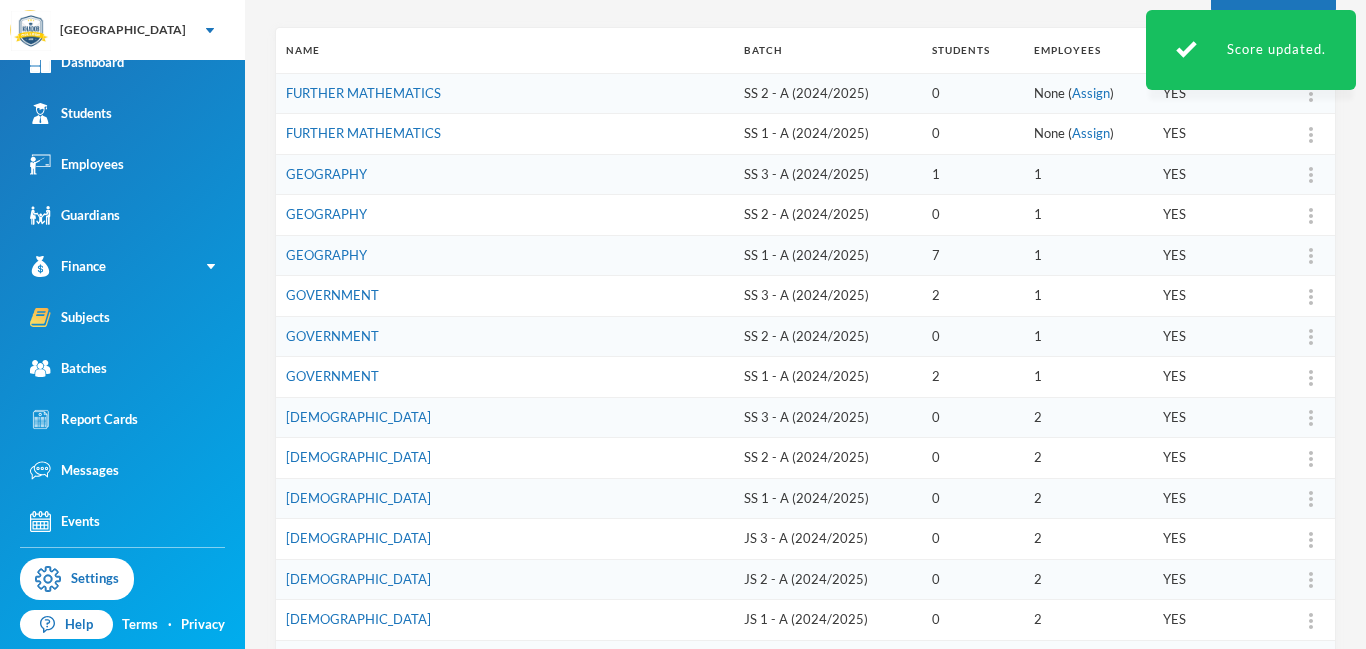 click on "0" at bounding box center (972, 539) 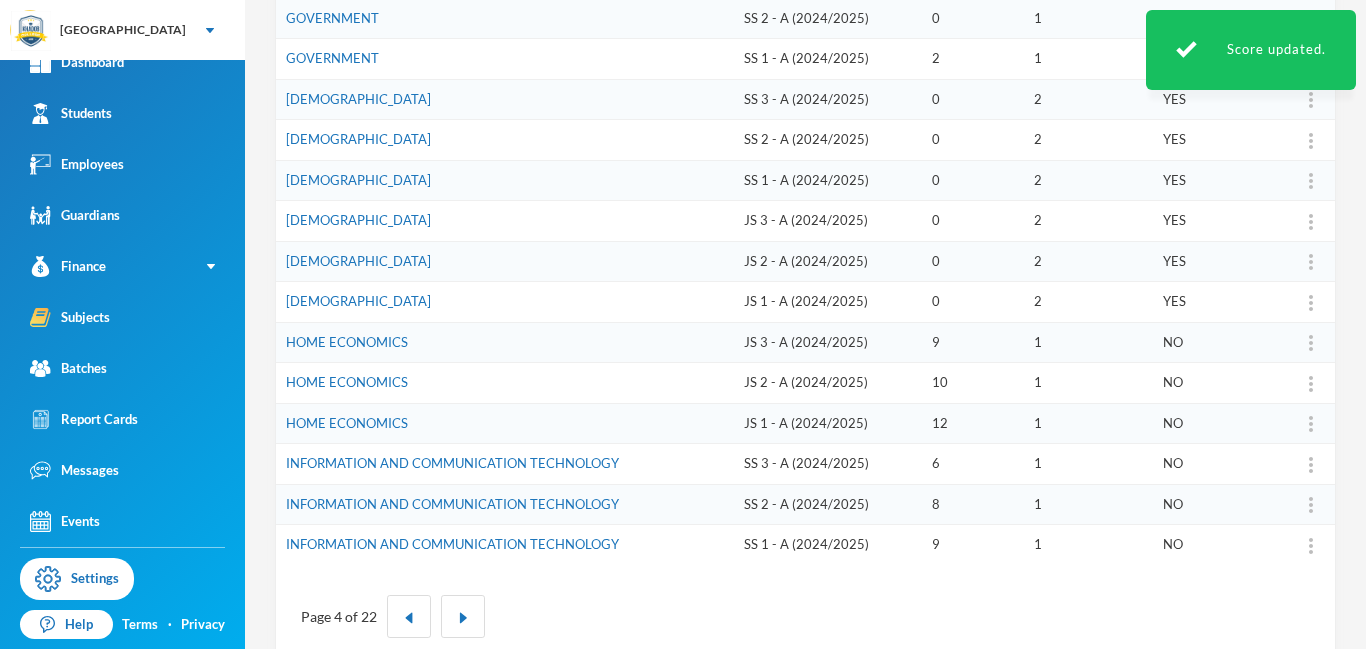 scroll, scrollTop: 583, scrollLeft: 0, axis: vertical 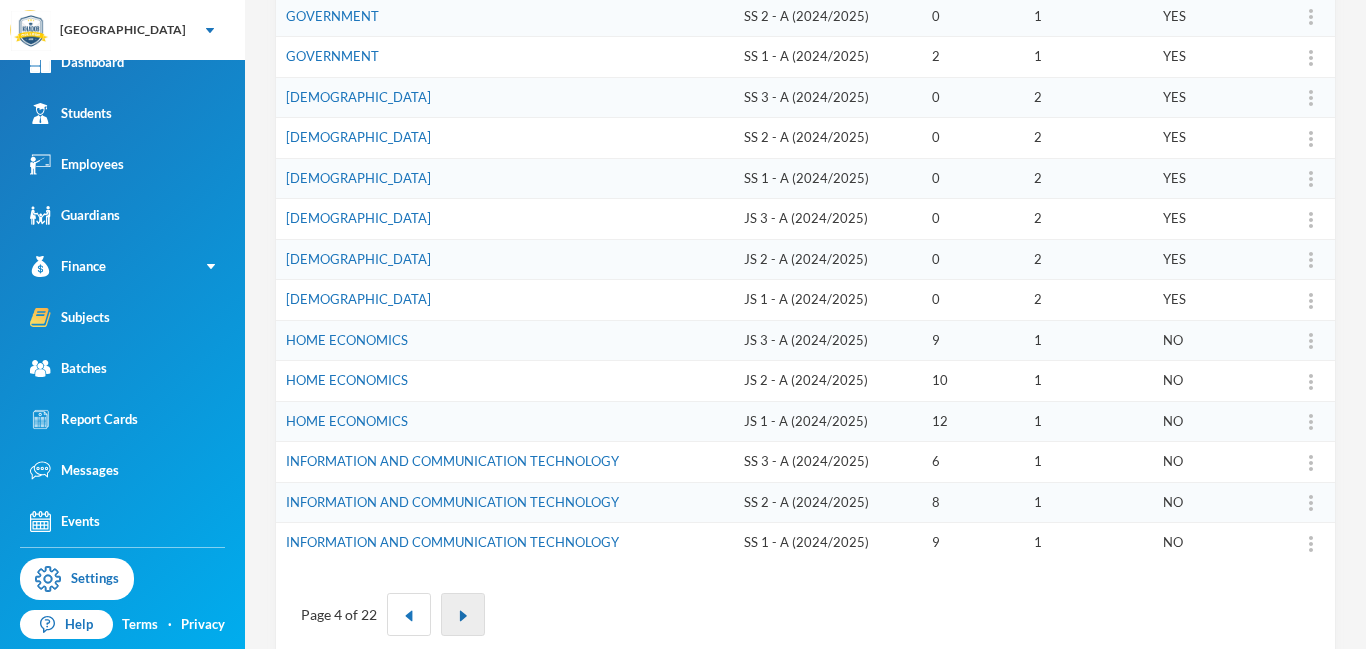 click at bounding box center (463, 614) 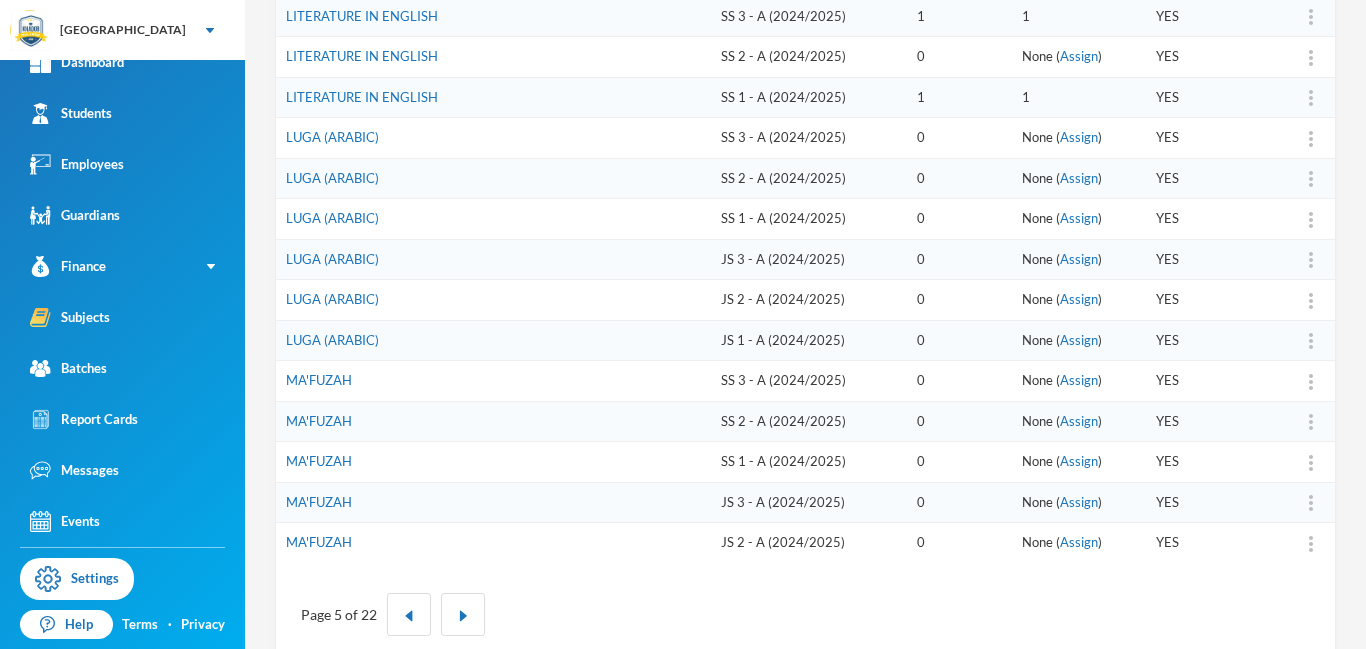type 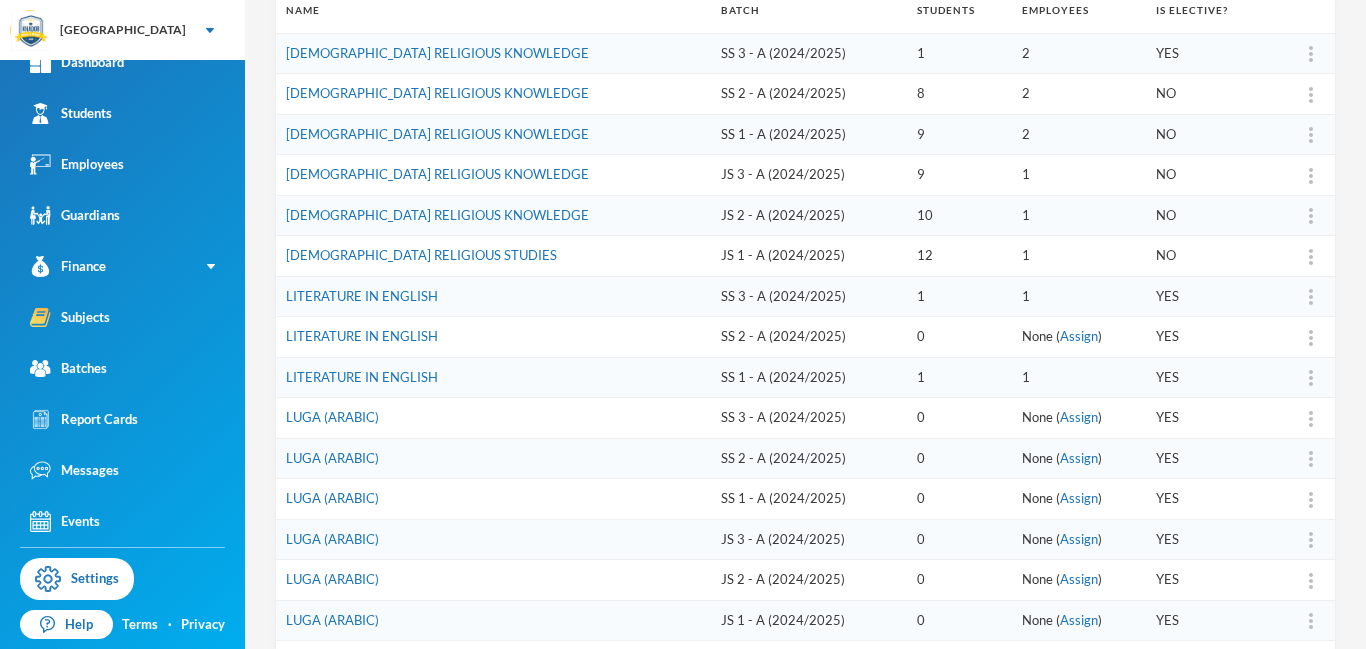 scroll, scrollTop: 263, scrollLeft: 0, axis: vertical 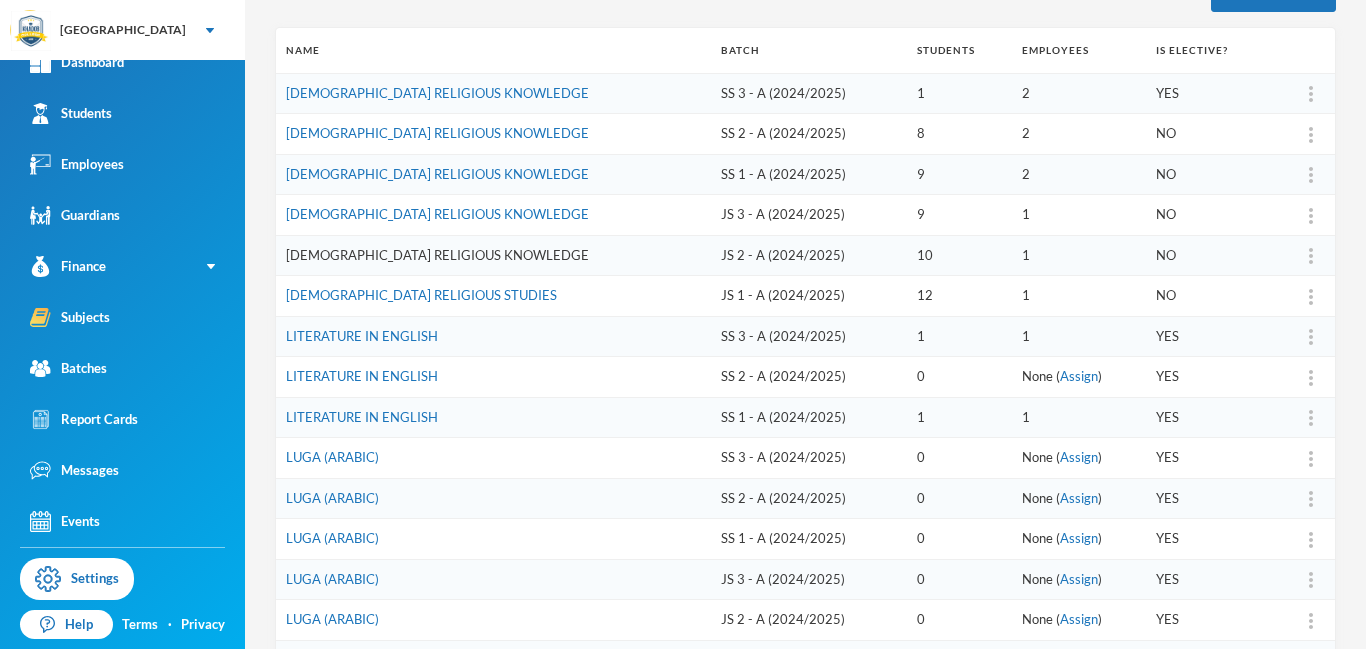 click on "ISLAMIC RELIGIOUS KNOWLEDGE" at bounding box center (437, 255) 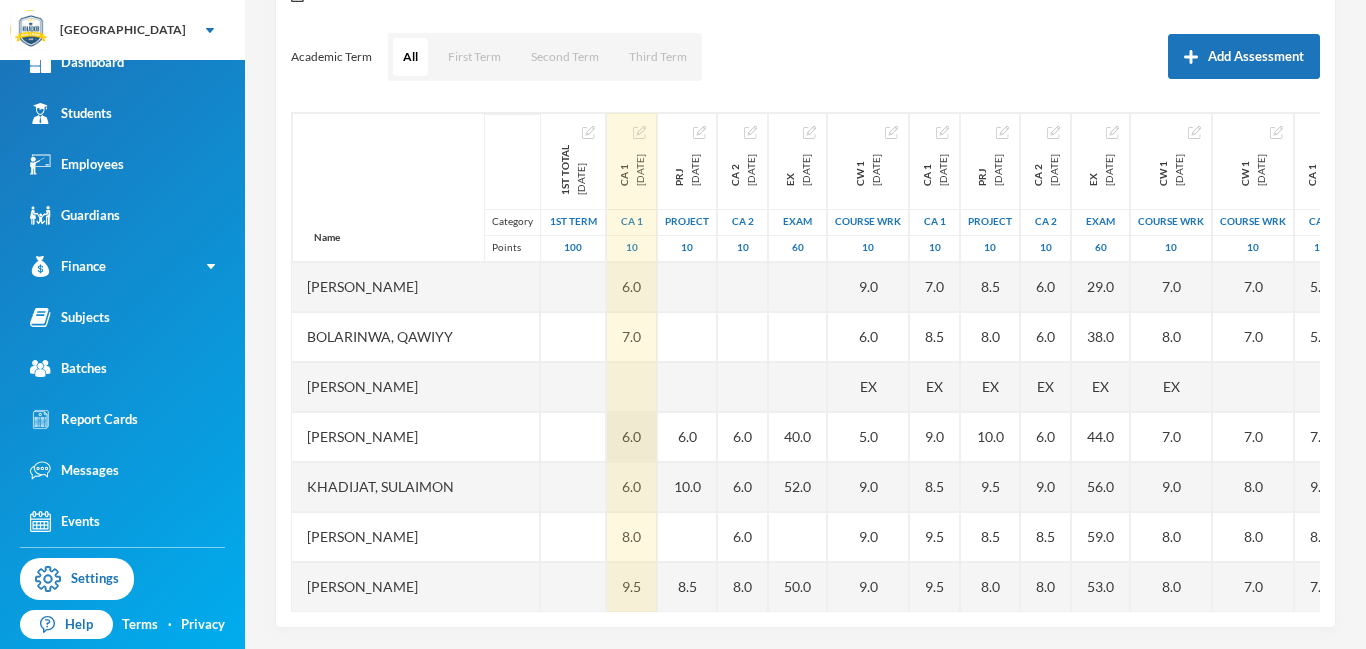 scroll, scrollTop: 263, scrollLeft: 0, axis: vertical 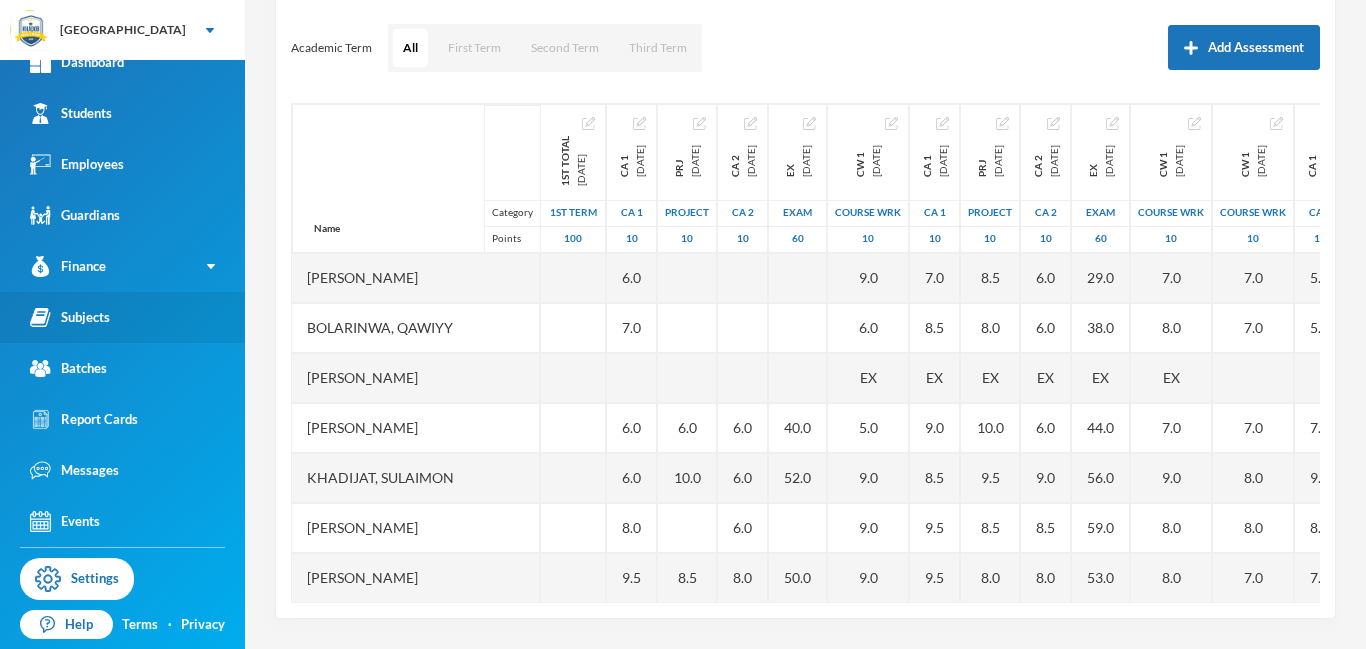 click on "Subjects" at bounding box center (122, 317) 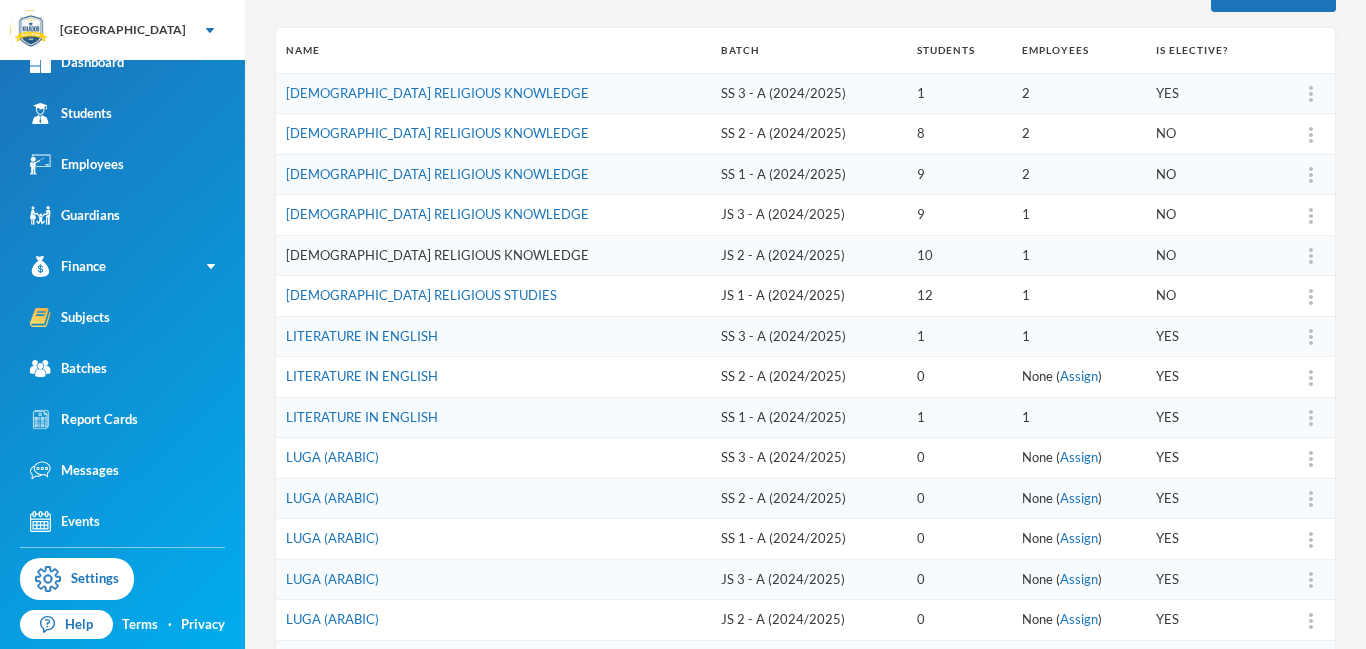 click on "ISLAMIC RELIGIOUS KNOWLEDGE" at bounding box center (437, 255) 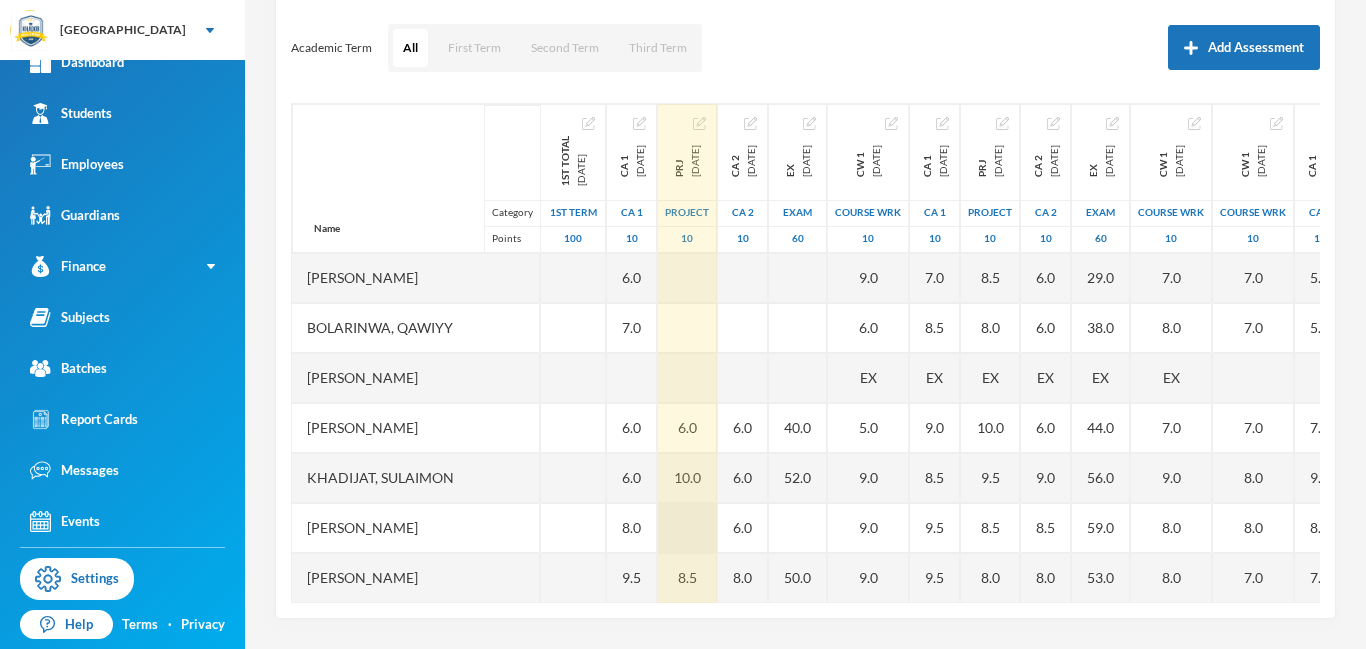 click at bounding box center [687, 528] 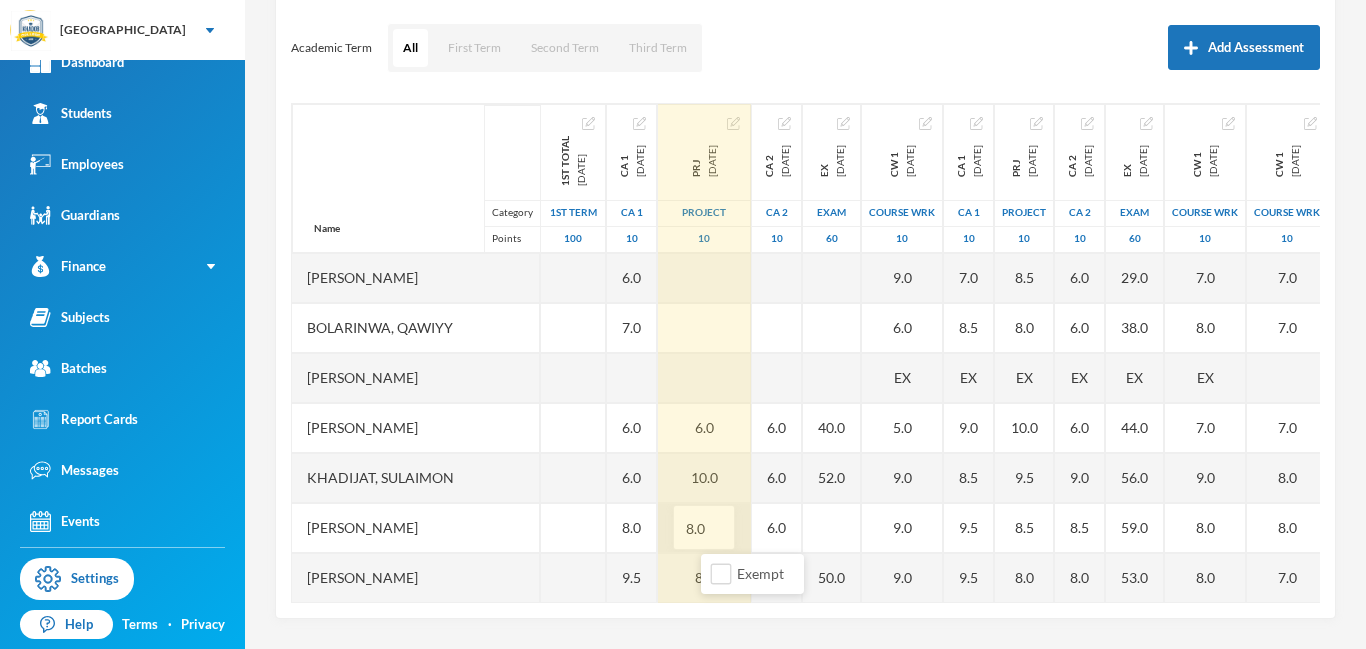 click on "8.0" at bounding box center (704, 528) 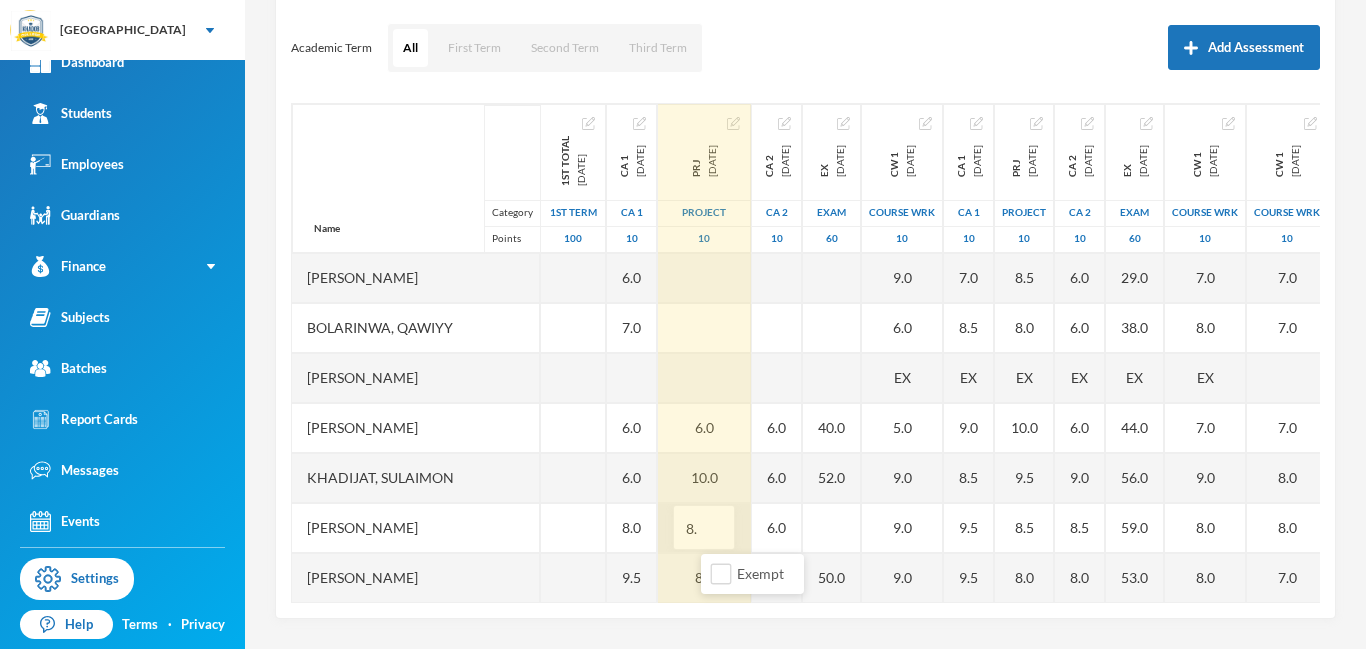 type on "8" 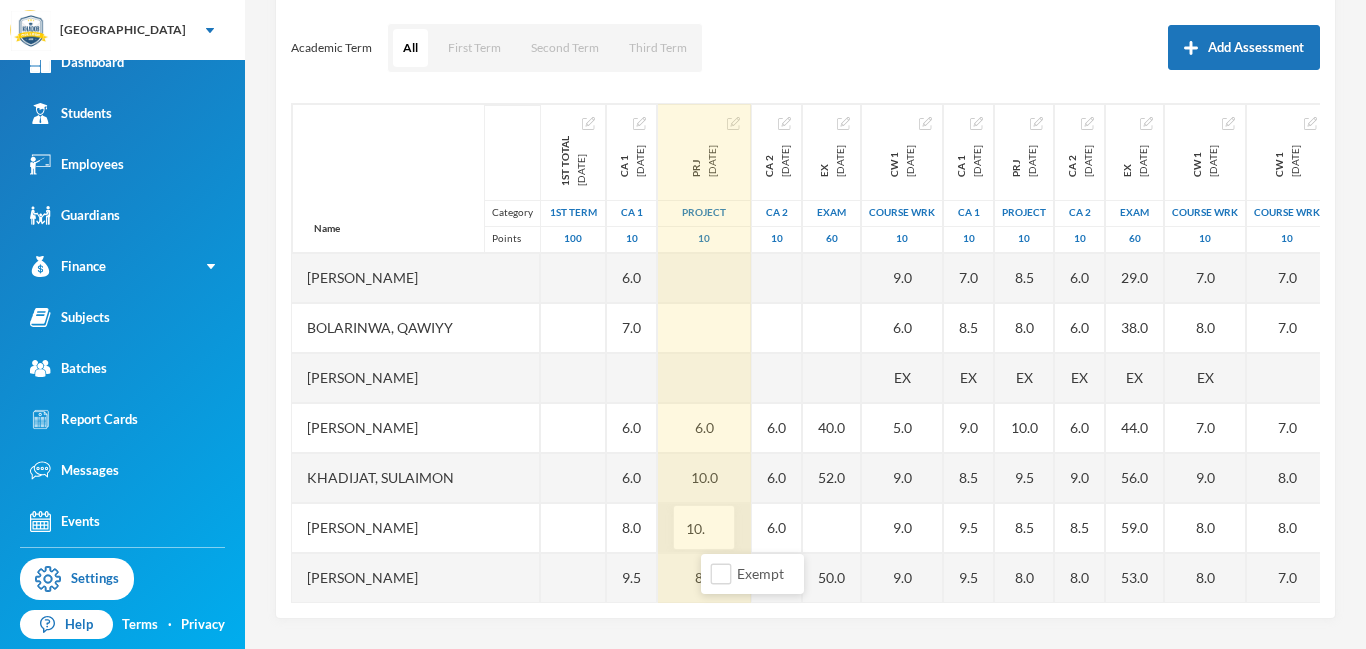 type on "10.0" 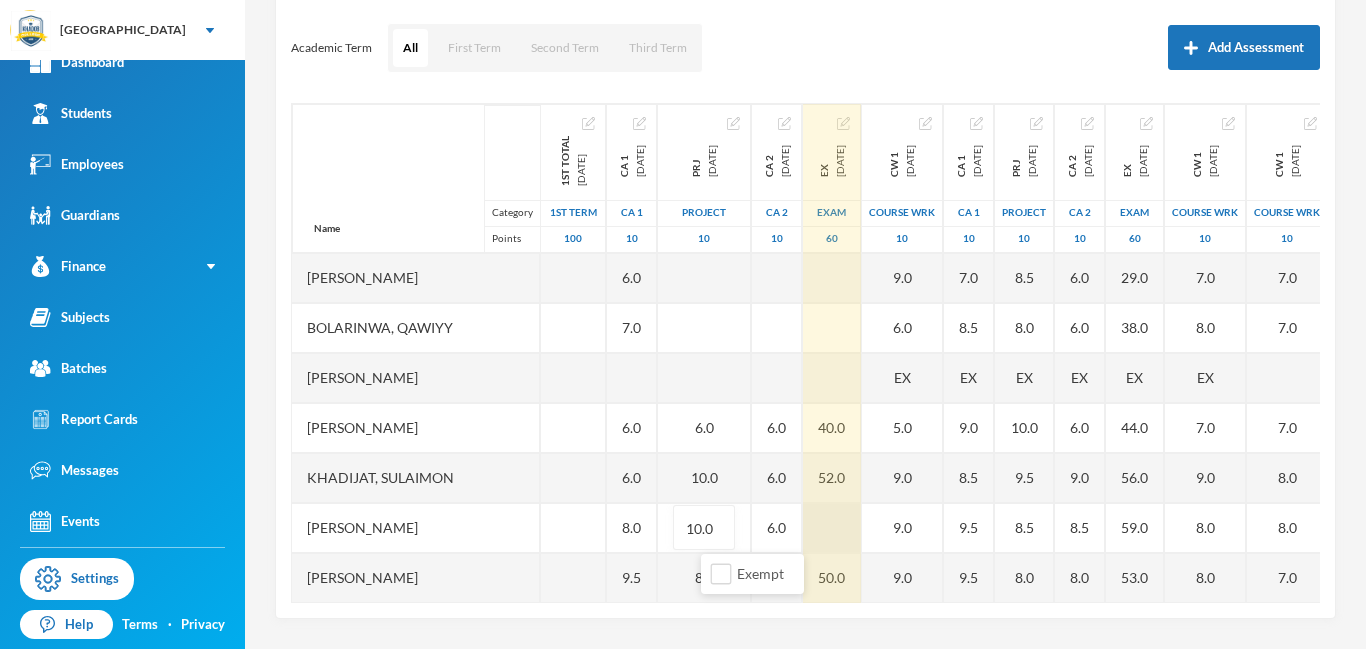 click at bounding box center [832, 528] 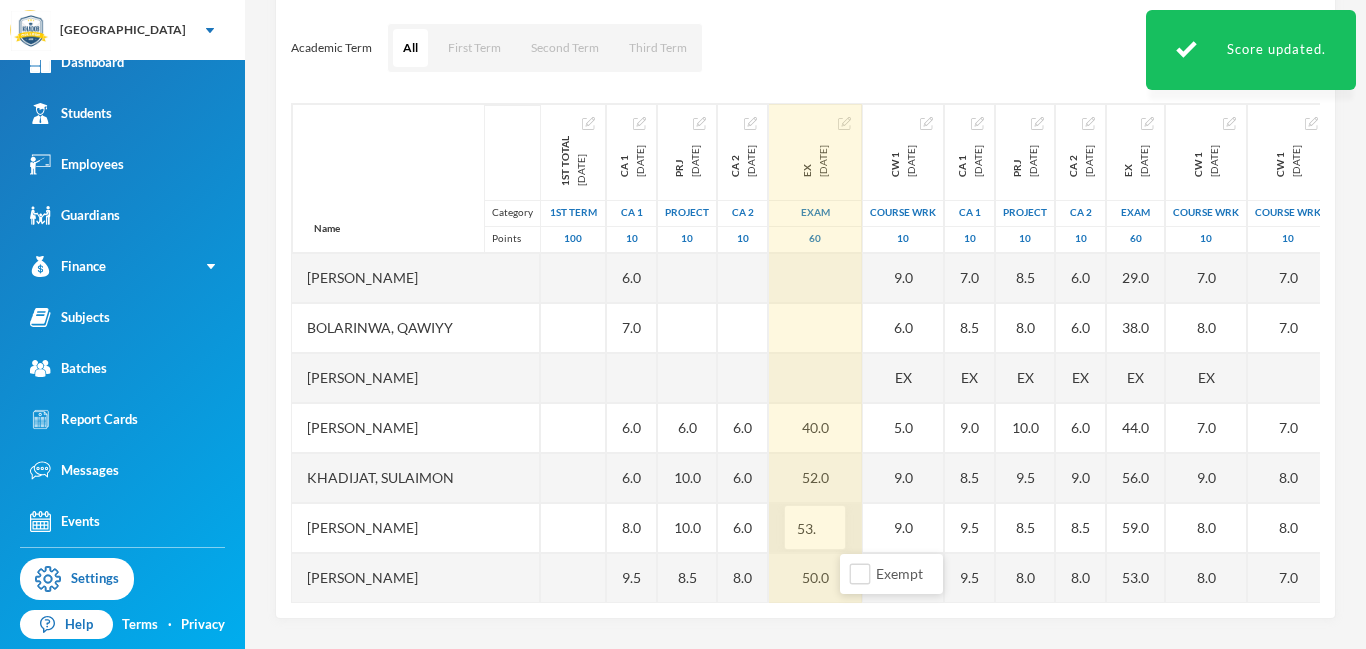 type on "53.0" 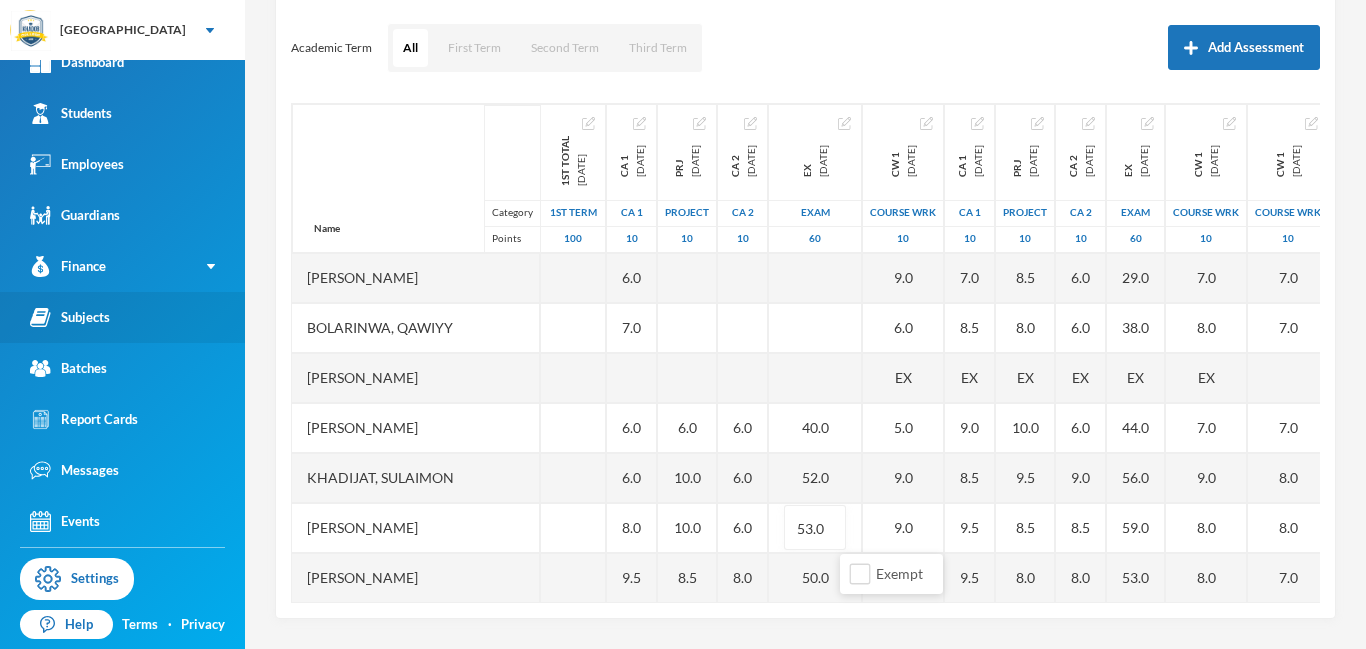 click on "Subjects" at bounding box center [70, 317] 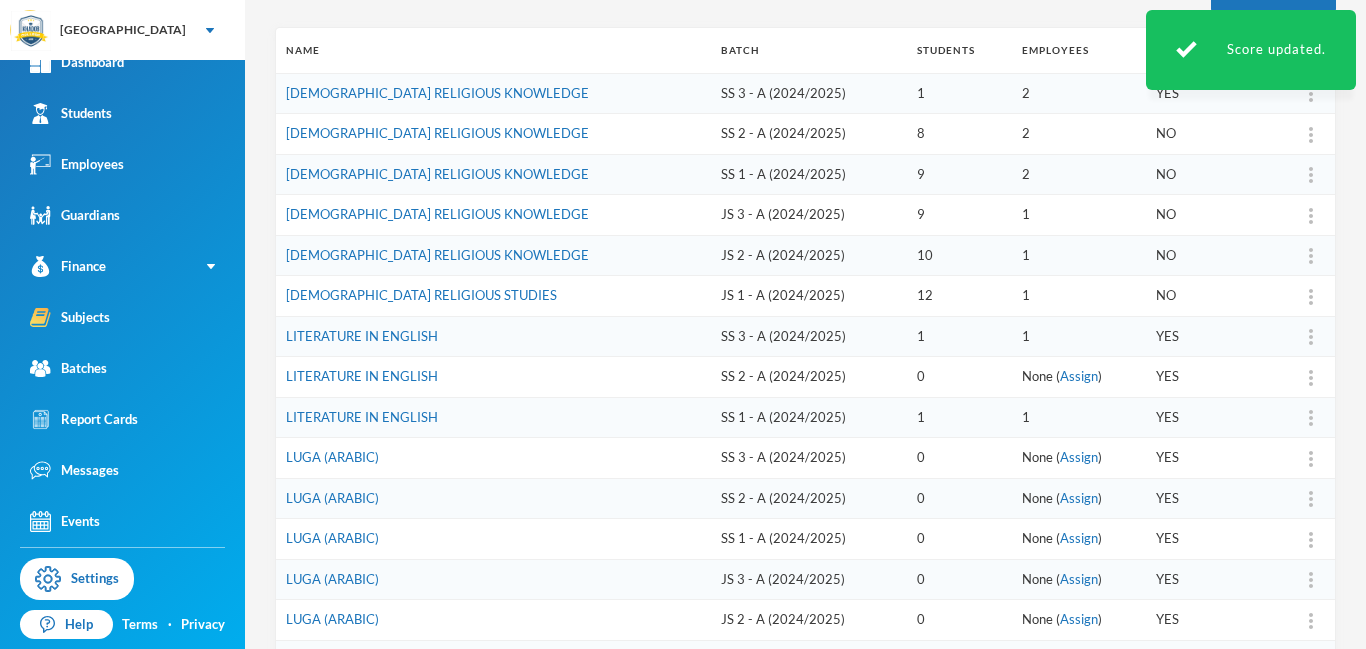 click on "LITERATURE IN ENGLISH" at bounding box center [493, 417] 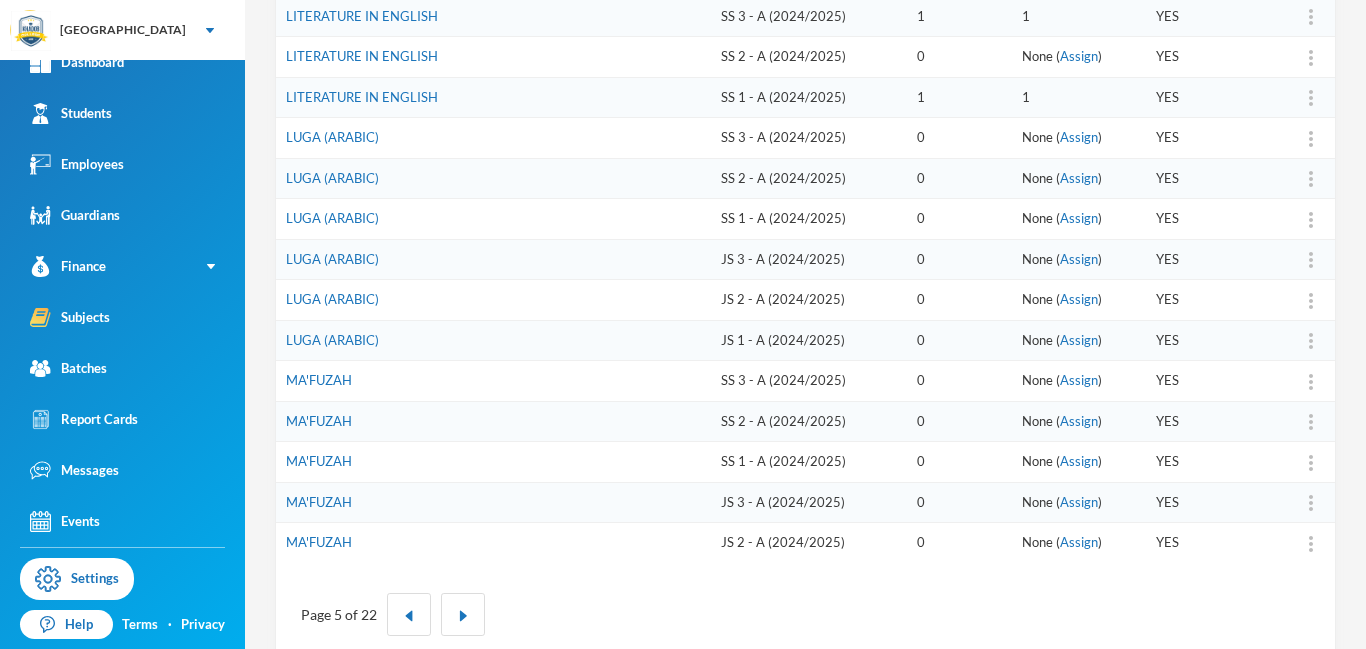 scroll, scrollTop: 621, scrollLeft: 0, axis: vertical 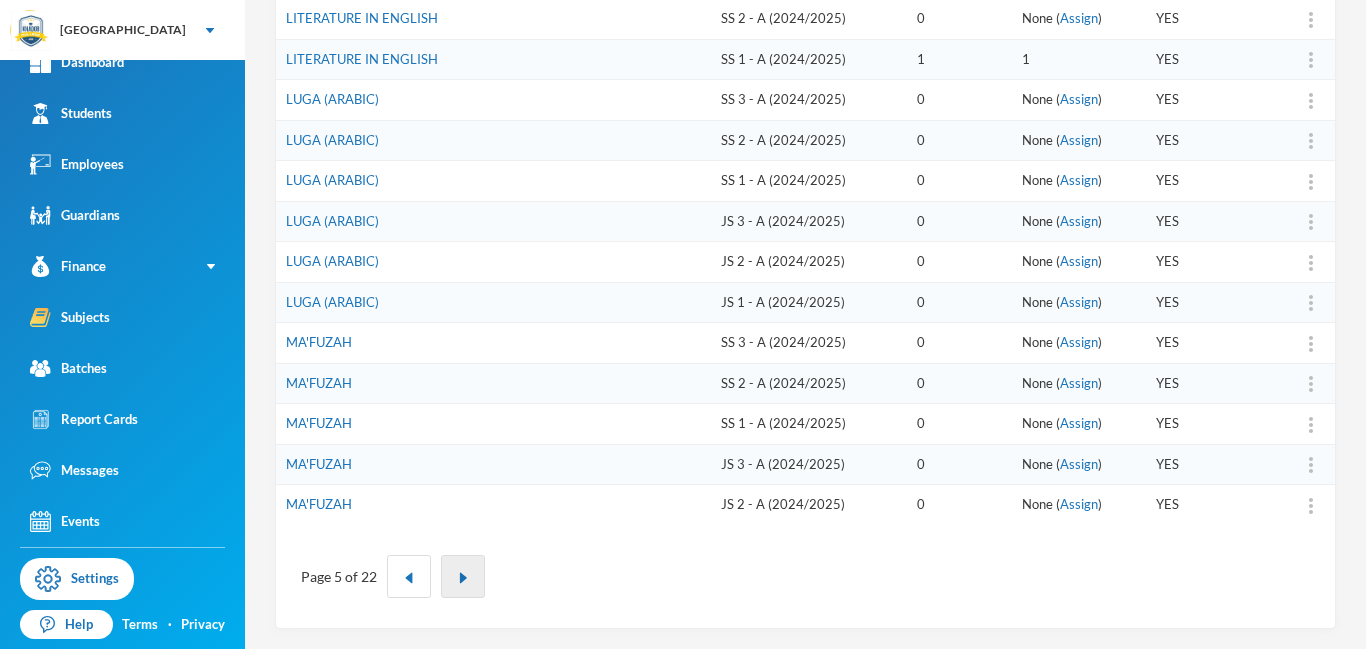 click at bounding box center (463, 576) 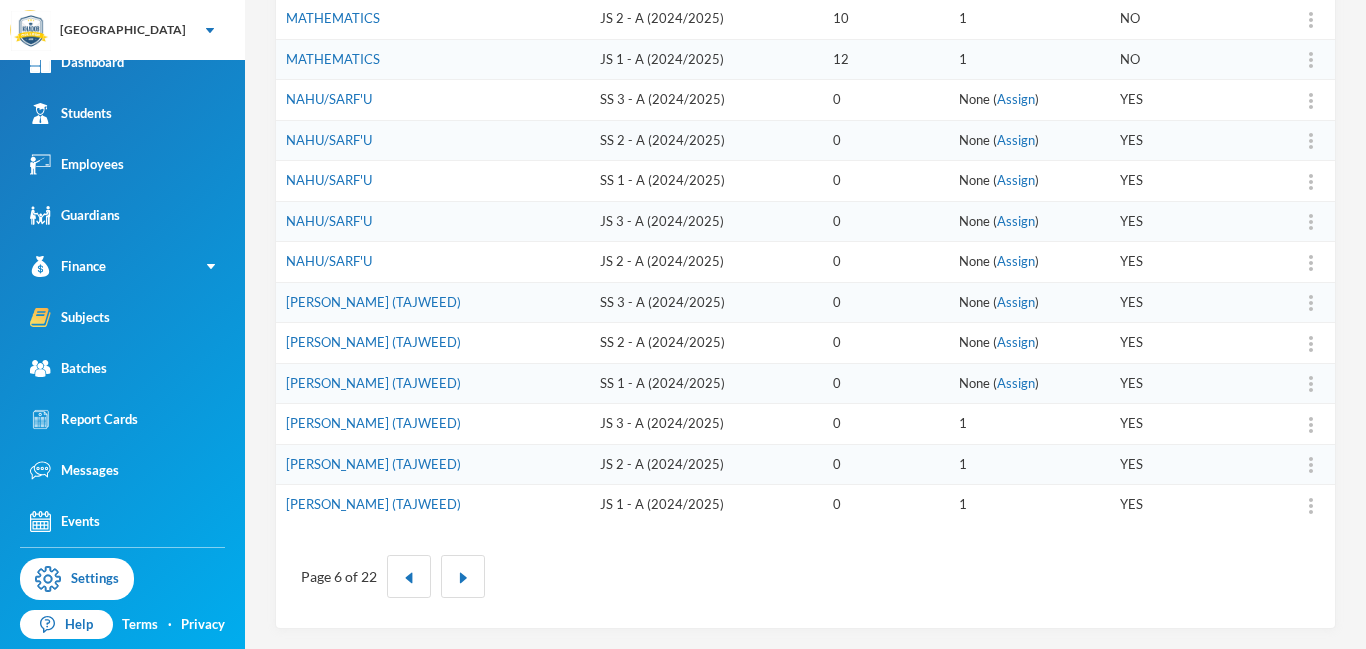 click on "NAHU/SARF'U" at bounding box center (433, 140) 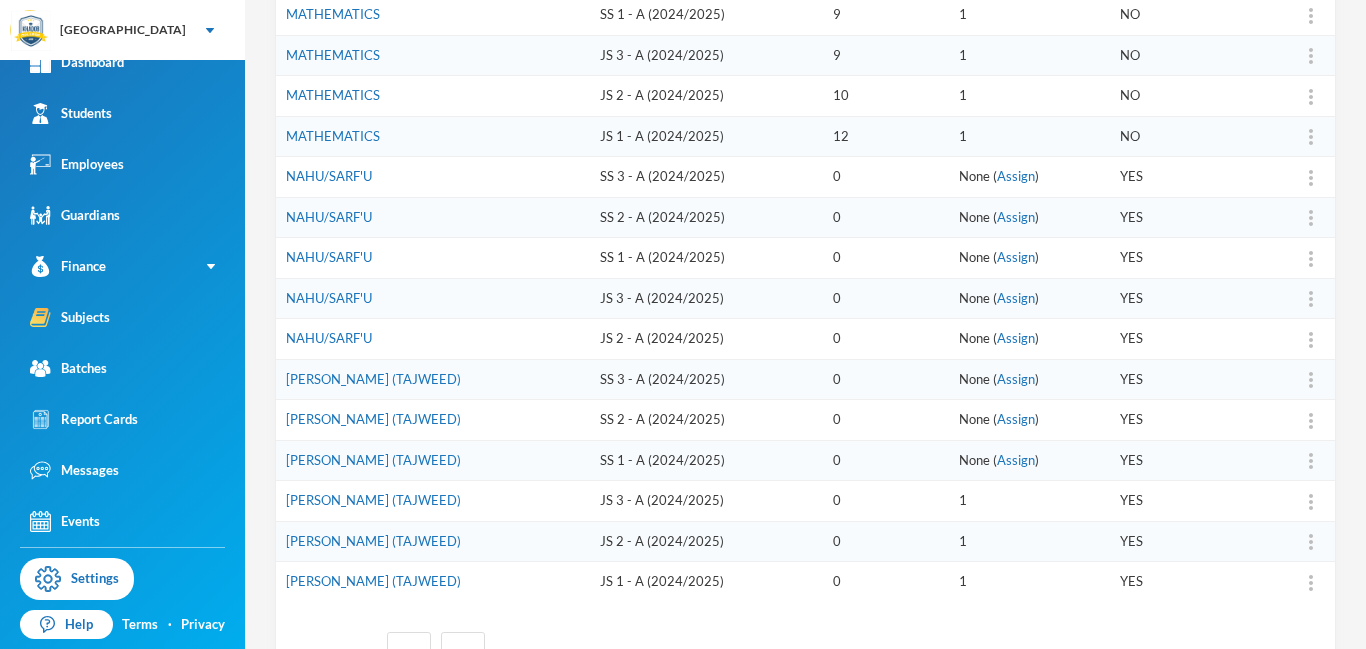 scroll, scrollTop: 541, scrollLeft: 0, axis: vertical 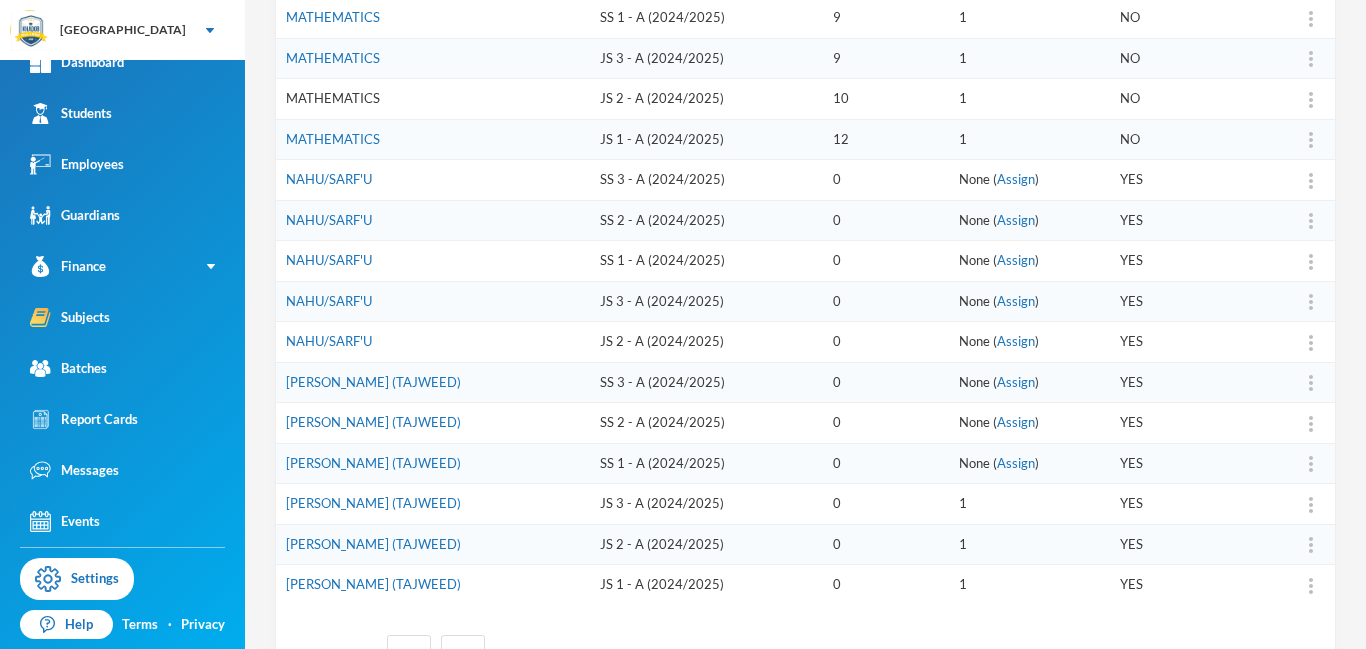 click on "MATHEMATICS" at bounding box center [333, 98] 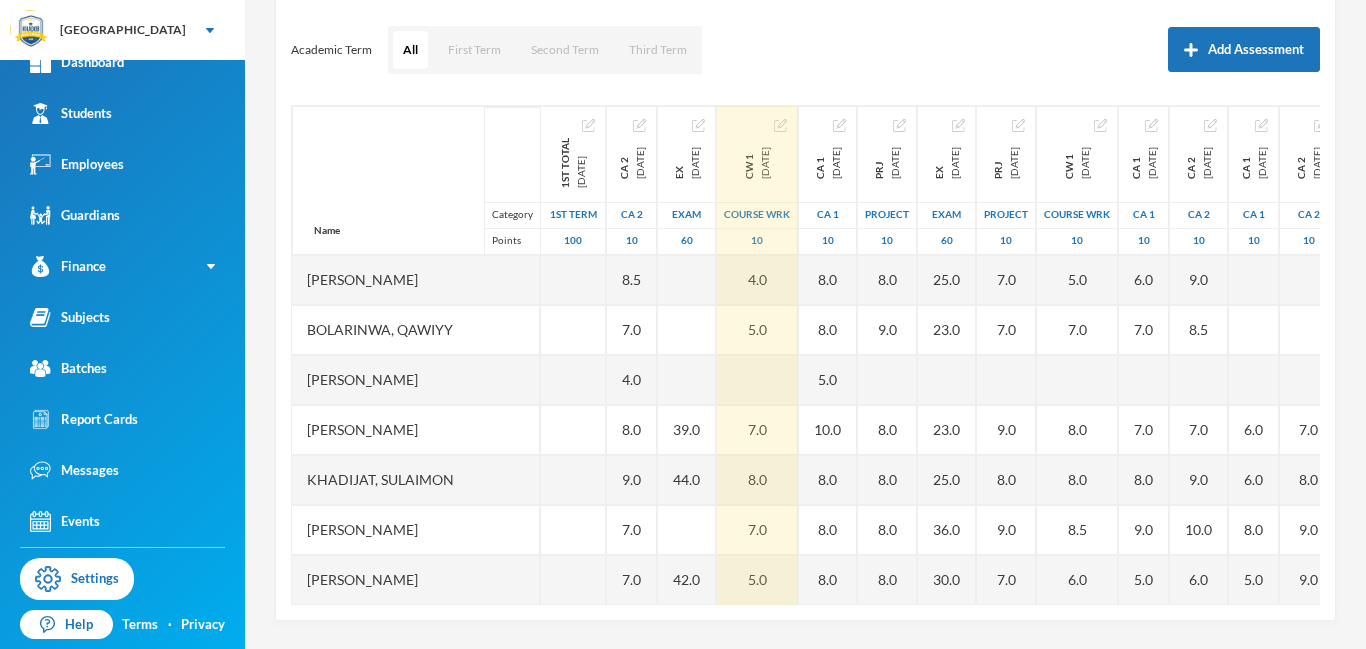 scroll, scrollTop: 263, scrollLeft: 0, axis: vertical 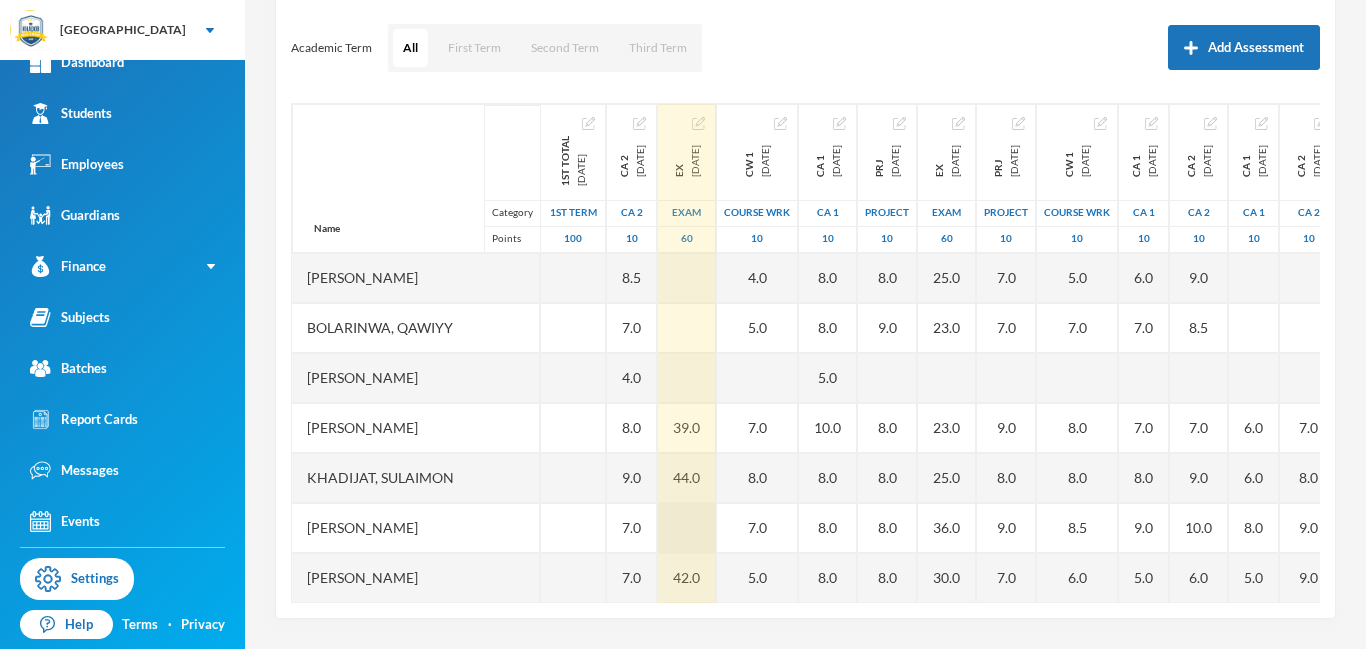 click at bounding box center (687, 528) 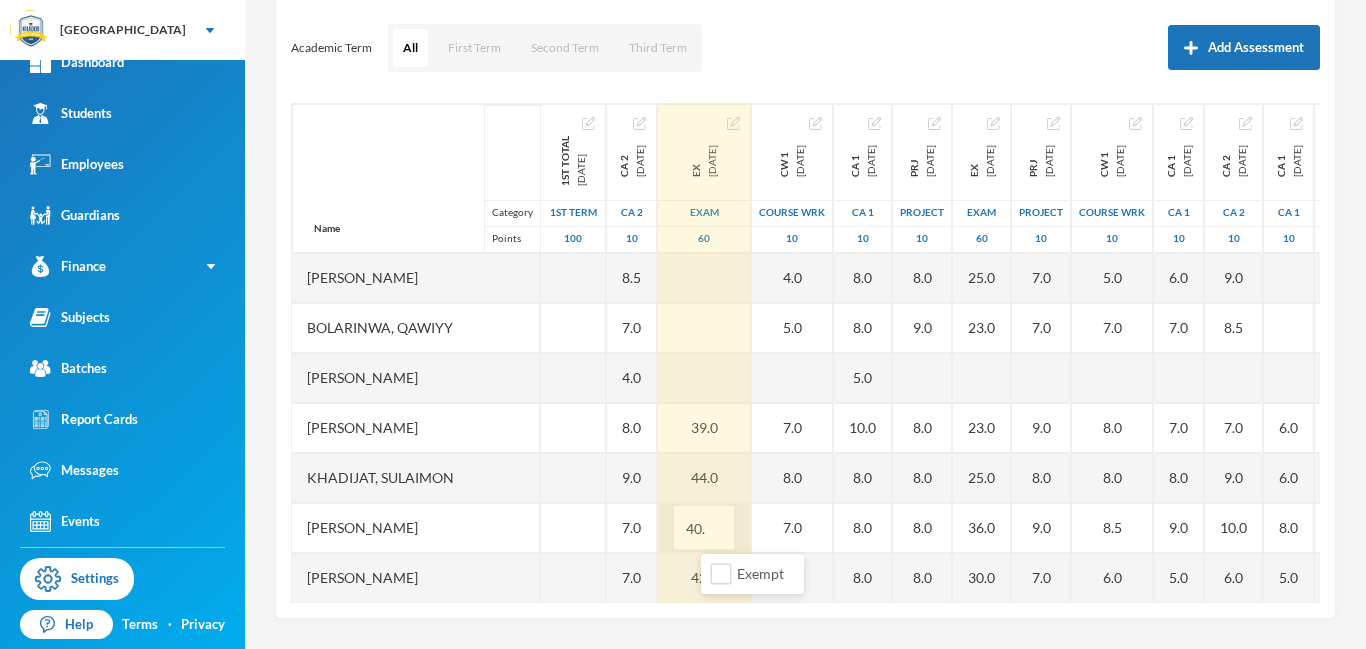 type on "40.0" 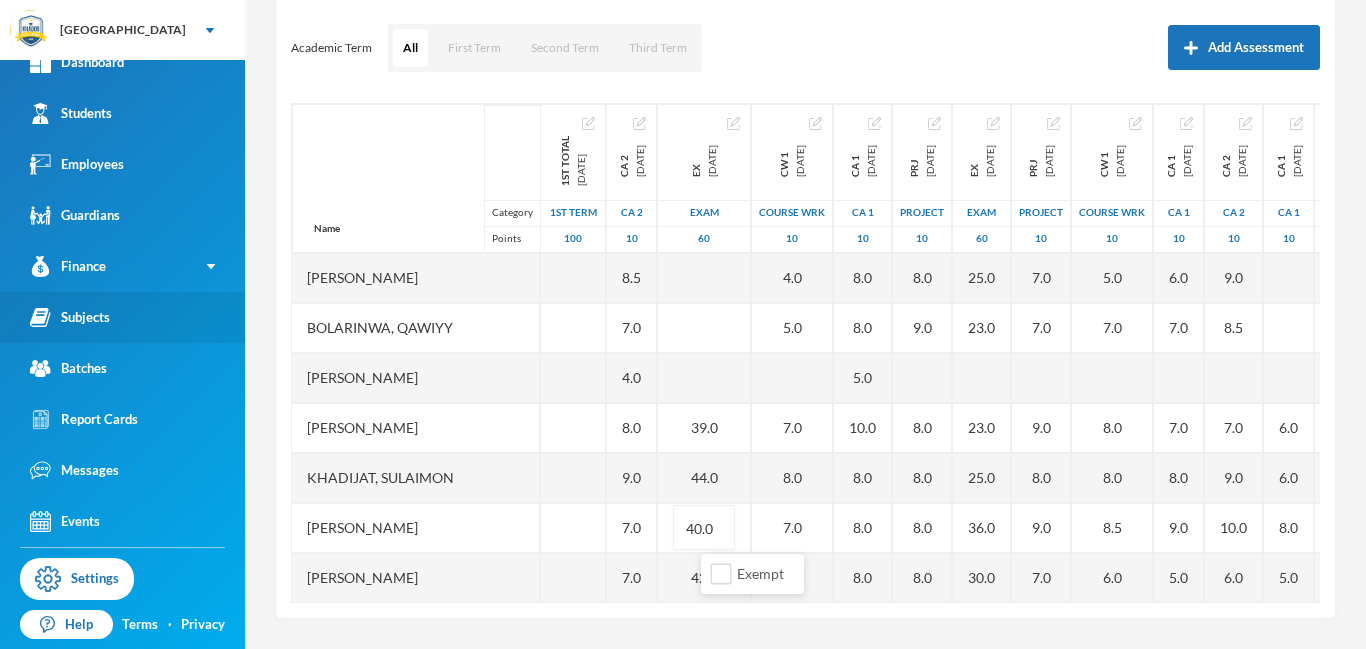 click on "Subjects" at bounding box center [122, 317] 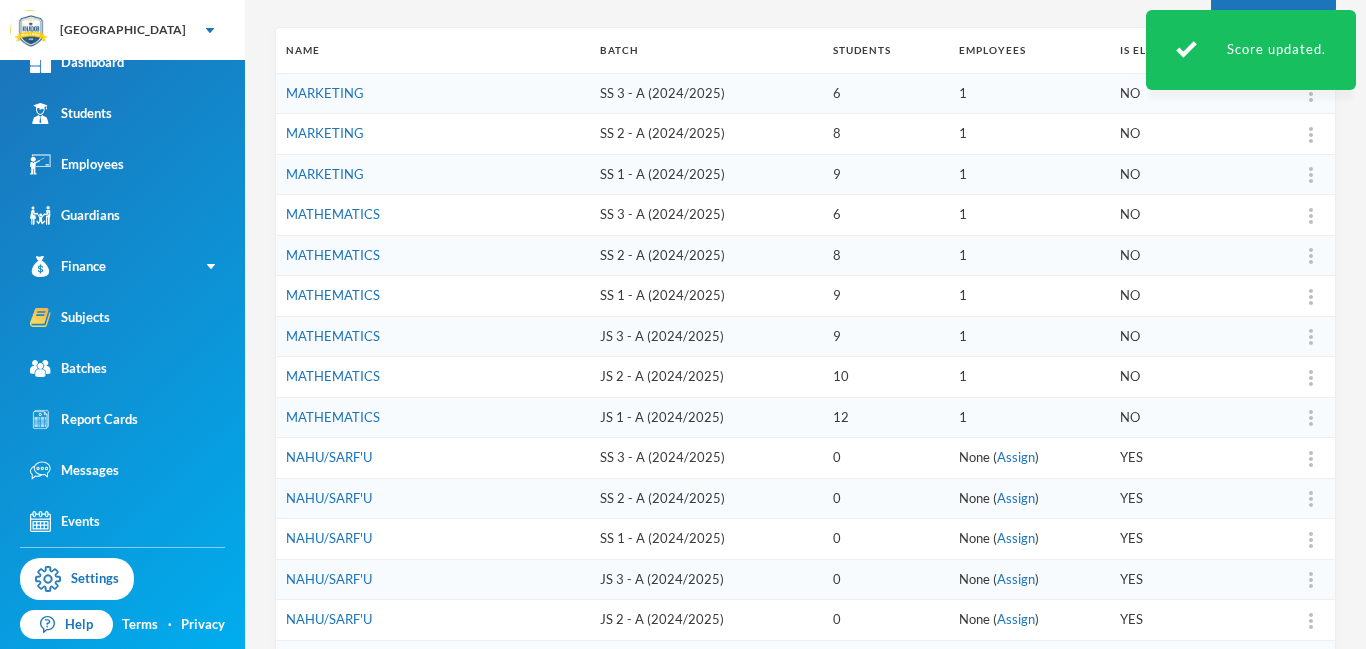 click on "JS 2 - A (2024/2025)" at bounding box center [706, 377] 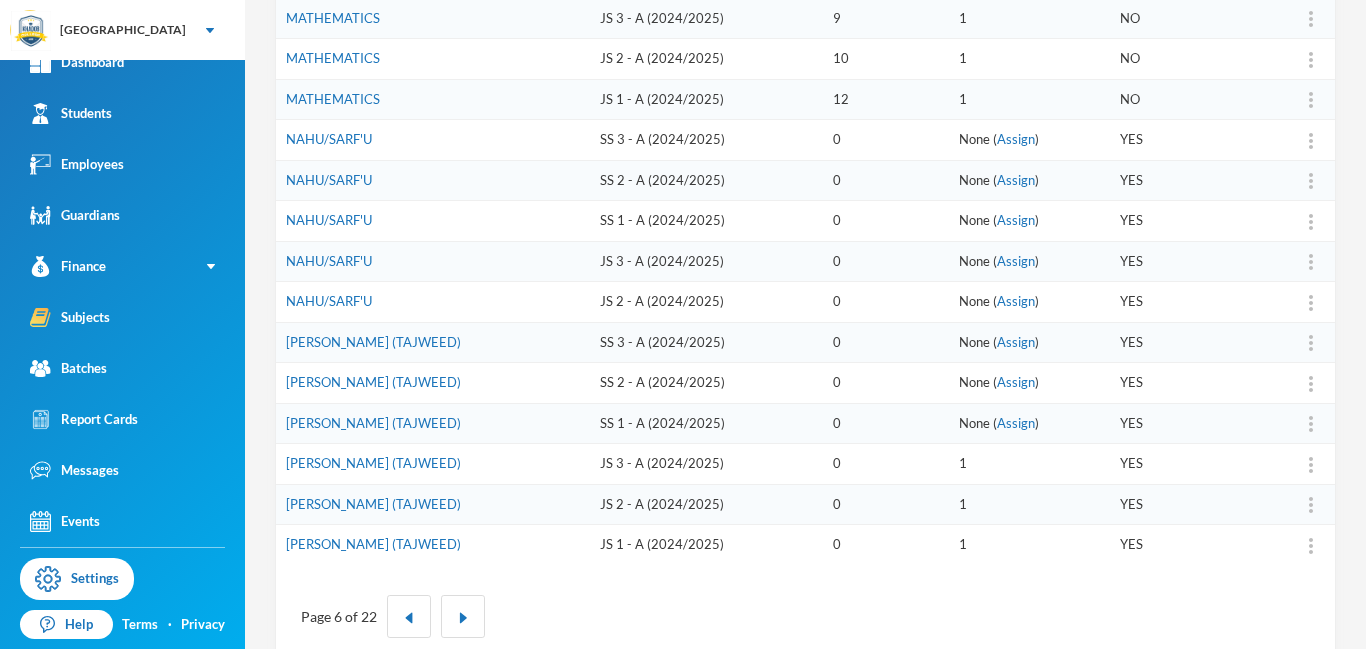 scroll, scrollTop: 621, scrollLeft: 0, axis: vertical 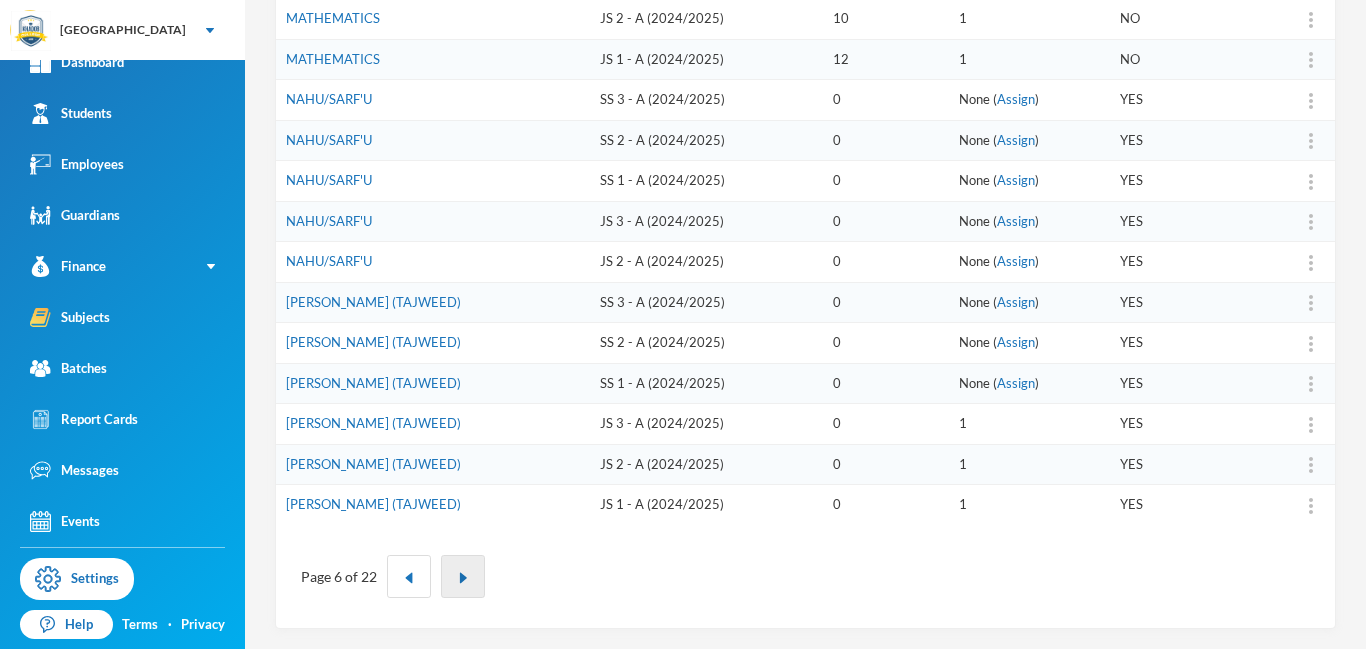 click at bounding box center (463, 576) 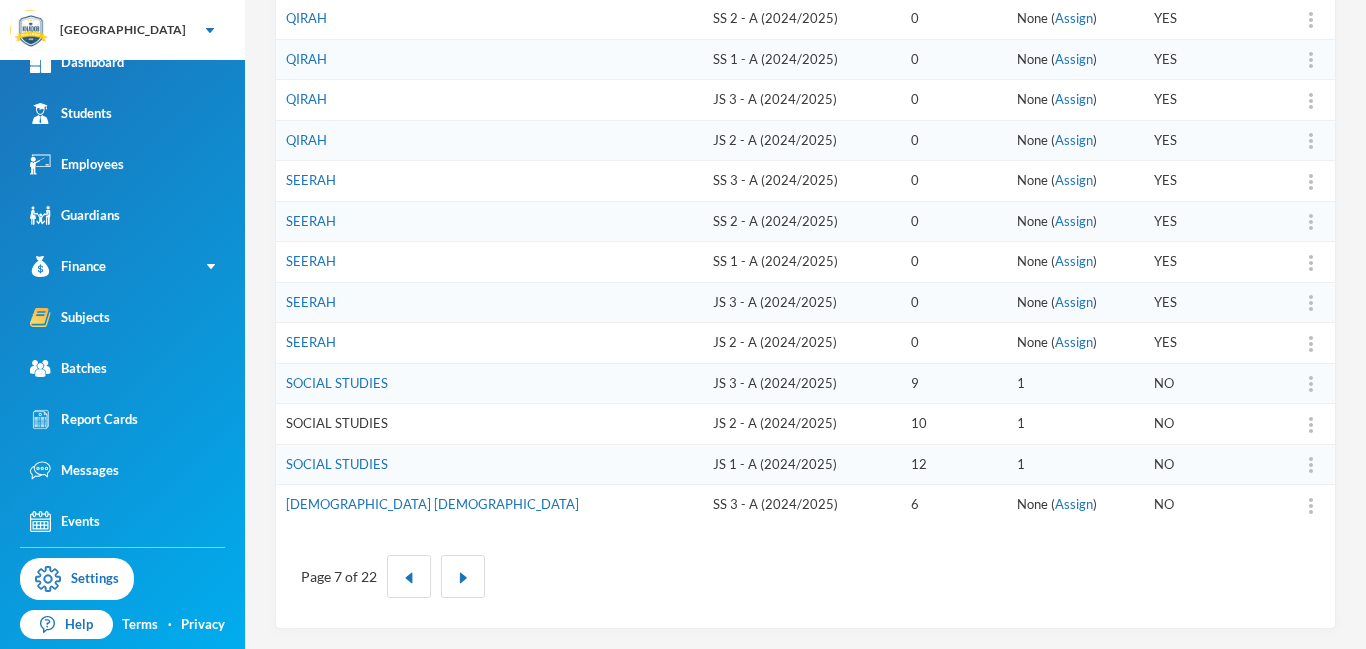 click on "SOCIAL STUDIES" at bounding box center [337, 423] 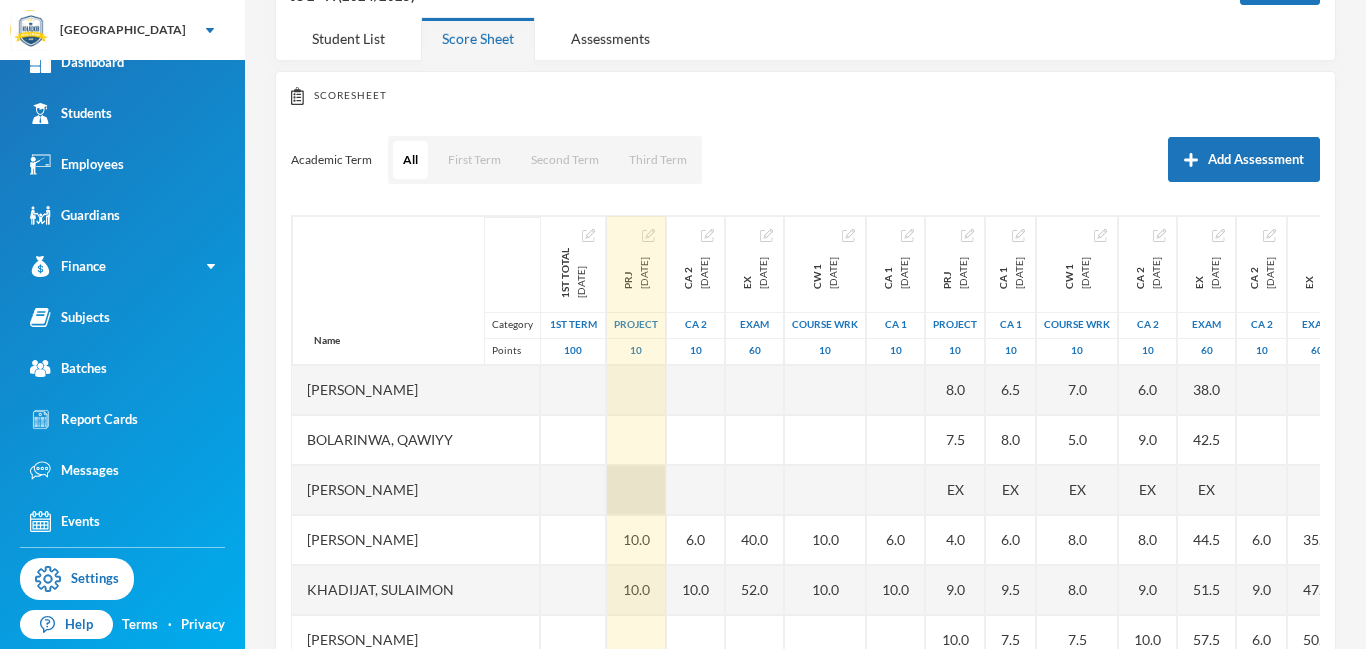 scroll, scrollTop: 191, scrollLeft: 0, axis: vertical 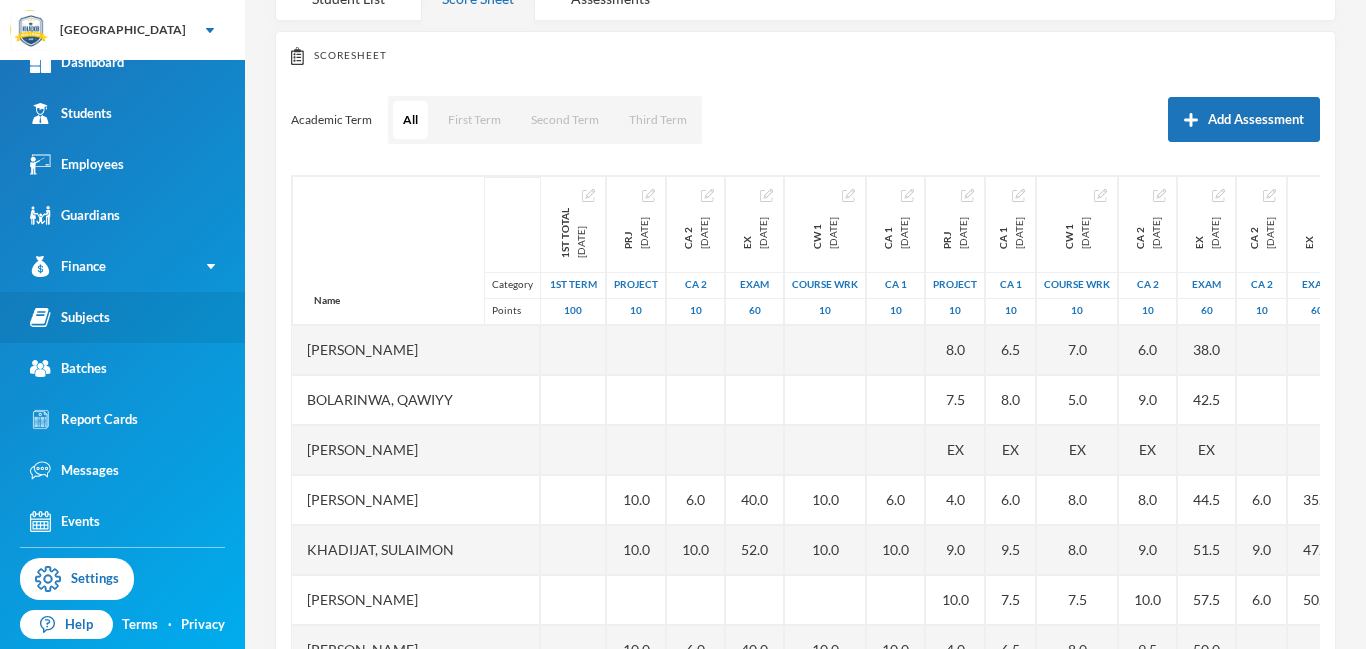 click on "Subjects" at bounding box center (70, 317) 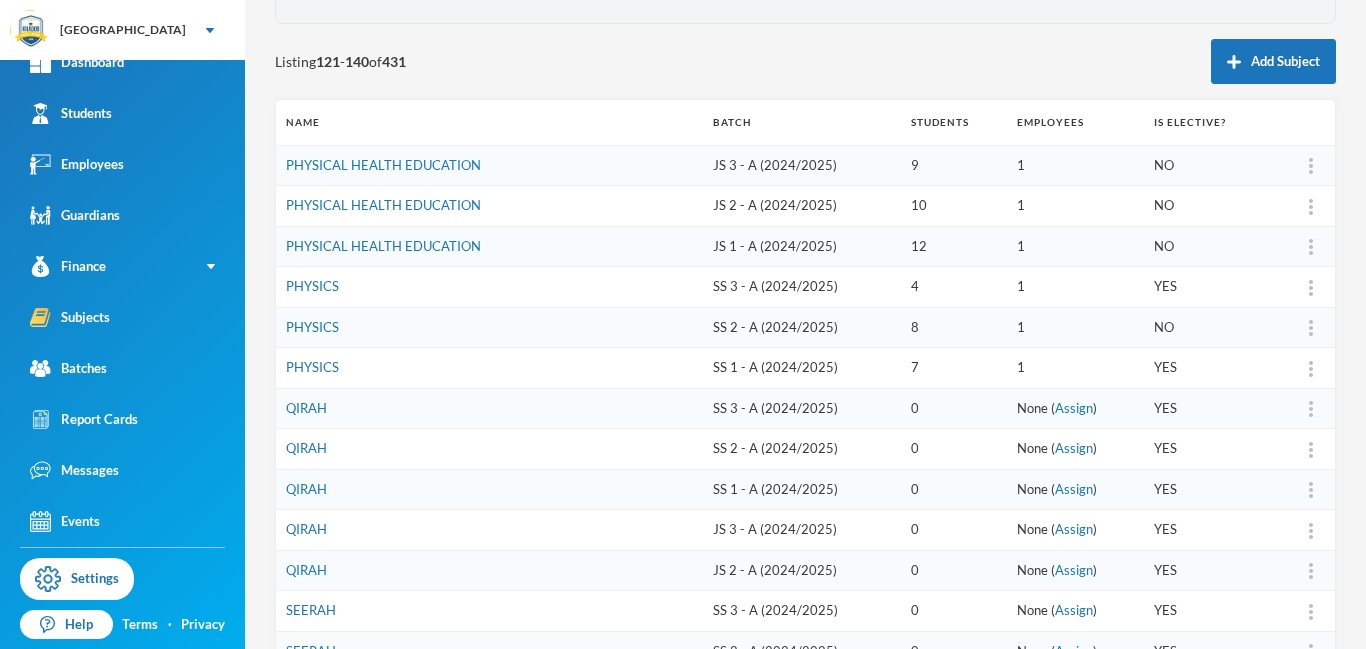 click on "QIRAH" at bounding box center (489, 570) 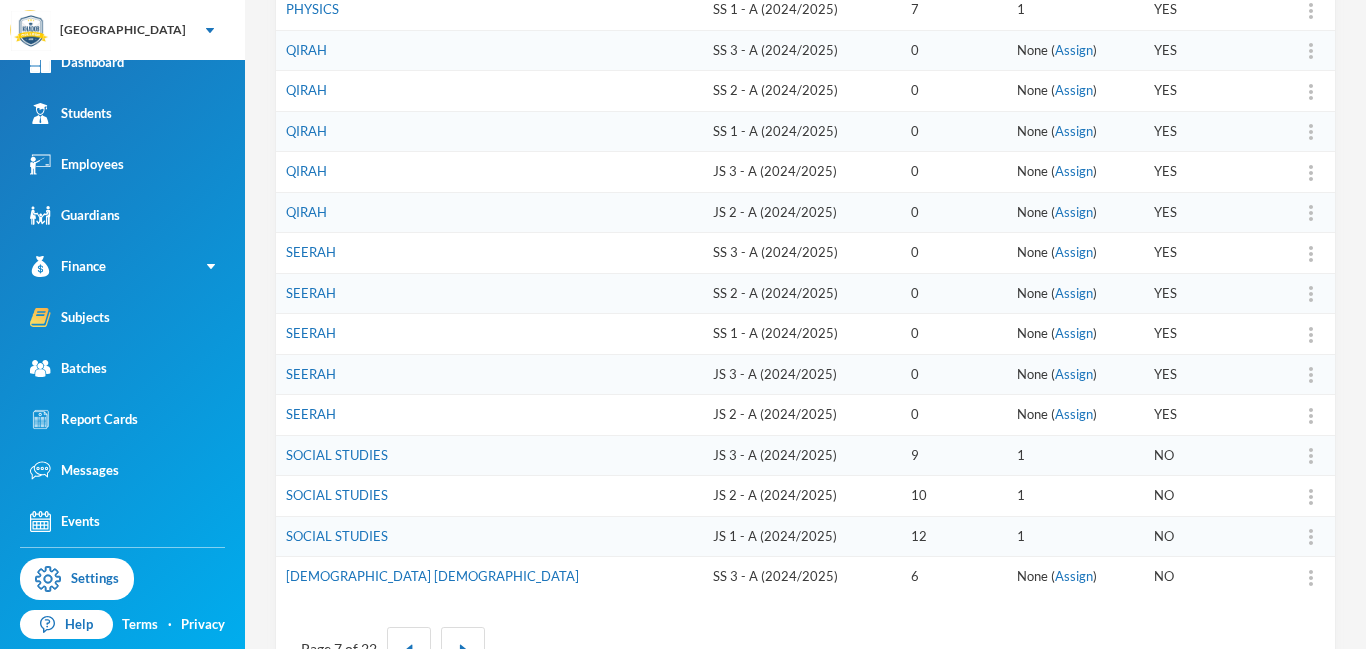 scroll, scrollTop: 551, scrollLeft: 0, axis: vertical 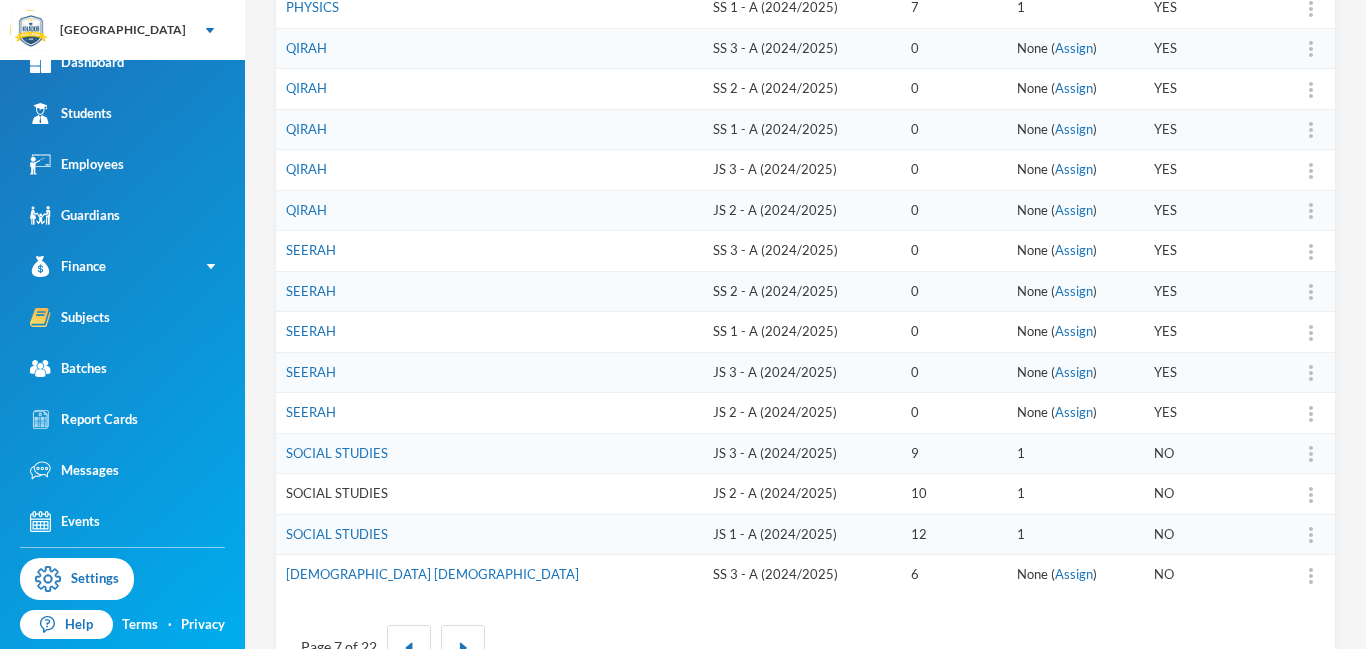 click on "SOCIAL STUDIES" at bounding box center [337, 493] 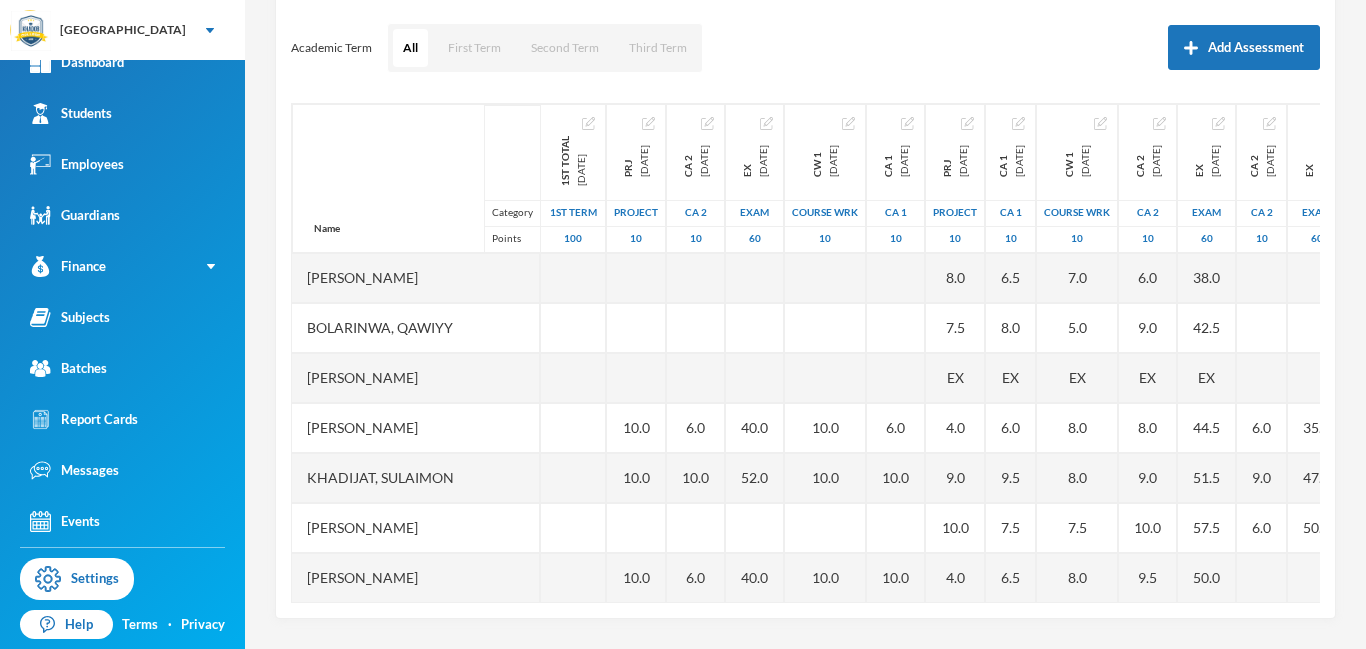scroll, scrollTop: 263, scrollLeft: 0, axis: vertical 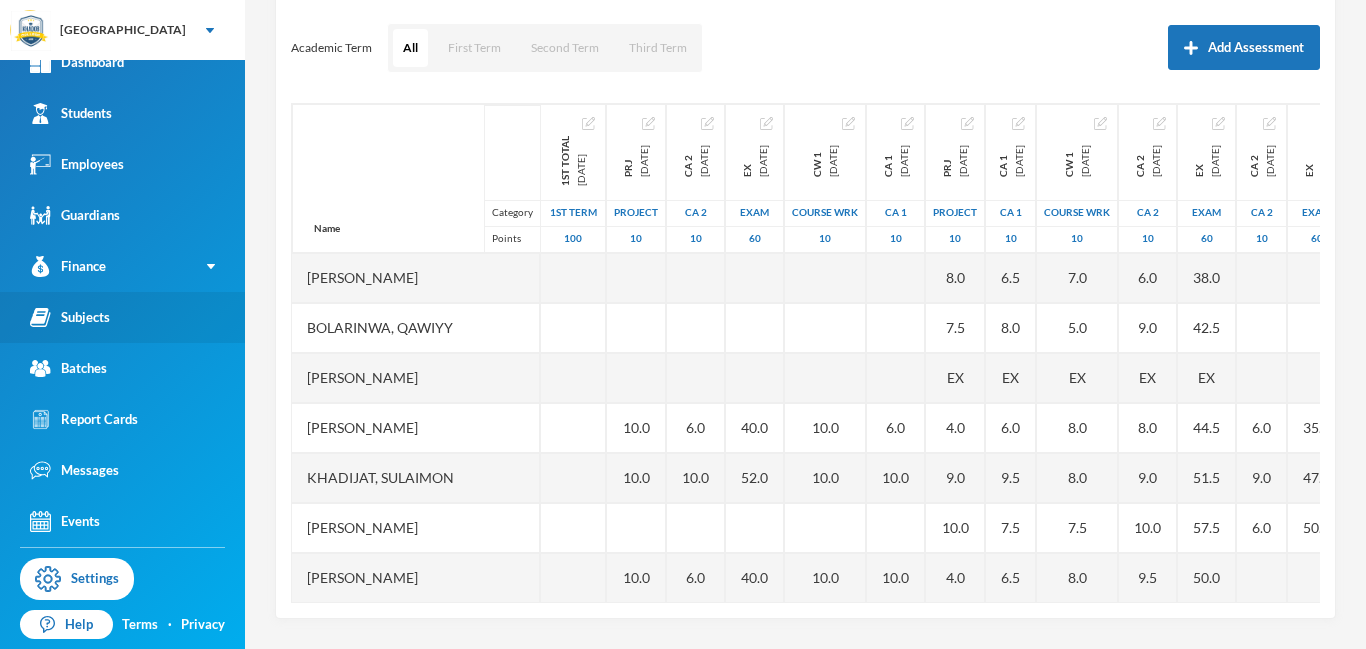 click on "Subjects" at bounding box center (70, 317) 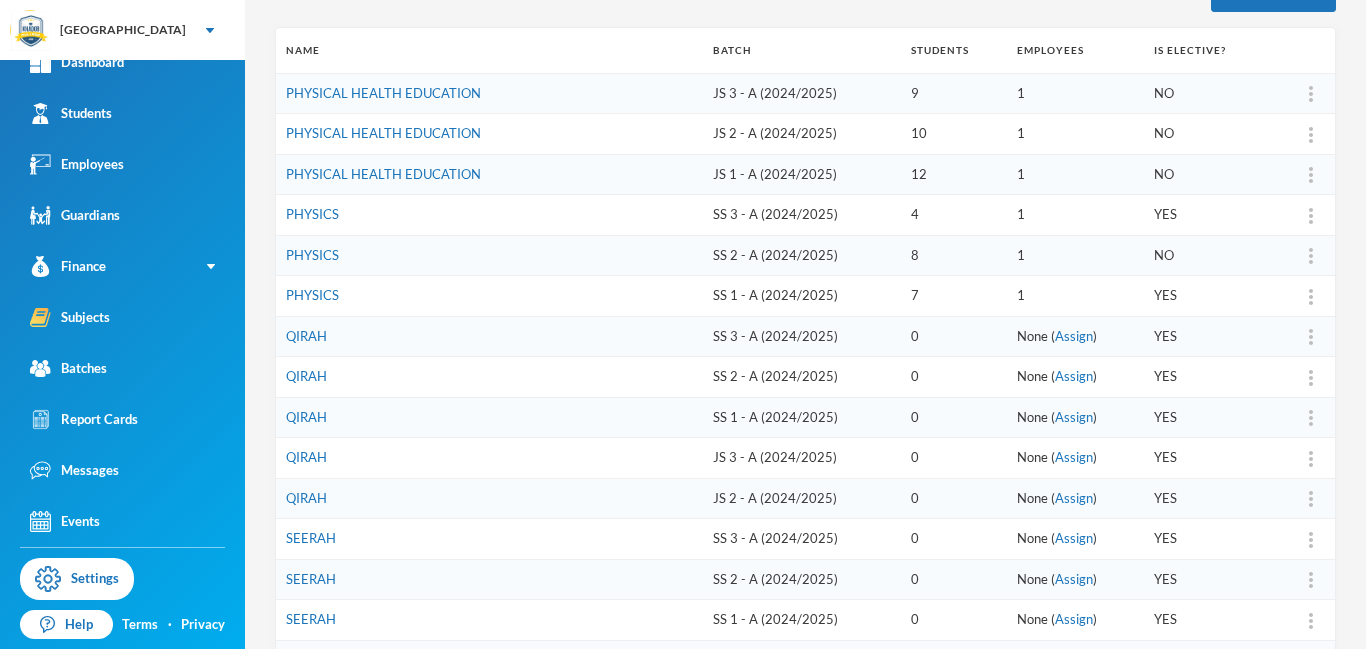 click on "SS 1 - A (2024/2025)" at bounding box center (802, 296) 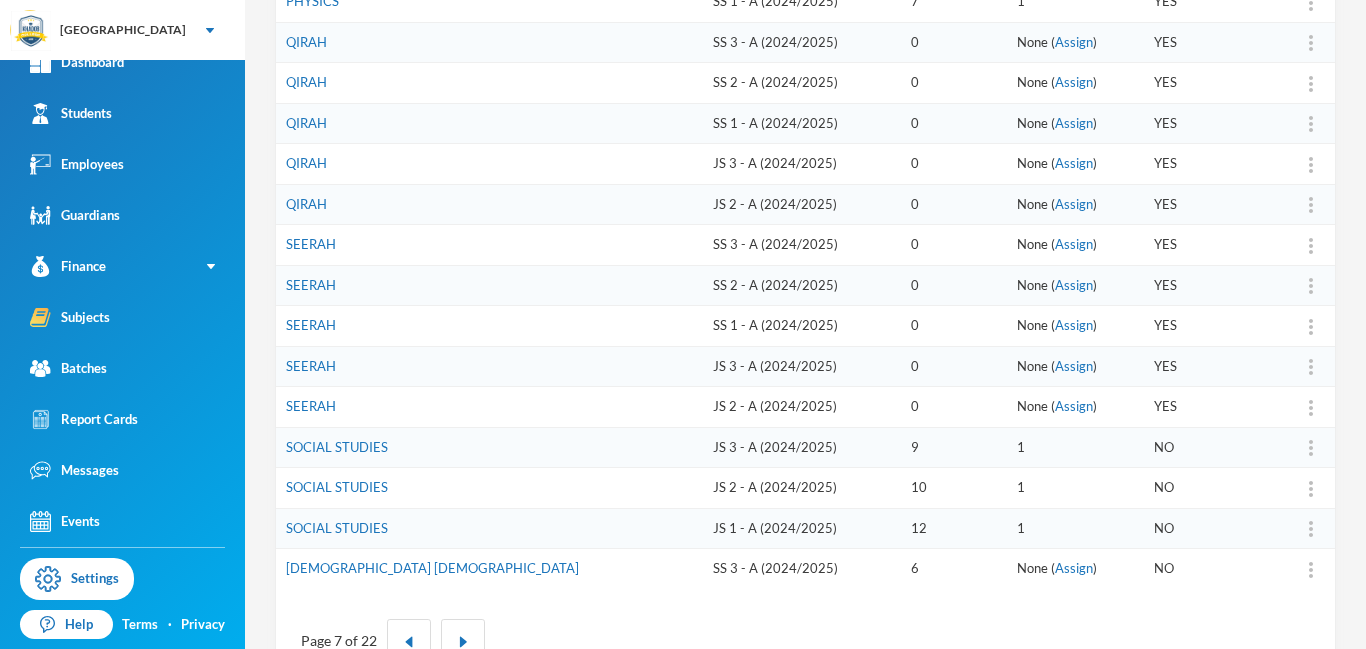 scroll, scrollTop: 583, scrollLeft: 0, axis: vertical 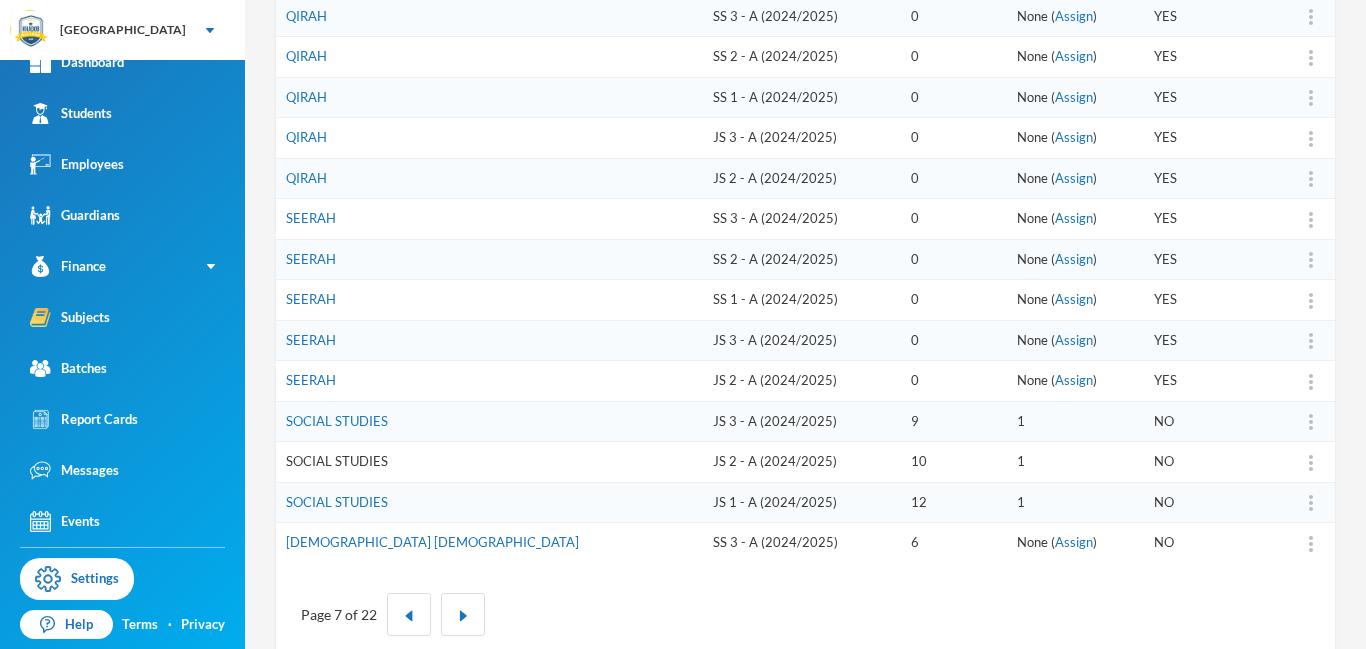 click on "SOCIAL STUDIES" at bounding box center (337, 461) 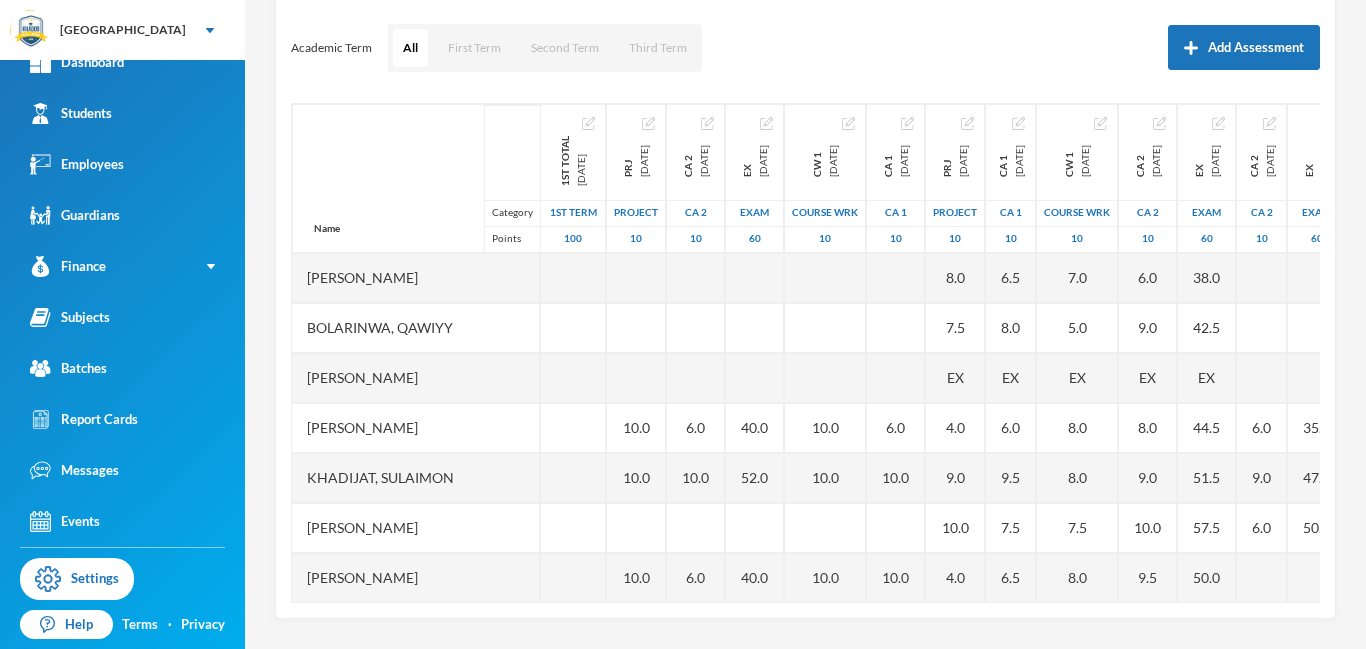 scroll, scrollTop: 263, scrollLeft: 0, axis: vertical 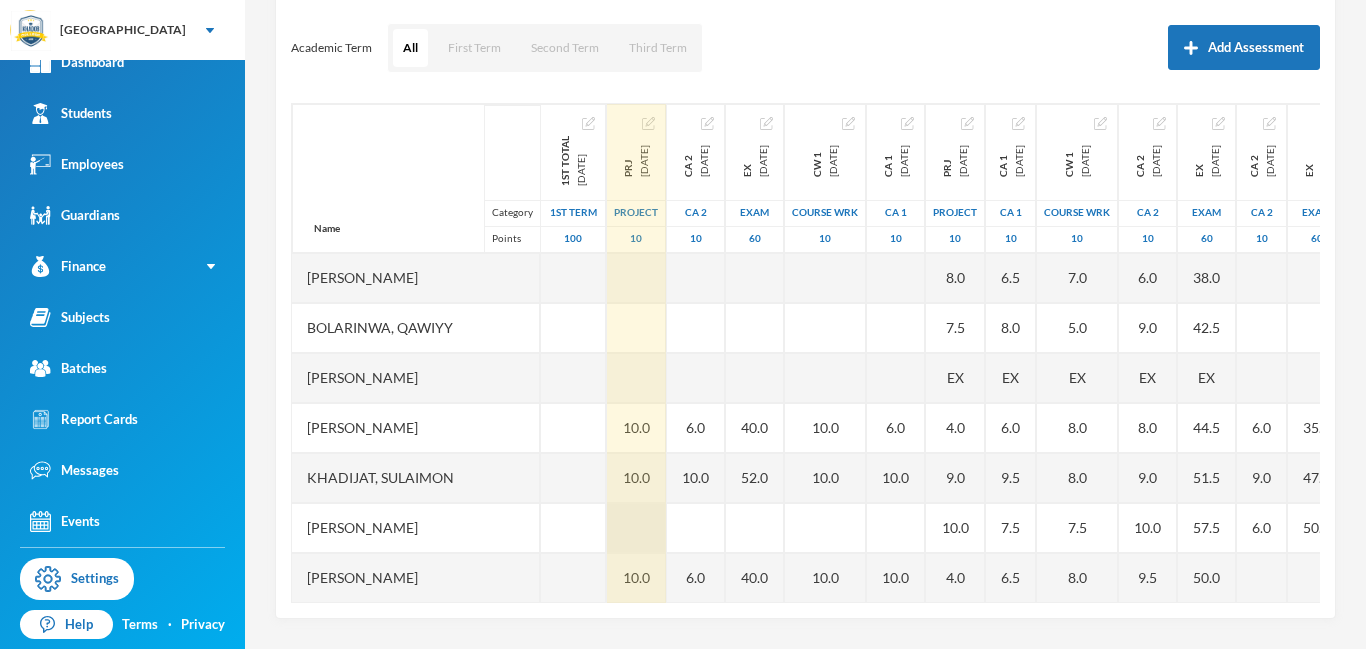 click at bounding box center (636, 528) 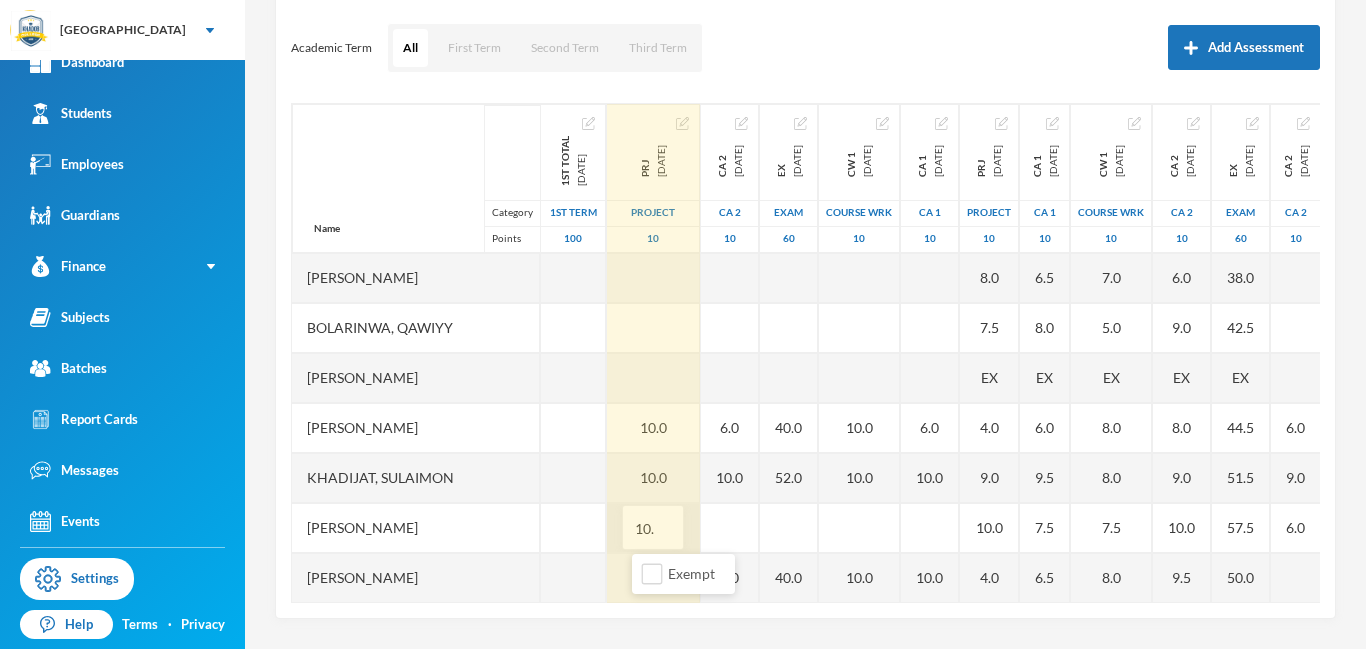 type on "10.0" 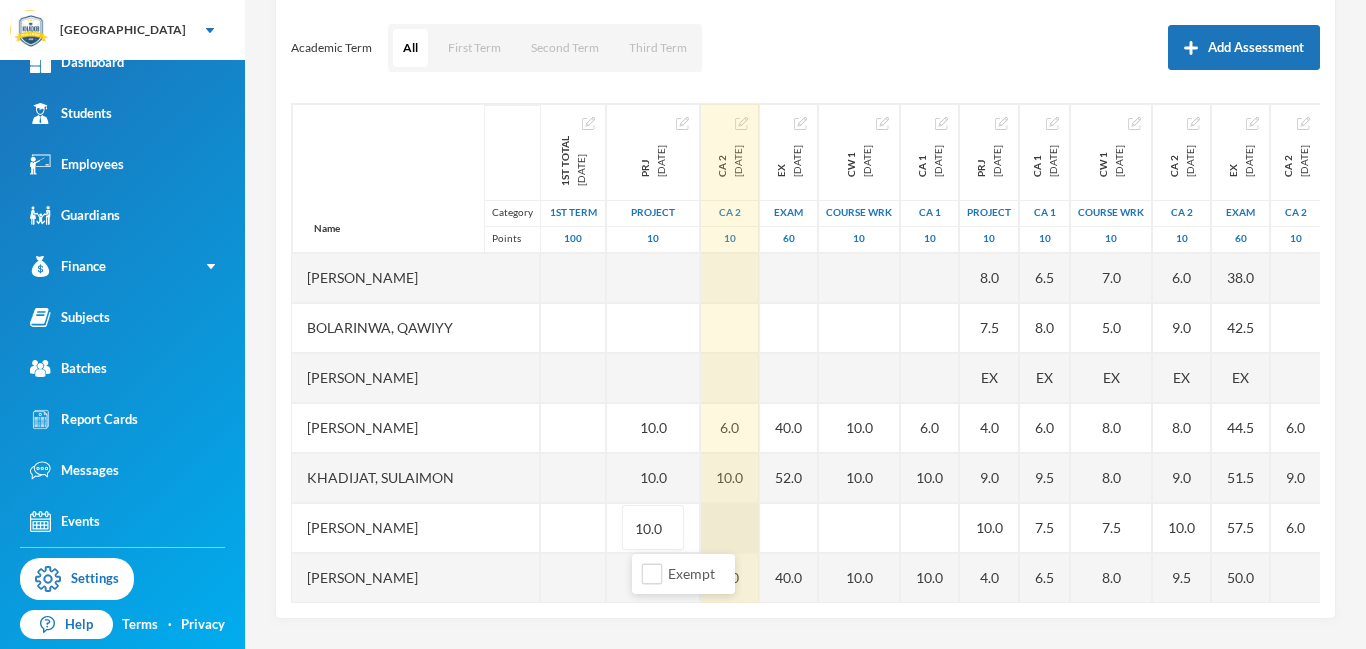 click on "Name   Category Points Aliu, Semiu Bolarinwa, Qawiyy Ibrahim, Anas Ibrahim, Faeezah Khadijat, Sulaimon Momoh, Khalil Mujahedeen Olawoyin, Abdul Malik Olusamokun, Harith Olamide Umar, Hamisu Yusuf, Roqib 1st Total 2024-11-23 1st Term 100 EX PRJ 2024-12-14 project 10 10.0 10.0 10.0 10.0 EX 8.0 CA 2 2024-12-14 CA 2 10 6.0 10.0 6.0 EX 9.0 EX 2024-12-14 Exam 60 40.0 52.0 40.0 EX 54.0 CW 1 2024-12-14 COURSE WRK 10 10.0 10.0 10.0 EX 8.0 CA 1 2024-12-14 CA 1 10 6.0 10.0 10.0 EX 7.0 PRJ 2025-03-28 project 10 8.0 7.5 EX 4.0 9.0 10.0 4.0 EX 8.0 8.0 CA 1 2025-03-28 CA 1 10 6.5 8.0 EX 6.0 9.5 7.5 6.5 EX 7.5 9.5 CW 1 2025-03-28 COURSE WRK 10 7.0 5.0 EX 8.0 8.0 7.5 8.0 EX 7.5 6.0 CA 2 2025-03-28 CA 2 10 6.0 9.0 EX 8.0 9.0 10.0 9.5 EX 9.5 10.0 EX 2025-03-28 Exam 60 38.0 42.5 EX 44.5 51.5 57.5 50.0 EX 45.0 54.0 CA 2 2025-07-25 CA 2 10 6.0 9.0 6.0 EX EX 2025-07-25 Exam 60 35.0 47.0 50.0 EX CW 1 2025-07-25 COURSE WRK 10 EX CA 1 2025-07-25 CA 1 10 EX PRJ 2025-07-25 project 10 EX" at bounding box center (805, 353) 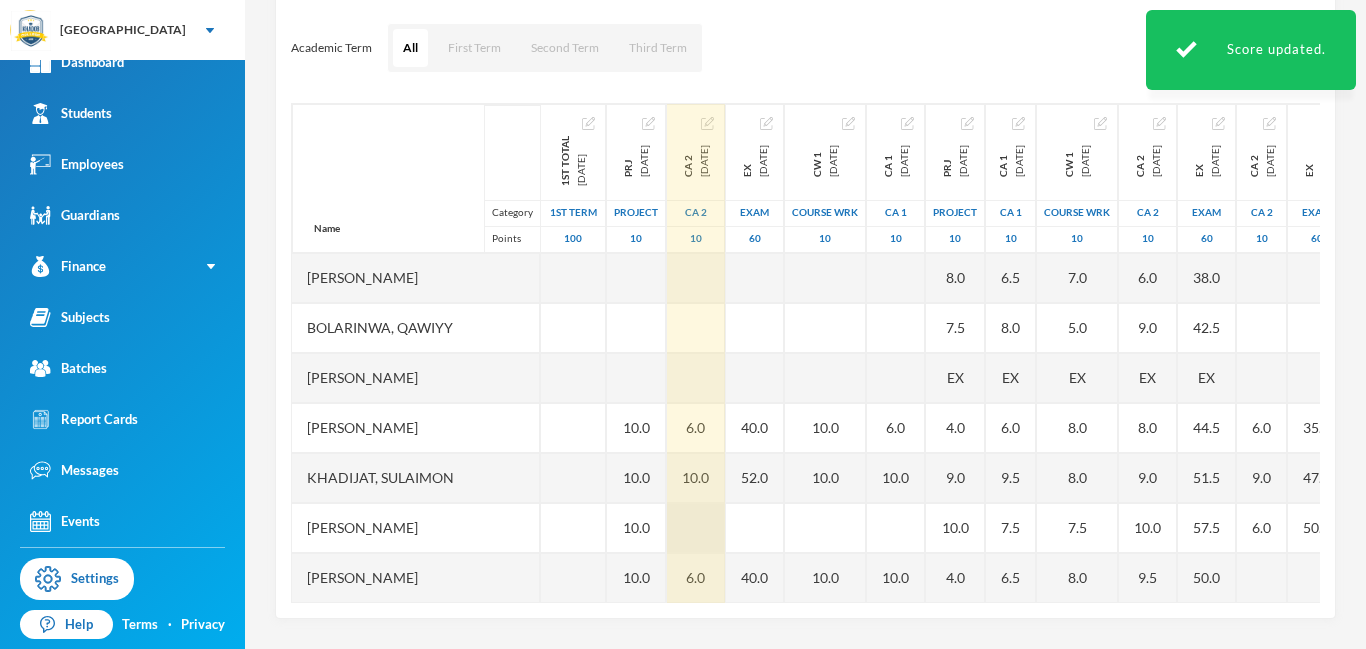 click at bounding box center [696, 528] 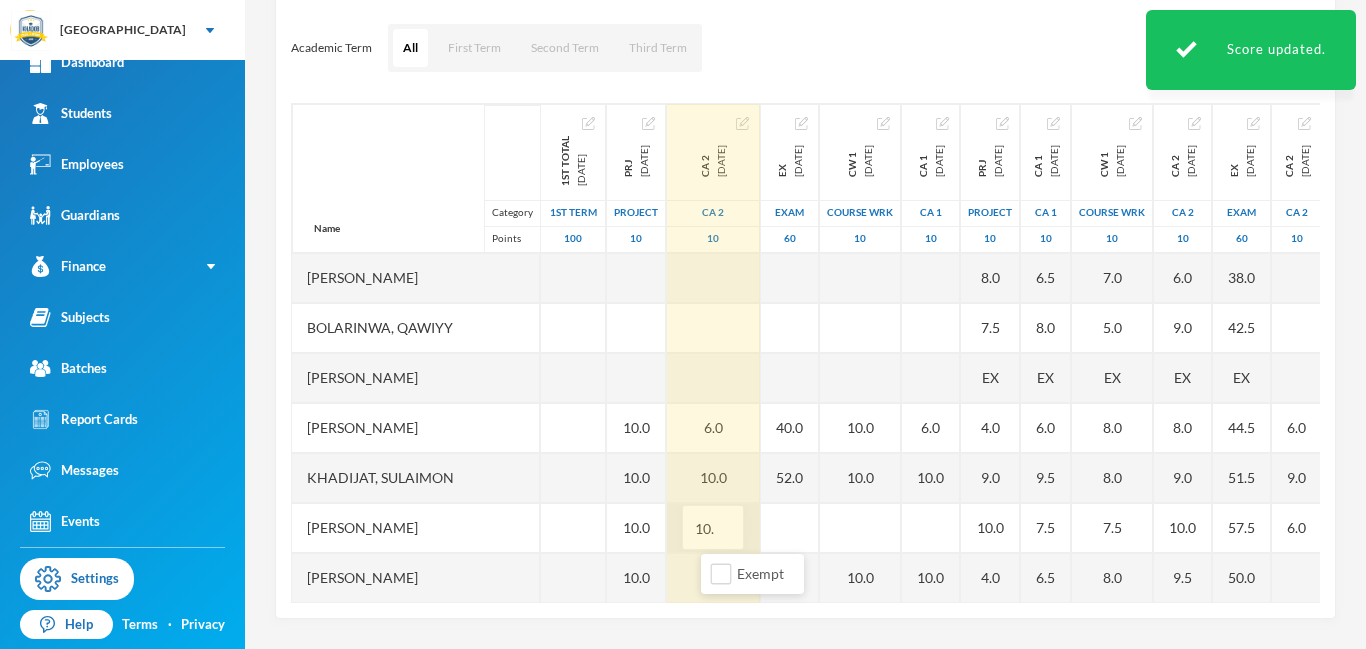 type on "10.0" 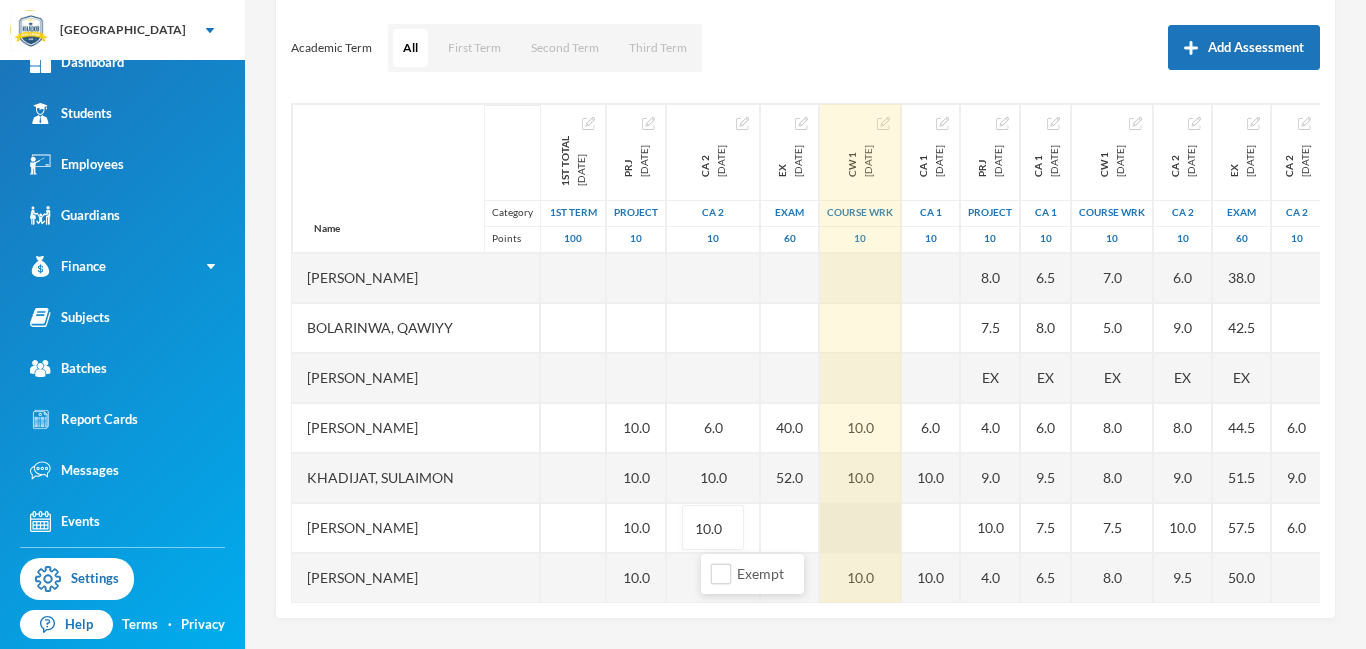 click at bounding box center (860, 528) 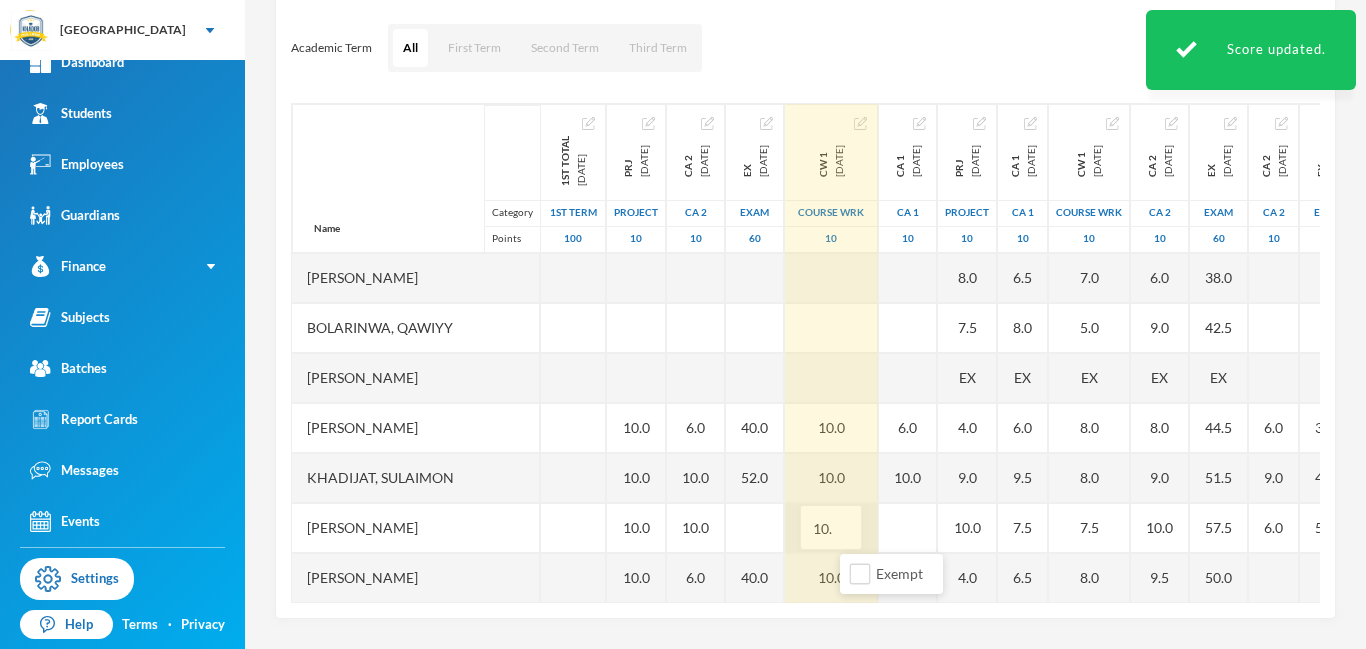 type on "10.0" 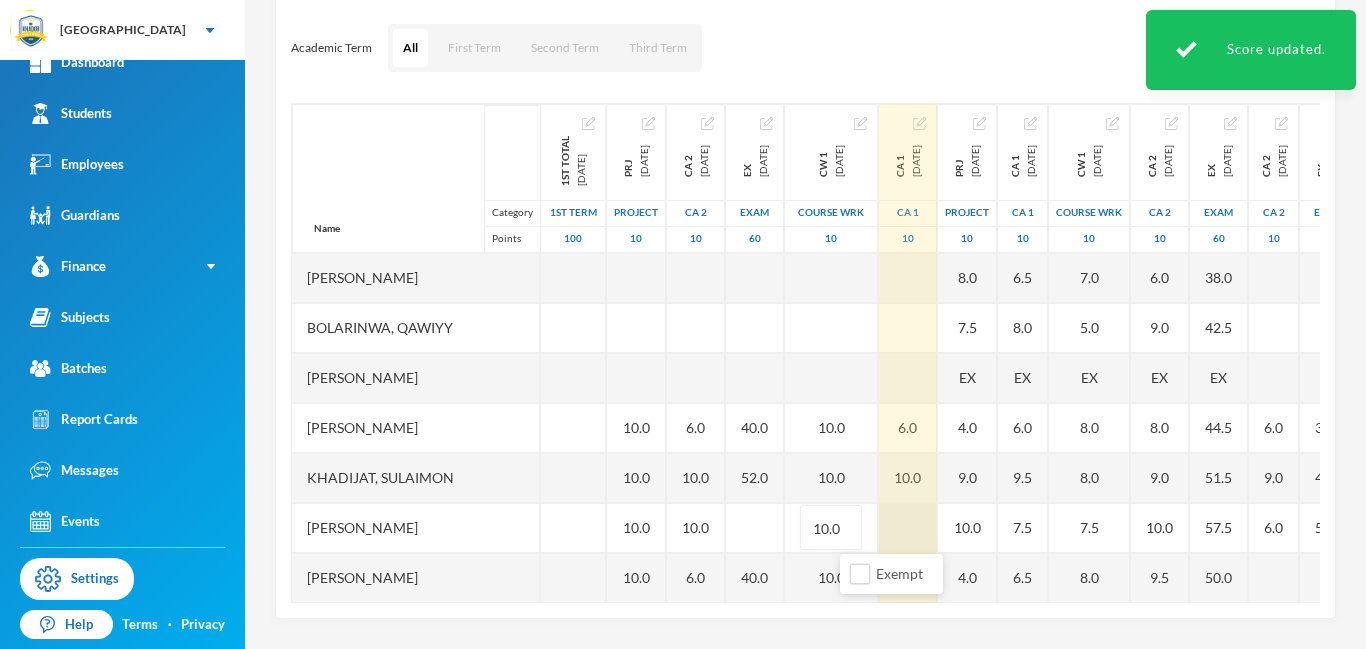 click at bounding box center [908, 528] 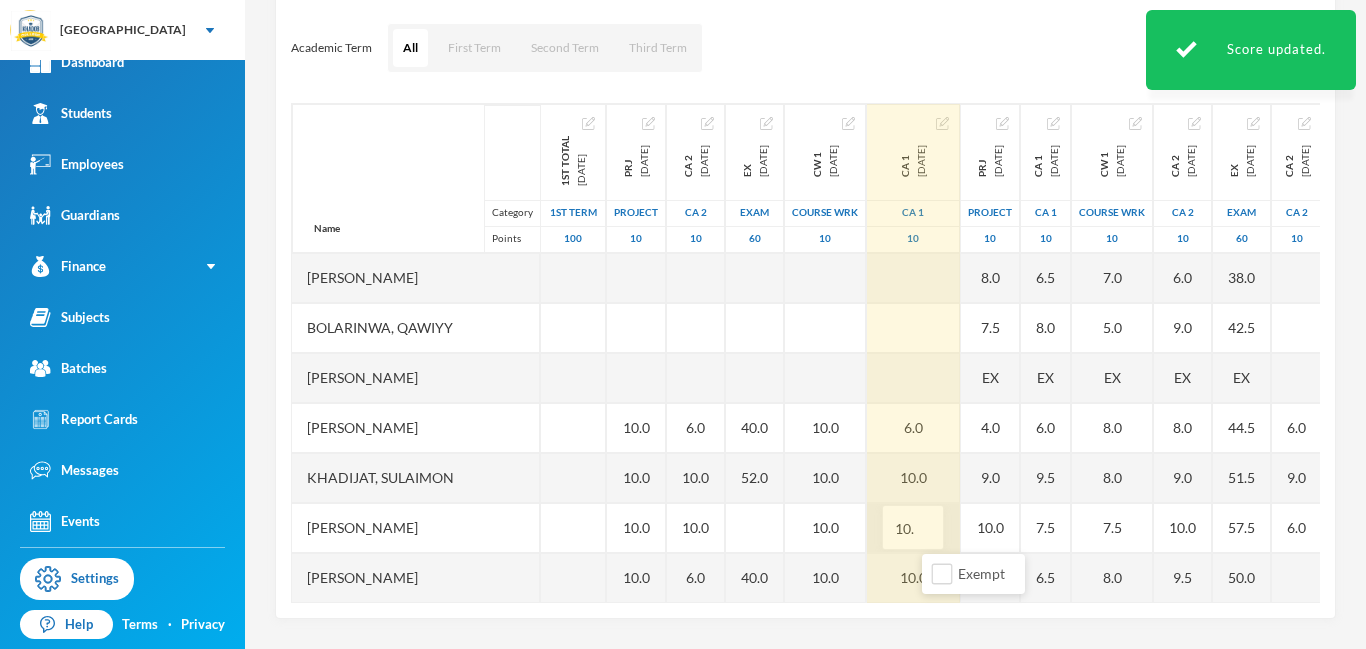 type on "10.0" 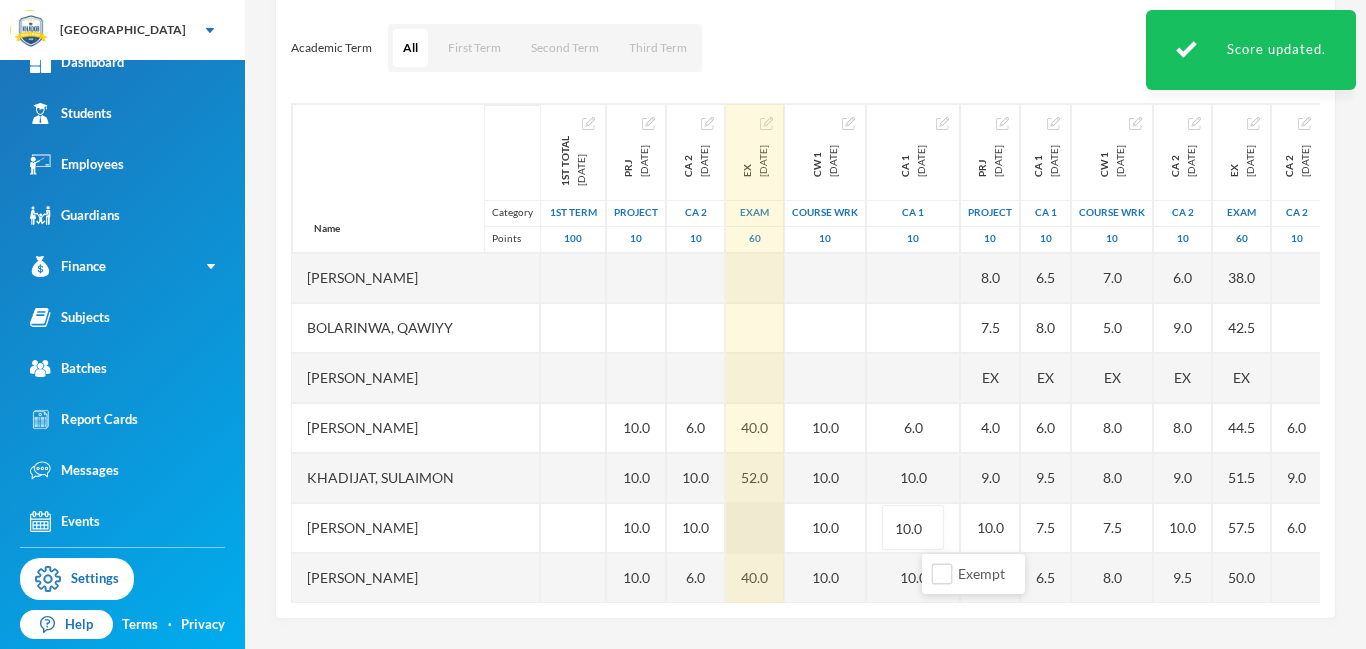 click at bounding box center [755, 528] 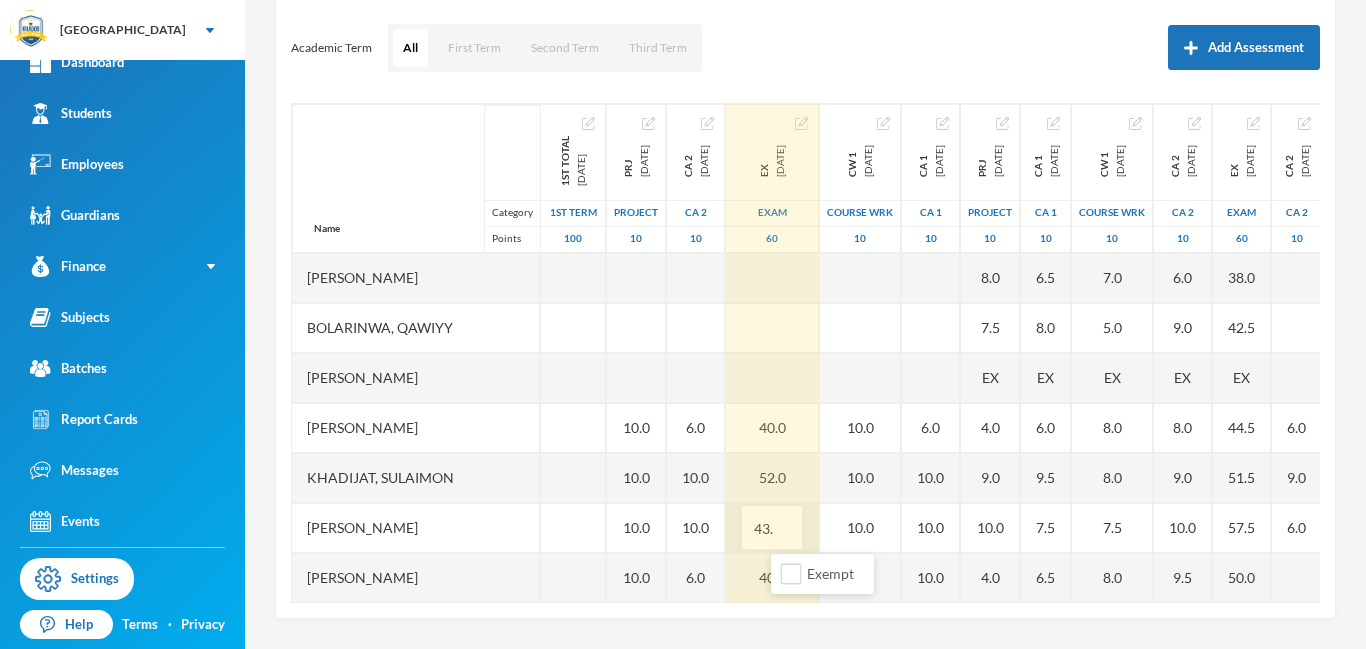 type on "43.0" 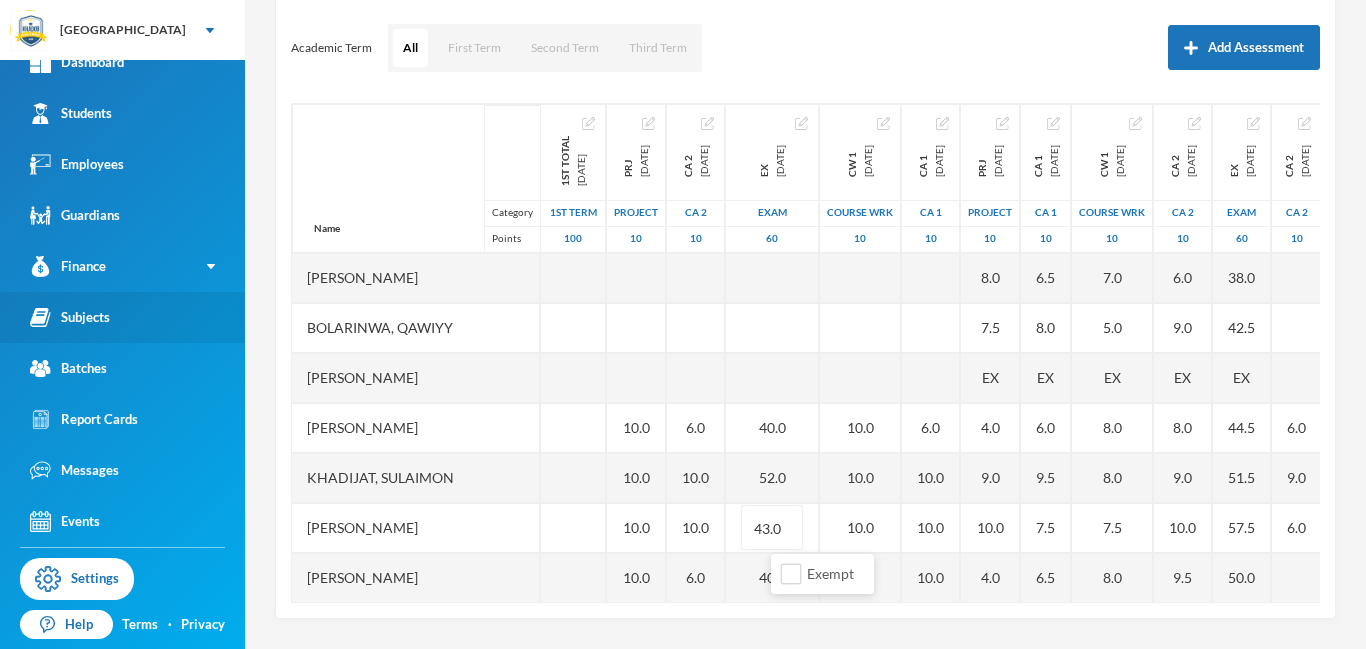 click on "Subjects" at bounding box center (70, 317) 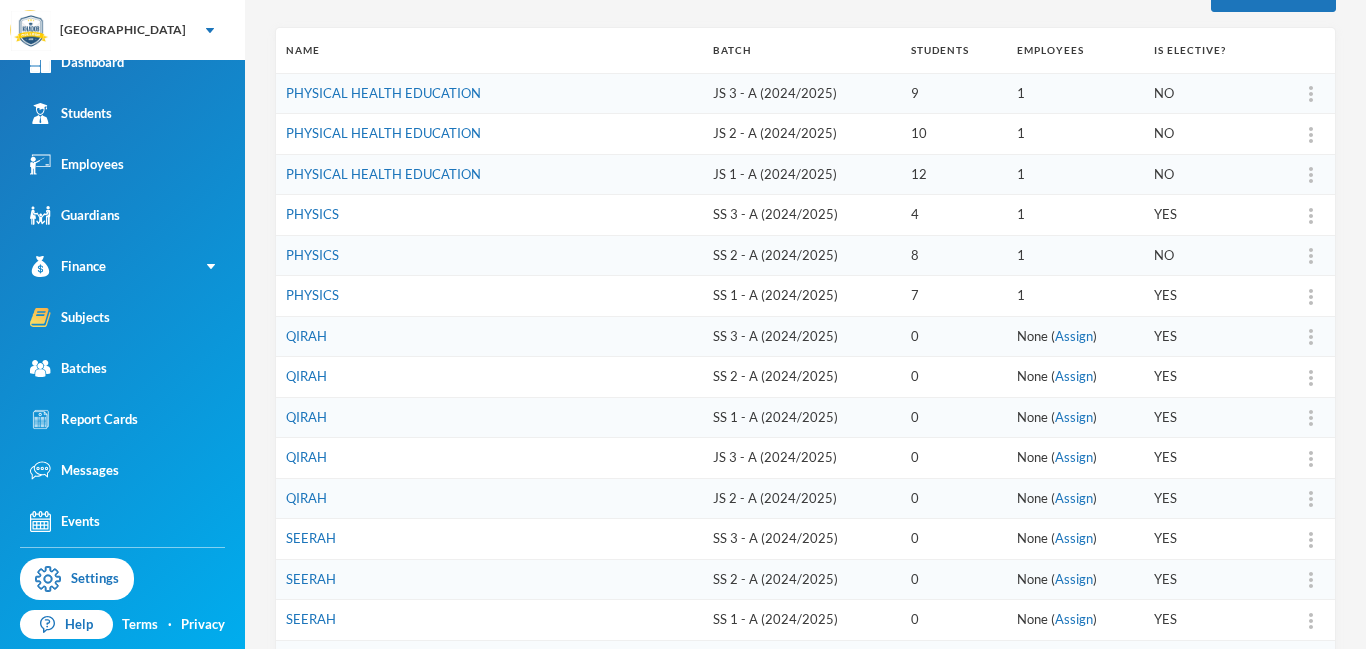 click on "SEERAH" at bounding box center (489, 579) 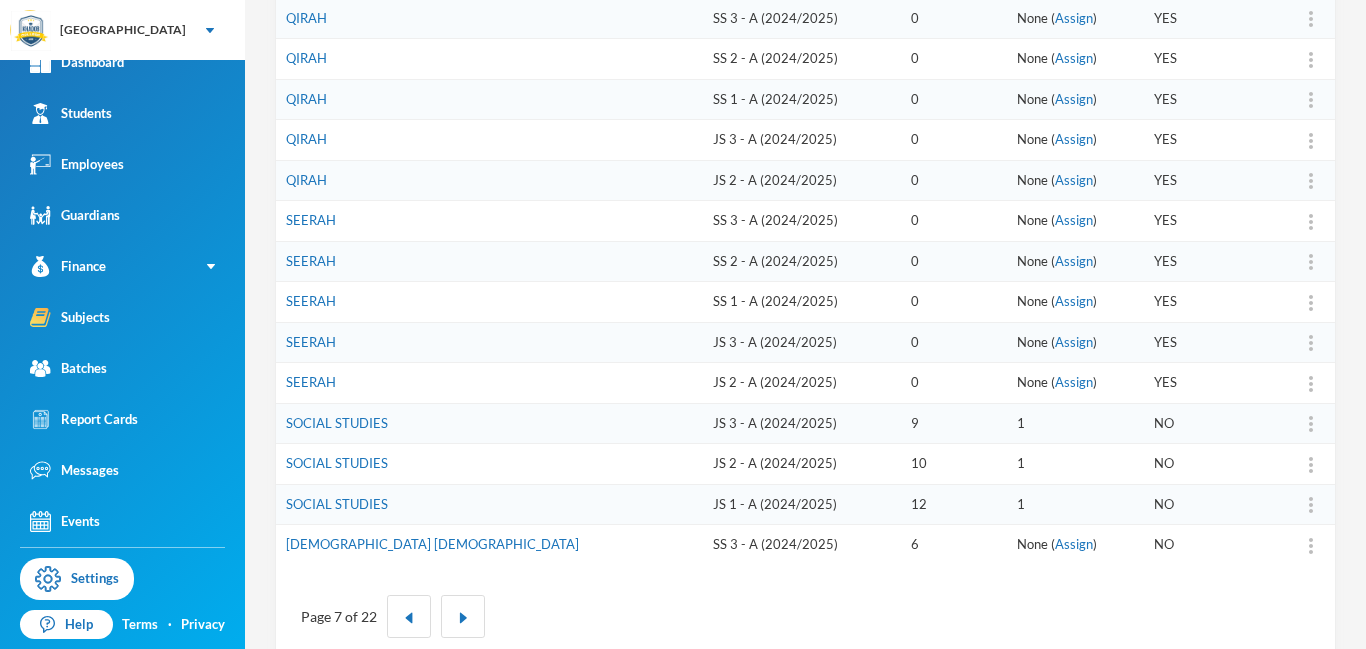 scroll, scrollTop: 583, scrollLeft: 0, axis: vertical 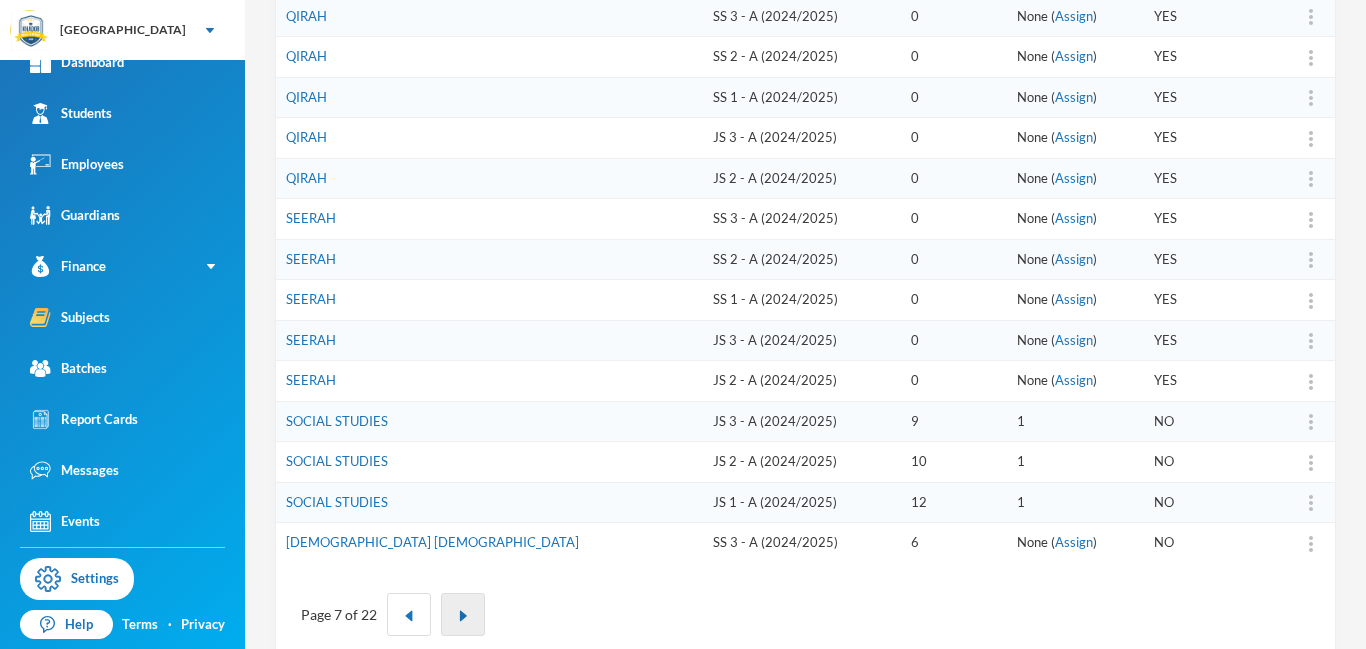 click at bounding box center [463, 616] 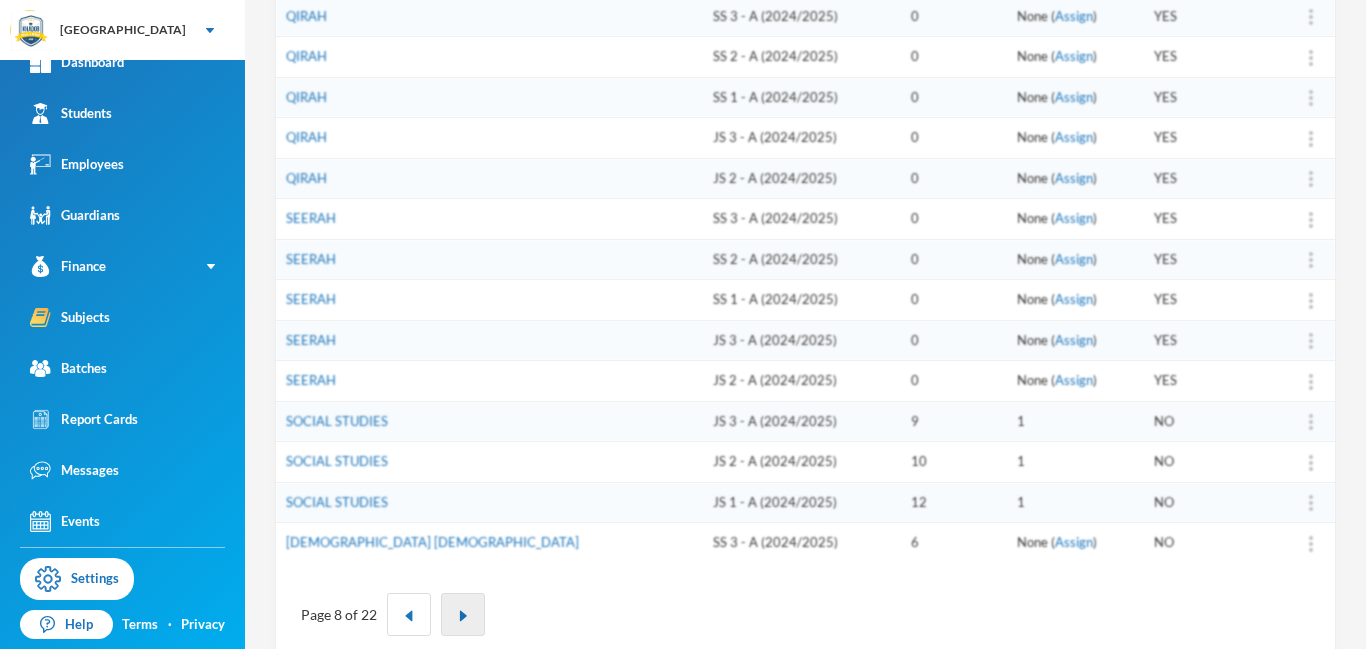 click at bounding box center [463, 616] 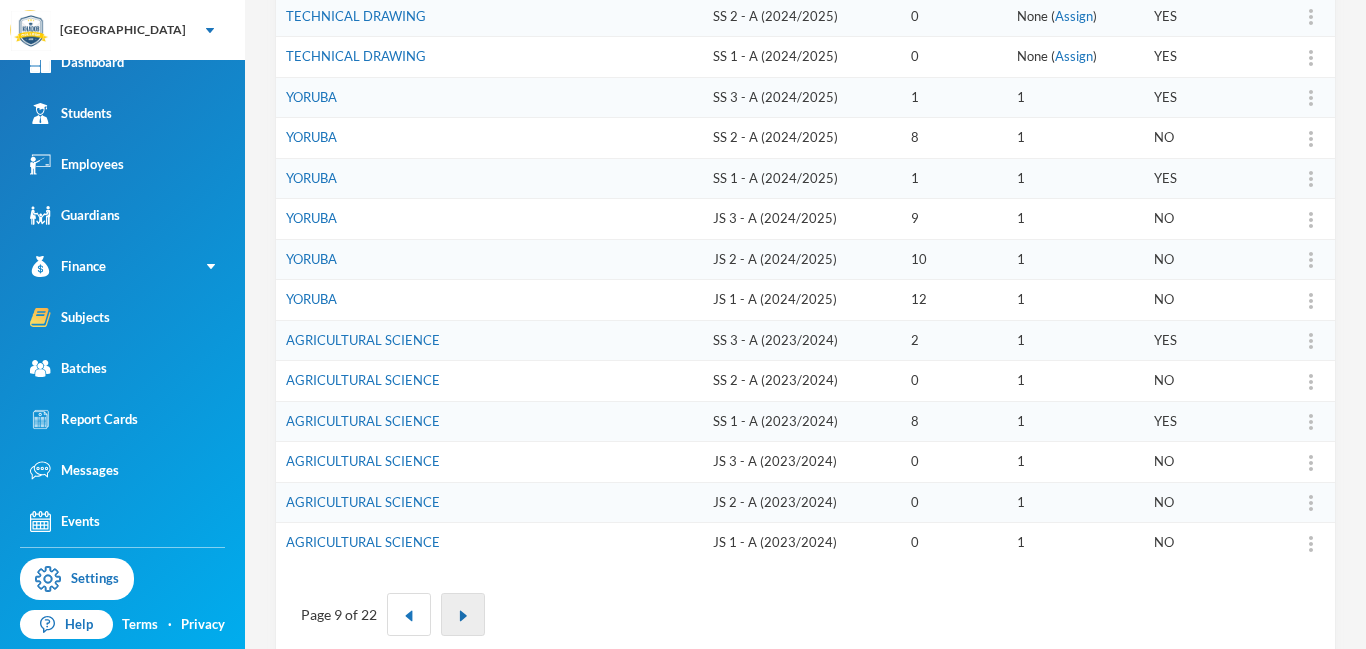 click at bounding box center (463, 616) 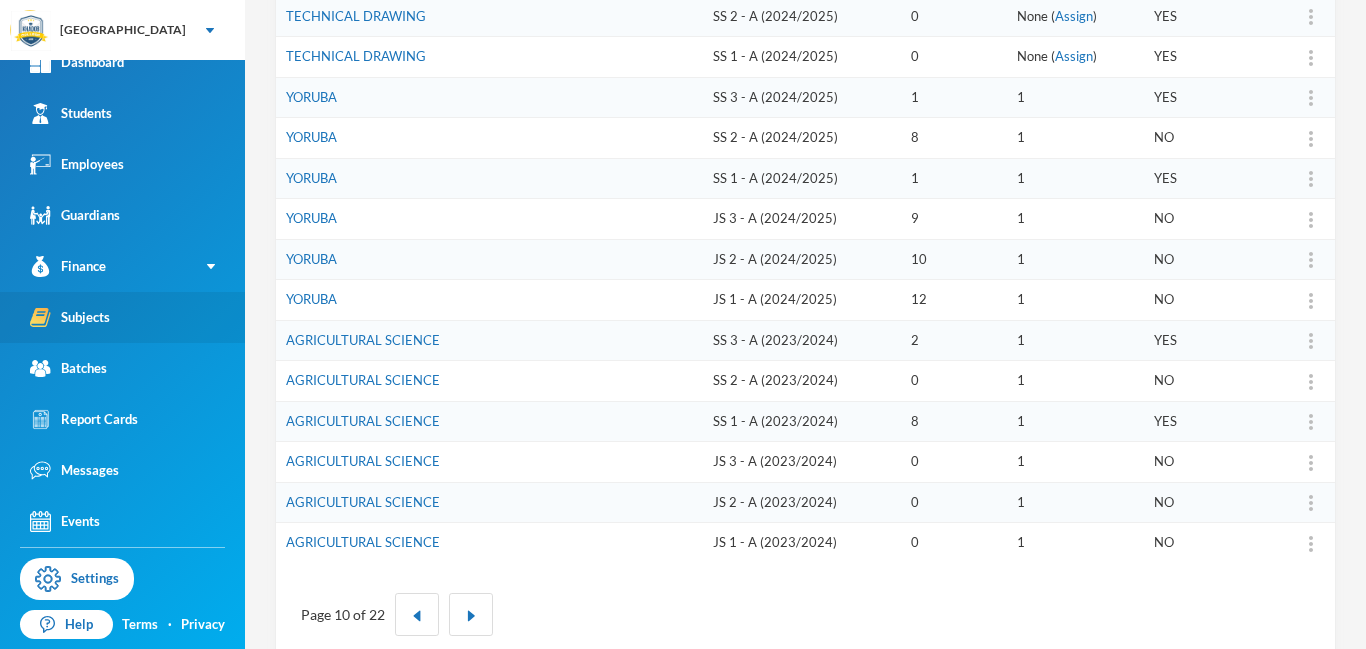 click on "Subjects" at bounding box center (122, 317) 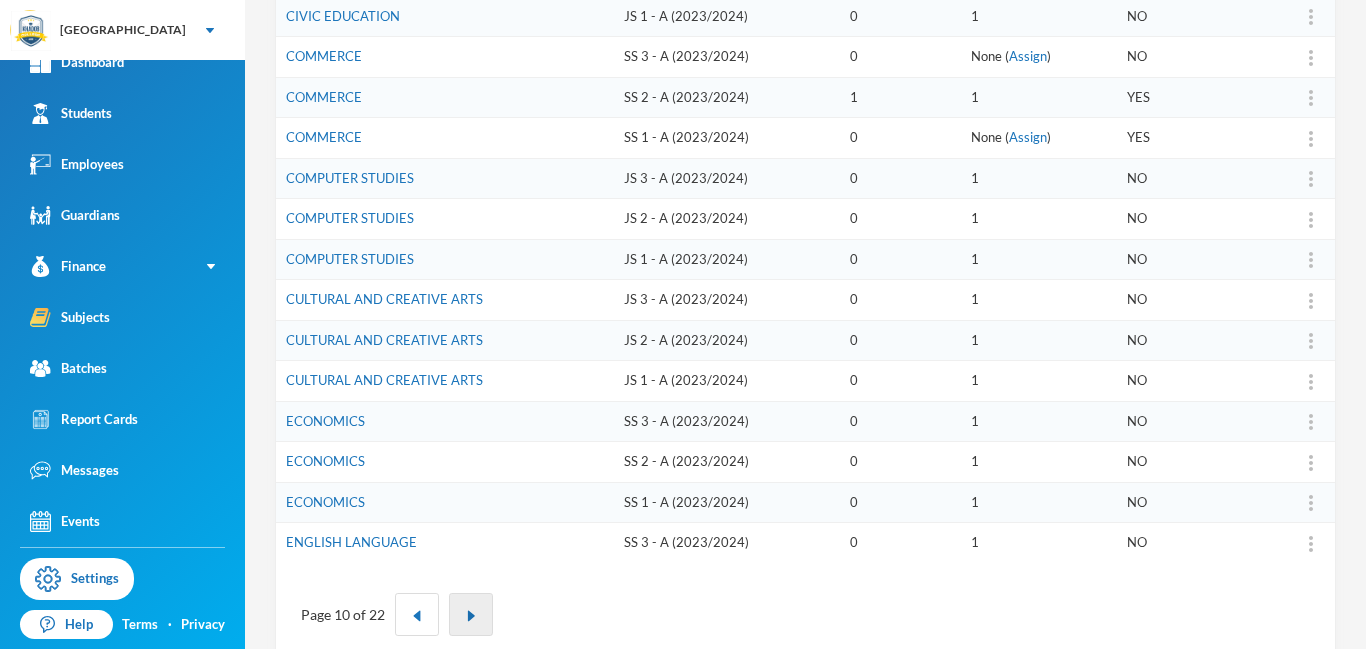 click at bounding box center [471, 614] 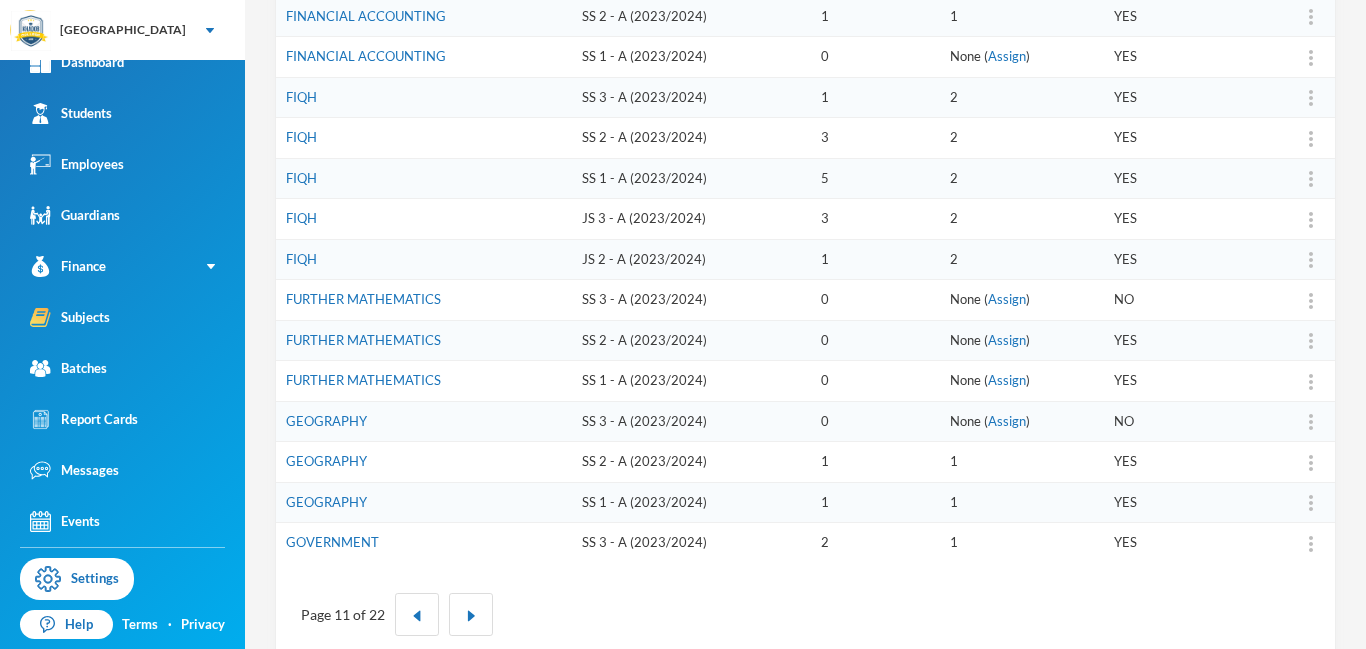 click on "Page 11 of 22" at bounding box center [805, 614] 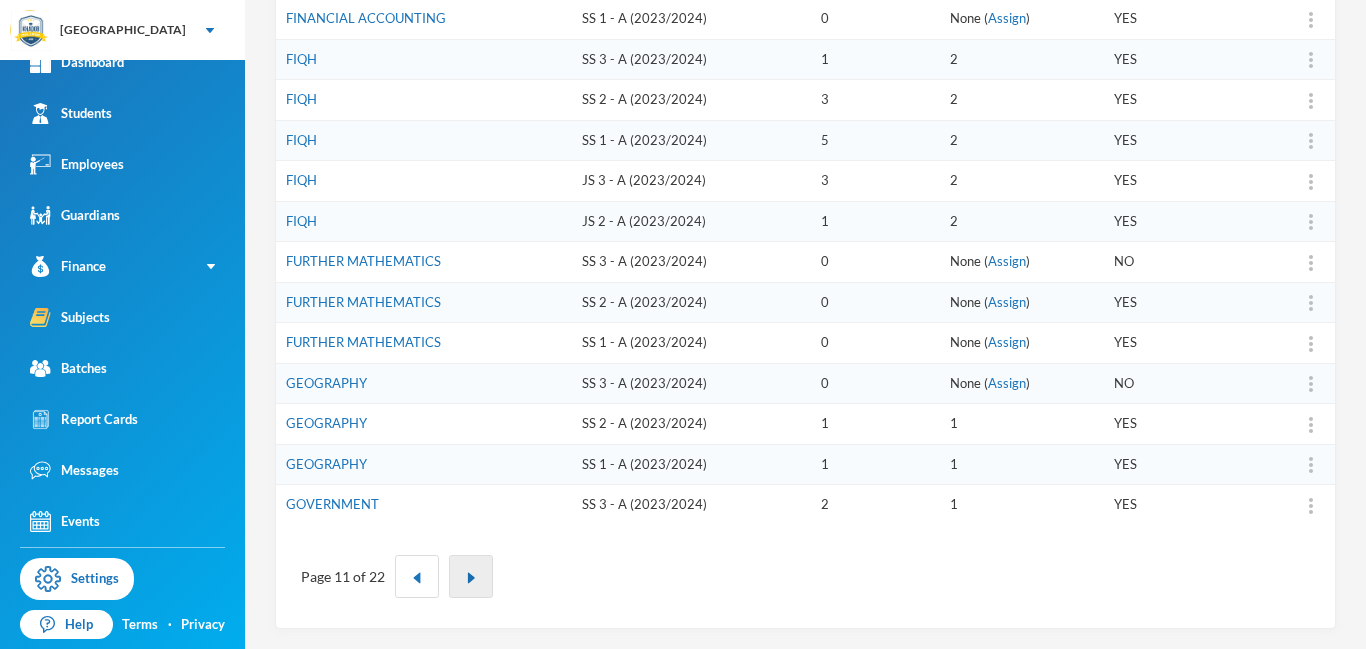 click at bounding box center (471, 576) 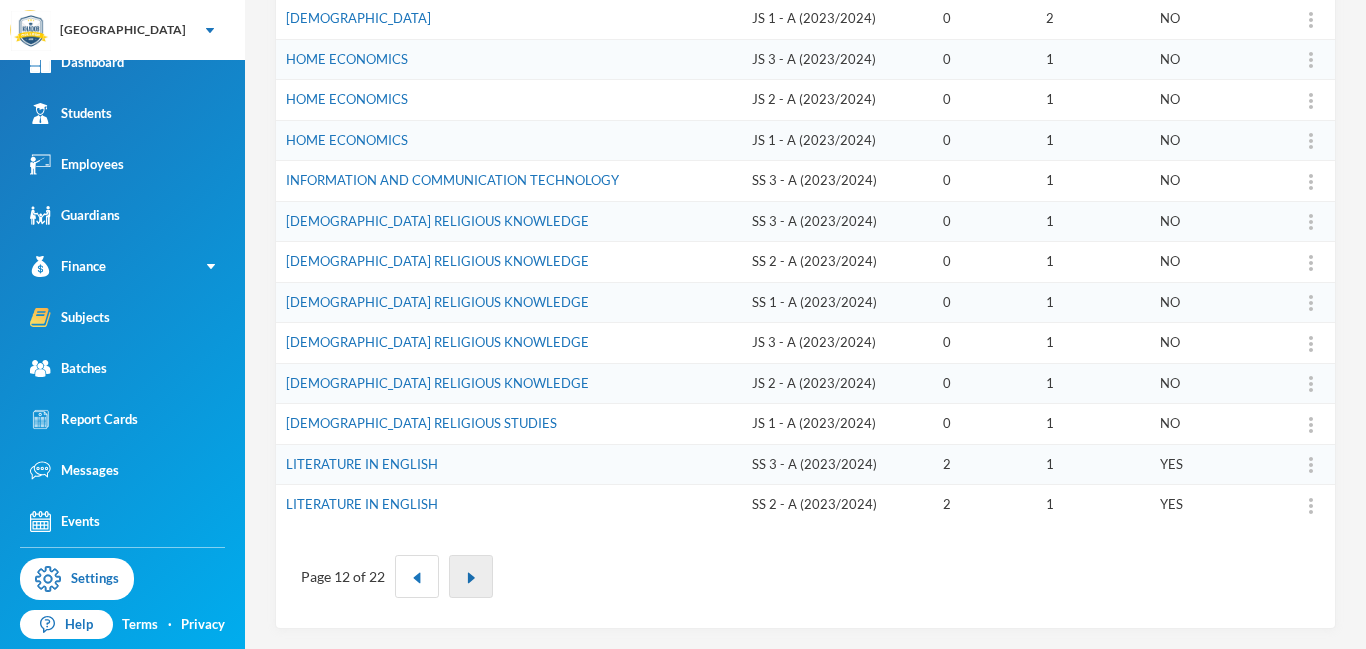 click at bounding box center [471, 576] 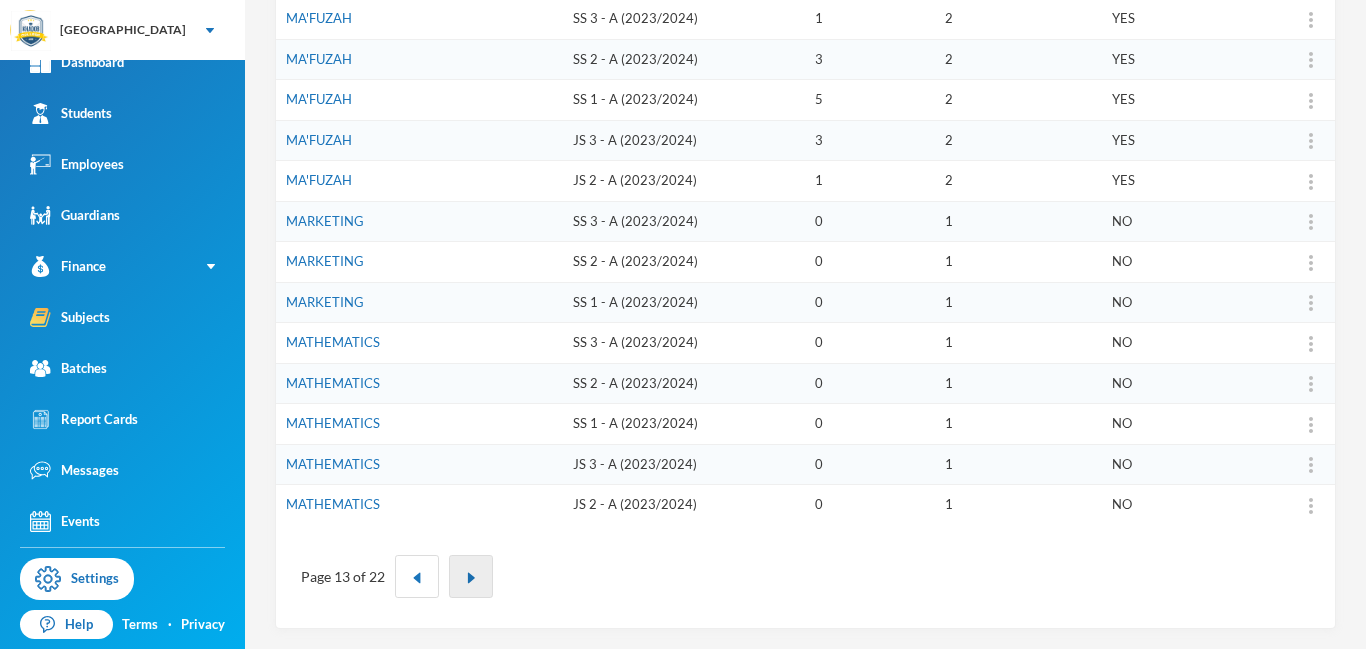 click at bounding box center (471, 578) 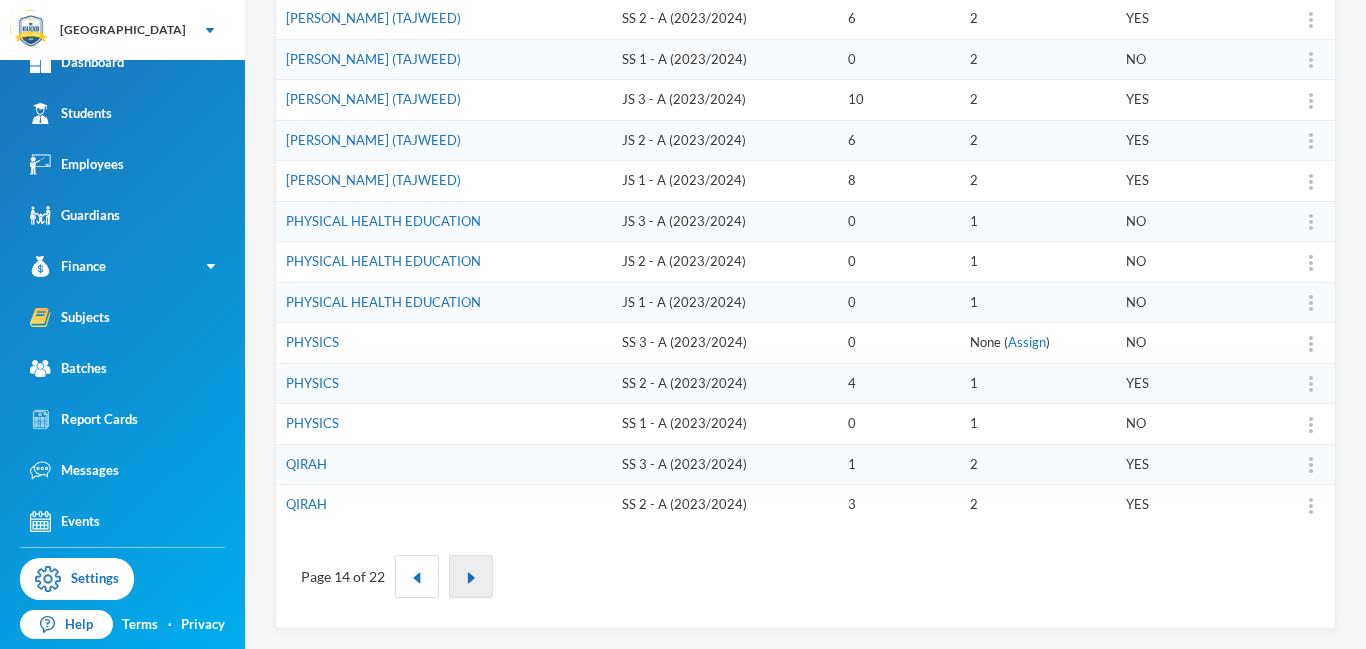 click at bounding box center (471, 578) 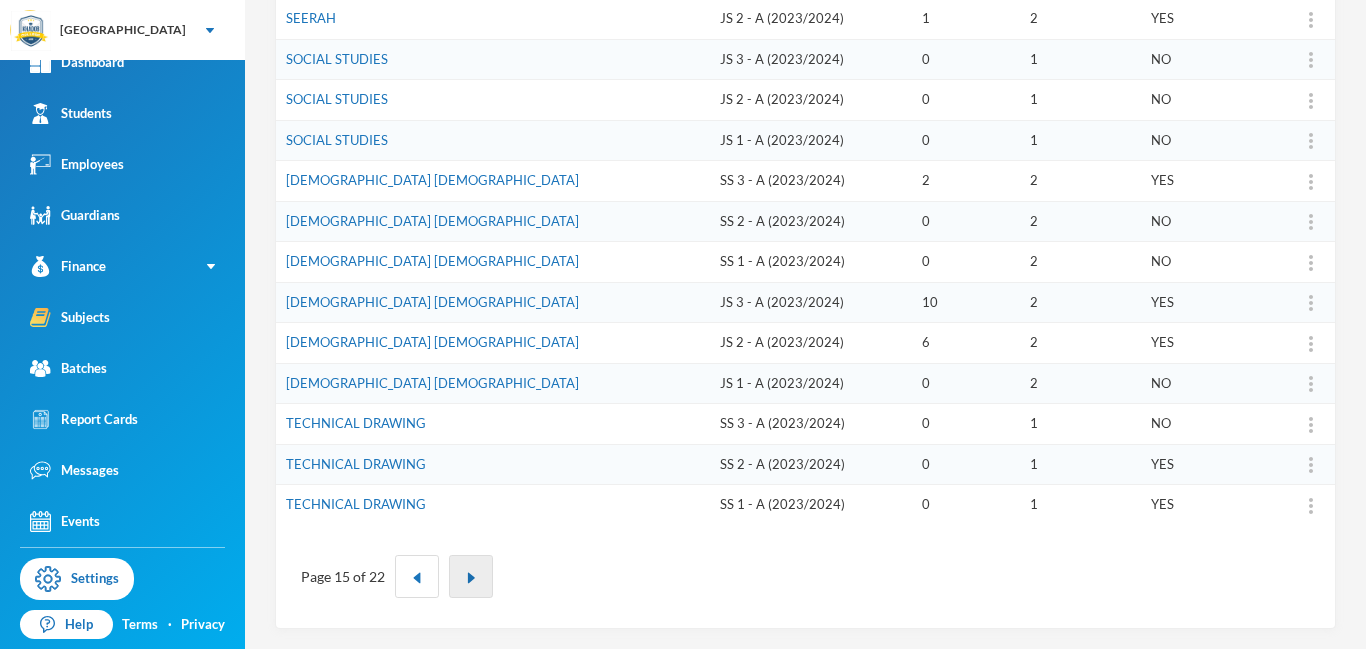 click at bounding box center (471, 576) 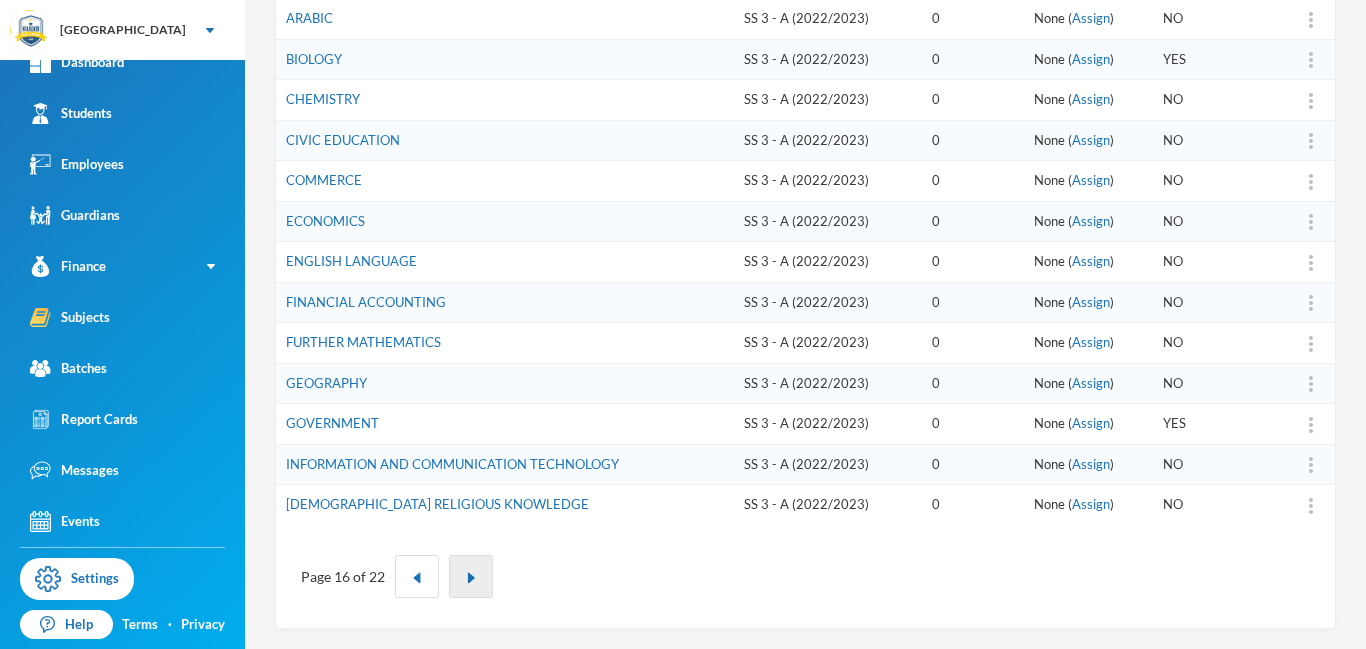 click at bounding box center (471, 578) 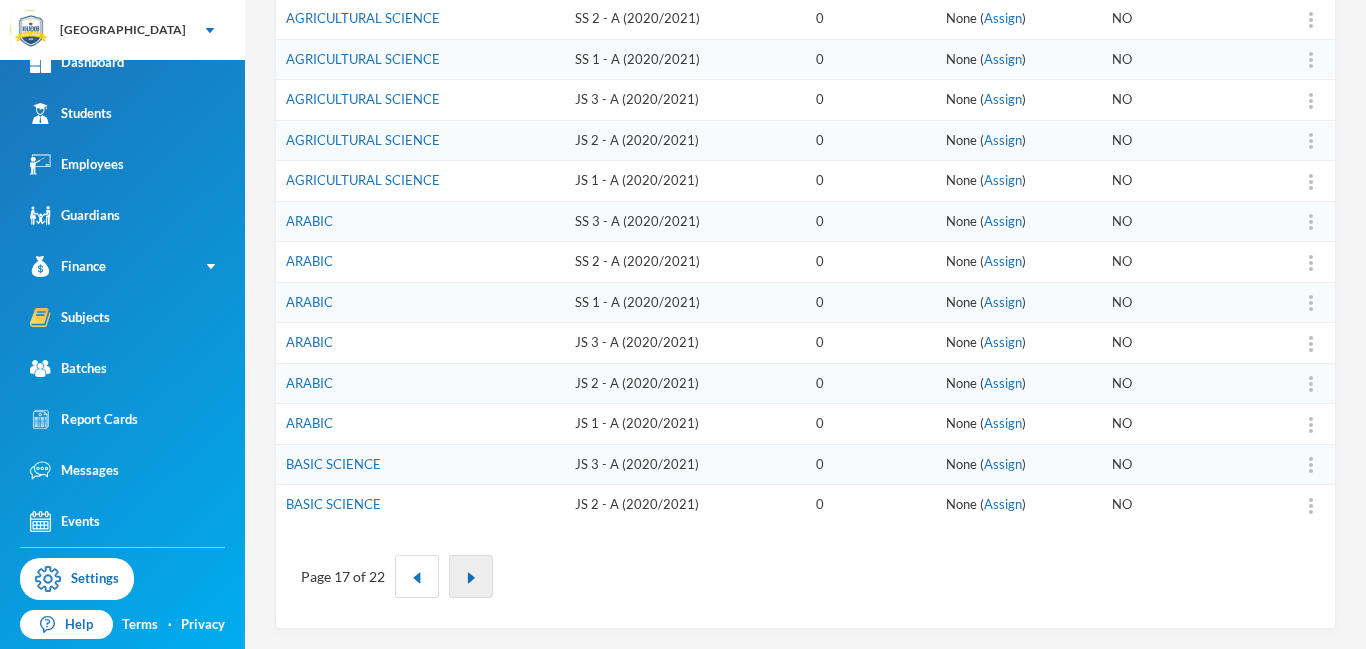 click at bounding box center [471, 578] 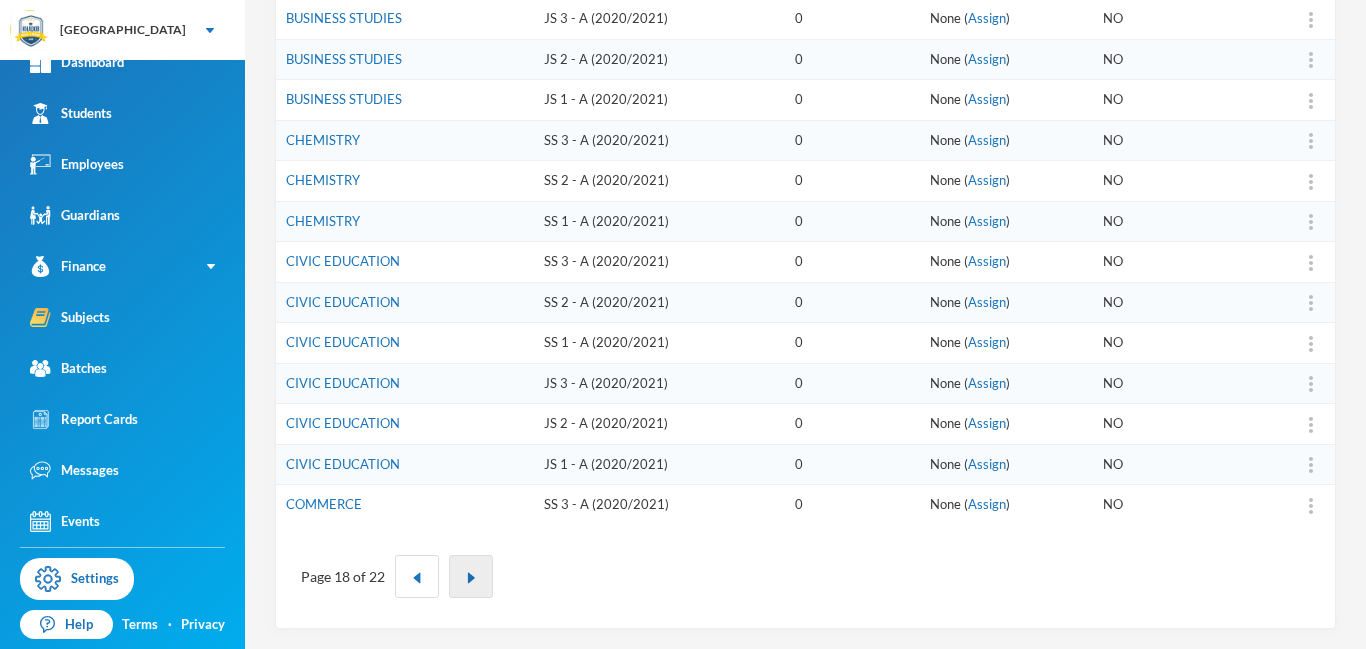 click at bounding box center [471, 578] 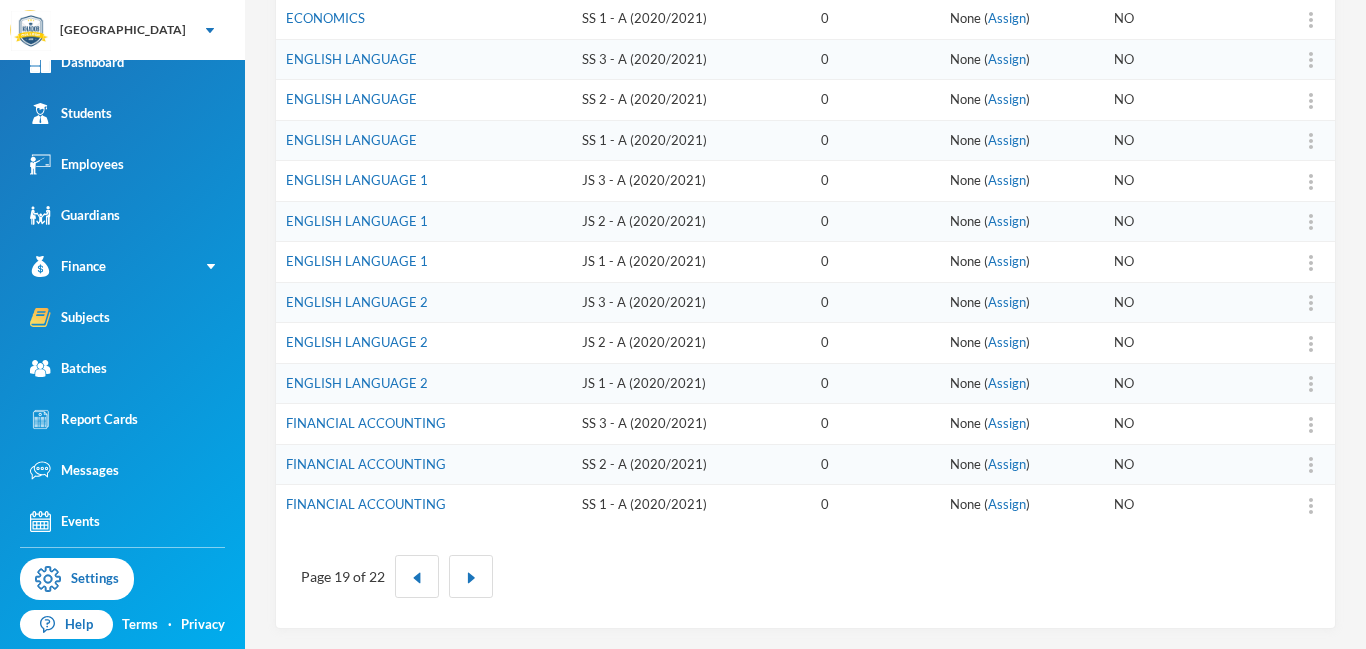type 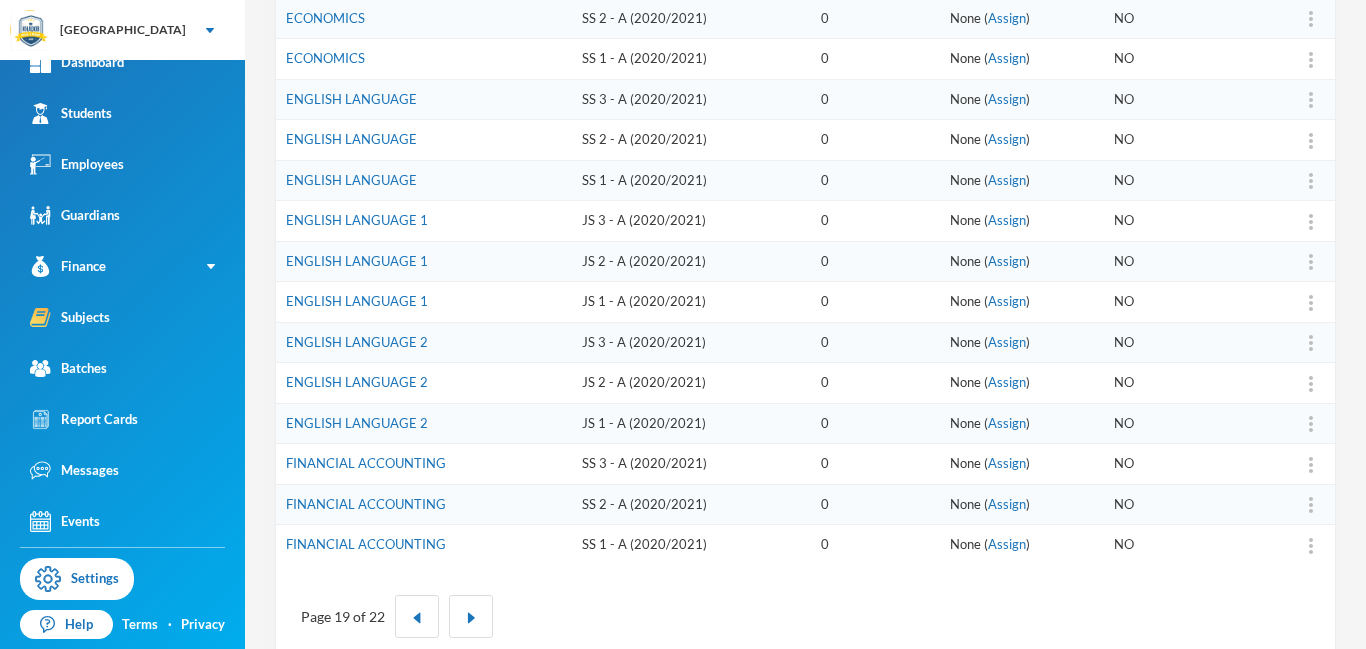 scroll, scrollTop: 621, scrollLeft: 0, axis: vertical 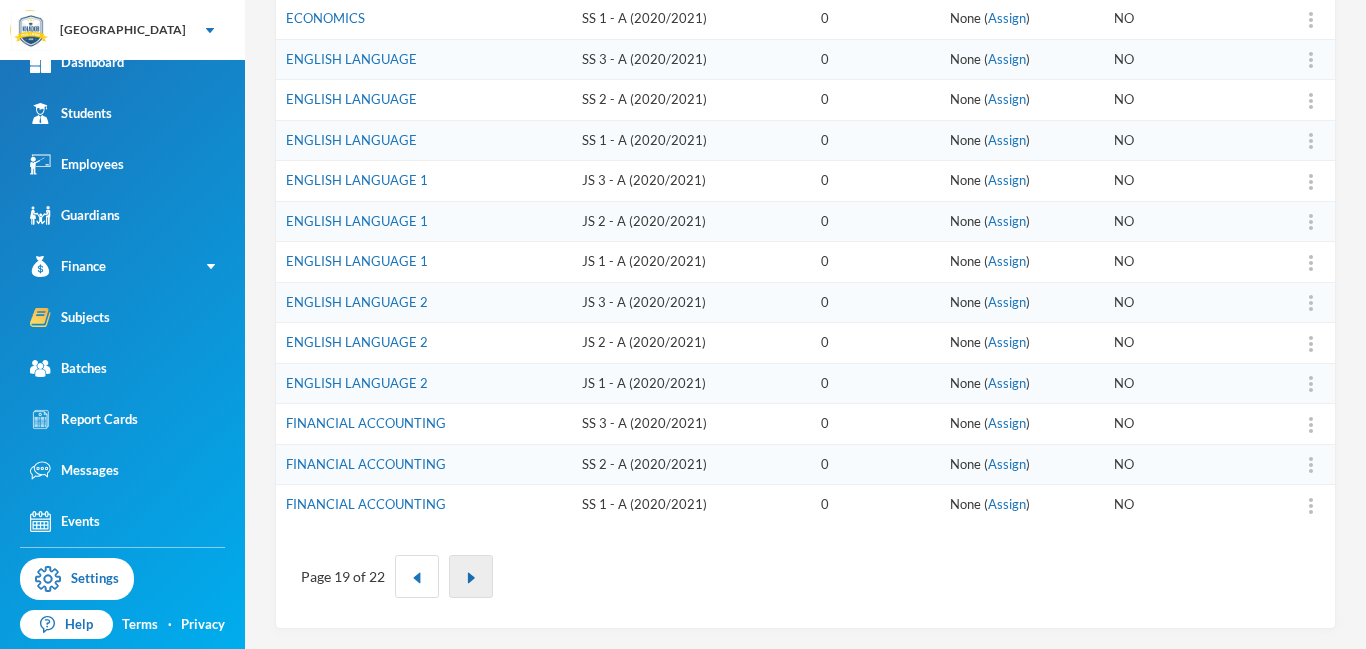 click at bounding box center (471, 578) 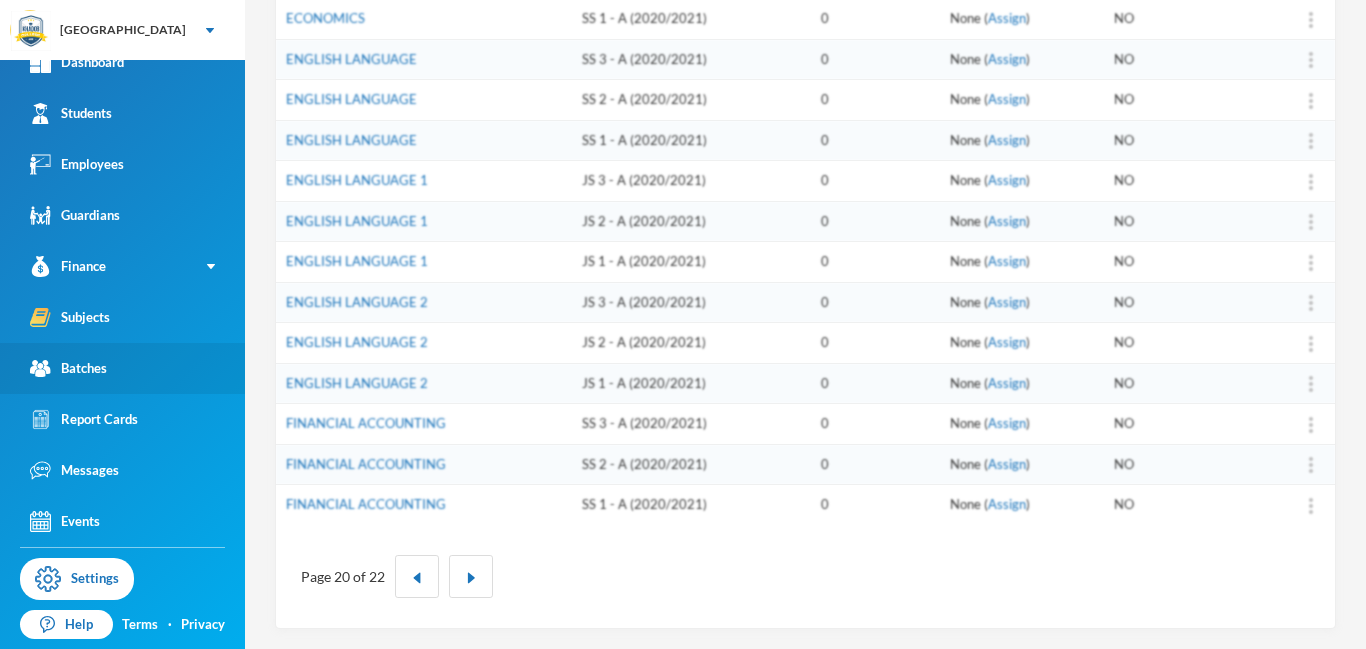 click on "Batches" at bounding box center (68, 368) 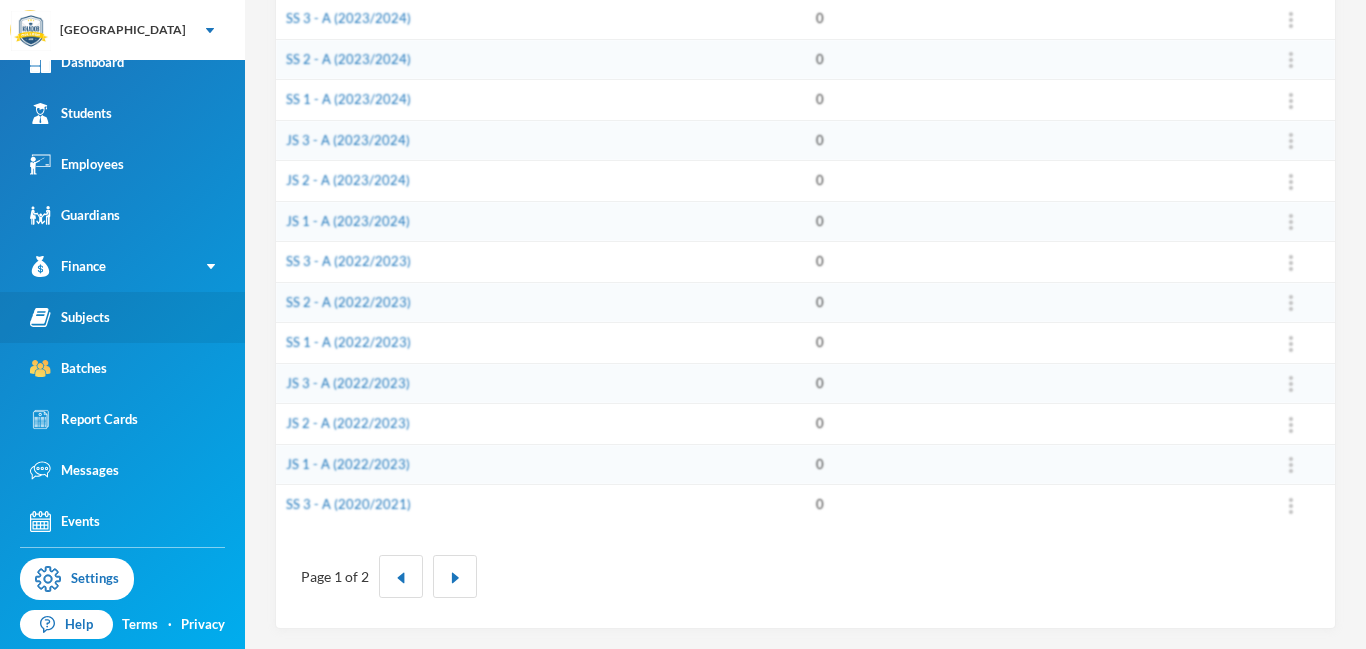 click on "Subjects" at bounding box center (70, 317) 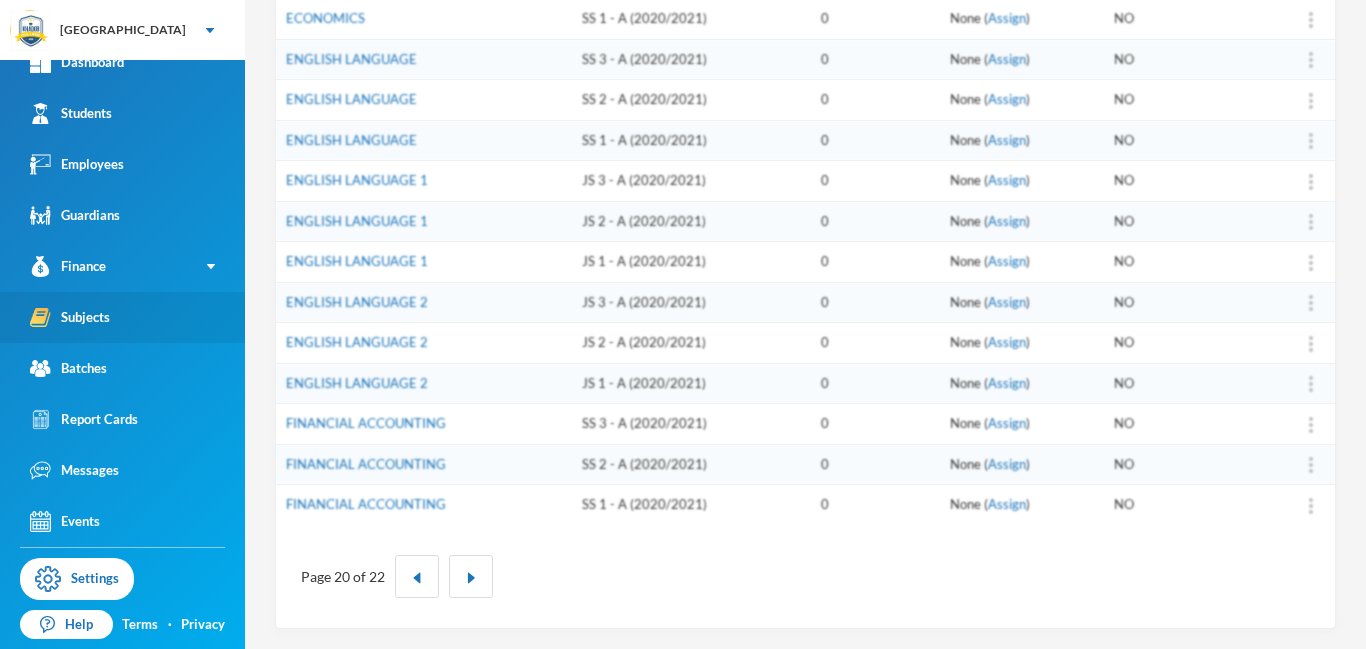 click on "Subjects" at bounding box center [122, 317] 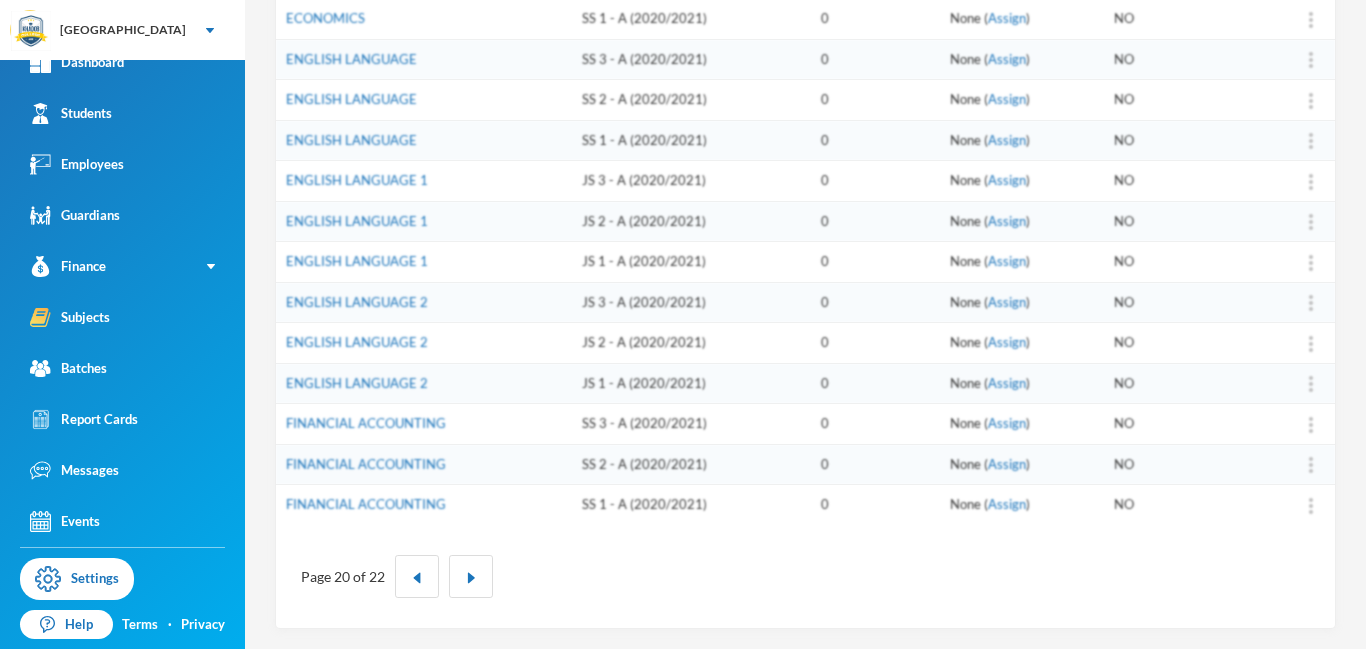 click on "JS 2 - A (2020/2021)" at bounding box center [691, 343] 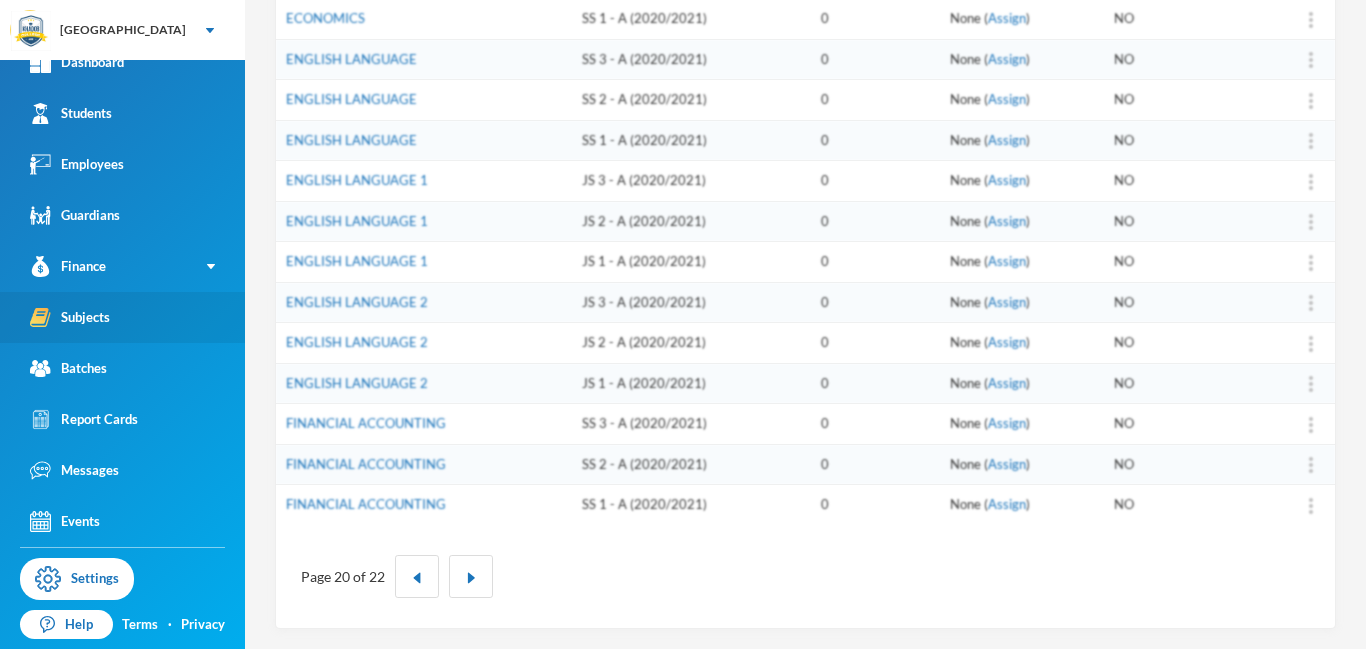 click on "Subjects" at bounding box center [70, 317] 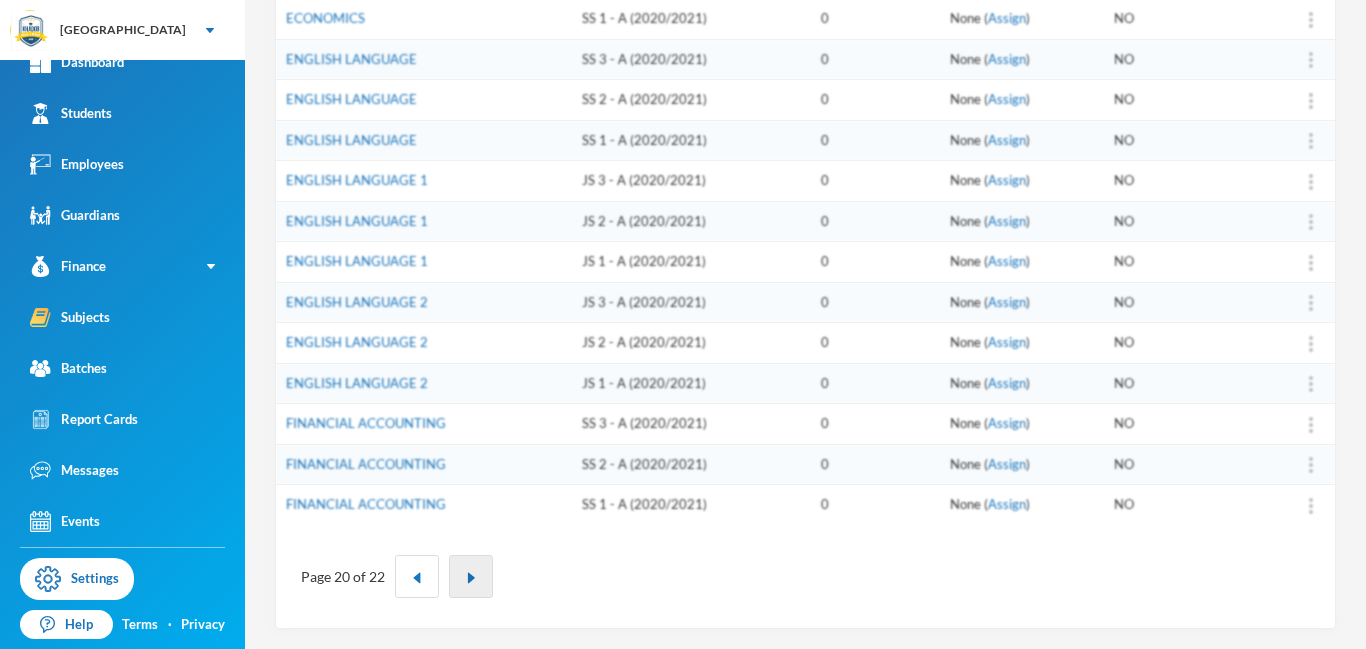 click at bounding box center (471, 578) 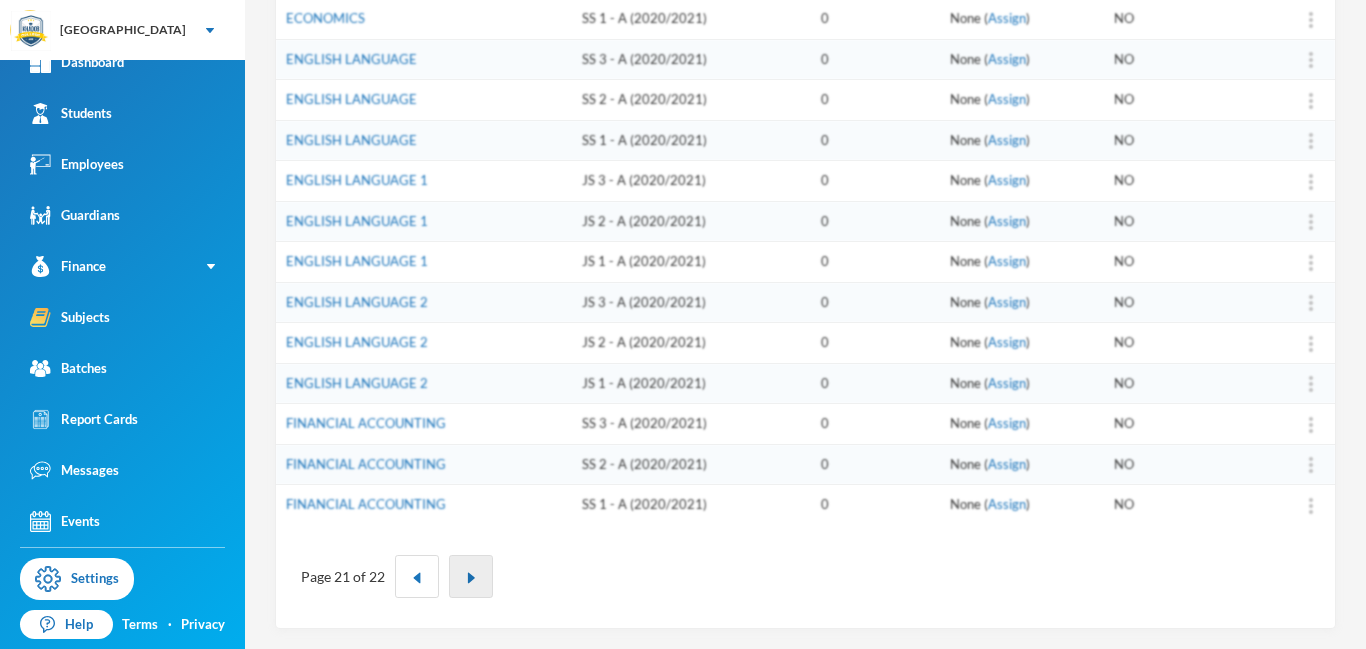 click at bounding box center [471, 576] 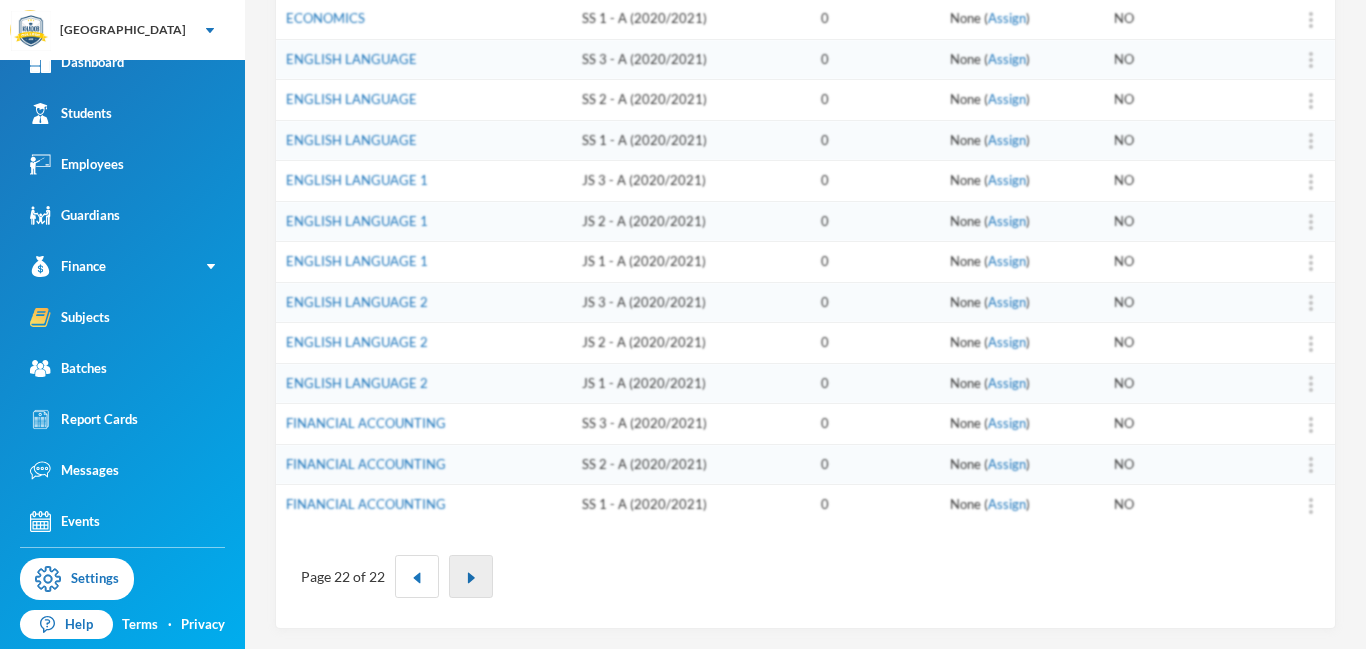 click at bounding box center (471, 576) 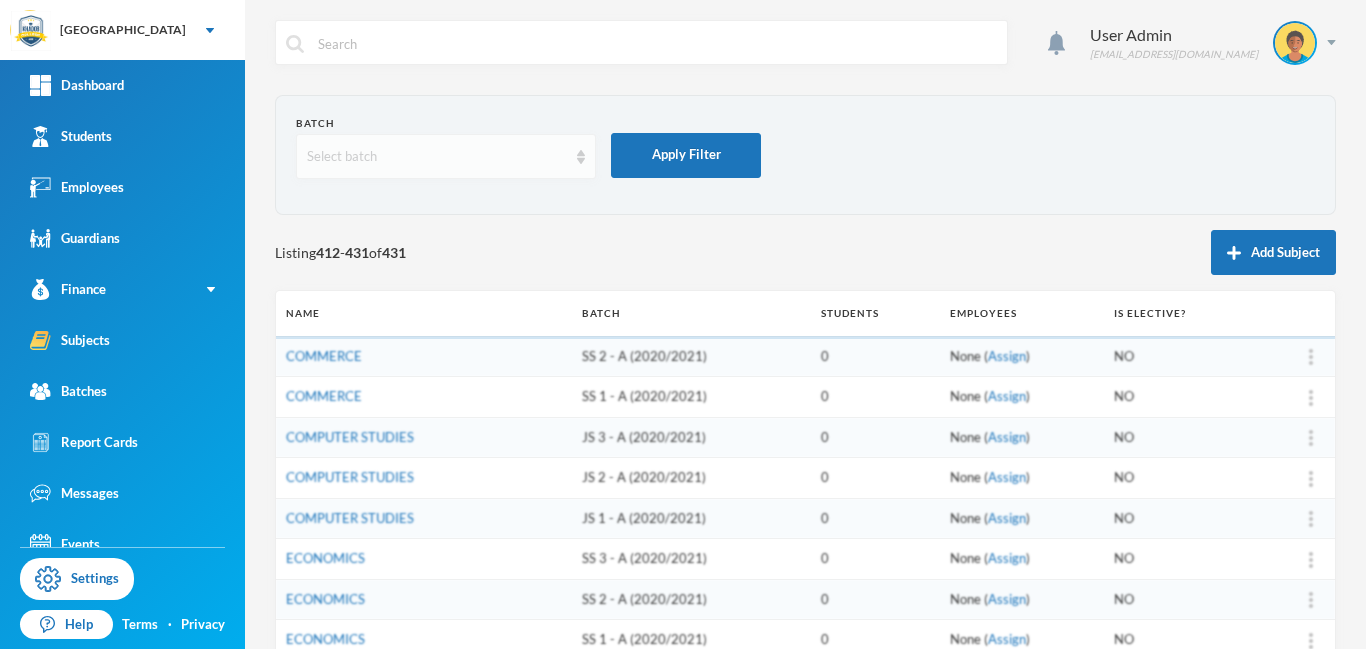 scroll, scrollTop: 0, scrollLeft: 0, axis: both 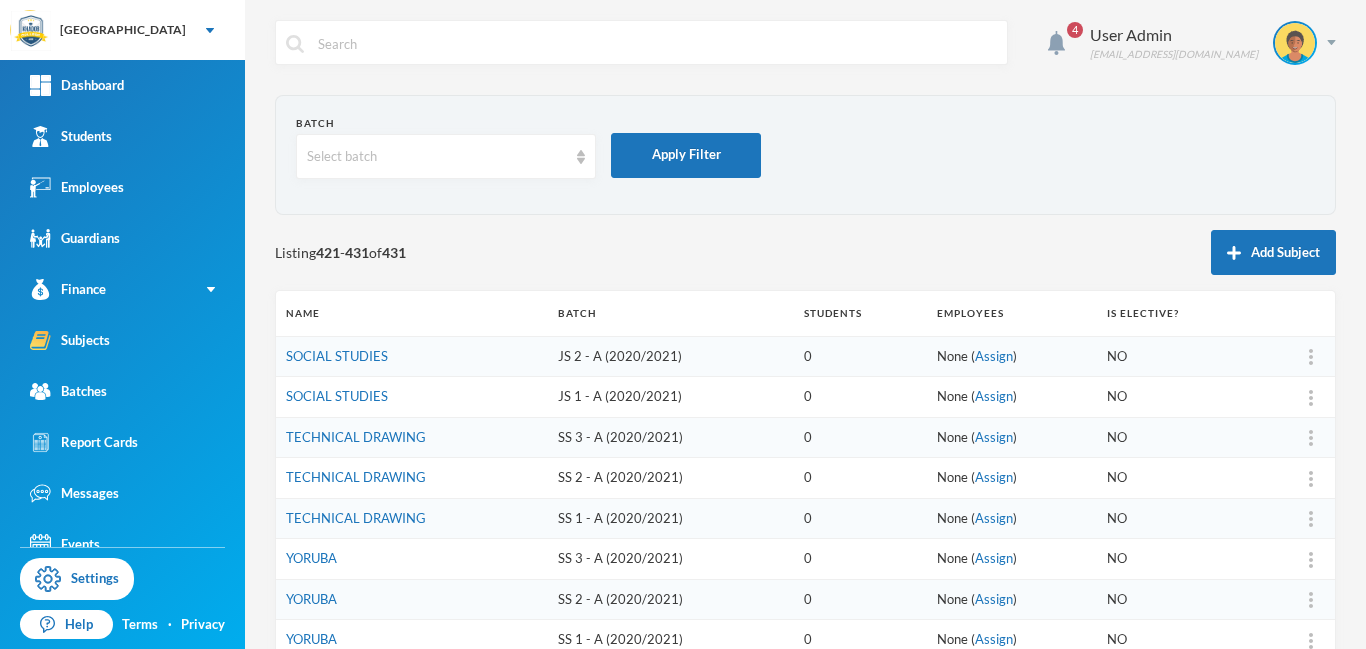 click on "YORUBA" at bounding box center [412, 599] 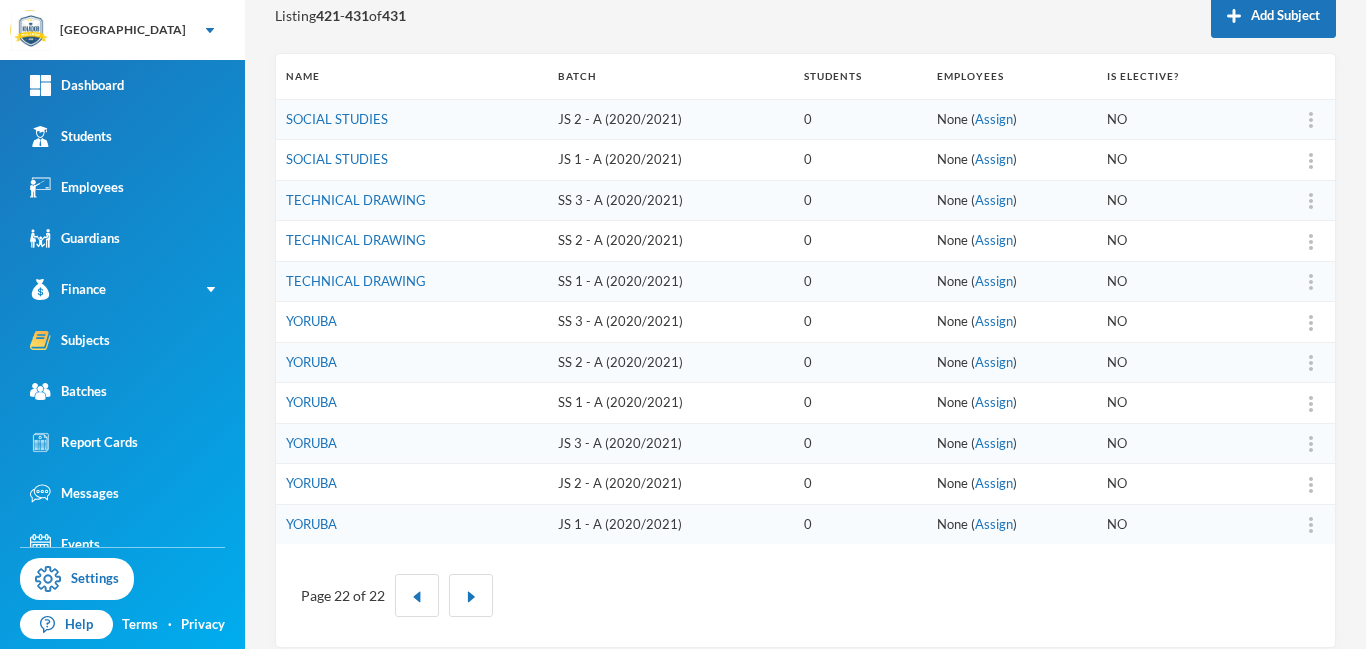 scroll, scrollTop: 240, scrollLeft: 0, axis: vertical 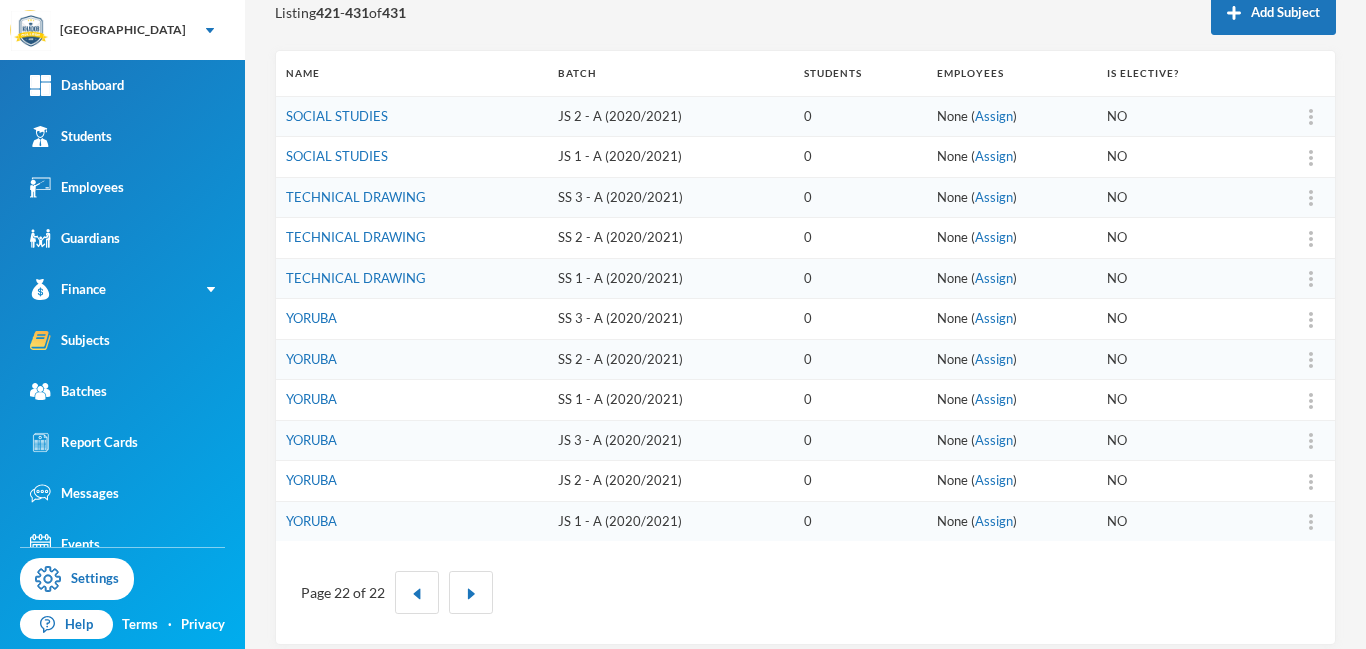 click on "YORUBA" at bounding box center [412, 481] 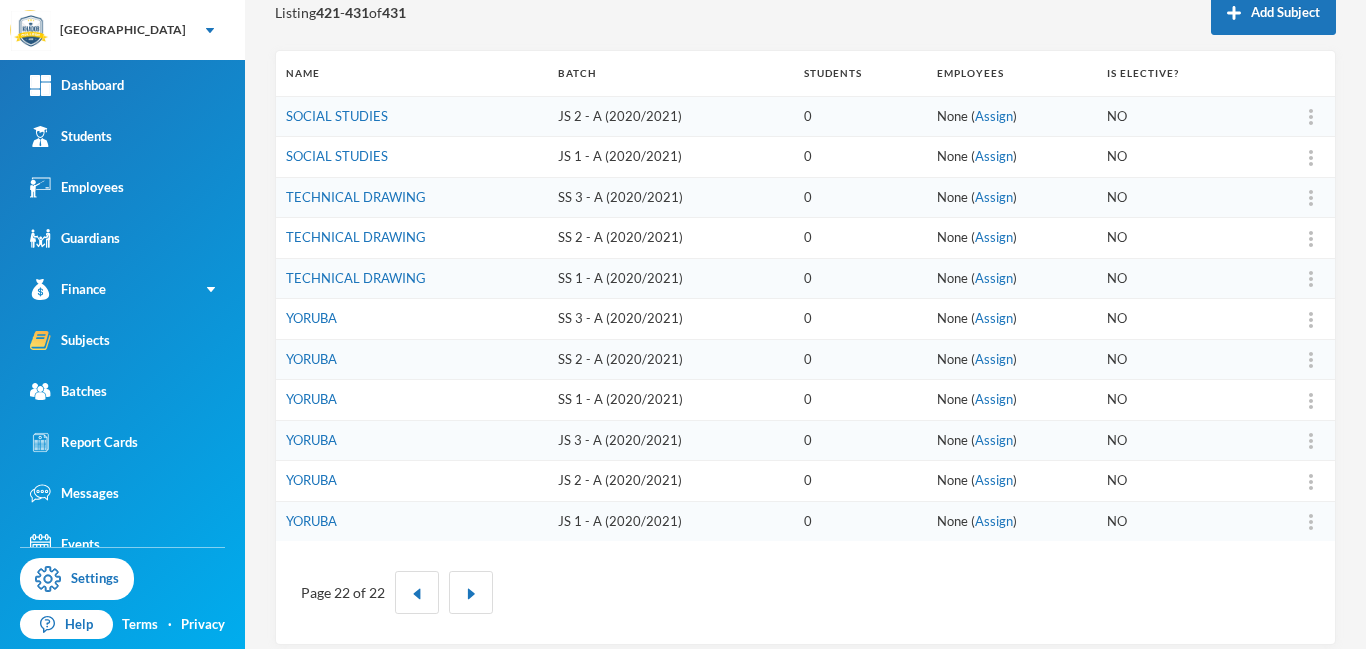 scroll, scrollTop: 256, scrollLeft: 0, axis: vertical 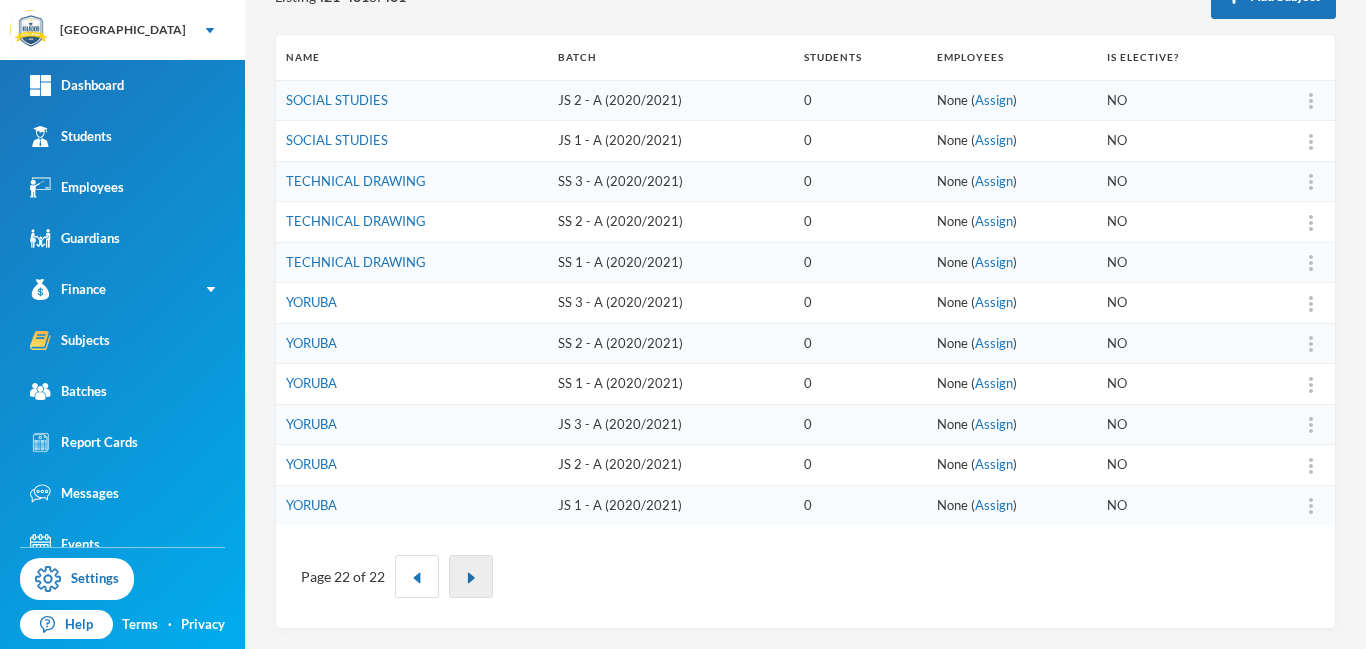 click at bounding box center [471, 578] 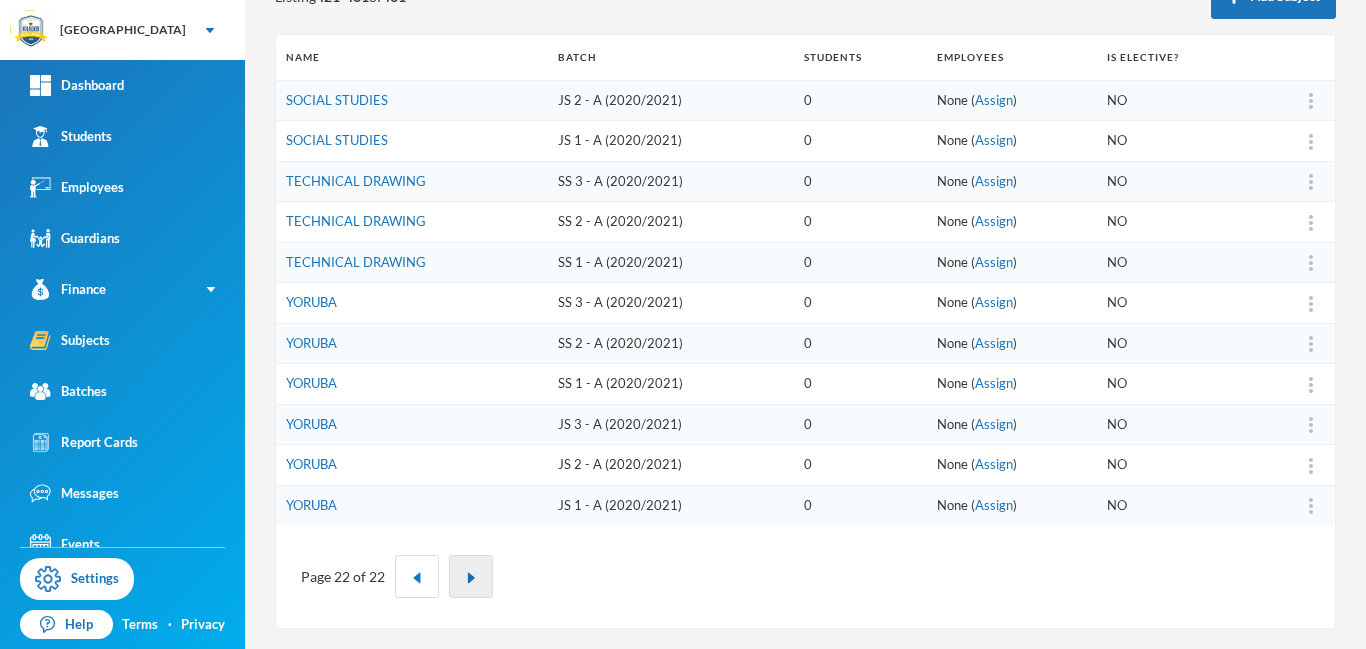 click at bounding box center [471, 578] 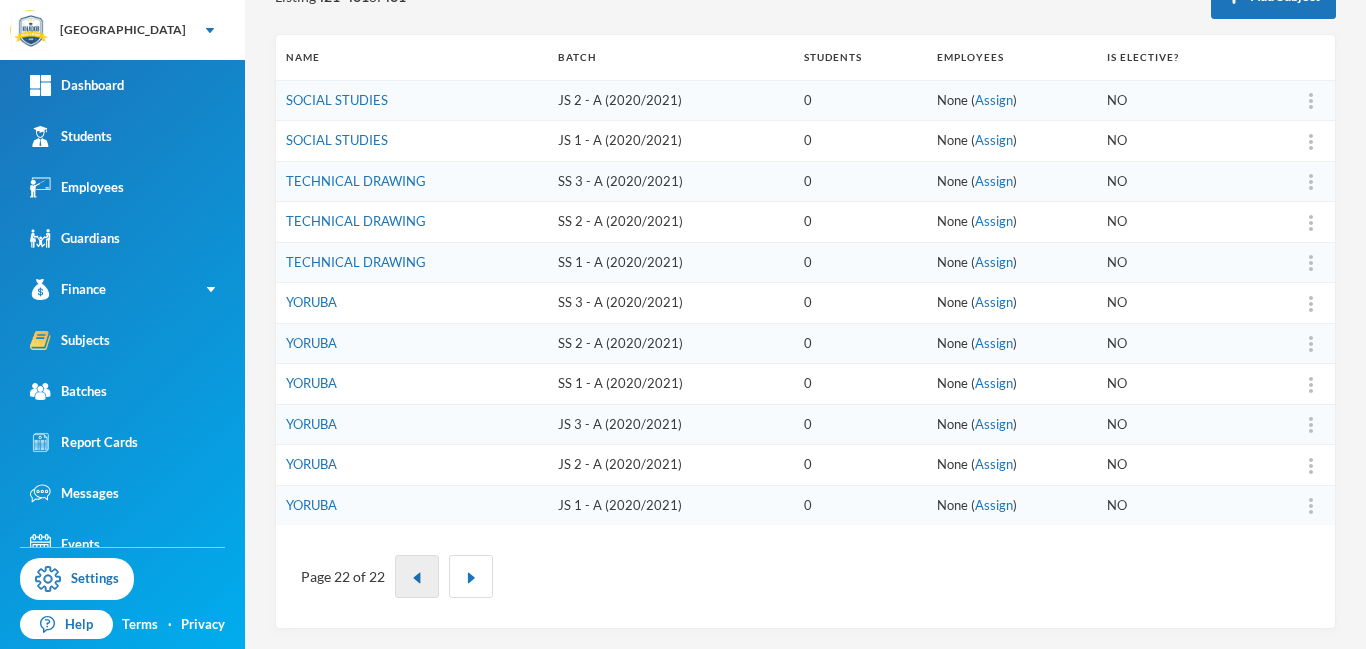 click at bounding box center [417, 578] 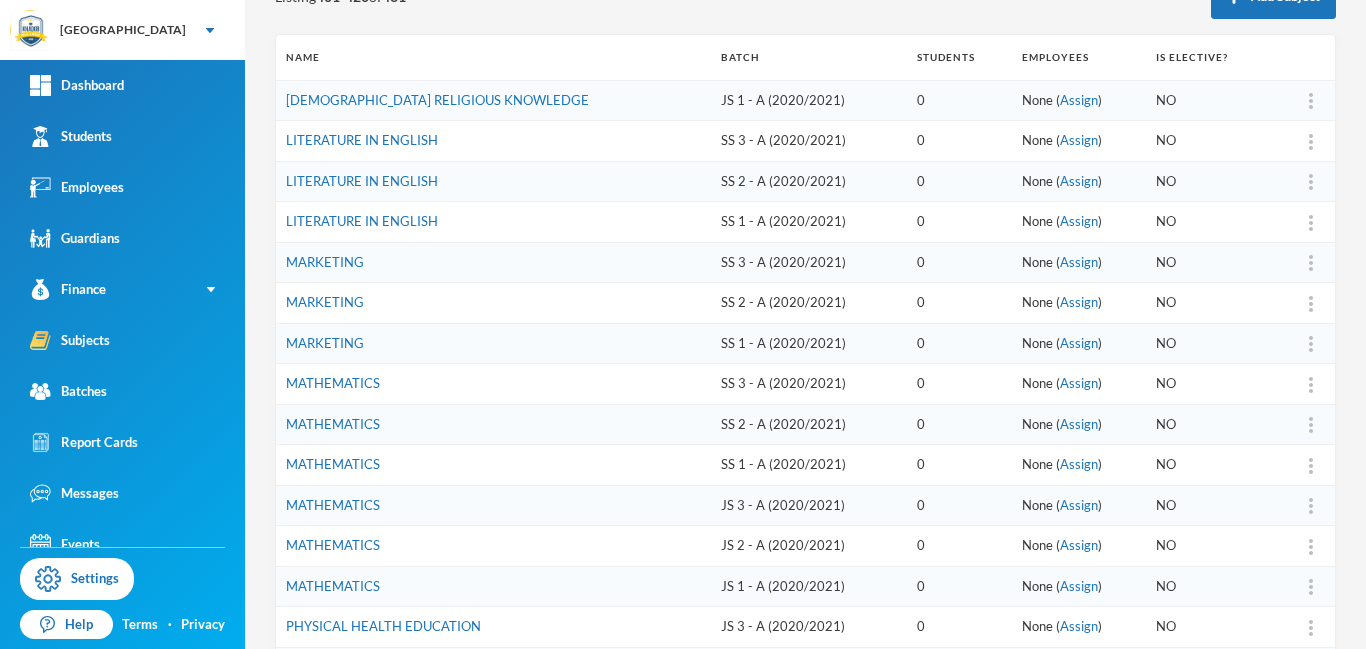 click on "MATHEMATICS" at bounding box center (493, 505) 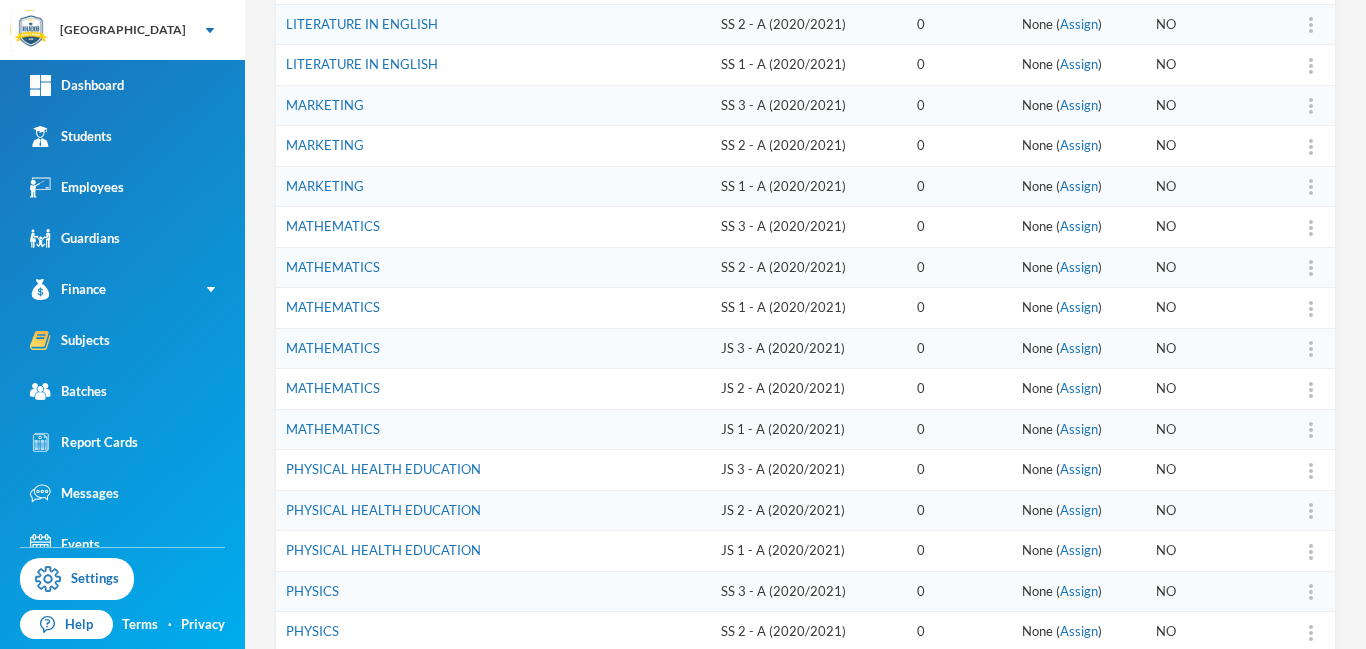 scroll, scrollTop: 416, scrollLeft: 0, axis: vertical 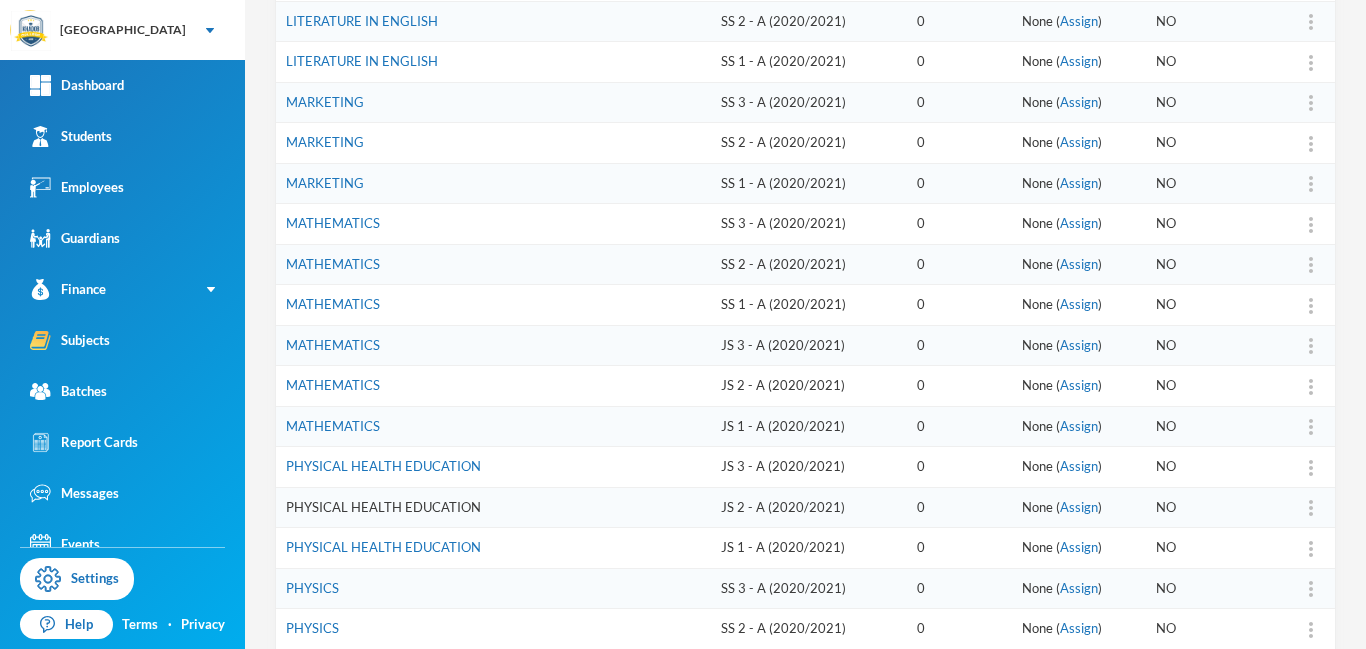 click on "PHYSICAL HEALTH EDUCATION" at bounding box center (383, 507) 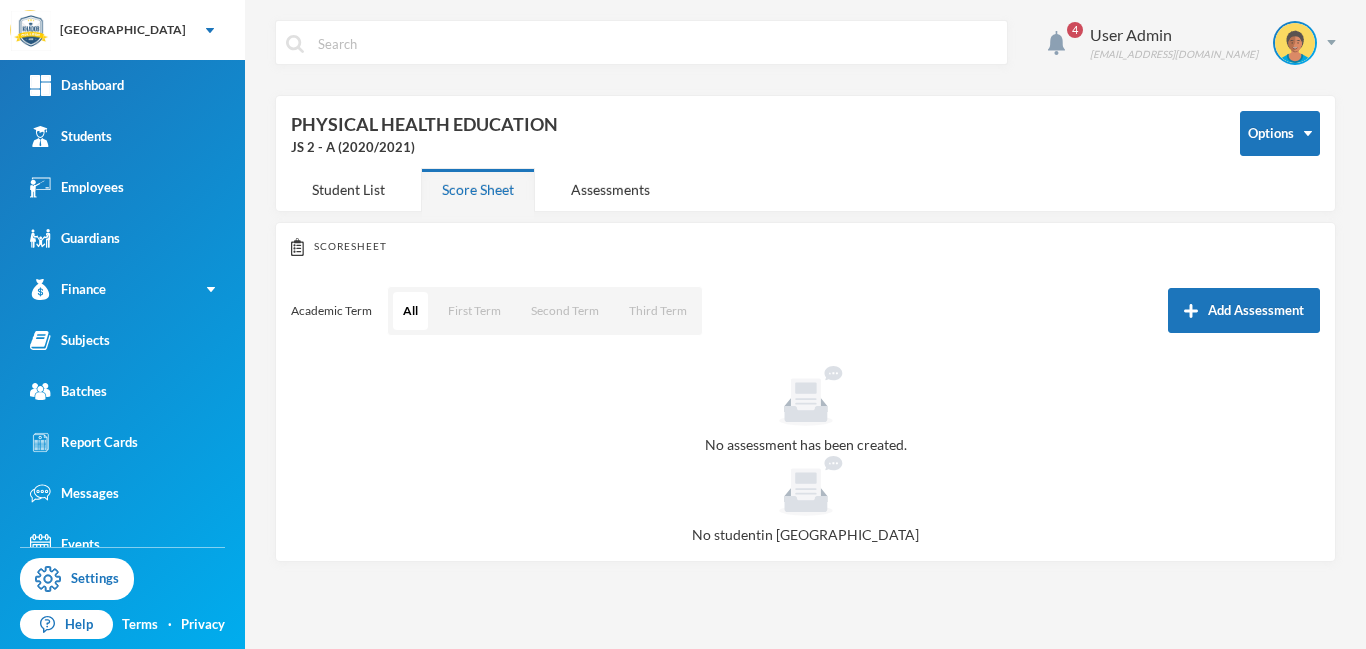 scroll, scrollTop: 0, scrollLeft: 0, axis: both 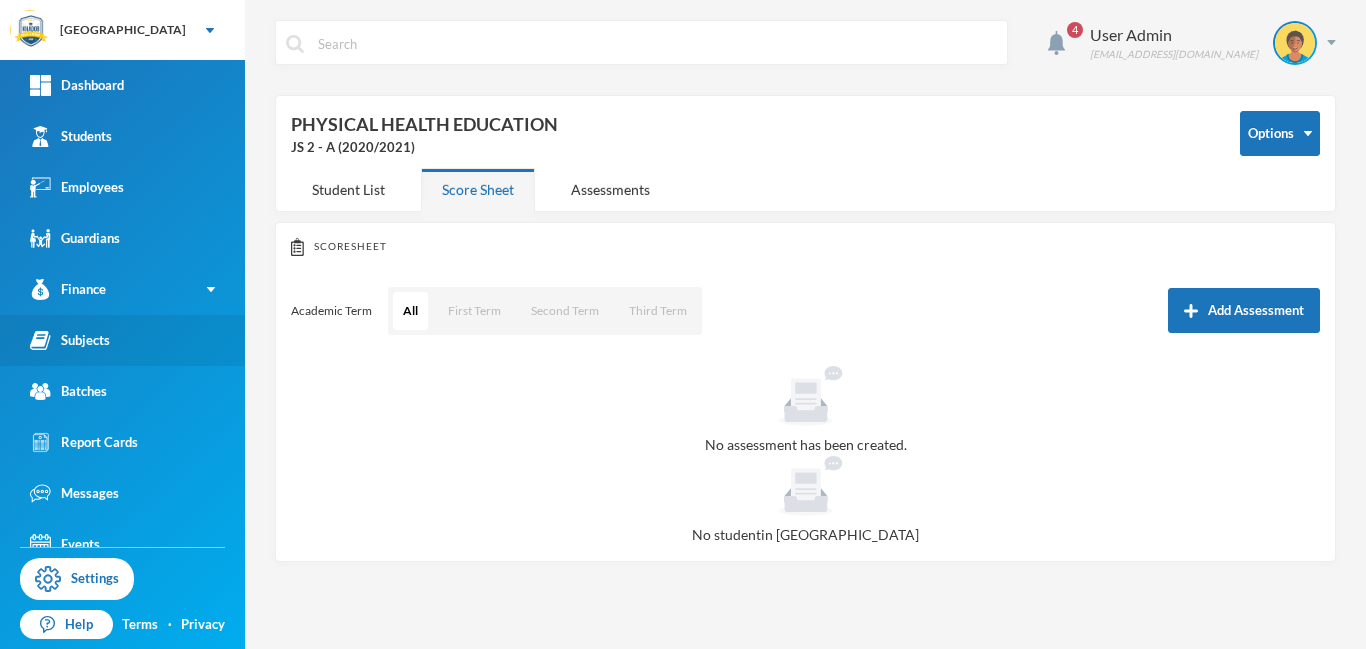 click on "Subjects" at bounding box center (70, 340) 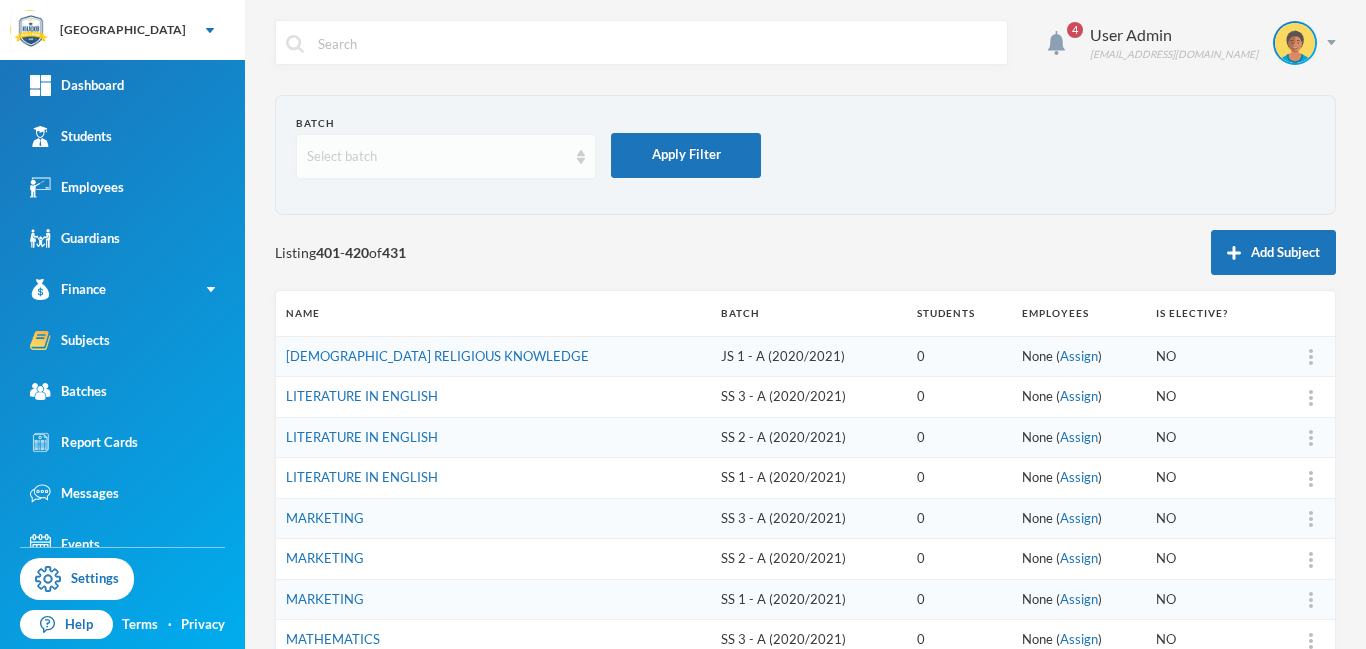 click on "Select batch" at bounding box center (437, 157) 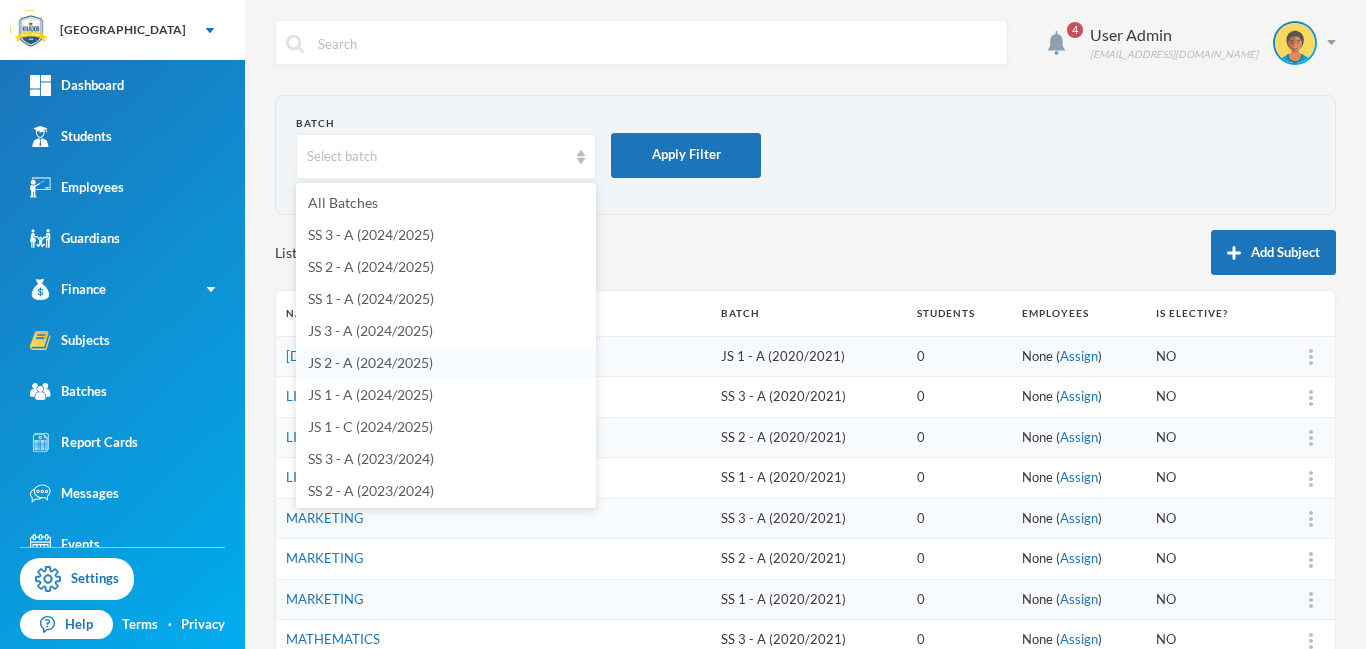 click on "JS 2 - A (2024/2025)" at bounding box center [370, 362] 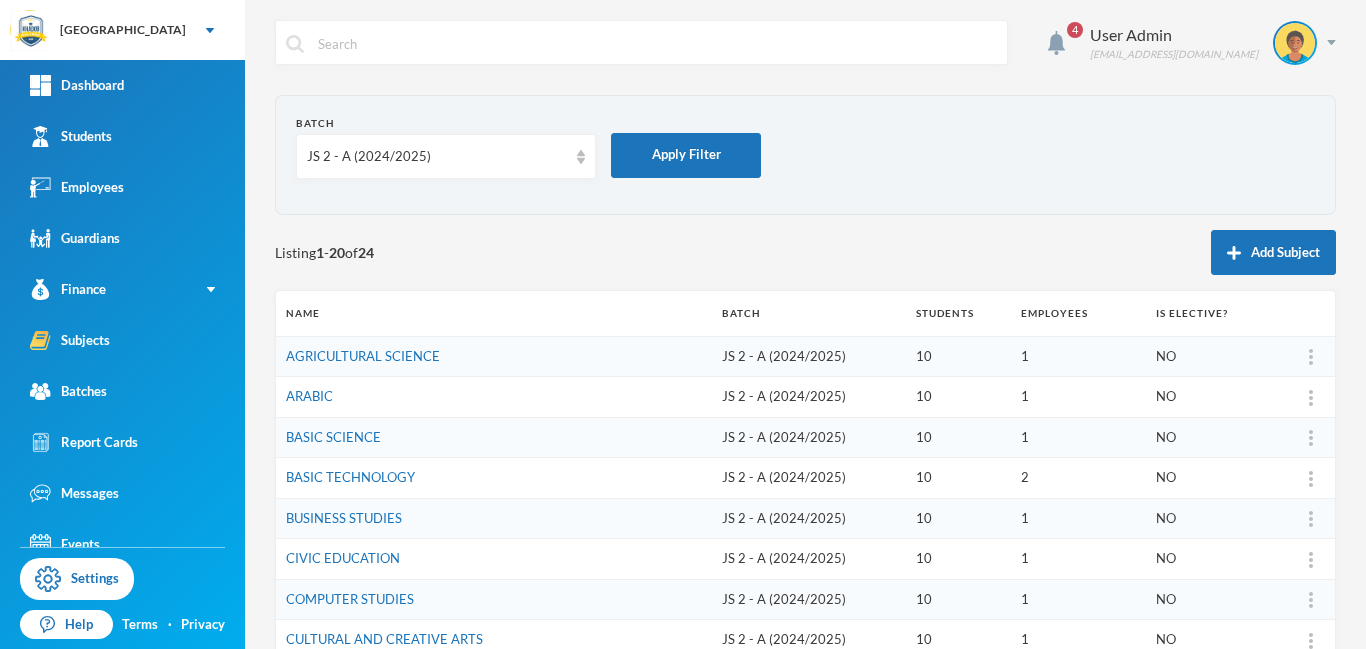 click on "CIVIC EDUCATION" at bounding box center (494, 559) 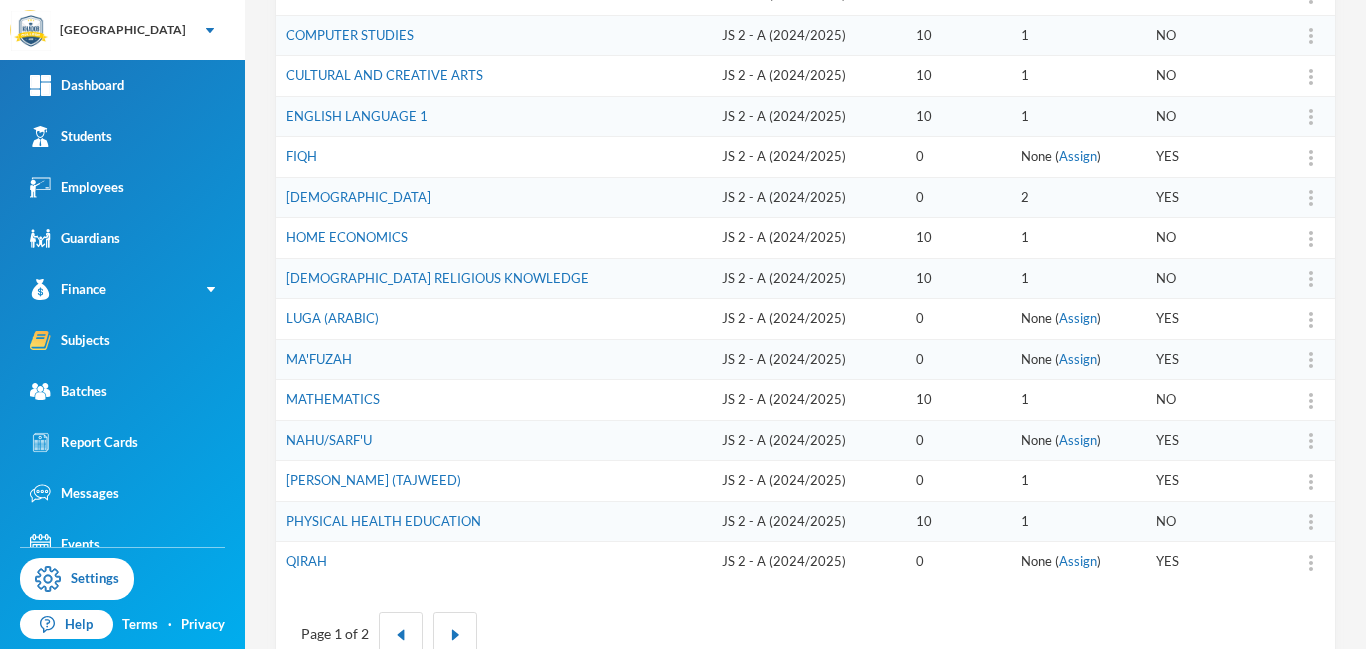 scroll, scrollTop: 600, scrollLeft: 0, axis: vertical 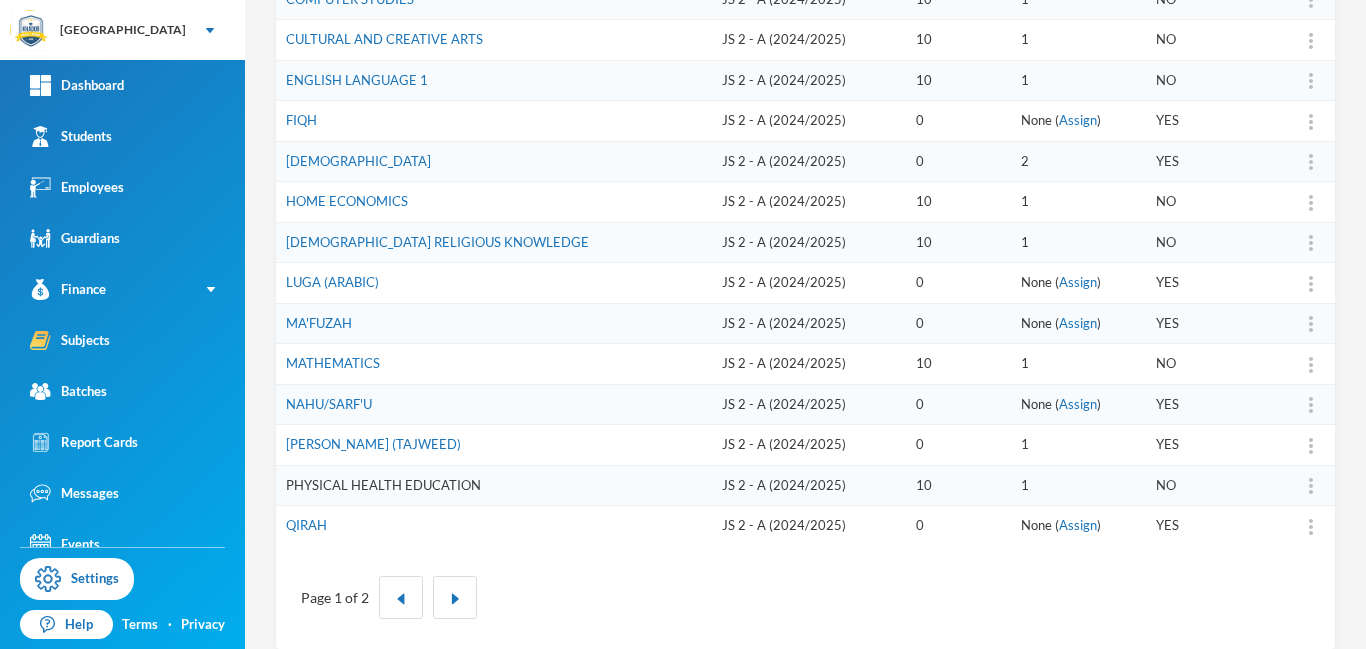 click on "PHYSICAL HEALTH EDUCATION" at bounding box center [383, 485] 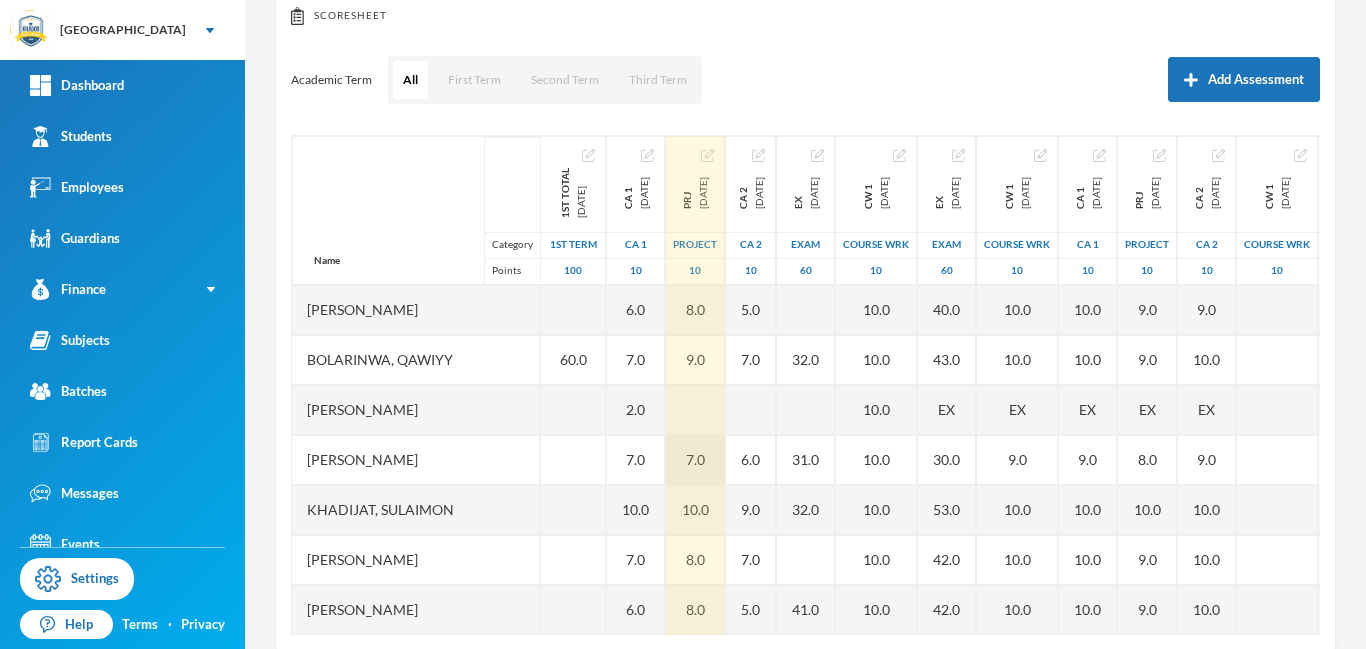 scroll, scrollTop: 263, scrollLeft: 0, axis: vertical 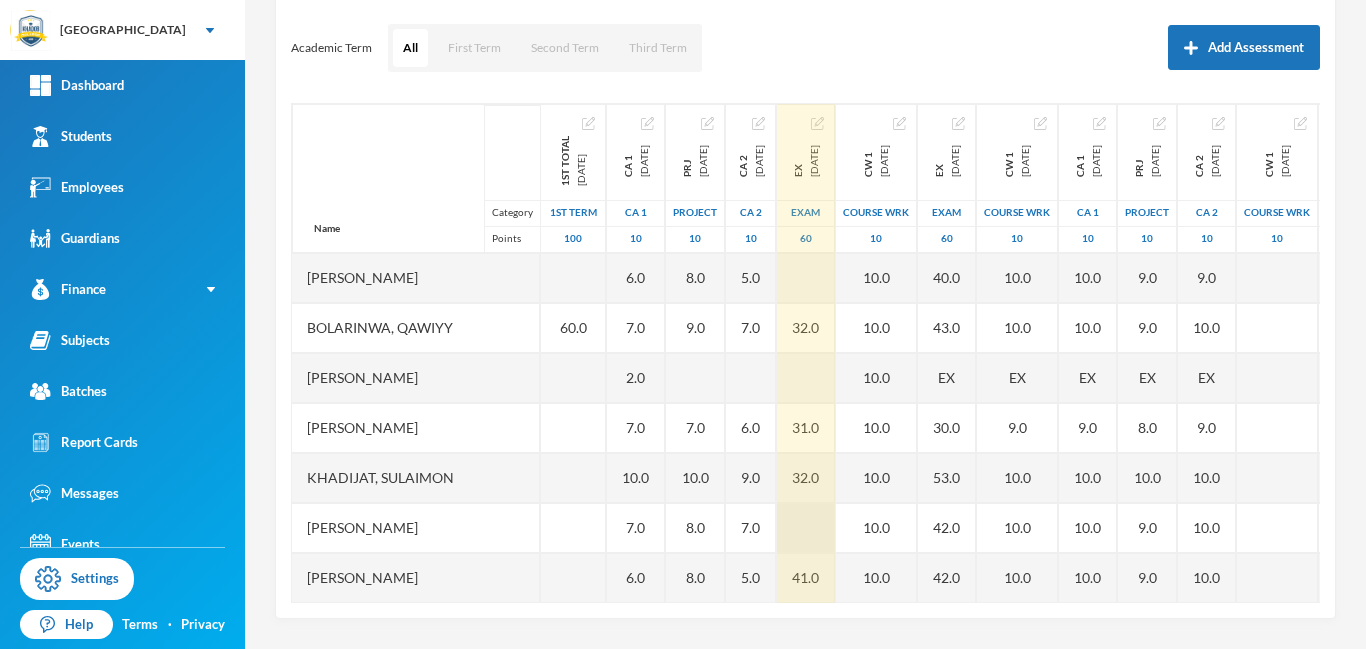 click at bounding box center [806, 528] 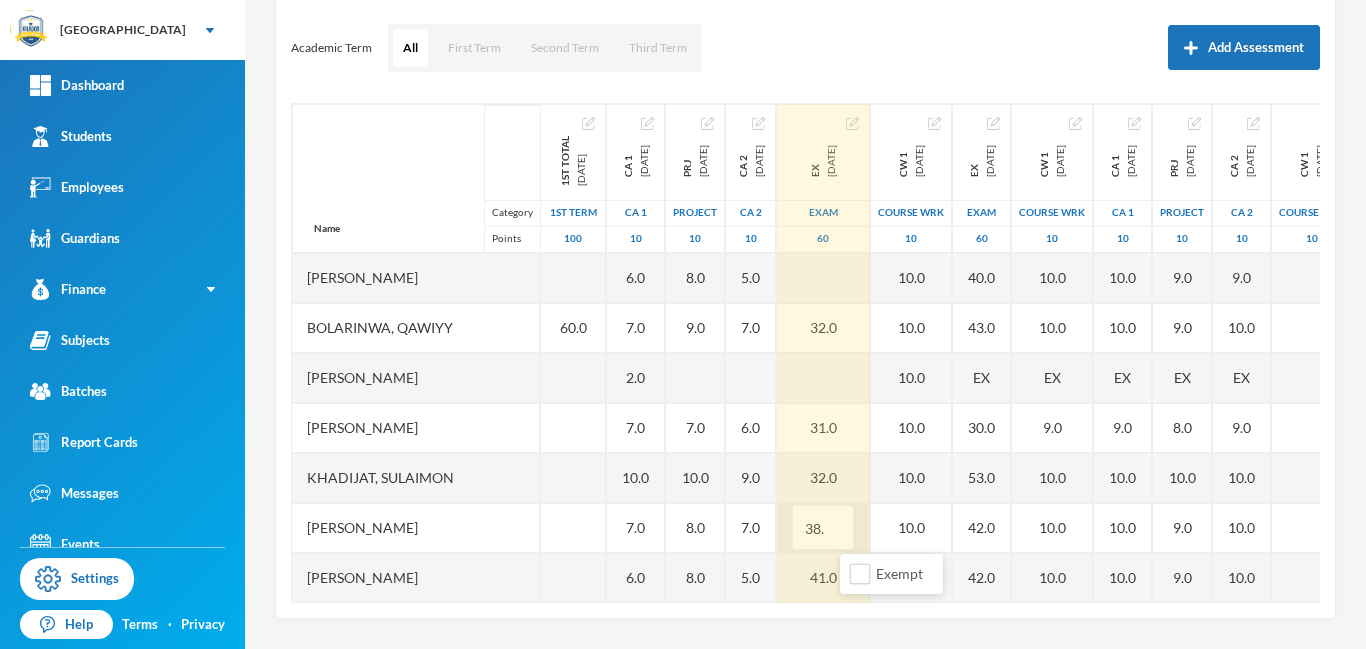 type on "38.0" 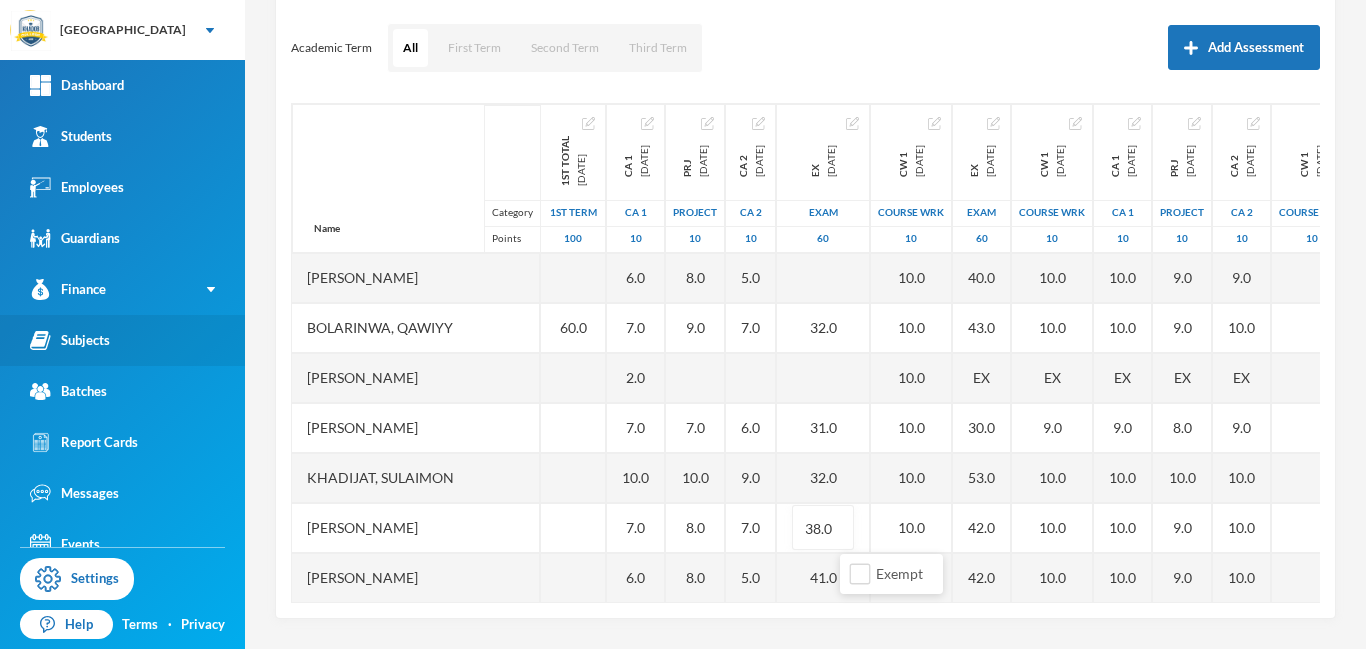 click on "Subjects" at bounding box center (70, 340) 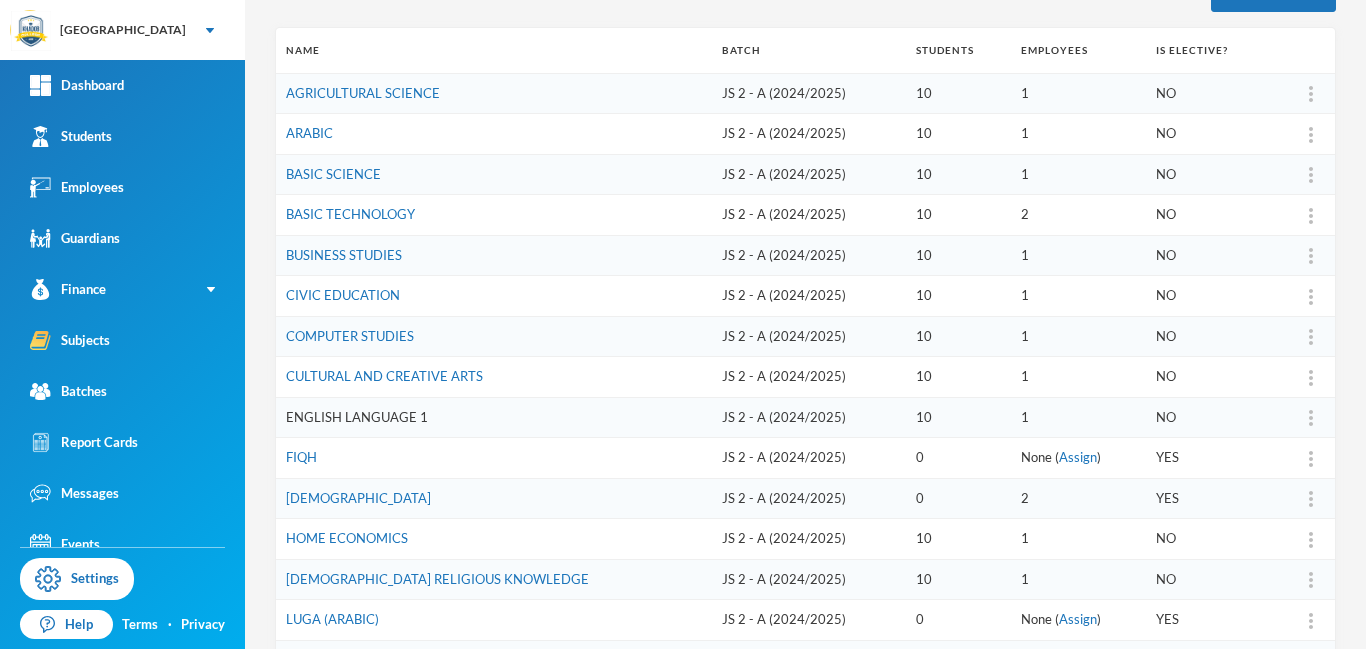 click on "ENGLISH LANGUAGE 1" at bounding box center [357, 417] 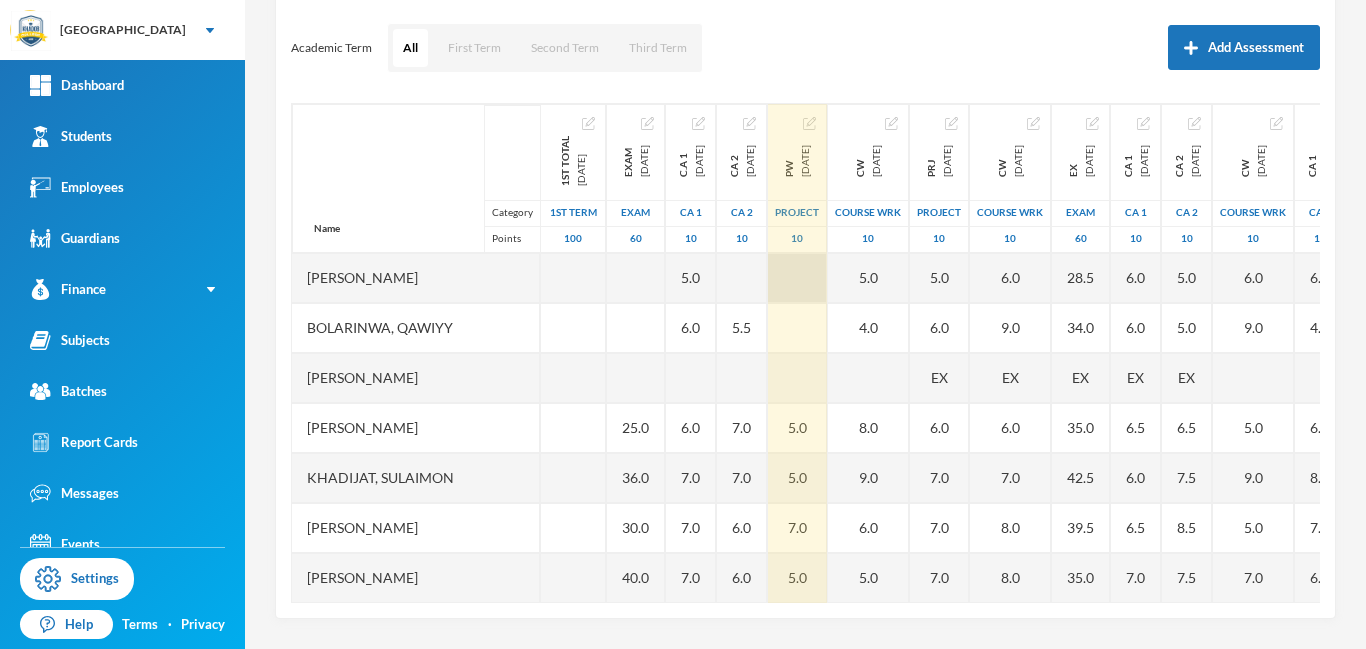 click at bounding box center (797, 278) 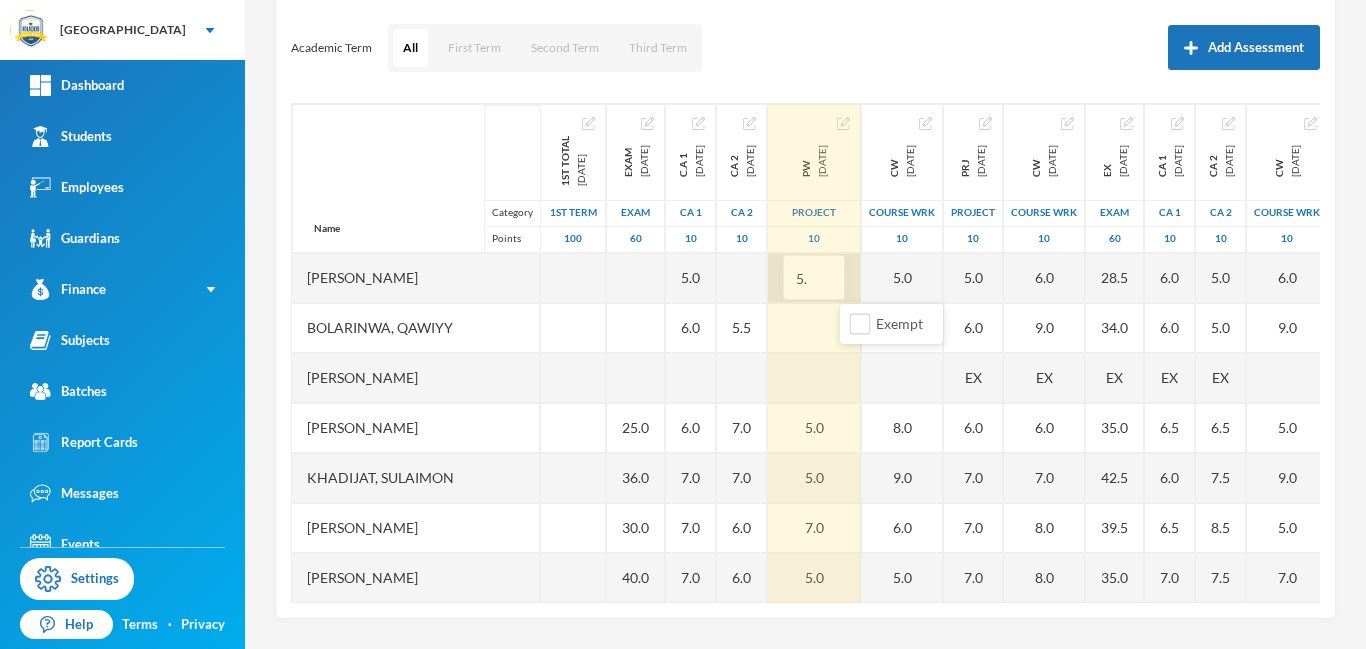 type on "5.0" 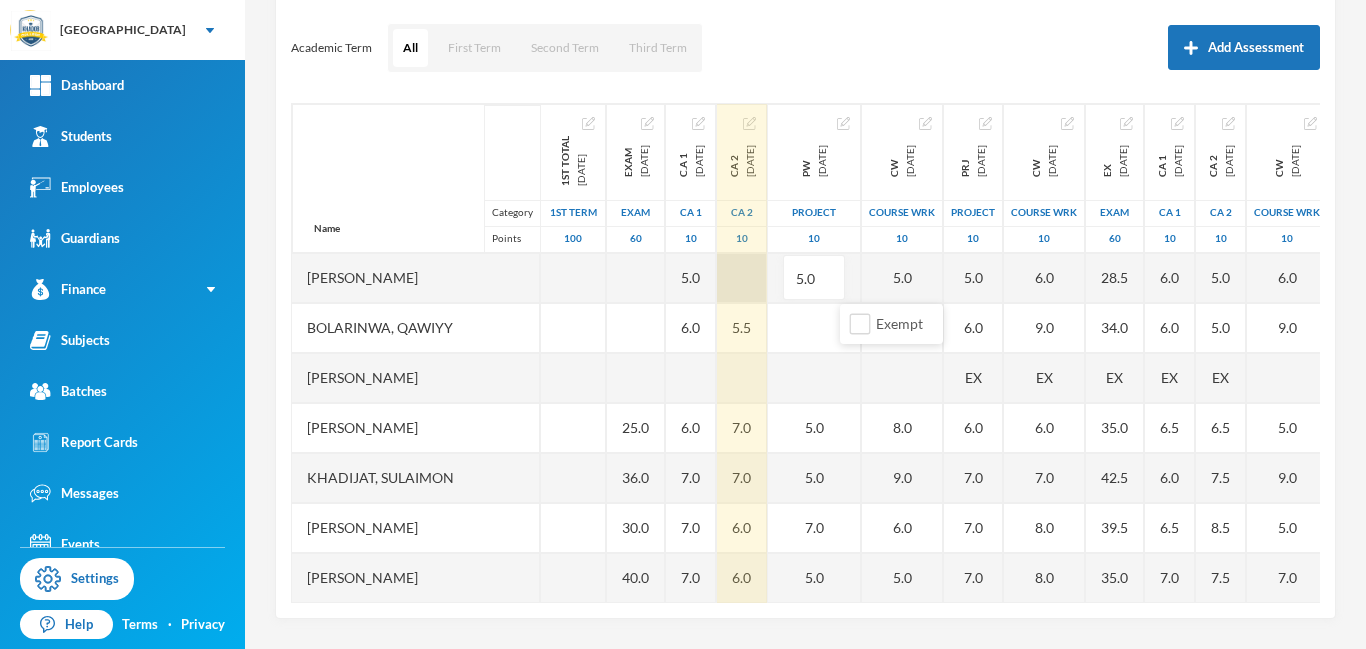 click at bounding box center (742, 278) 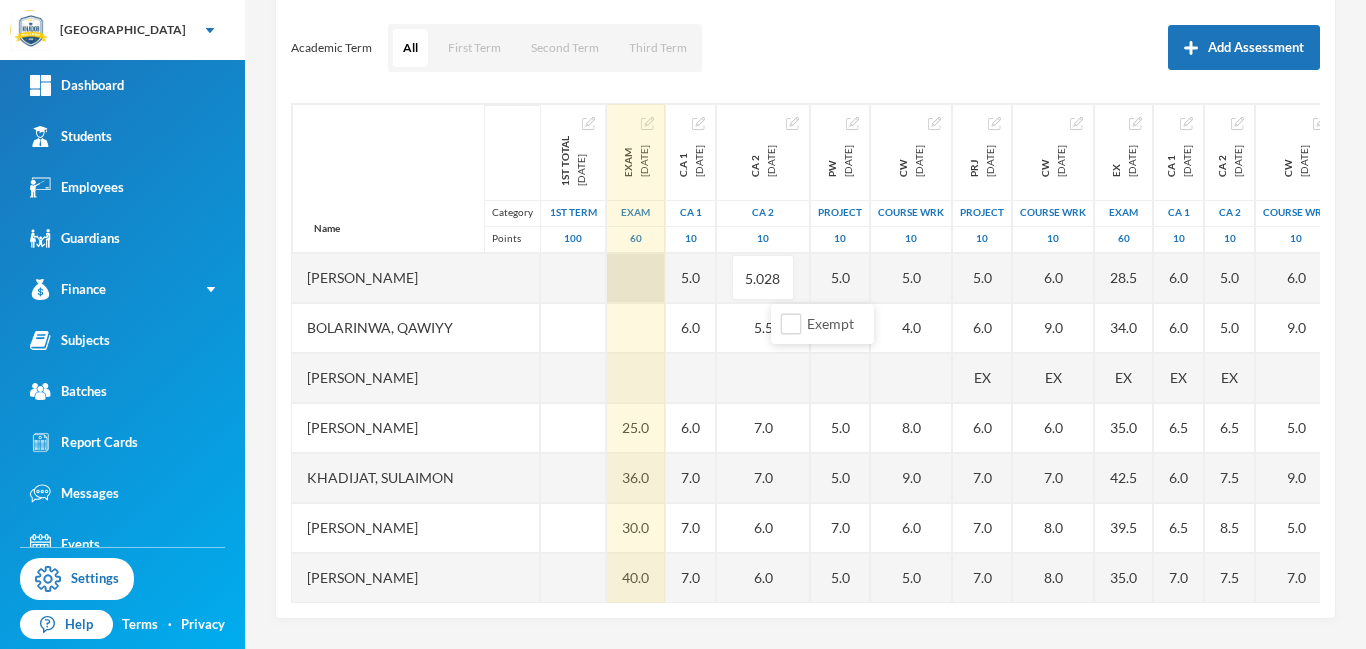 scroll, scrollTop: 0, scrollLeft: 0, axis: both 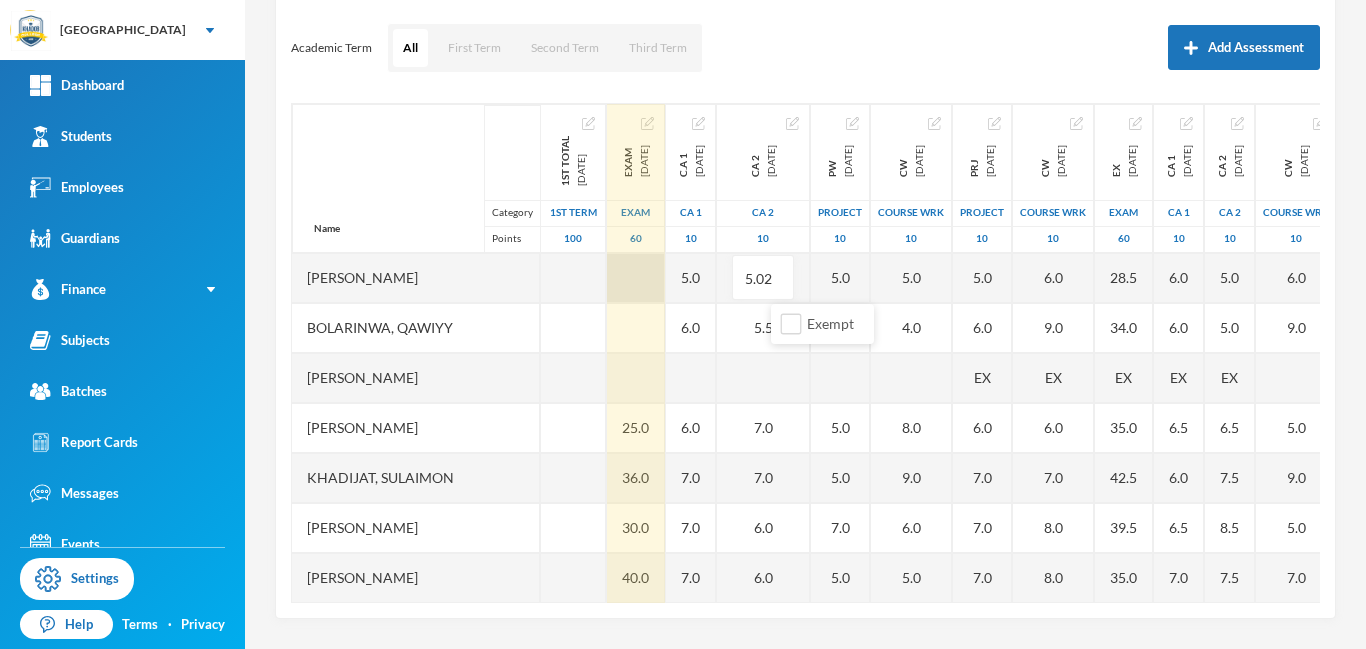 type on "5.0" 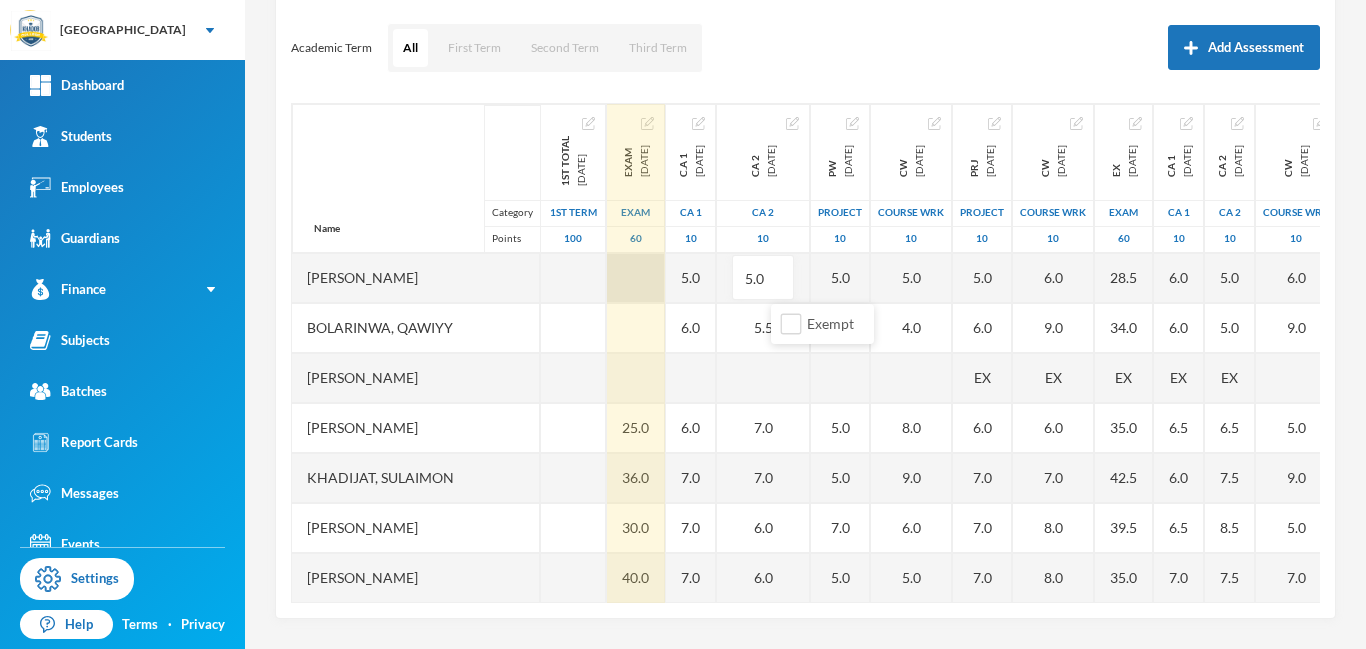click at bounding box center [636, 278] 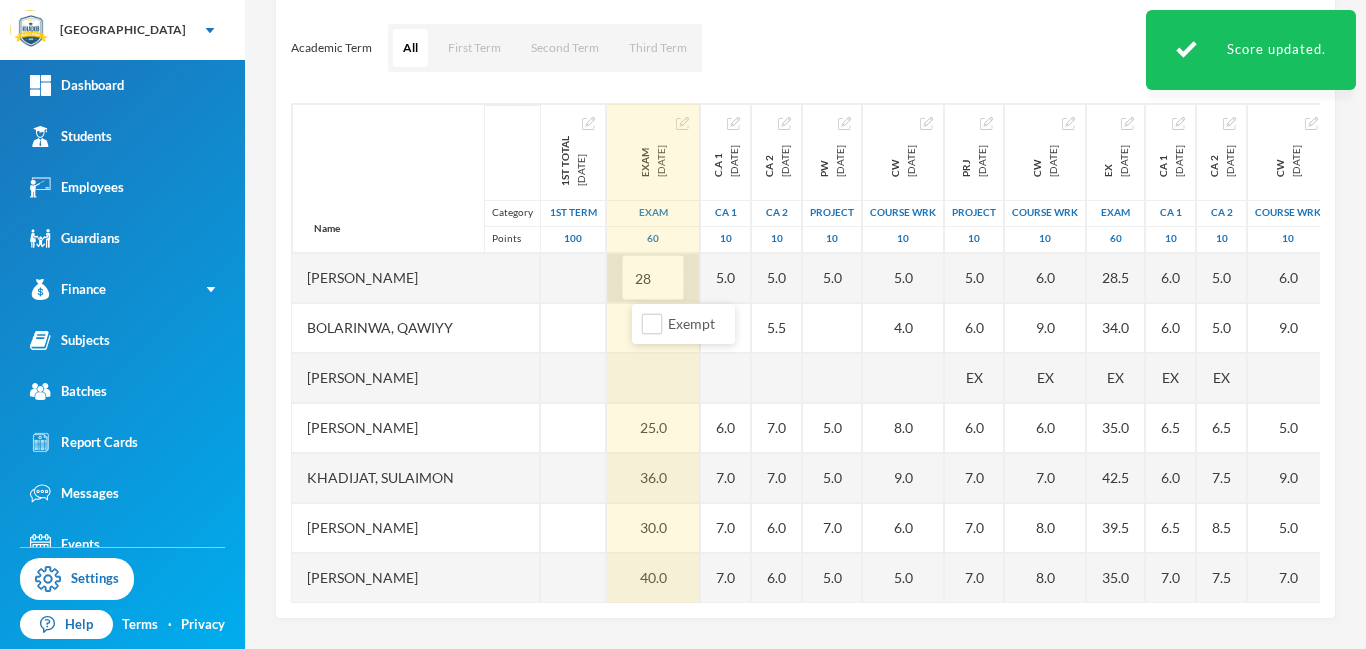 type on "2" 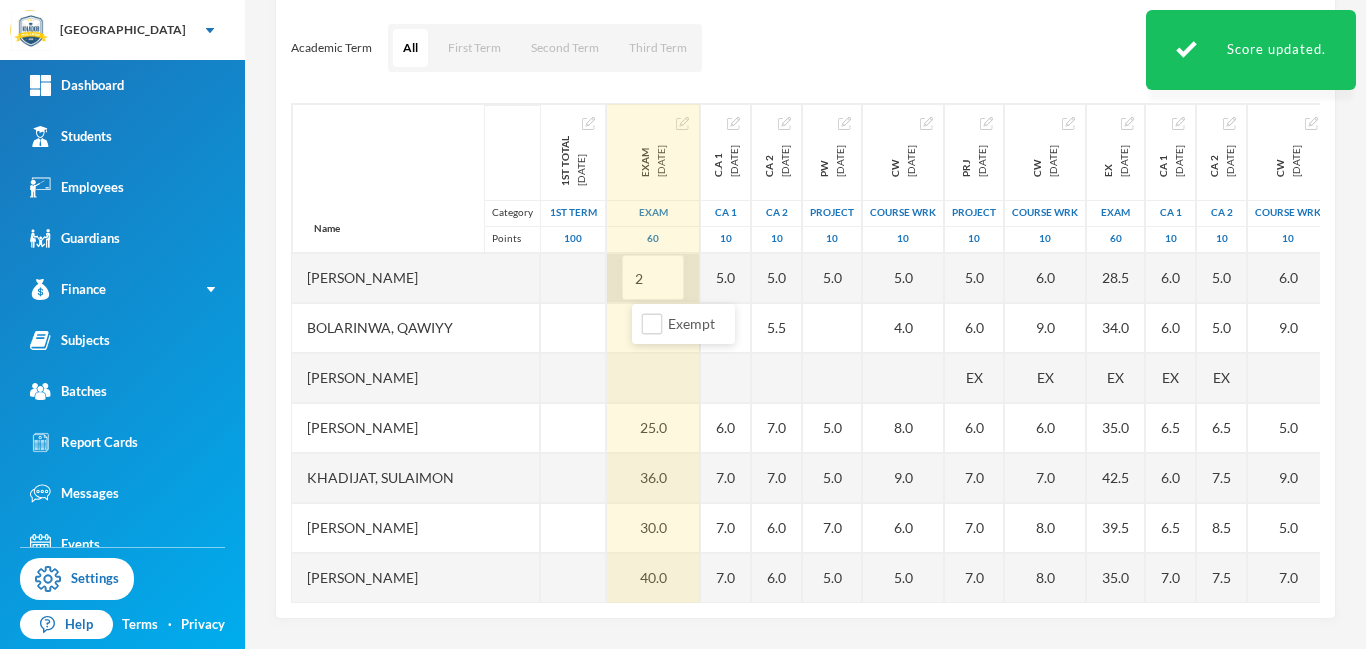 type 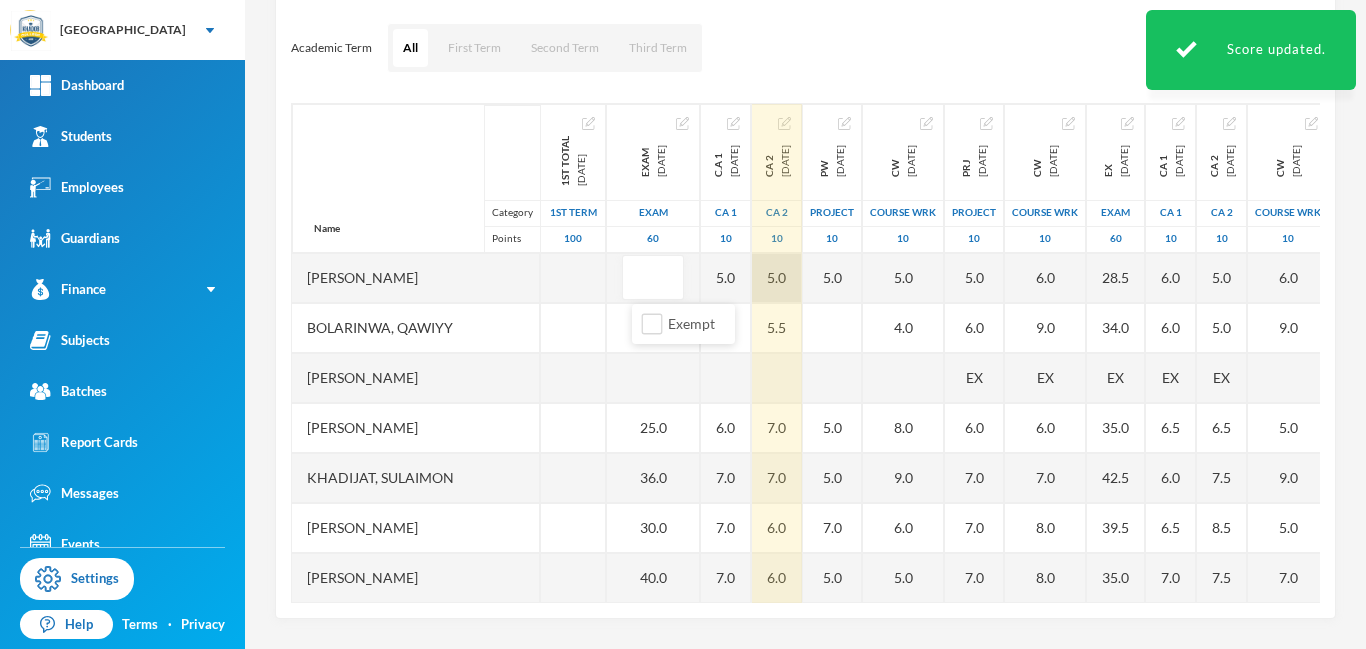 click on "Name   Category Points Aliu, Semiu Bolarinwa, Qawiyy Ibrahim, Anas Ibrahim, Faeezah Khadijat, Sulaimon Momoh, Khalil Mujahedeen Olawoyin, Abdul Malik Olusamokun, Harith Olamide Umar, Hamisu Yusuf, Roqib 1st Total 2024-11-23 1st Term 100 EX EXAM 2024-12-03 Exam 60 25.0 36.0 30.0 40.0 EX 40.0 C.A 1 2024-12-03 CA 1 10 5.0 6.0 6.0 7.0 7.0 7.0 EX 5.0 9.0 CA 2 2024-12-03 CA 2 10 5.0 5.5 7.0 7.0 6.0 6.0 EX 6.0 7.0 PW 2024-12-03 project 10 5.0 5.0 5.0 7.0 5.0 EX 9.0 CW 2024-12-03 COURSE WRK 10 5.0 4.0 8.0 9.0 6.0 5.0 EX 4.0 6.0 PRJ 2025-03-28 project 10 5.0 6.0 EX 6.0 7.0 7.0 7.0 EX 8.0 10.0 CW 2025-03-28 COURSE WRK 10 6.0 9.0 EX 6.0 7.0 8.0 8.0 EX 8.0 7.0 EX 2025-03-28 Exam 60 28.5 34.0 EX 35.0 42.5 39.5 35.0 EX 45.5 52.0 CA 1 2025-03-28 CA 1 10 6.0 6.0 EX 6.5 6.0 6.5 7.0 EX 8.0 9.0 CA 2 2025-03-28 CA 2 10 5.0 5.0 EX 6.5 7.5 8.5 7.5 EX 8.0 9.0 CW 2025-07-26 COURSE WRK 10 6.0 9.0 5.0 9.0 5.0 7.0 9.0 EX 7.0 CA 1 2025-07-26 CA 1 10 6.0 4.0 6.0 8.0 7.0 6.0 9.0 EX 9.0 PRJ 2025-07-26 project 10 9.0 9.0 9.0 9.0 9.0 9.0 EX" at bounding box center (805, 353) 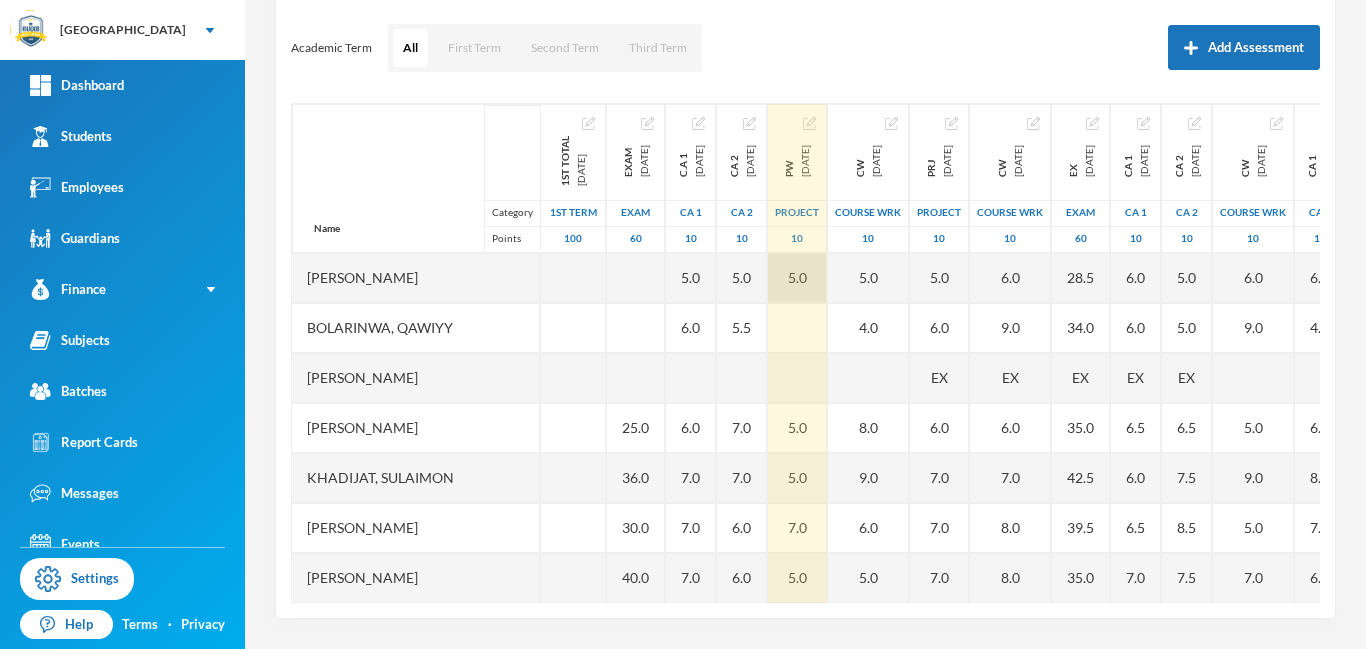 click on "5.0" at bounding box center [797, 278] 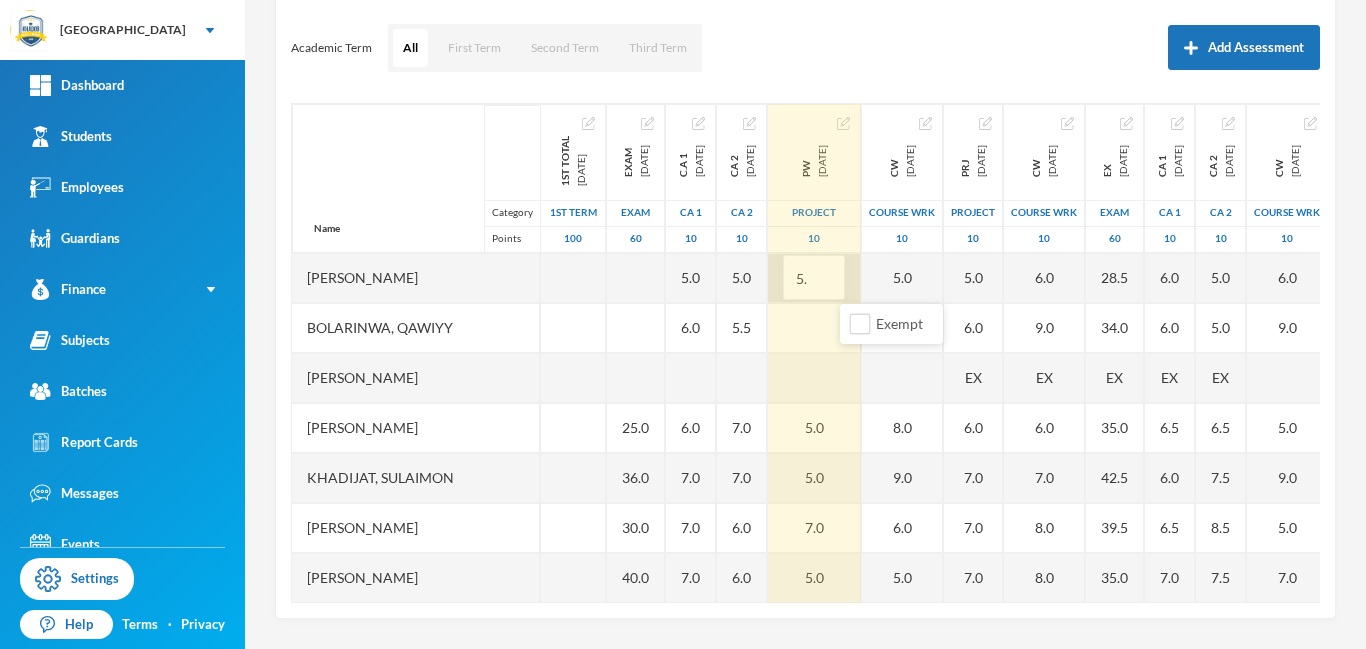 type on "5" 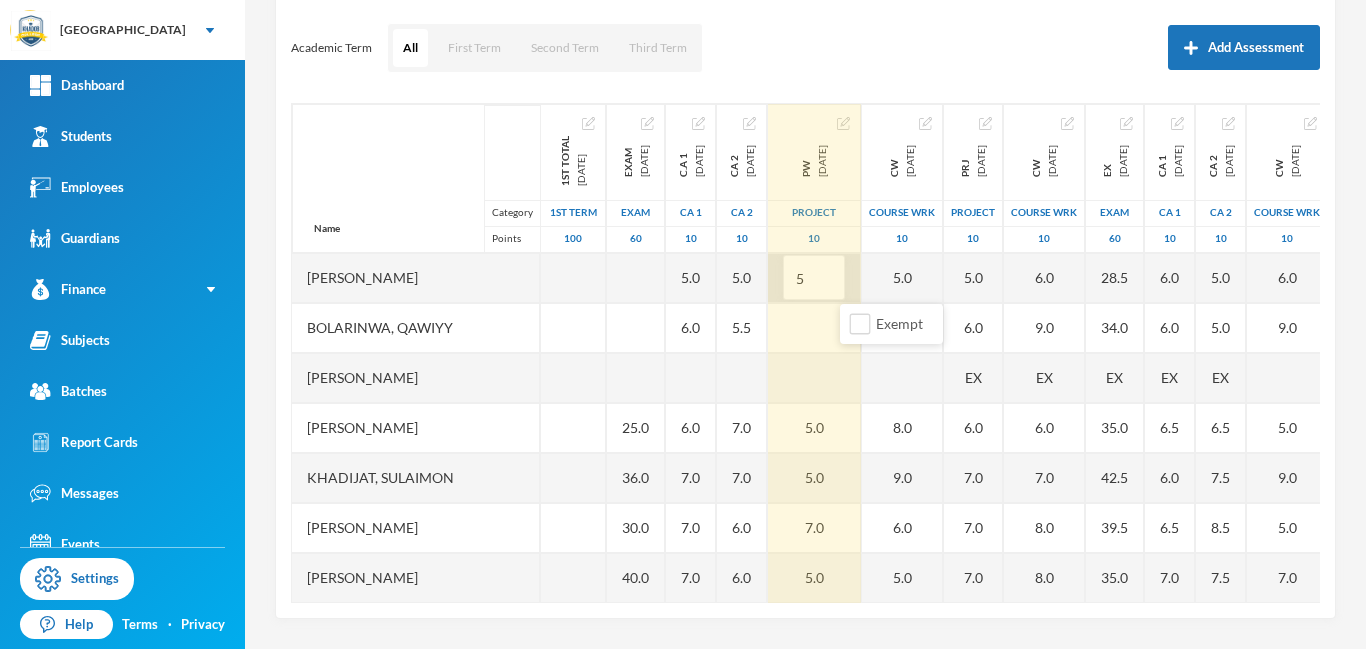 type 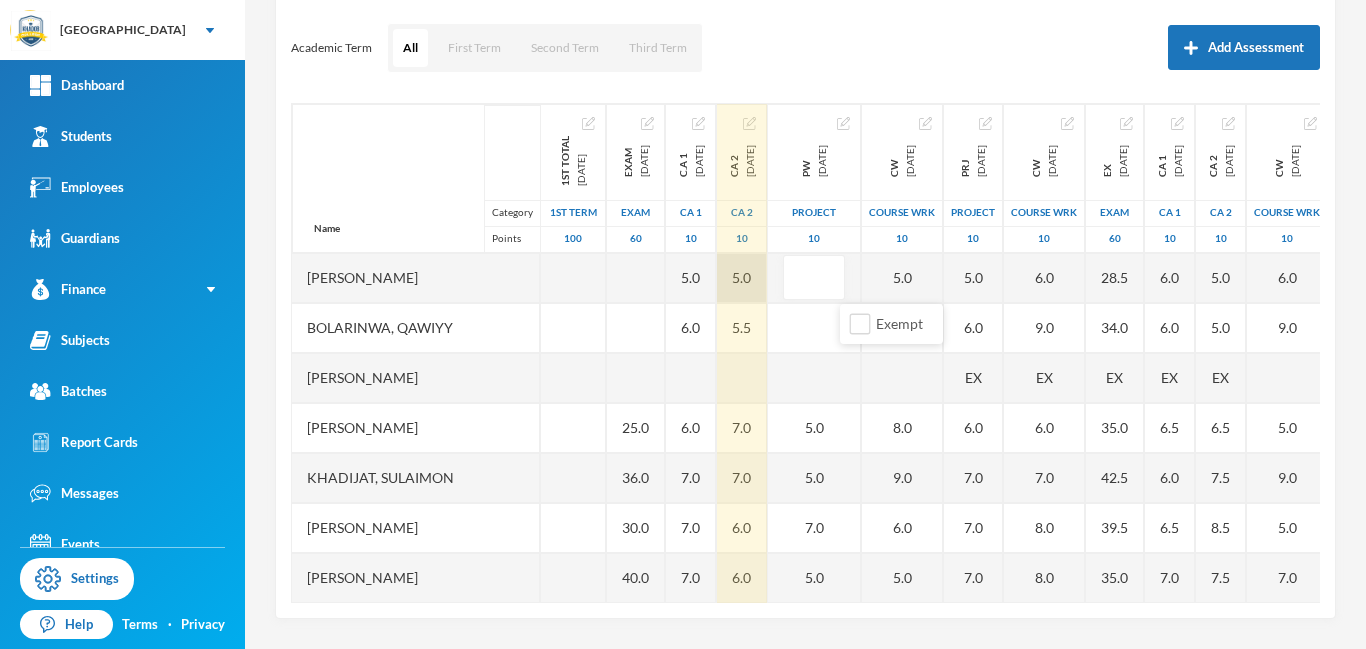 click on "5.0" at bounding box center [742, 278] 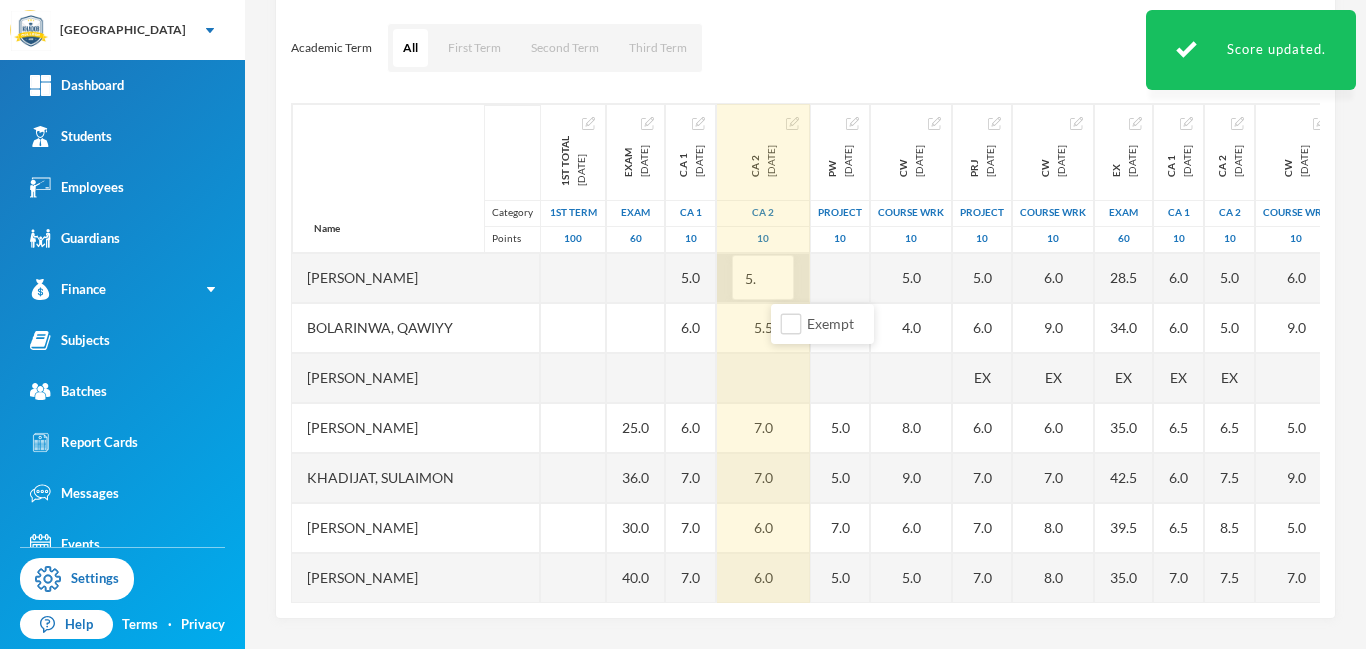 type on "5" 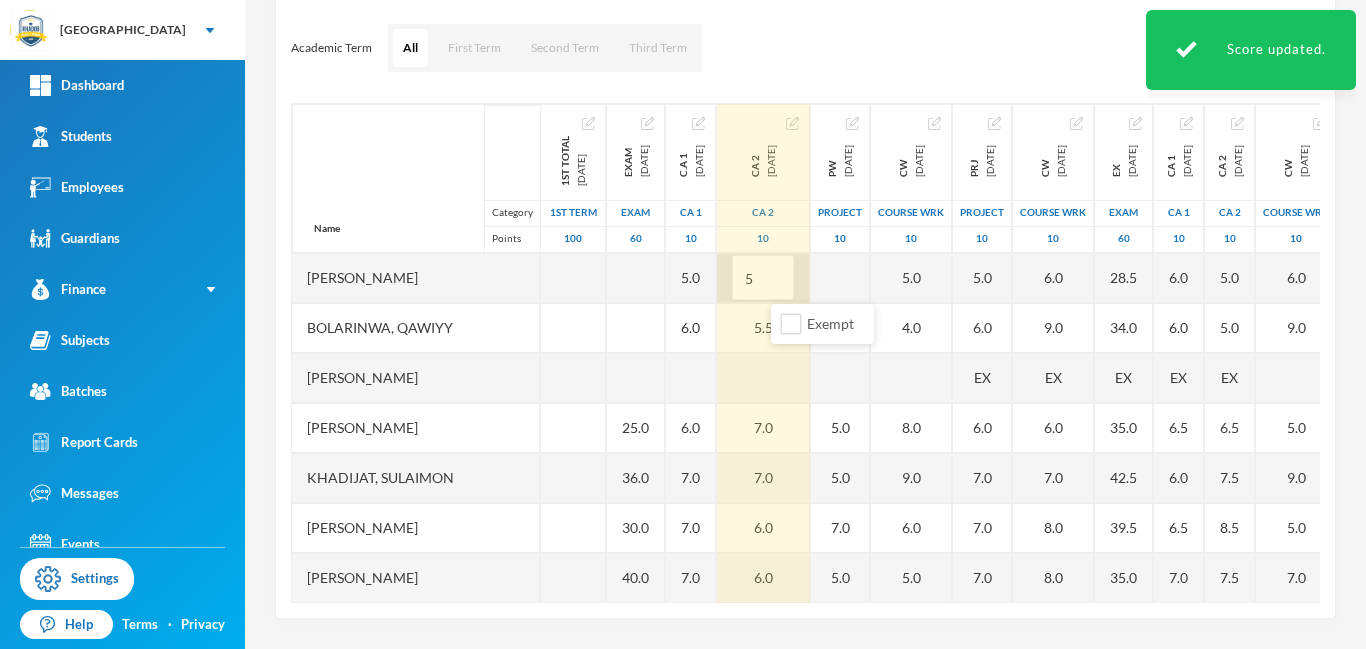 type 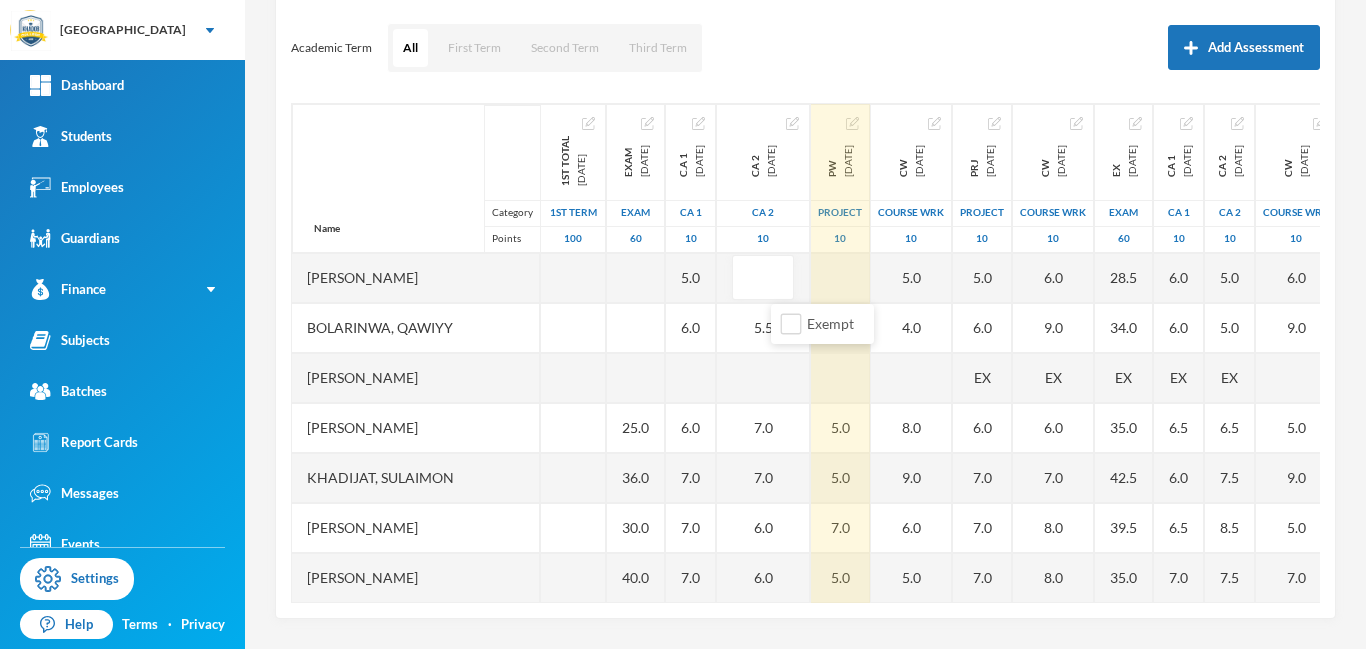 click at bounding box center (840, 328) 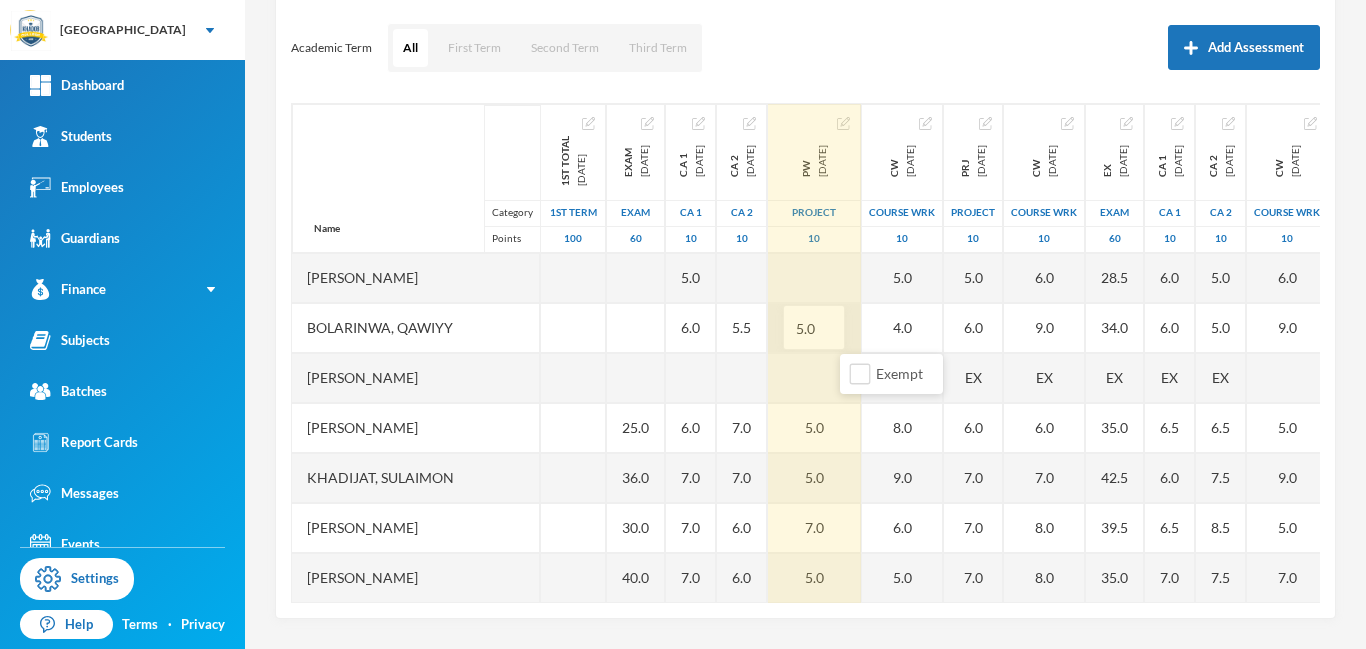 click on "5.0" at bounding box center (814, 328) 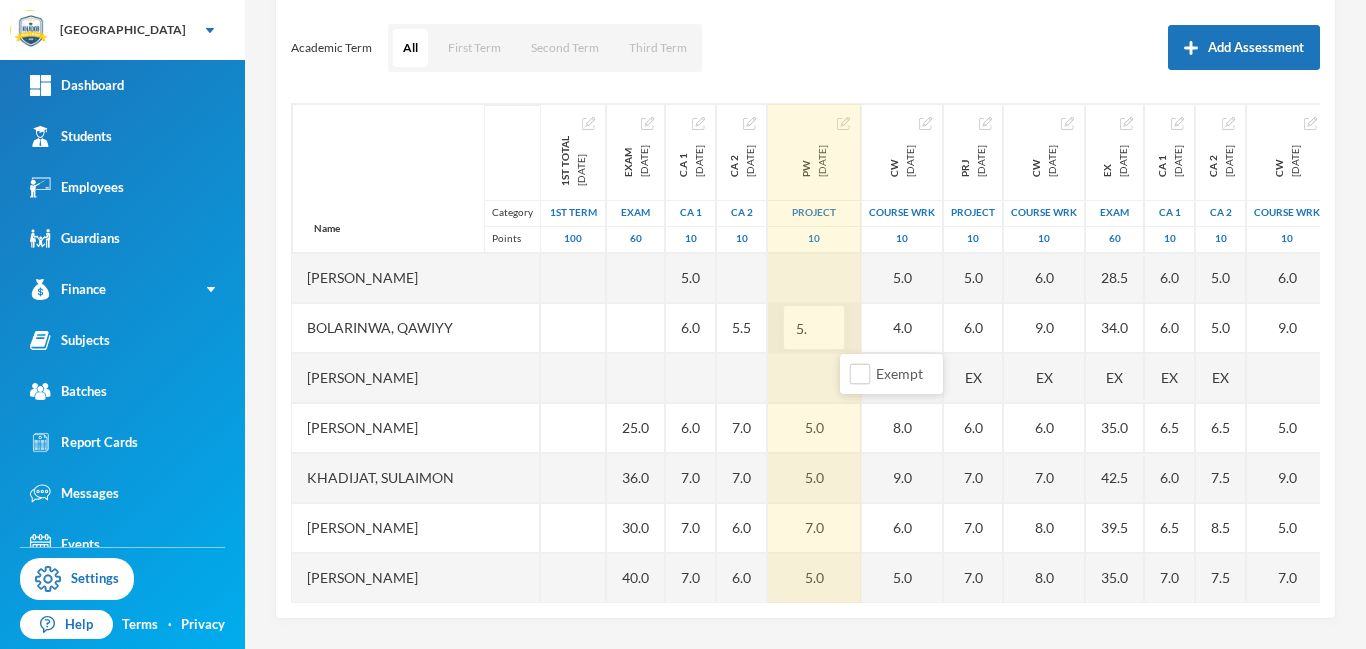 type on "5" 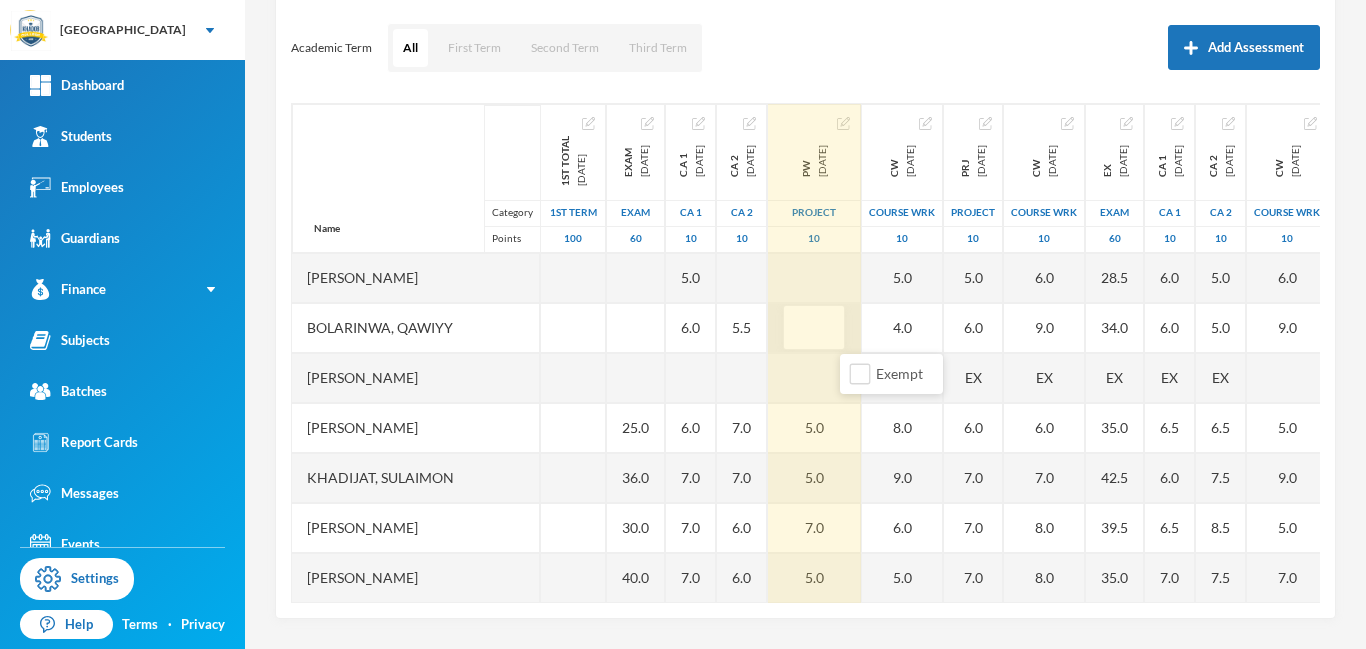 click at bounding box center [814, 328] 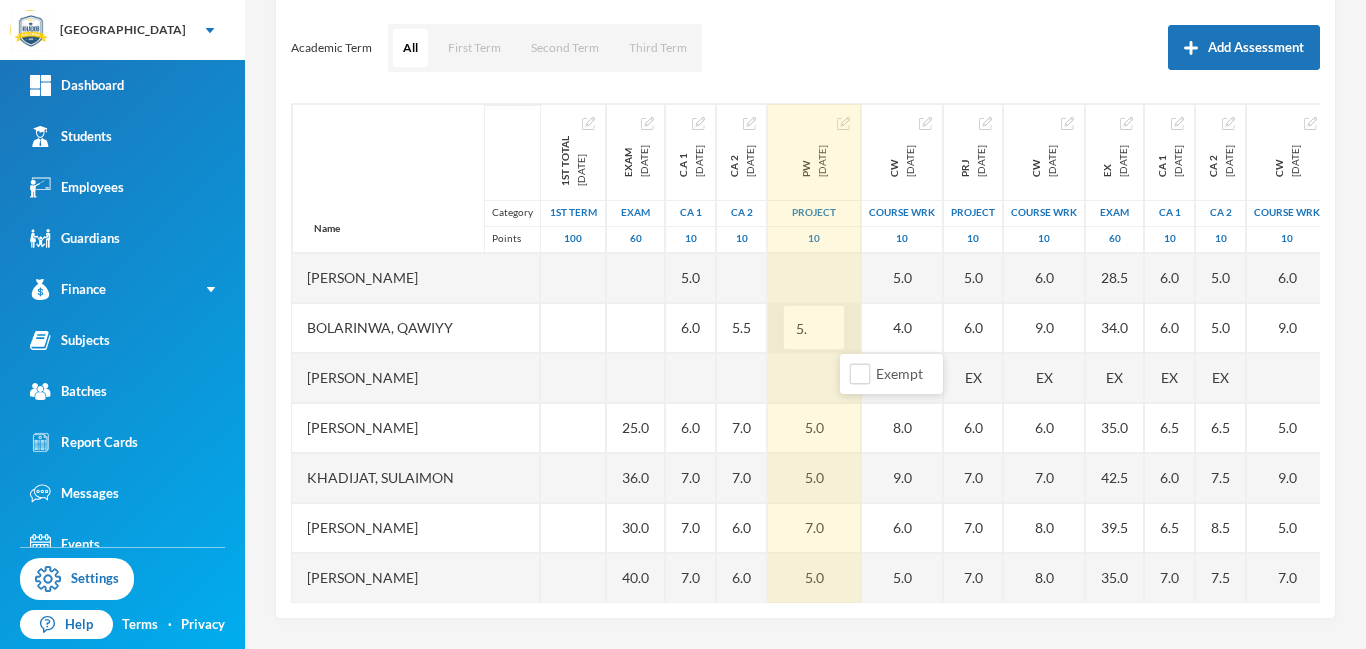 type on "5.0" 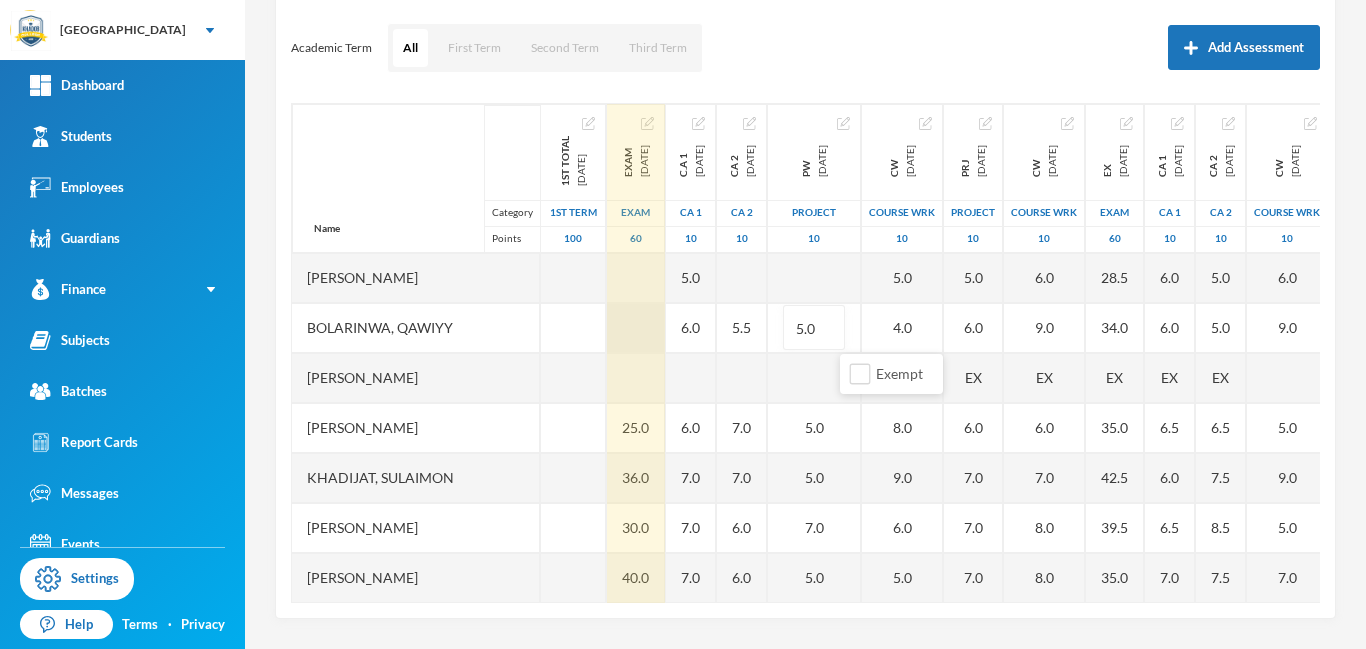 click at bounding box center [636, 328] 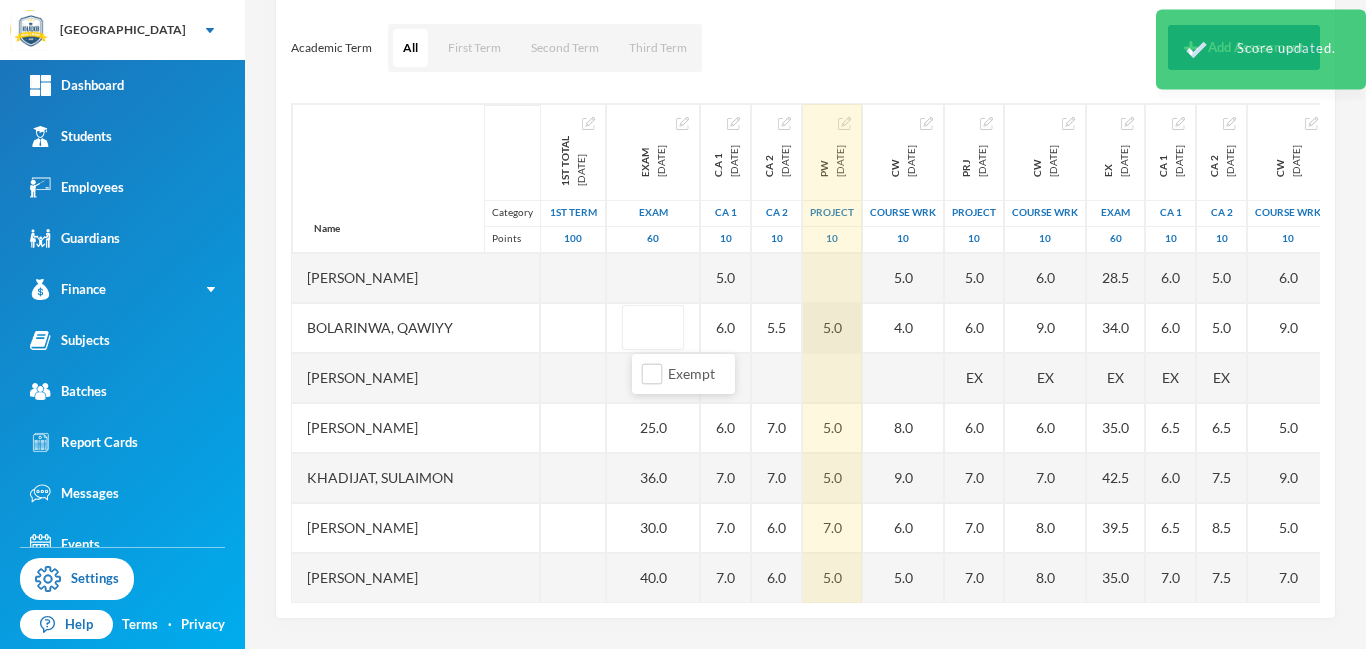 click on "5.0" at bounding box center (832, 328) 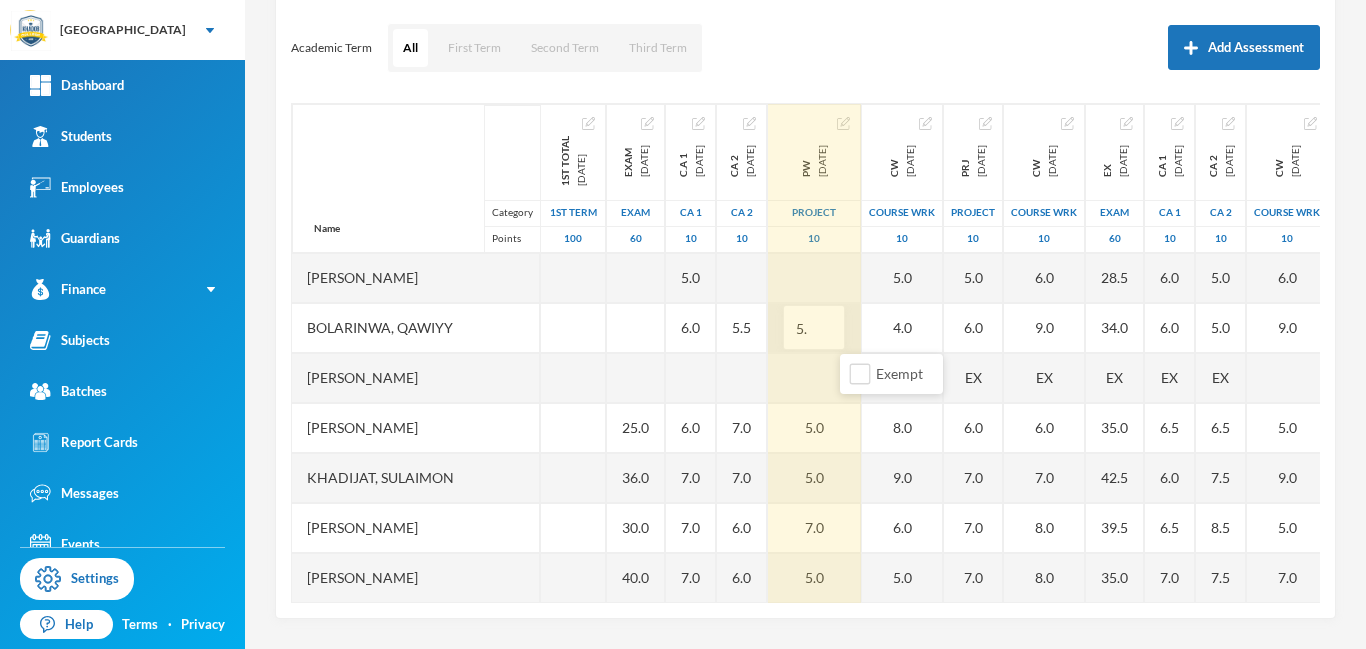 type on "5.5" 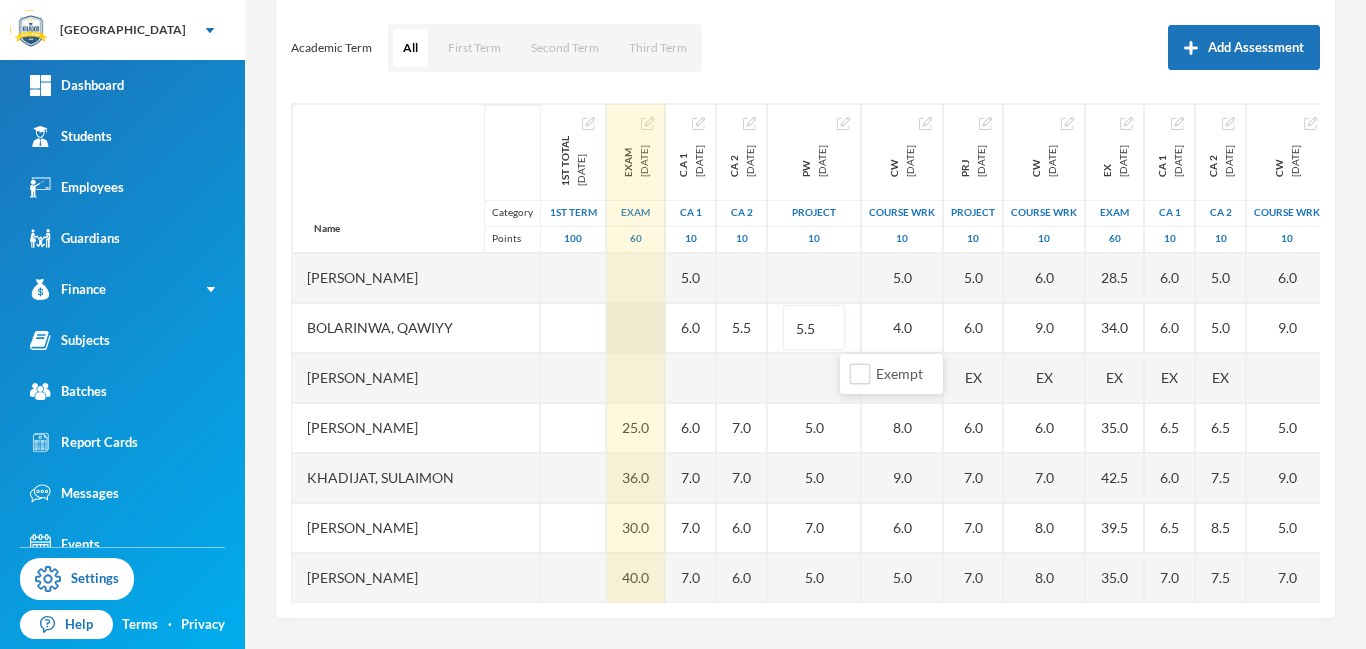 click at bounding box center [636, 328] 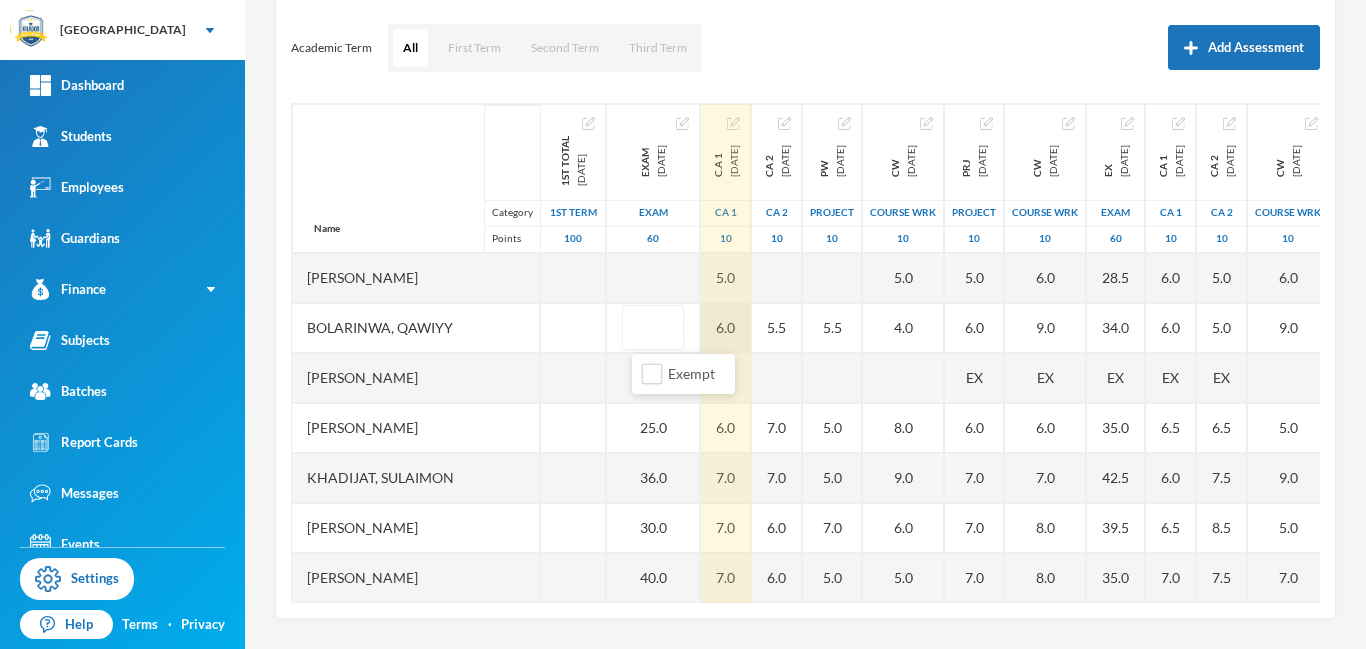 click on "6.0" at bounding box center [726, 328] 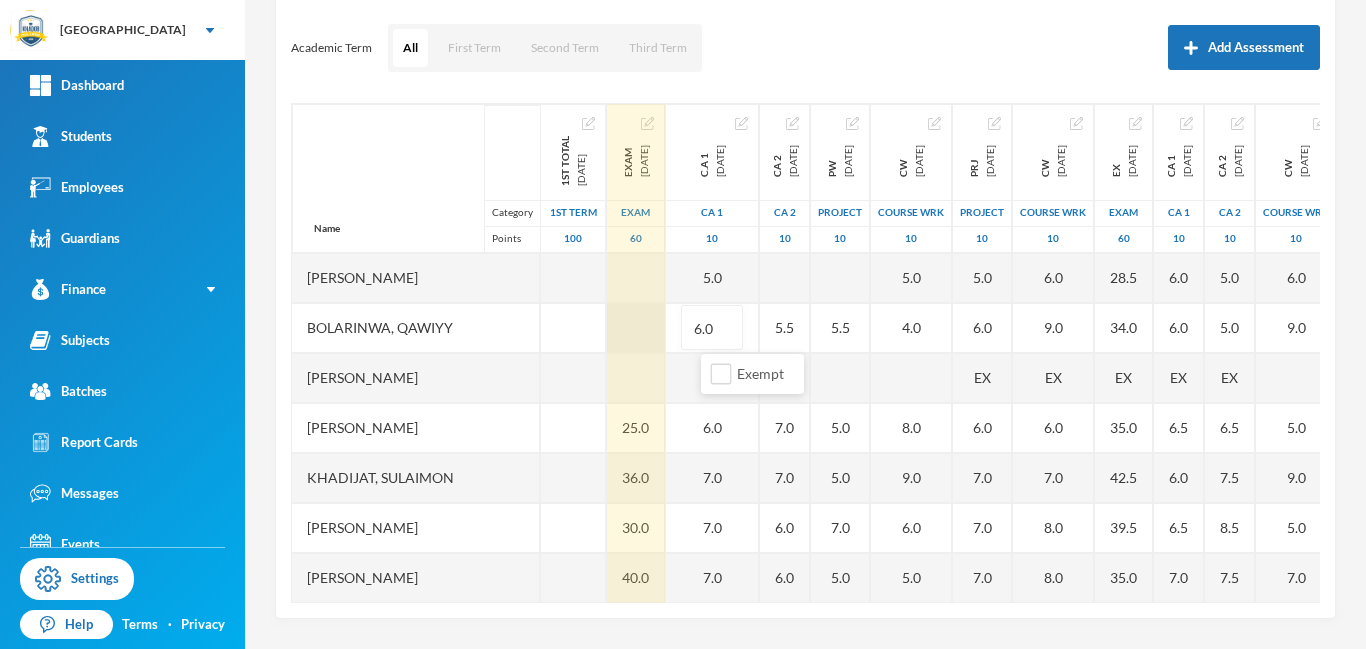 click at bounding box center (636, 328) 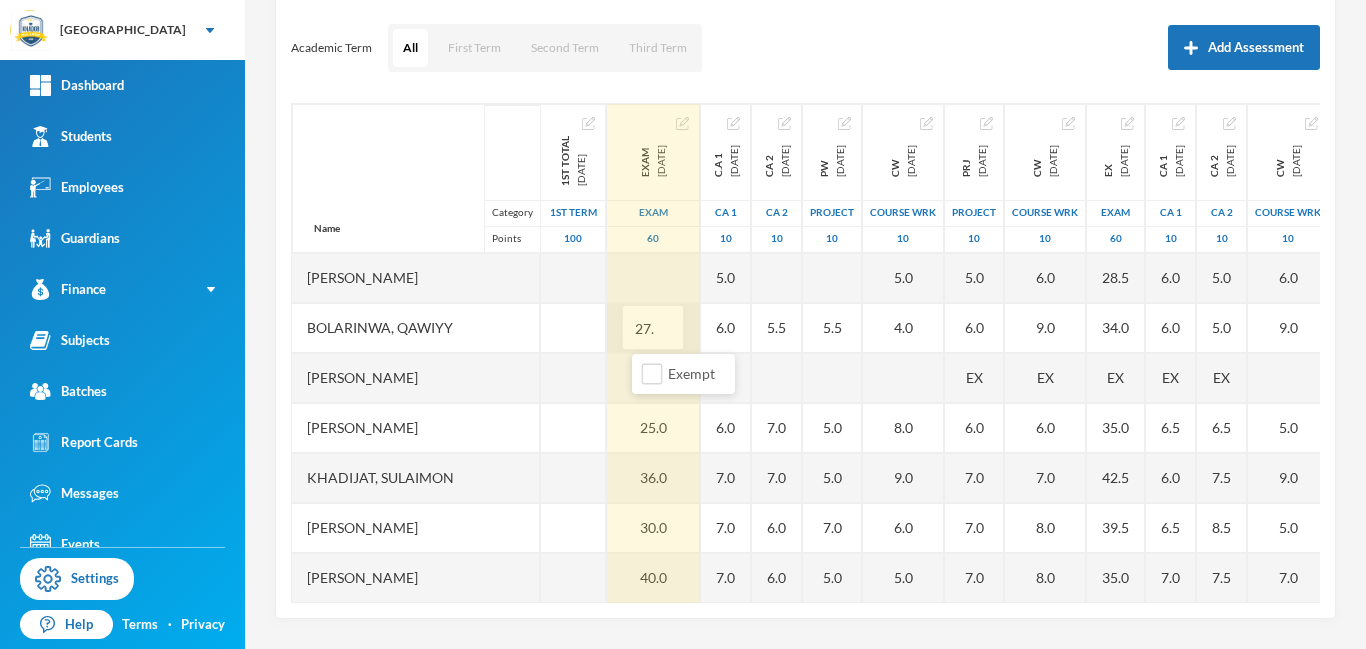 type on "27.0" 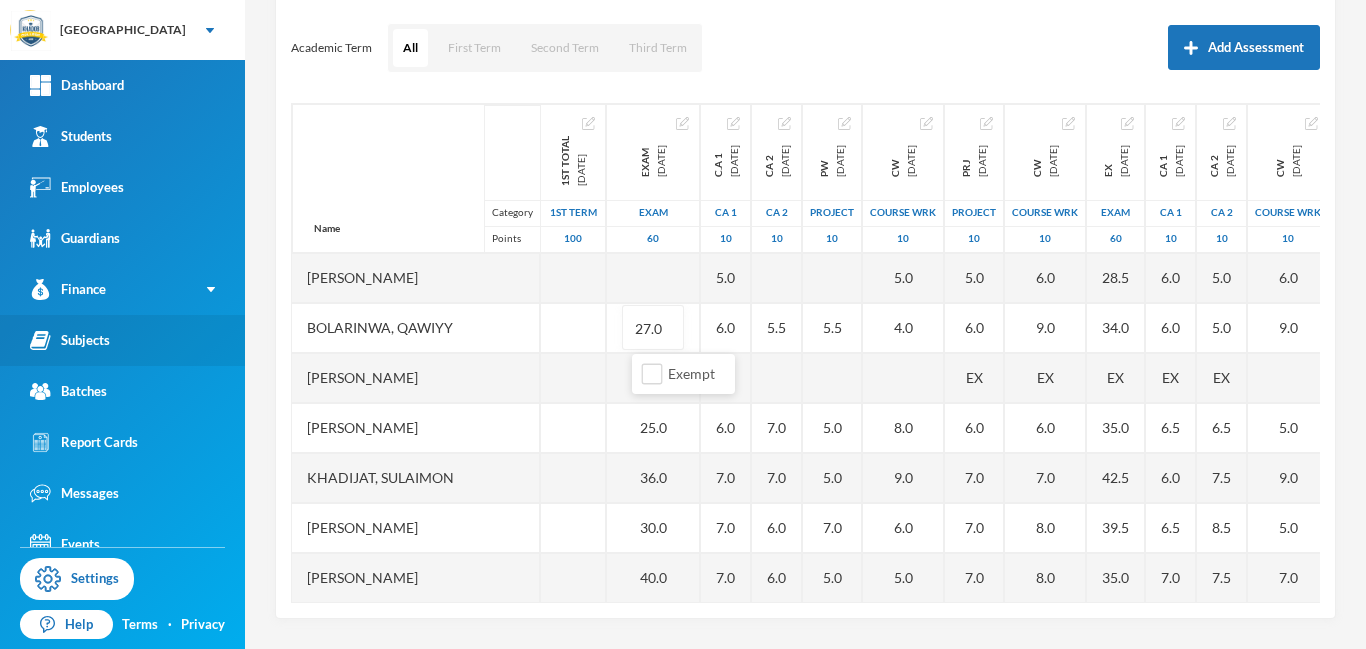 click on "Subjects" at bounding box center (70, 340) 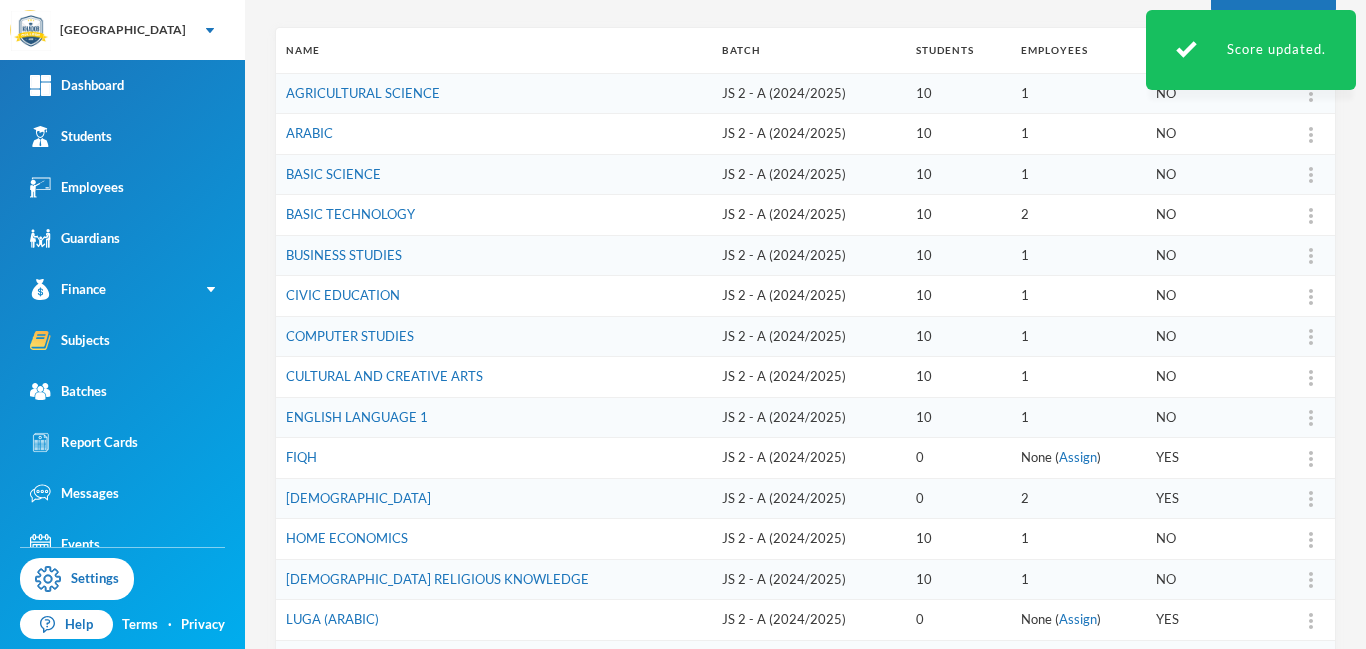 click on "COMPUTER STUDIES" at bounding box center (494, 336) 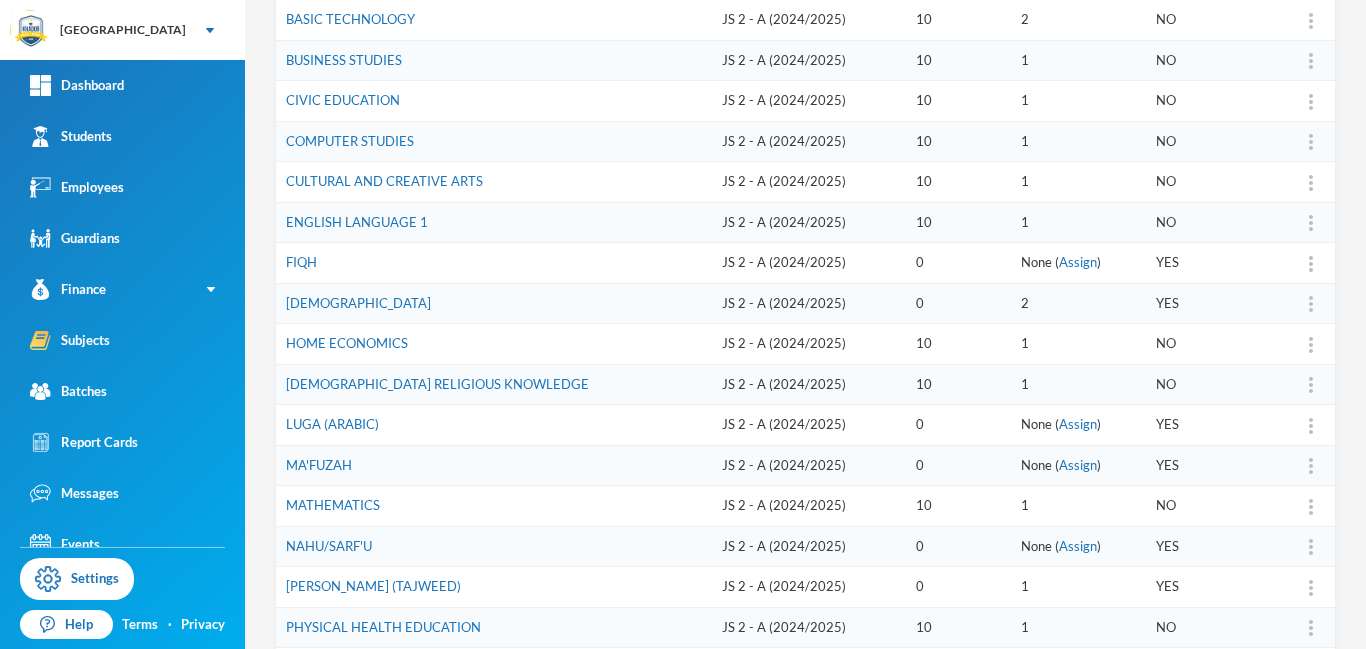 scroll, scrollTop: 463, scrollLeft: 0, axis: vertical 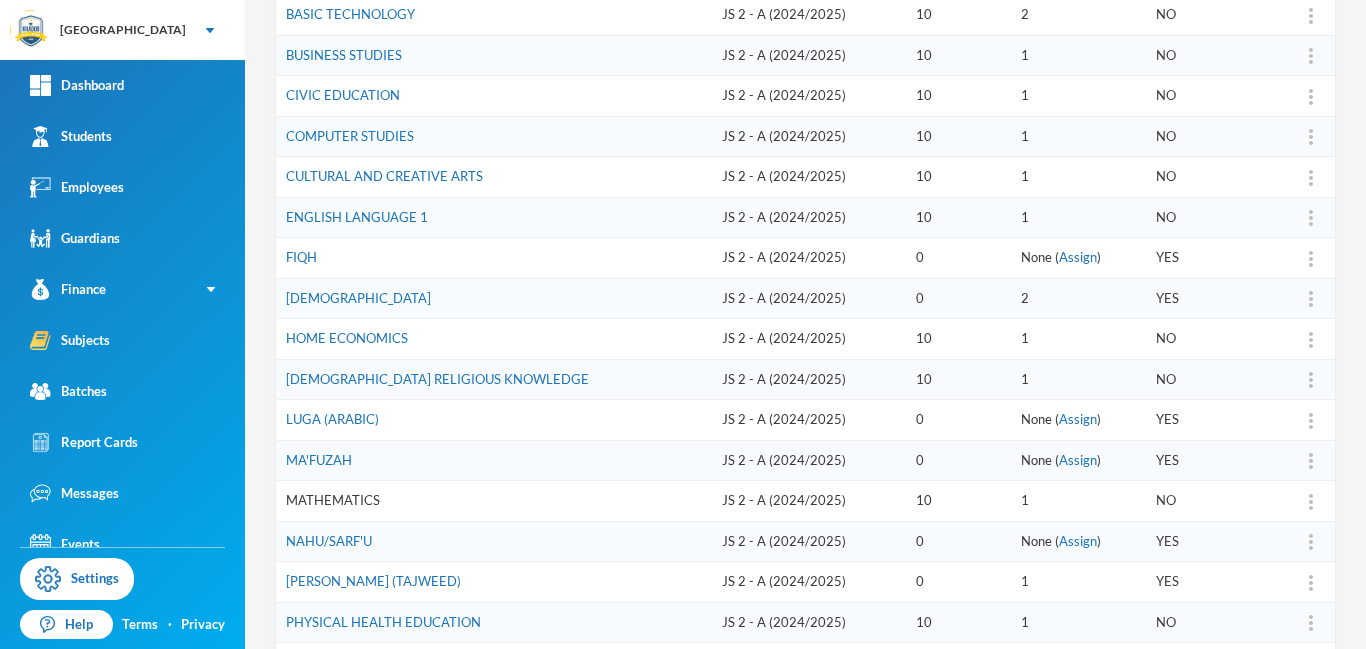 click on "MATHEMATICS" at bounding box center [333, 500] 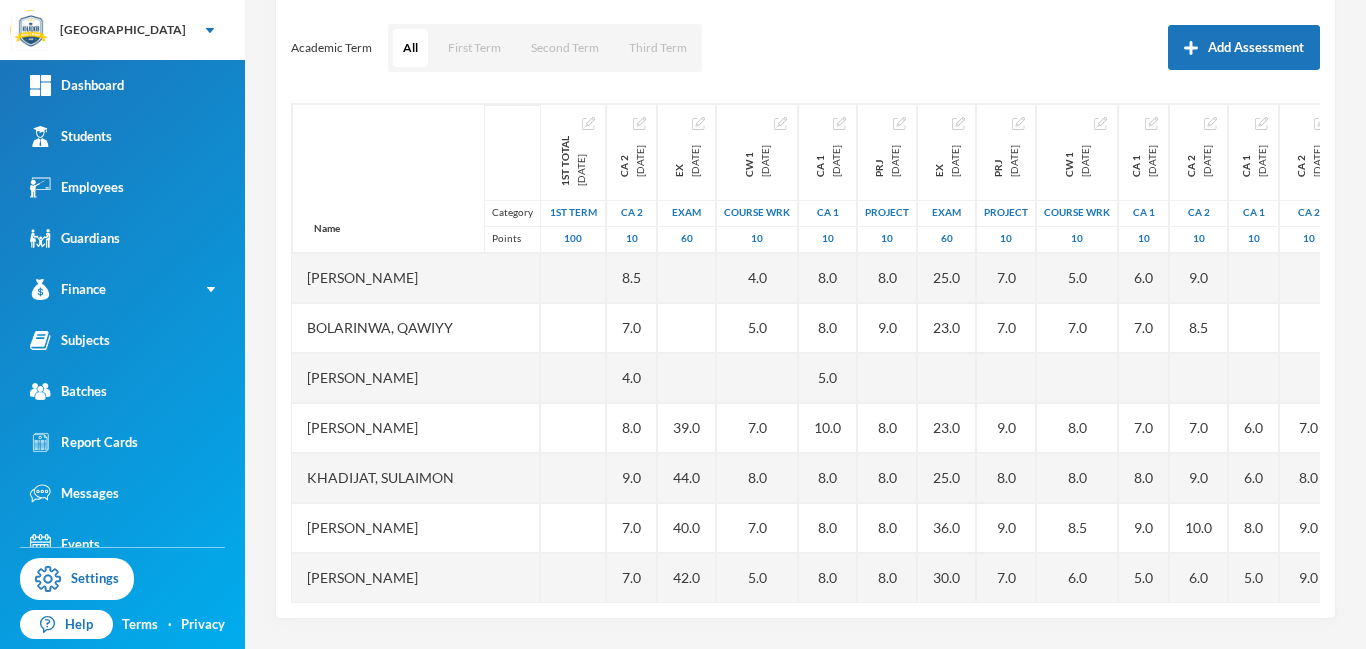 scroll, scrollTop: 263, scrollLeft: 0, axis: vertical 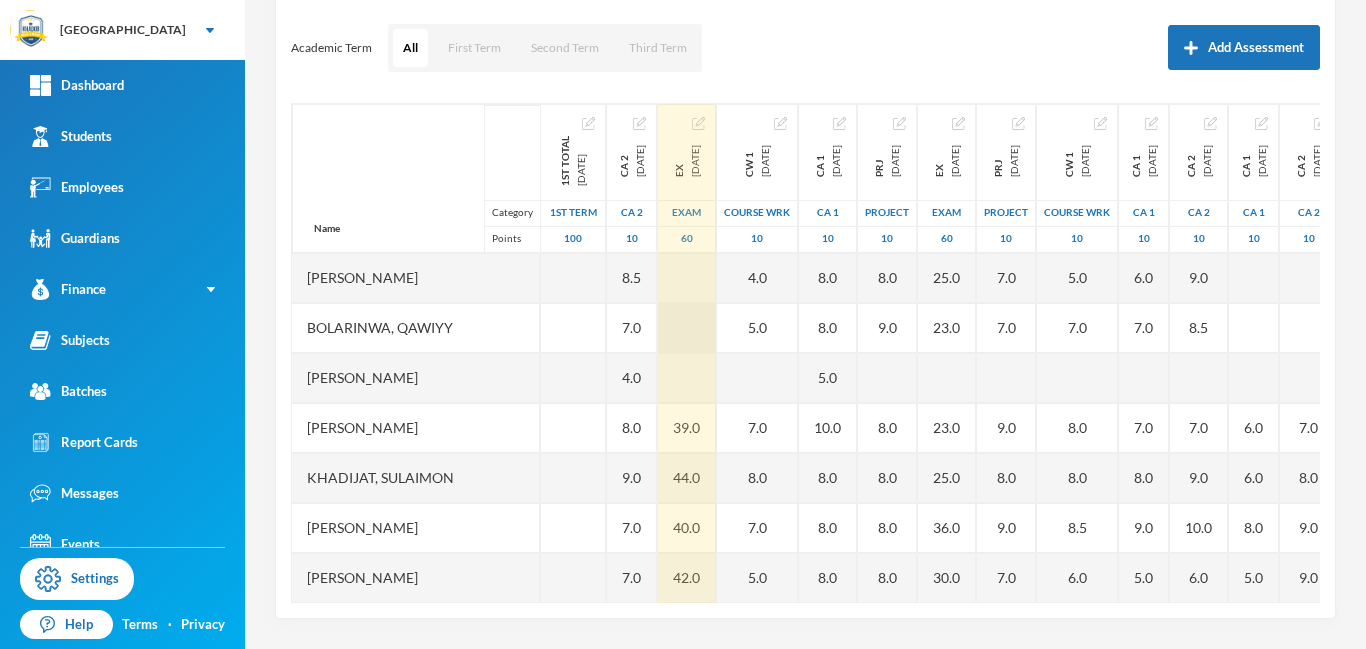 click at bounding box center [687, 328] 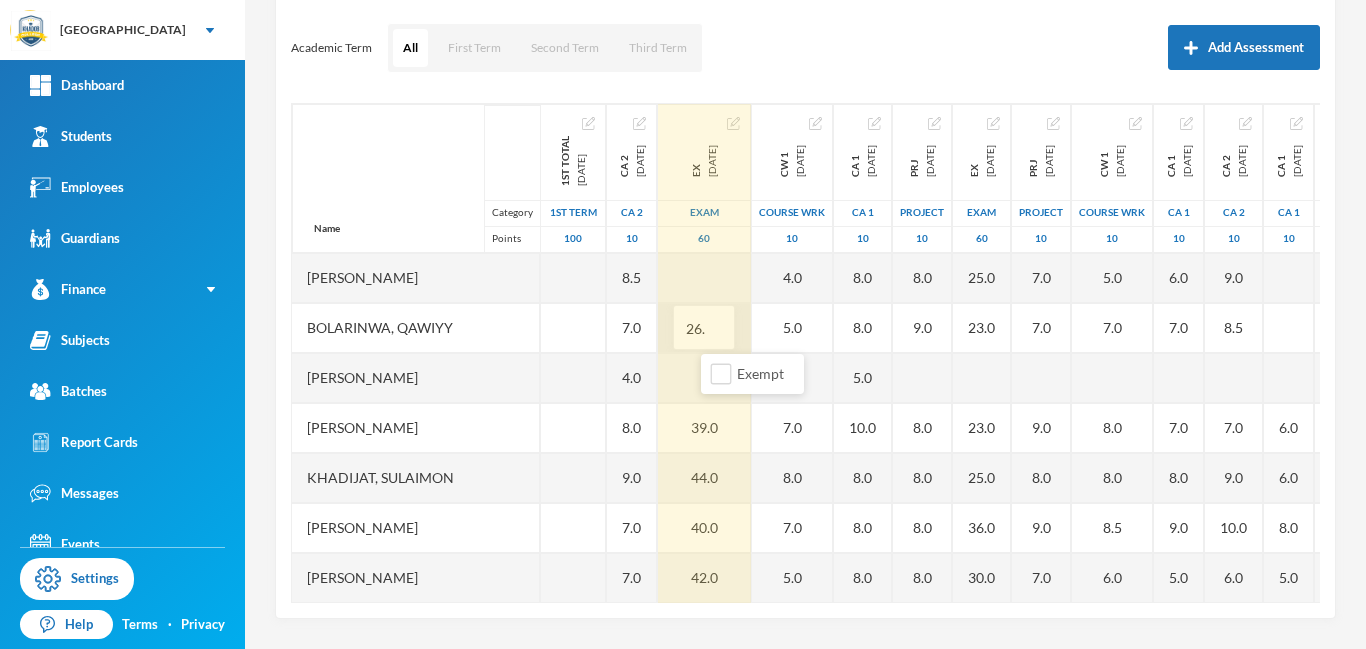type on "26.0" 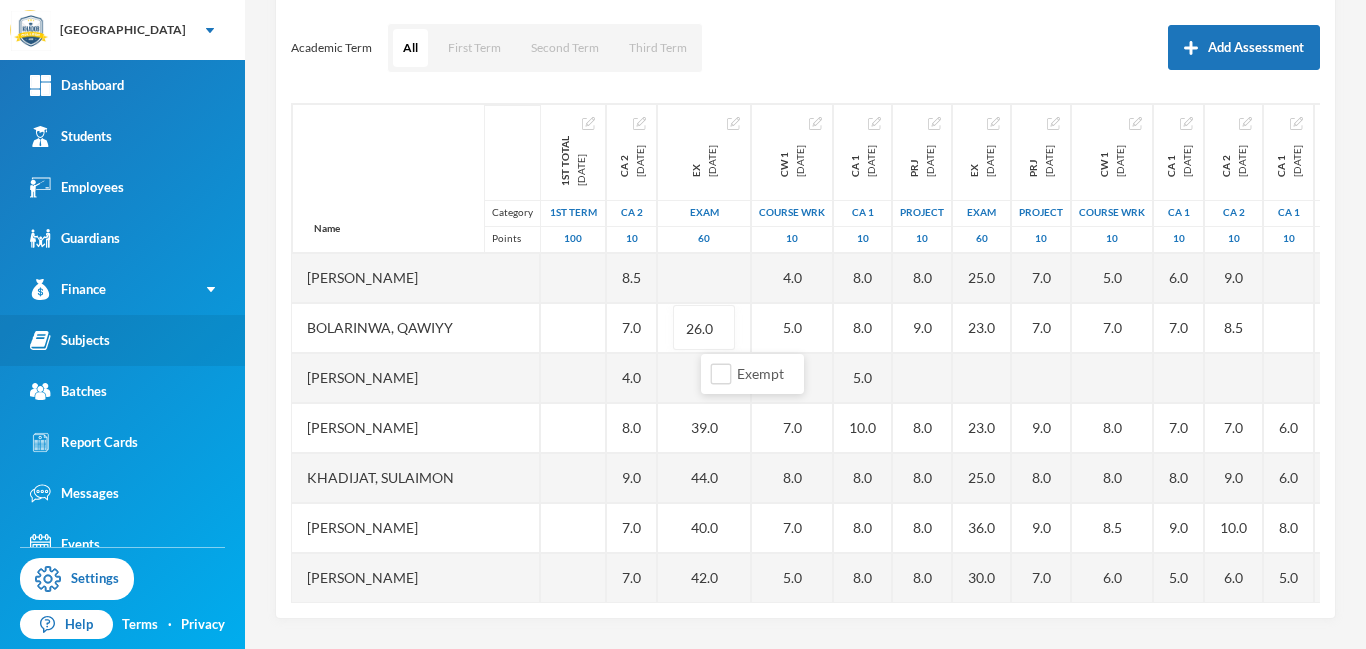 click on "Subjects" at bounding box center (70, 340) 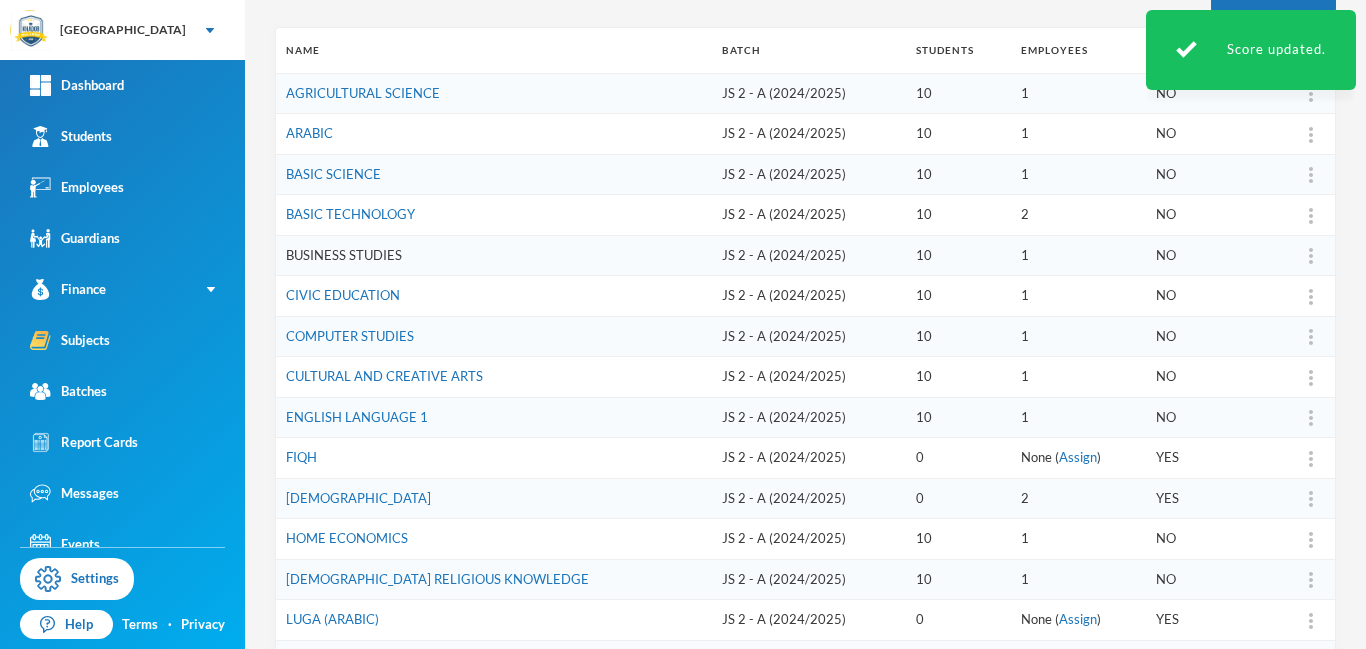 click on "BUSINESS STUDIES" at bounding box center [344, 255] 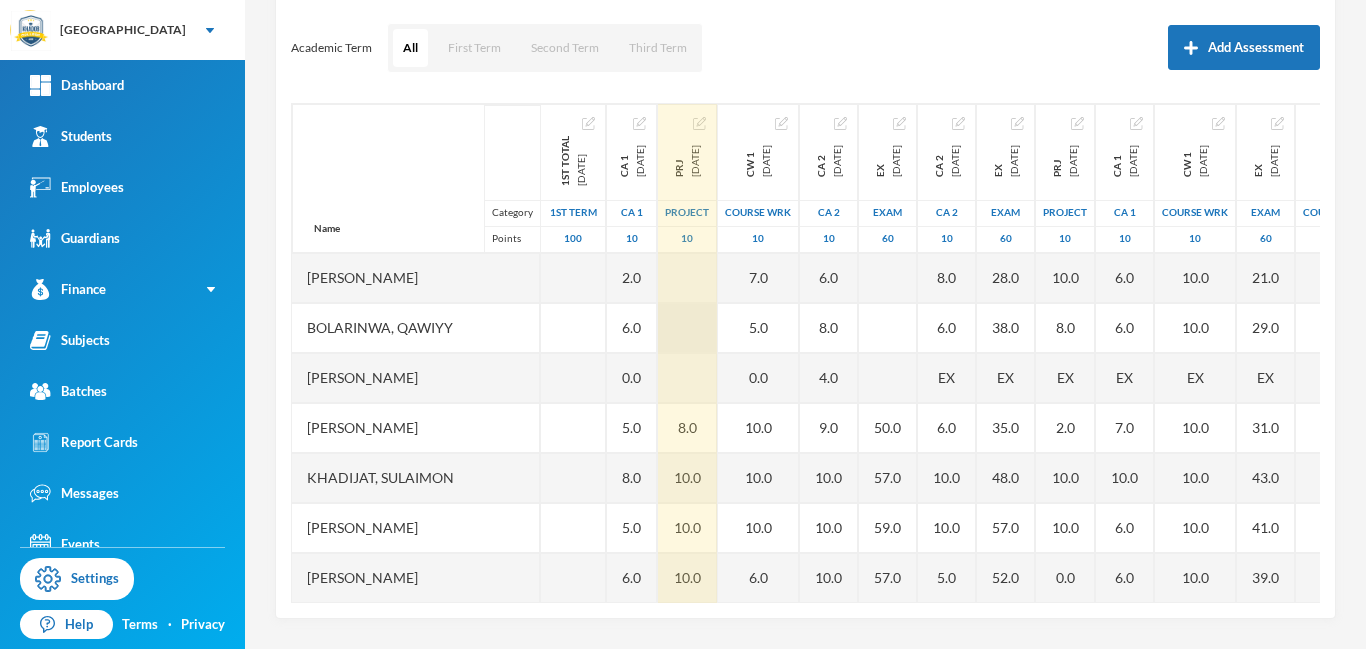 click at bounding box center (687, 328) 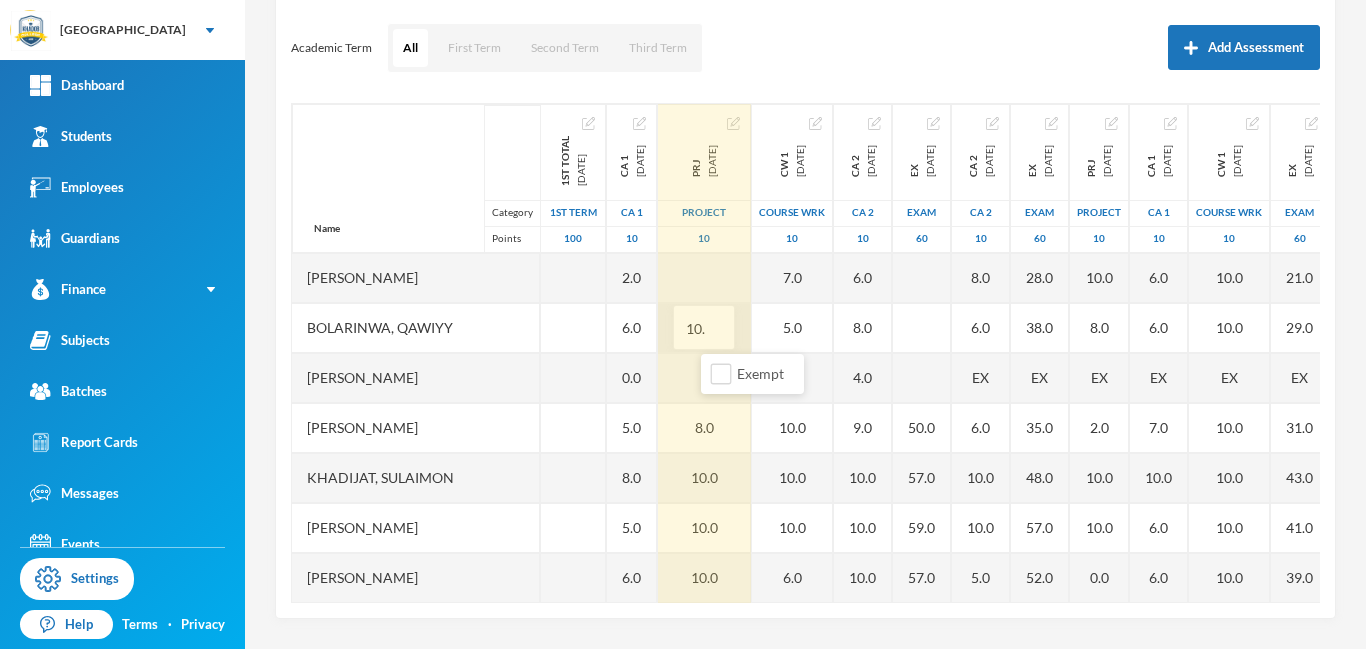 type on "10.0" 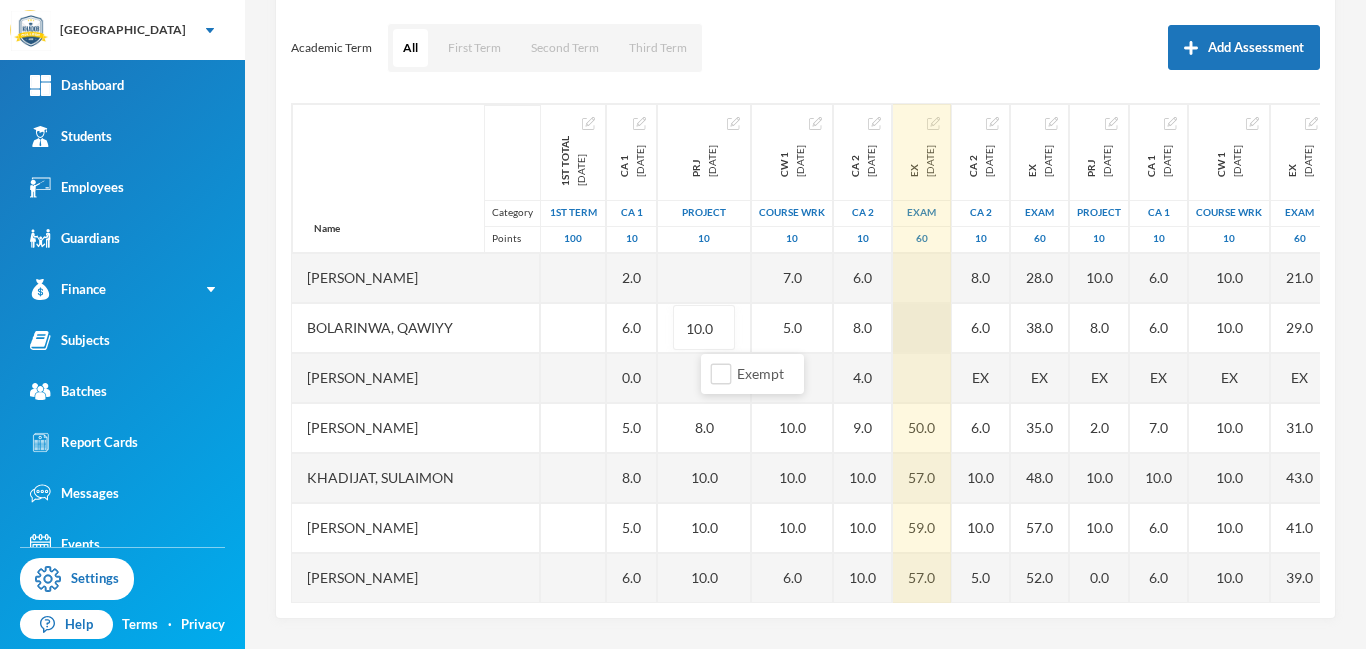click at bounding box center (922, 328) 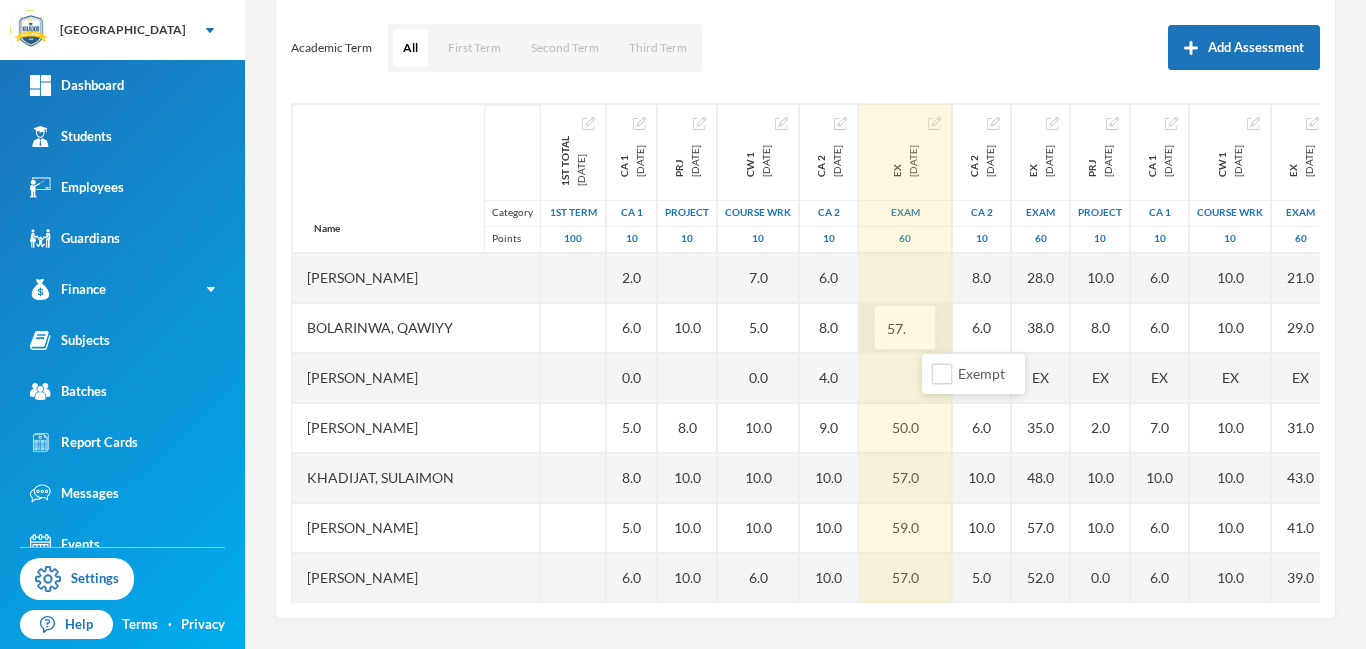 type on "57.0" 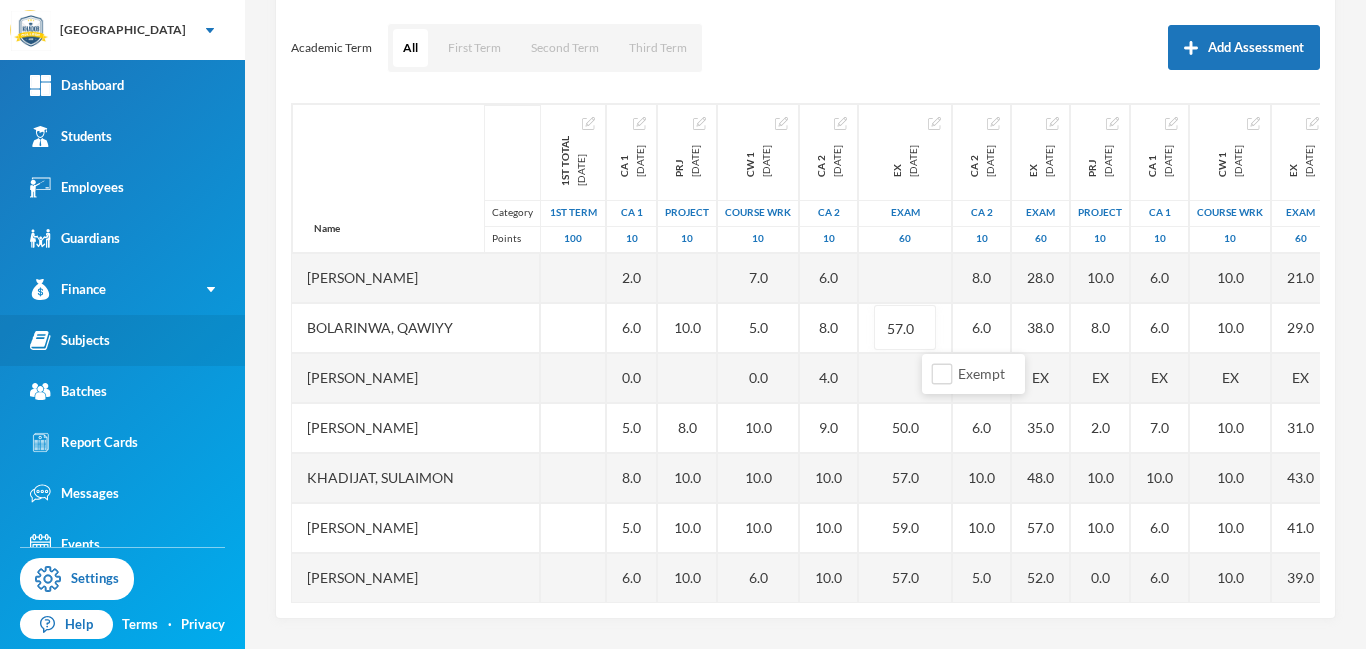 click on "Subjects" at bounding box center (70, 340) 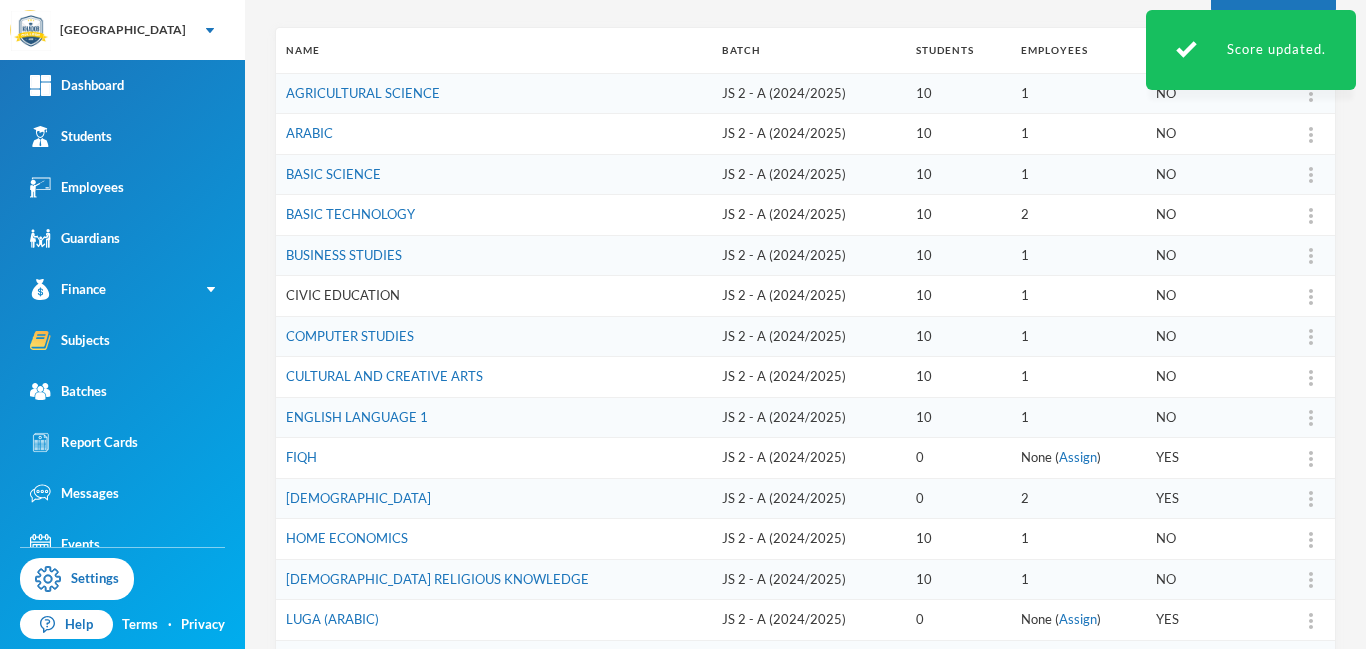 click on "CIVIC EDUCATION" at bounding box center [343, 295] 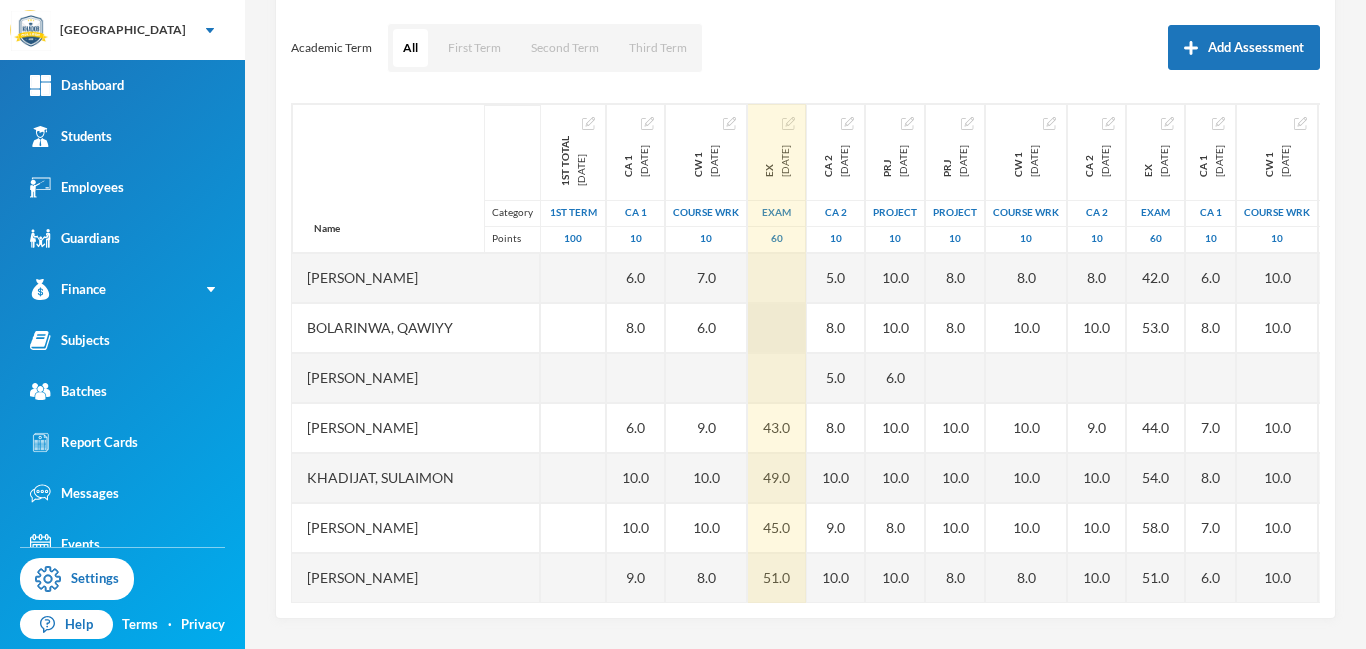 click at bounding box center (777, 328) 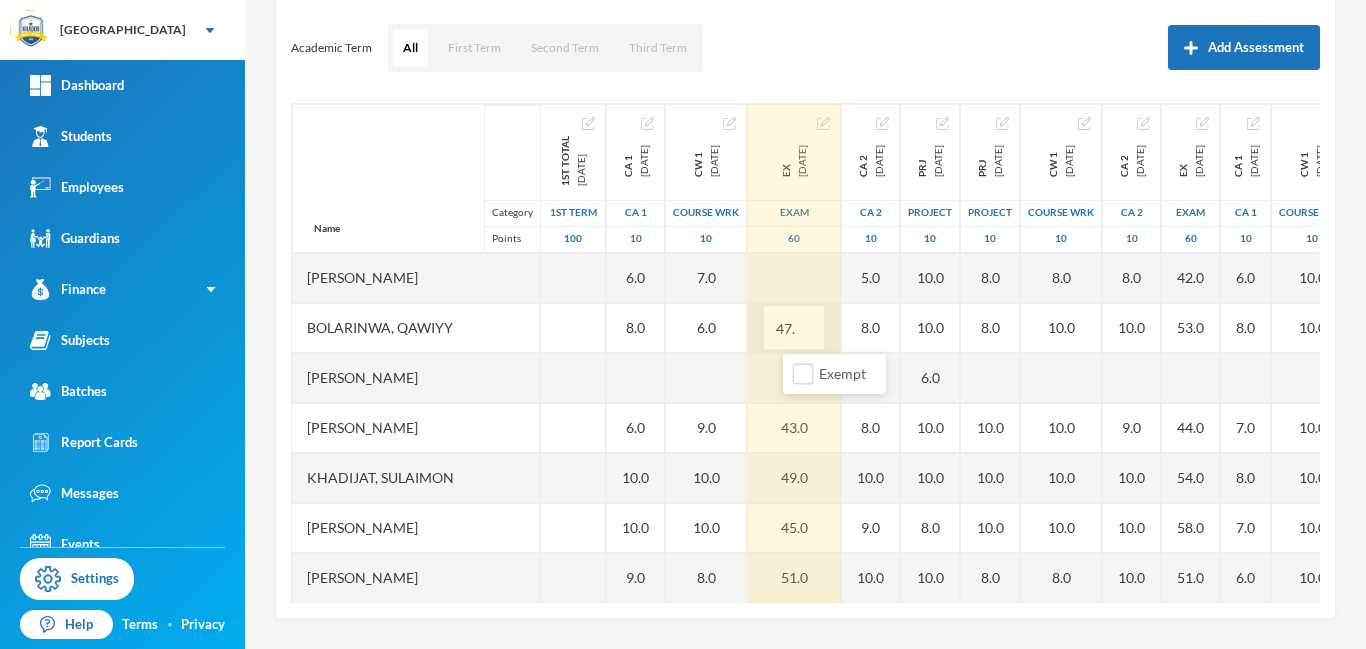 type on "47.0" 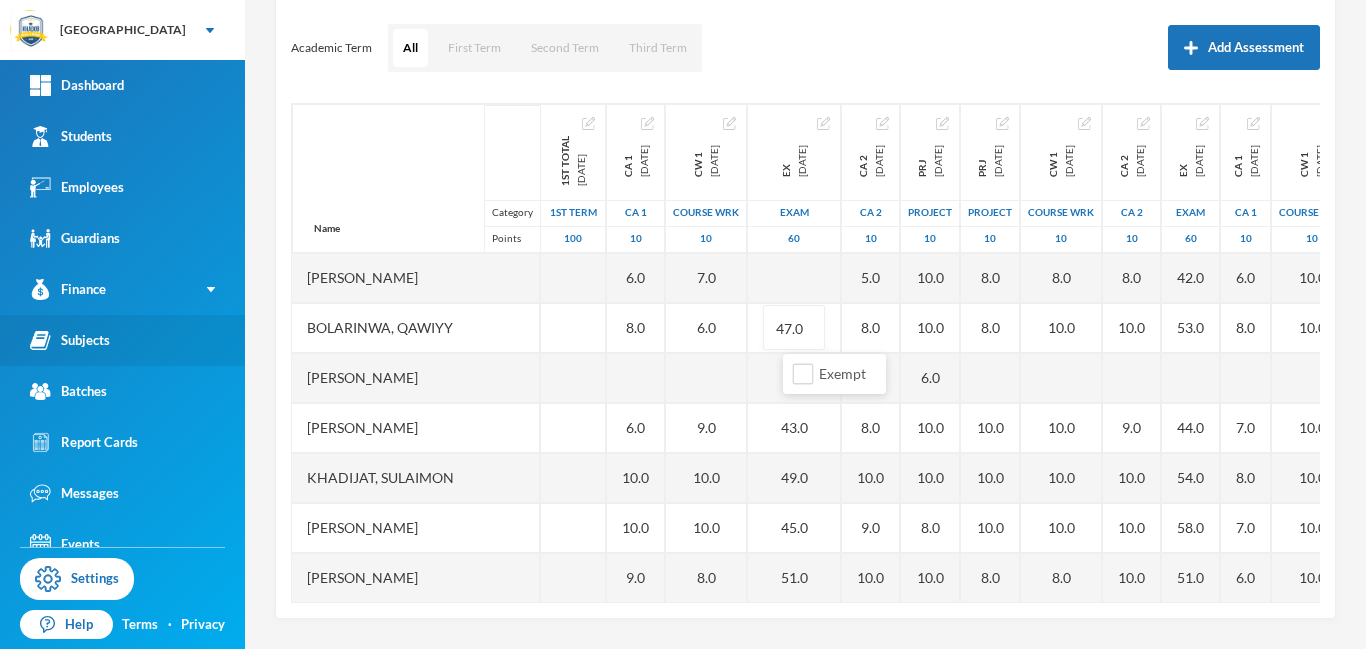 click on "Subjects" at bounding box center (122, 340) 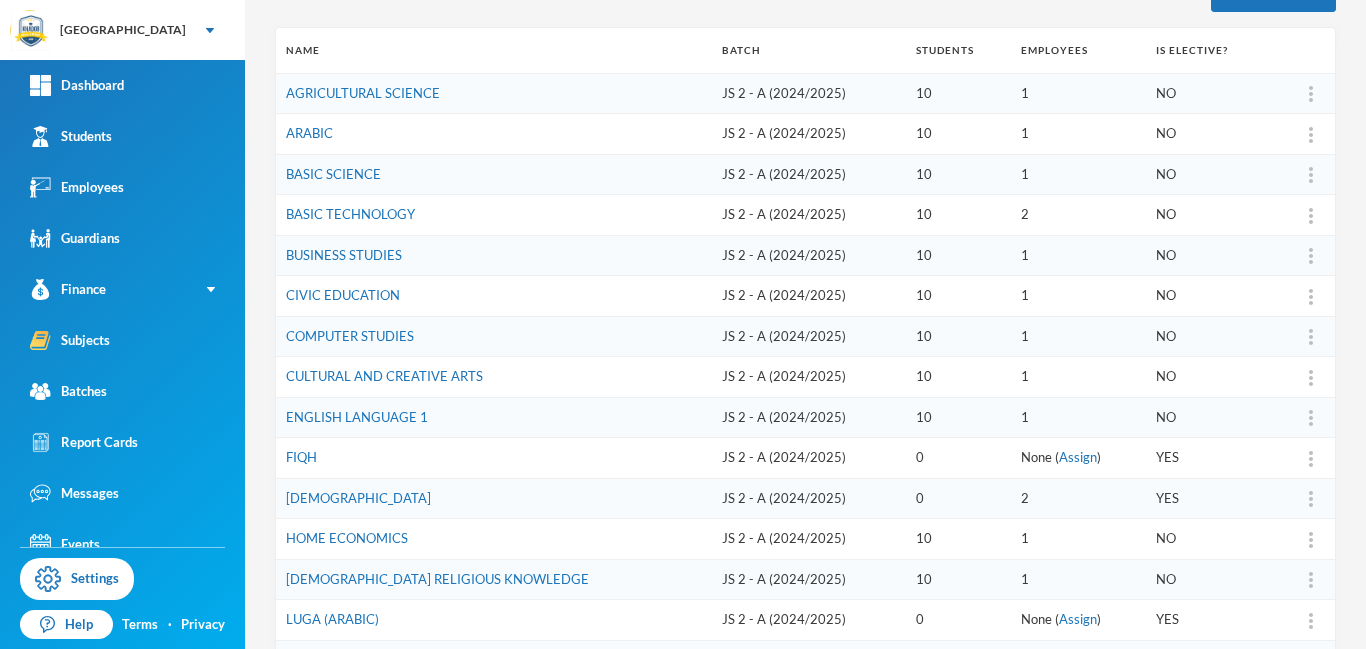 click on "BUSINESS STUDIES" at bounding box center [494, 255] 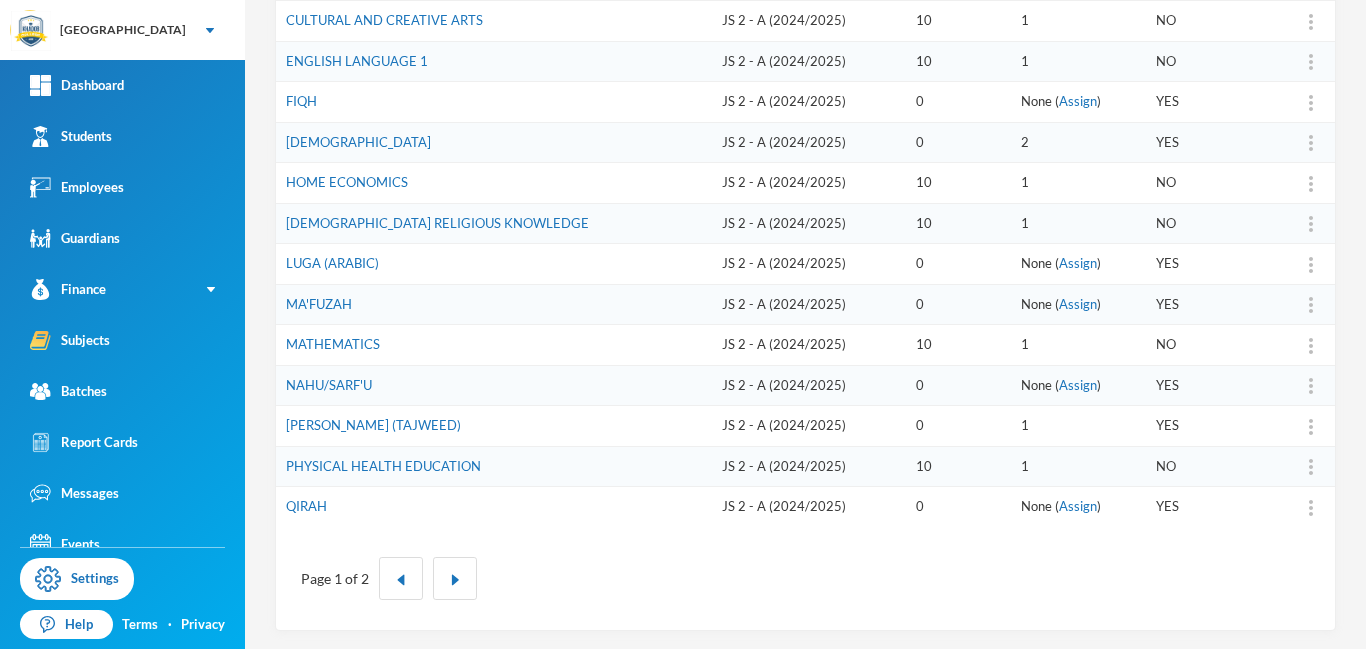 scroll, scrollTop: 621, scrollLeft: 0, axis: vertical 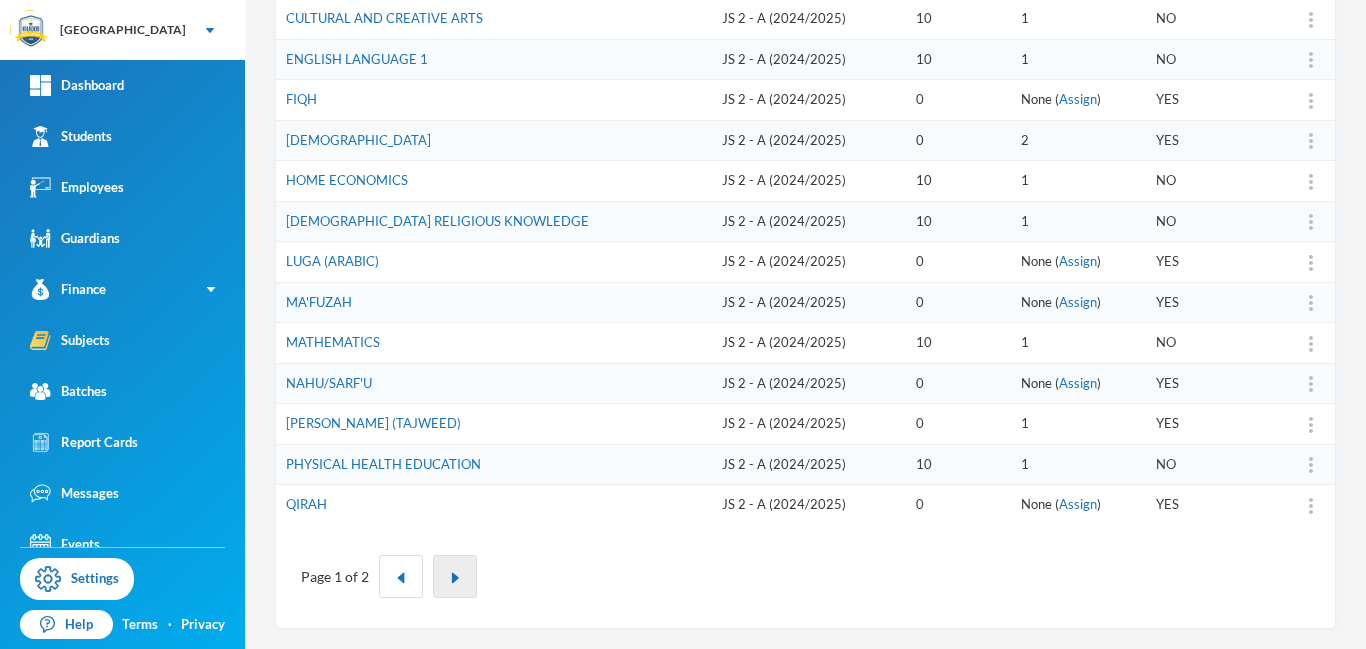 click at bounding box center (455, 578) 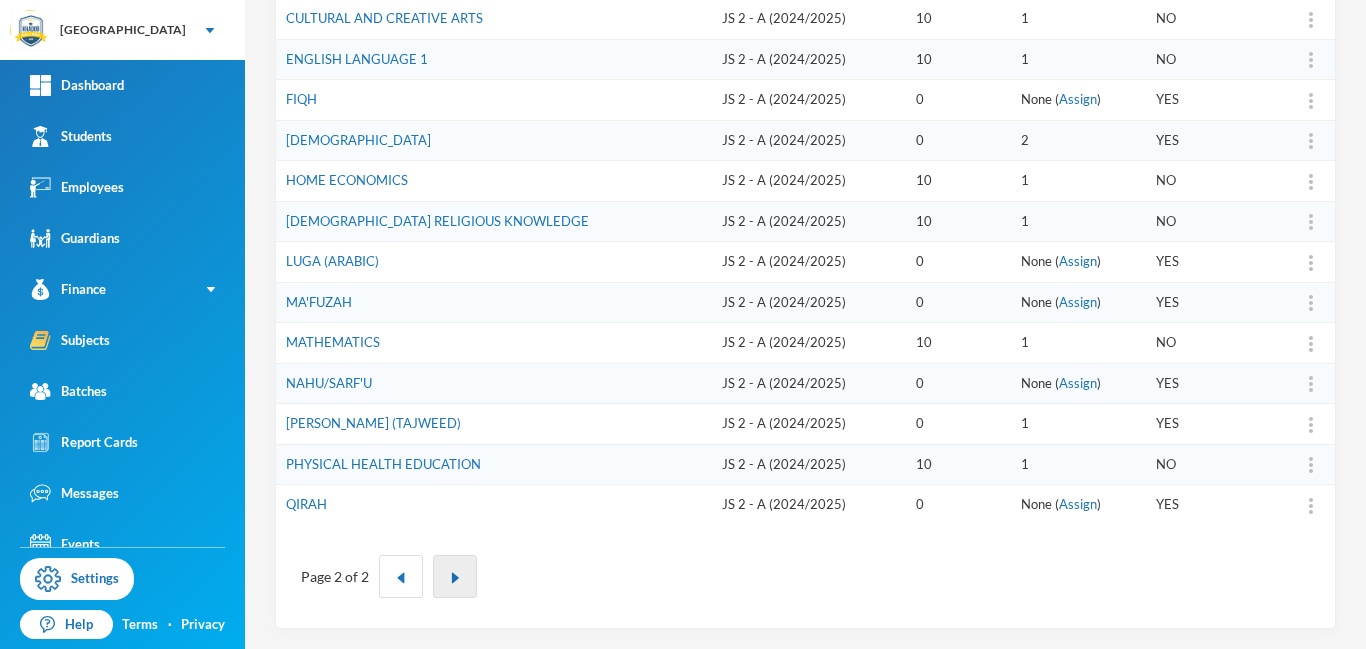 click at bounding box center (455, 576) 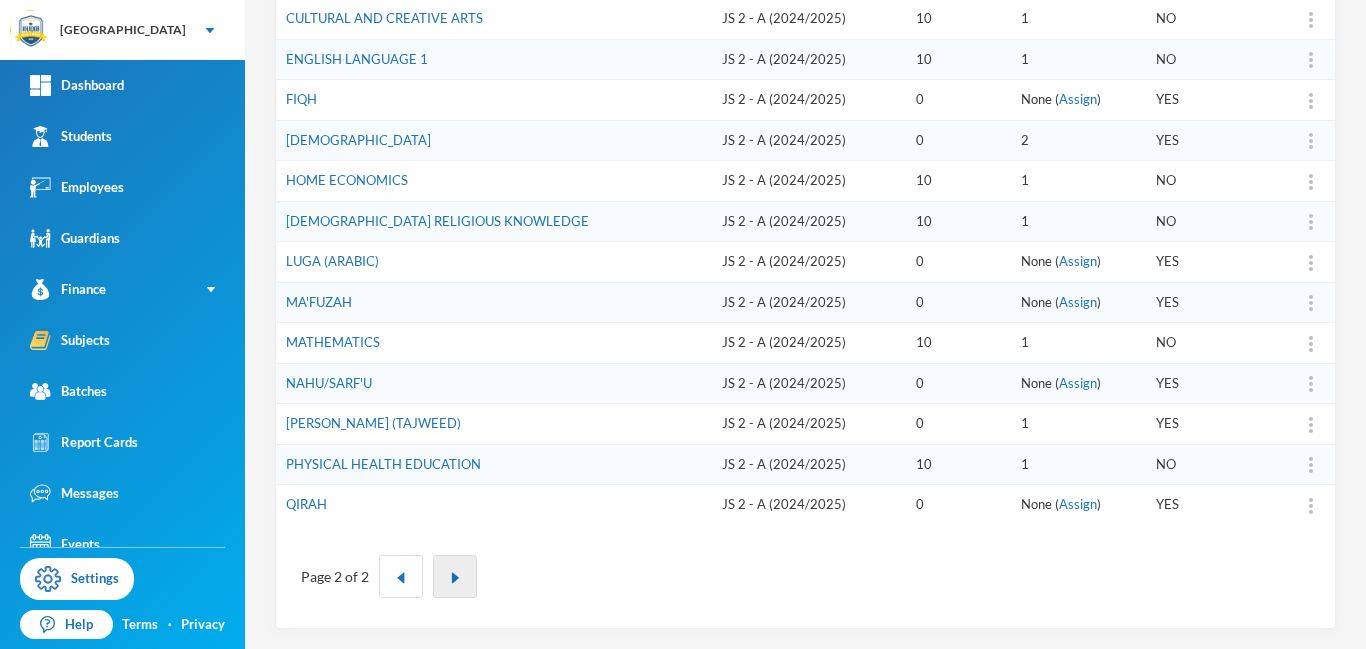 click at bounding box center (455, 578) 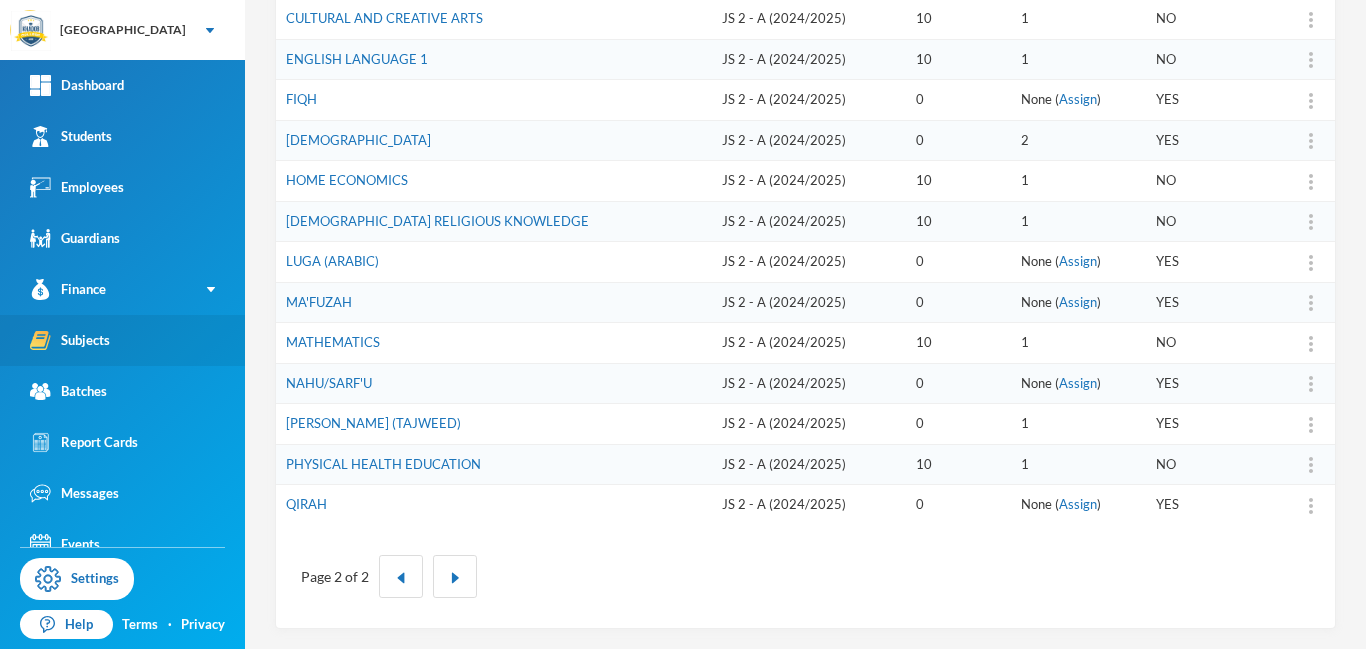 click on "Subjects" at bounding box center [70, 340] 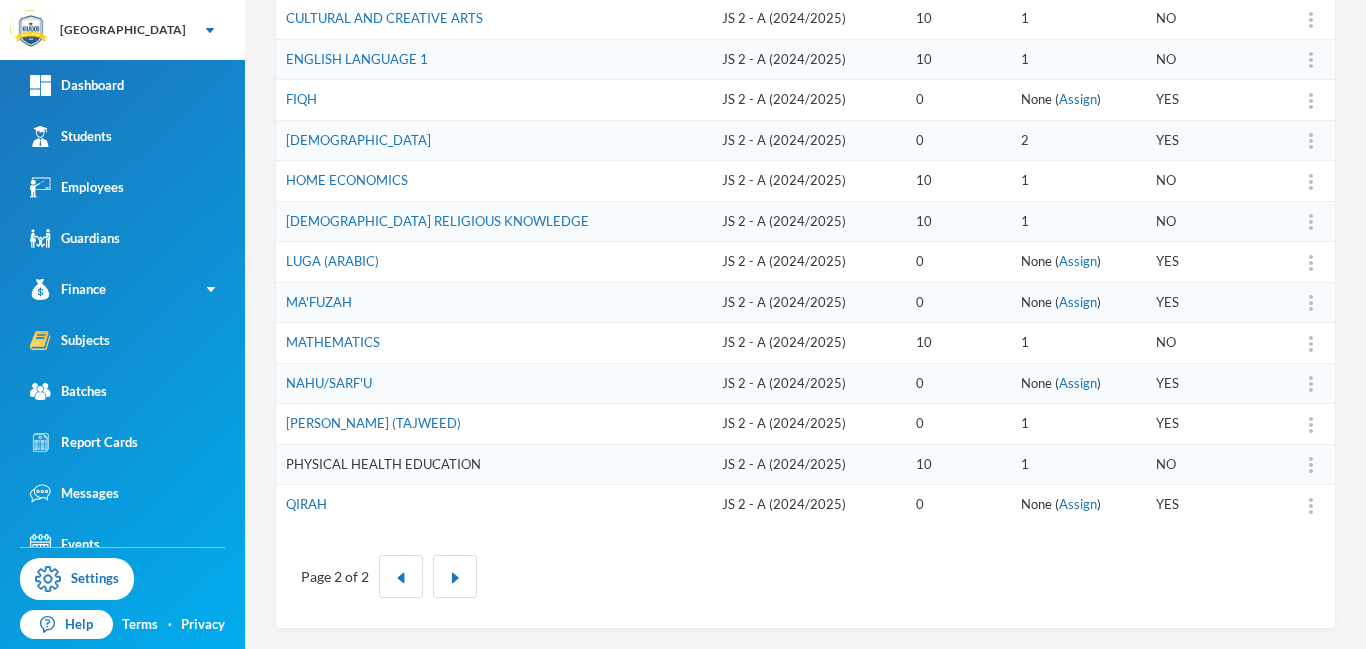 click on "PHYSICAL HEALTH EDUCATION" at bounding box center [383, 464] 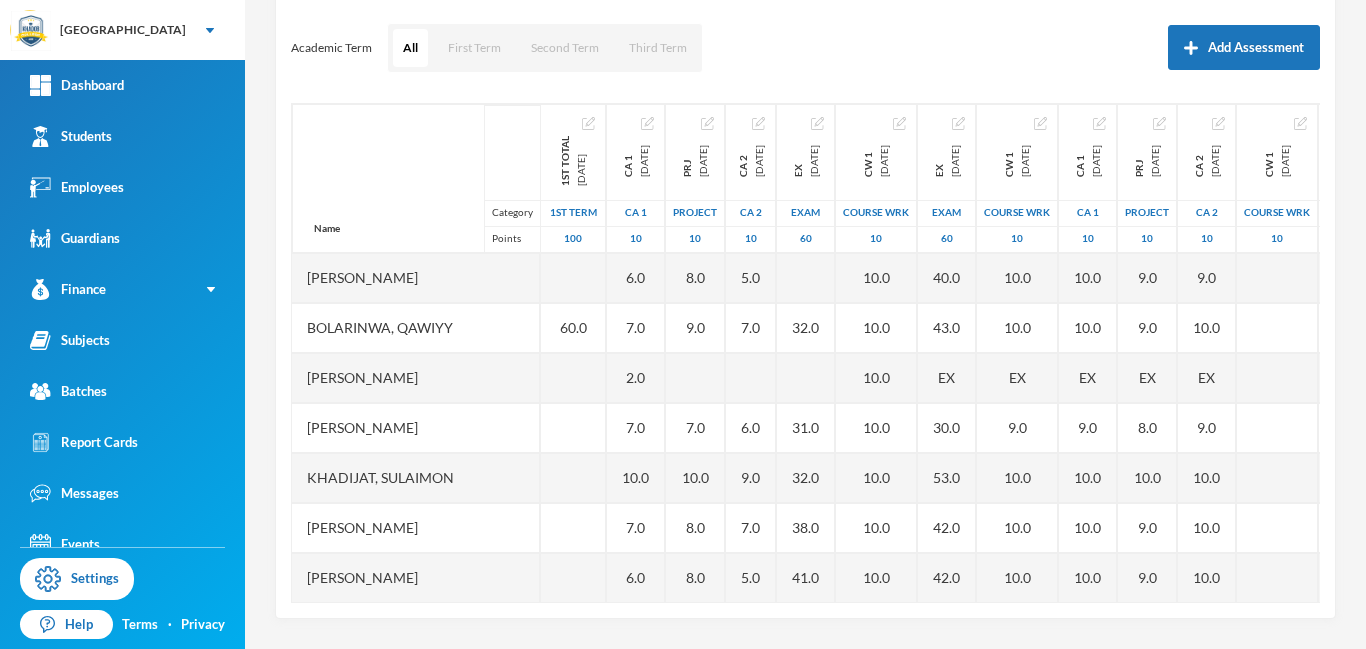 scroll, scrollTop: 263, scrollLeft: 0, axis: vertical 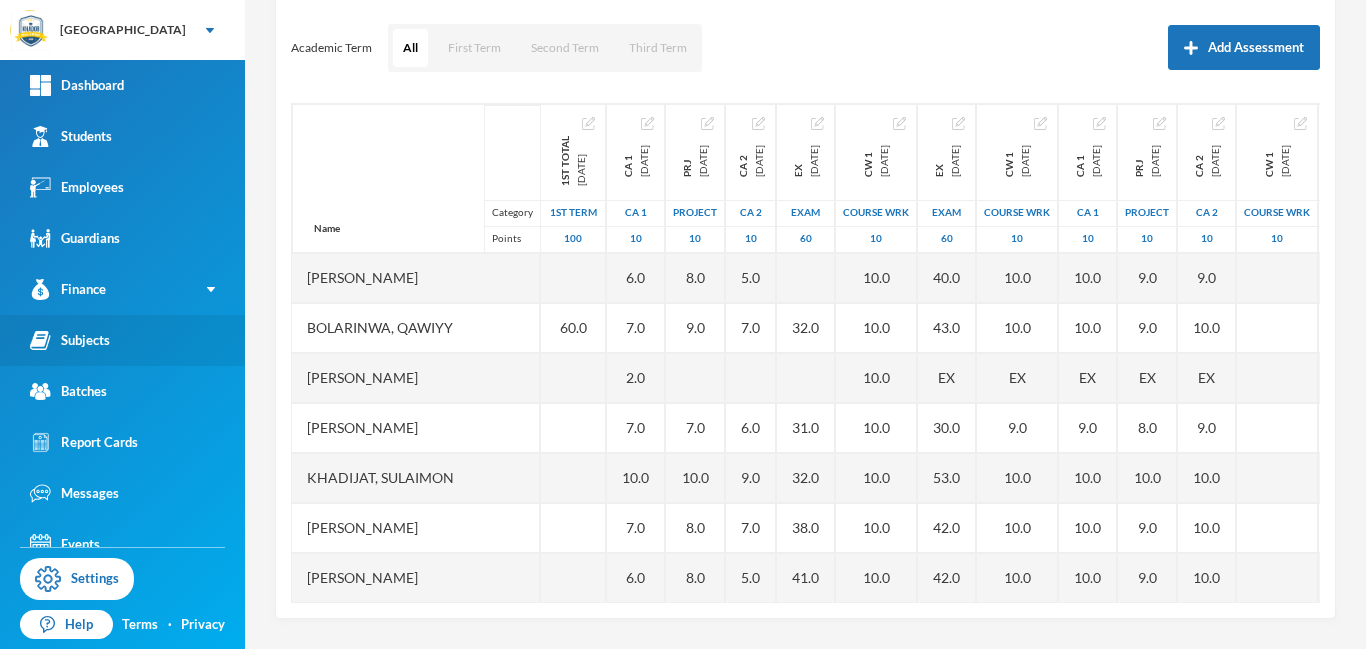 click on "Subjects" at bounding box center [70, 340] 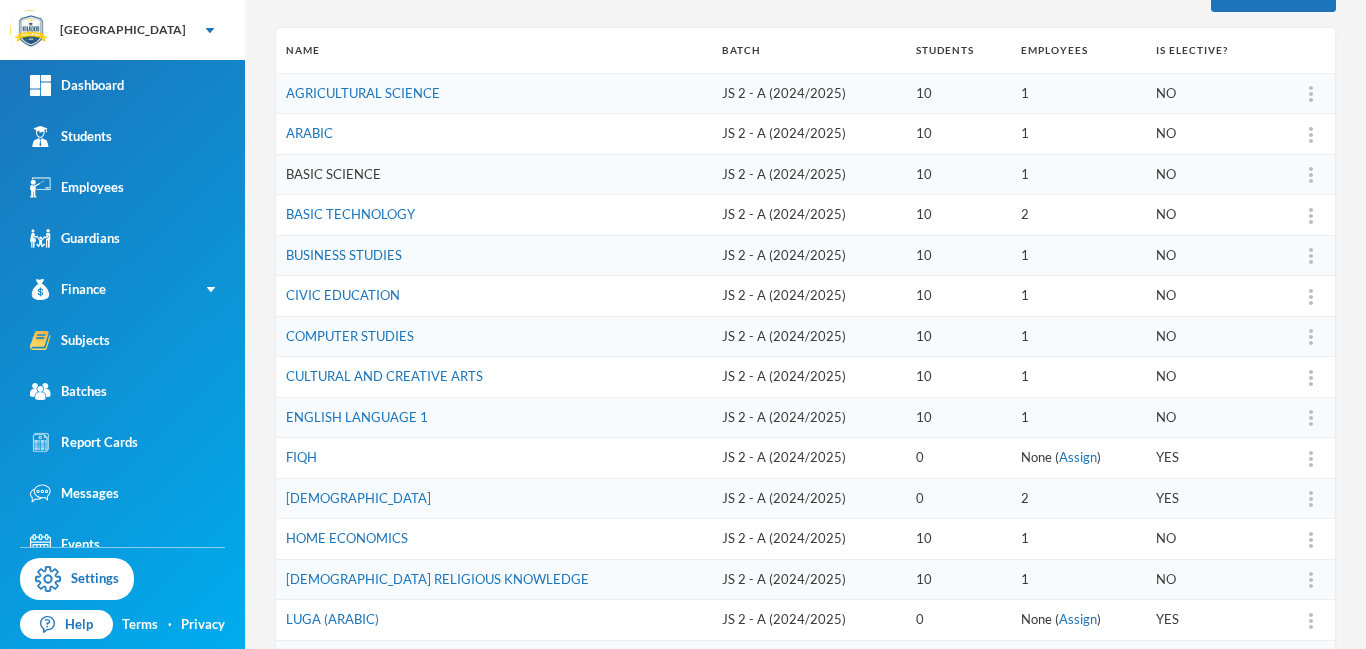 click on "BASIC SCIENCE" at bounding box center (333, 174) 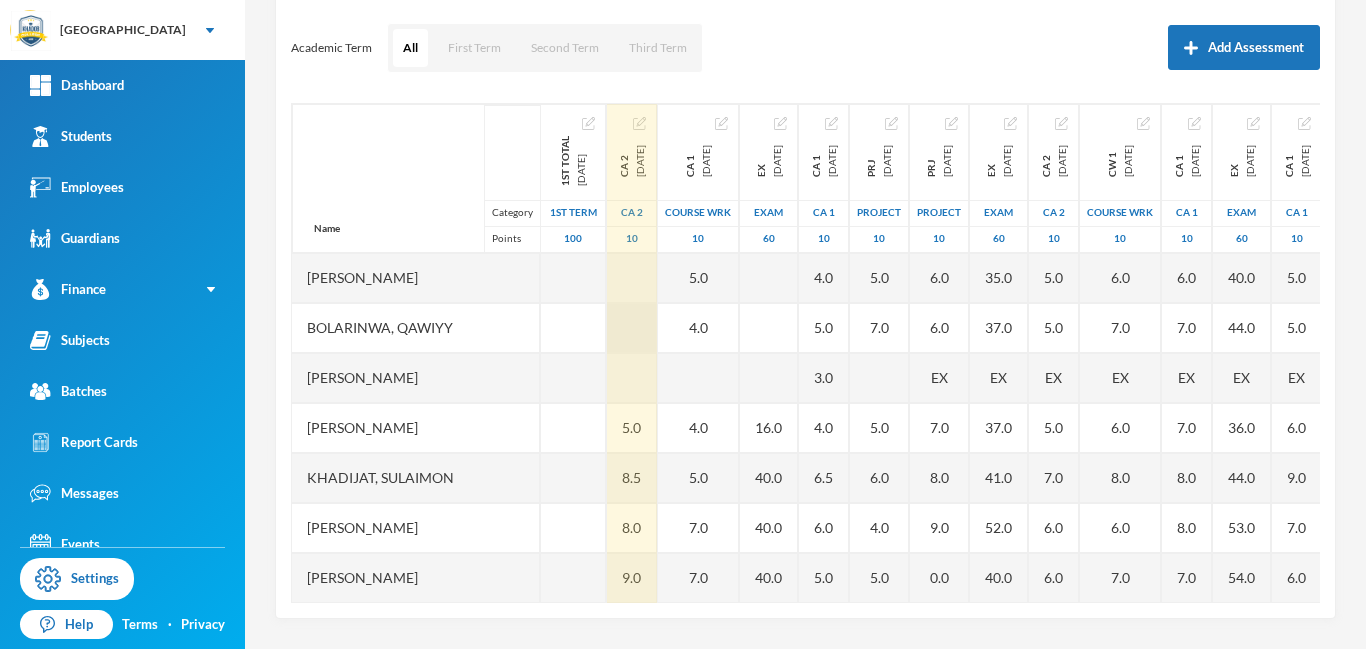 click at bounding box center [632, 328] 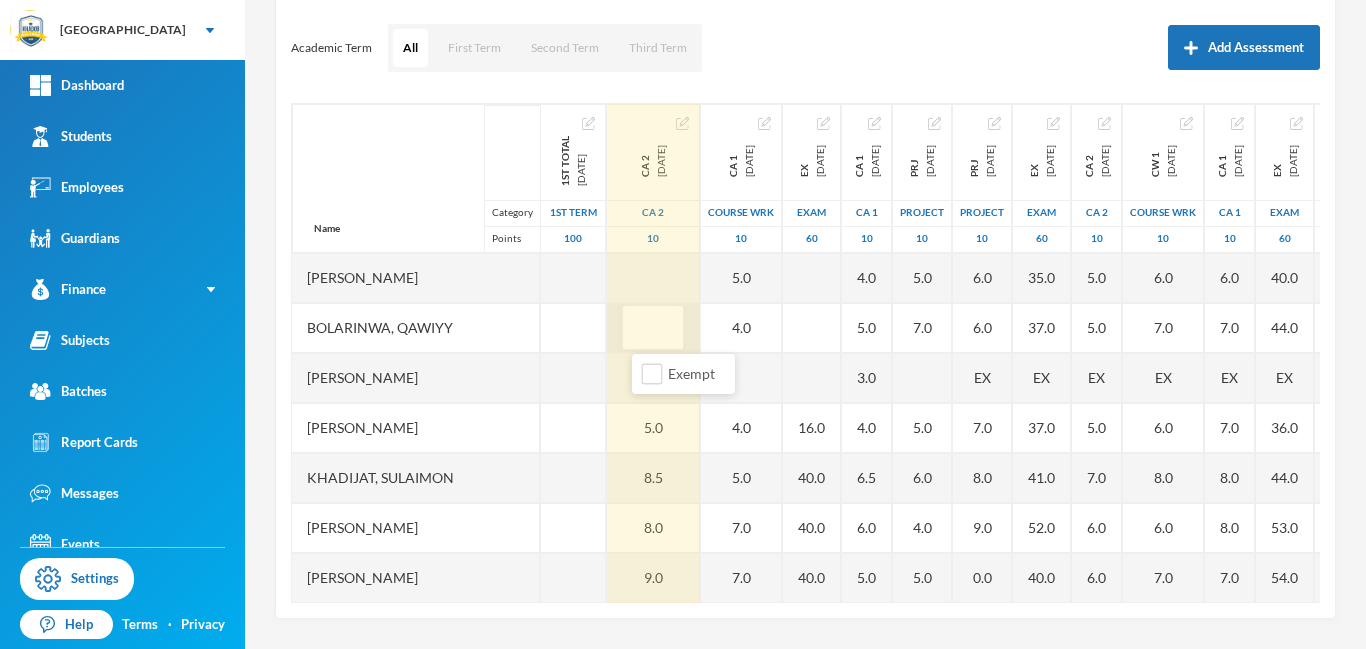 click at bounding box center (653, 328) 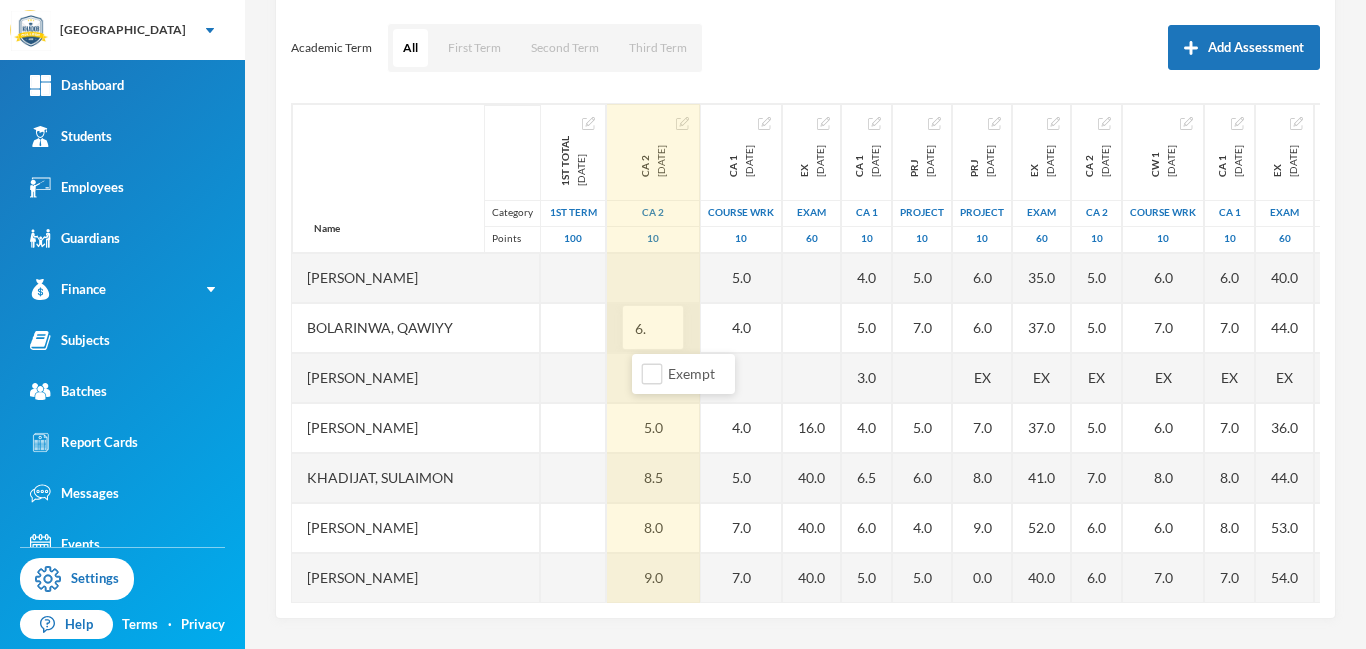 type on "6.0" 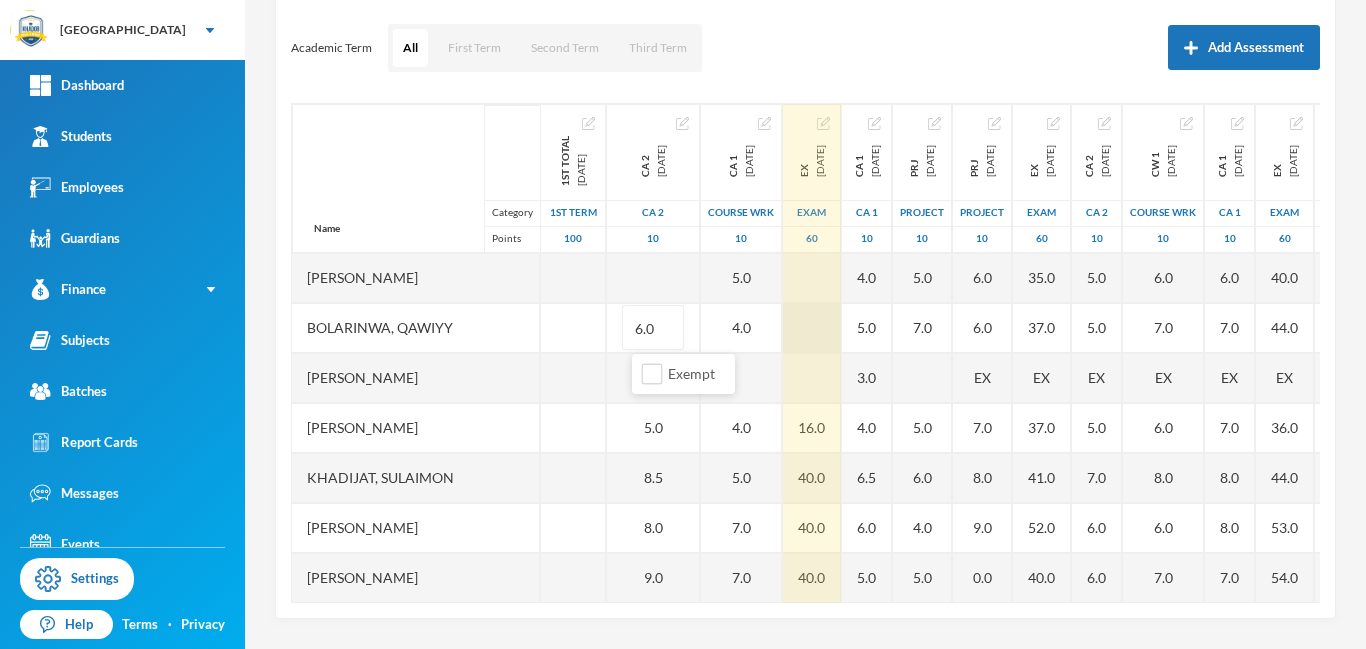 click on "Name   Category Points Aliu, Semiu Bolarinwa, Qawiyy Ibrahim, Anas Ibrahim, Faeezah Khadijat, Sulaimon Momoh, Khalil Mujahedeen Olawoyin, Abdul Malik Olusamokun, Harith Olamide Umar, Hamisu Yusuf, Roqib 1st Total 2024-11-23 1st Term 100 EX CA 2 2024-12-14 CA 2 10 6.0 5.0 8.5 8.0 9.0 EX 6.0 CA 1 2024-12-14 COURSE WRK 10 5.0 4.0 4.0 5.0 7.0 7.0 EX 7.0 4.0 EX 2024-12-14 Exam 60 16.0 40.0 40.0 40.0 EX 40.0 CA 1 2024-12-14 CA 1 10 4.0 5.0 3.0 4.0 6.5 6.0 5.0 EX 5.0 5.0 PRJ 2024-12-14 project 10 5.0 7.0 5.0 6.0 4.0 5.0 EX 6.0 5.0 PRJ 2025-03-28 project 10 6.0 6.0 EX 7.0 8.0 9.0 0.0 EX 7.0 8.0 EX 2025-03-28 Exam 60 35.0 37.0 EX 37.0 41.0 52.0 40.0 EX 45.0 45.0 CA 2 2025-03-28 CA 2 10 5.0 5.0 EX 5.0 7.0 6.0 6.0 EX 6.0 6.0 CW 1 2025-03-28 COURSE WRK 10 6.0 7.0 EX 6.0 8.0 6.0 7.0 EX 8.0 8.0 CA 1 2025-03-28 CA 1 10 6.0 7.0 EX 7.0 8.0 8.0 7.0 EX 8.0 8.0 EX 2025-07-25 Exam 60 40.0 44.0 EX 36.0 44.0 53.0 54.0 52.0 EX 45.0 CA 1 2025-07-25 CA 1 10 5.0 5.0 EX 6.0 9.0 7.0 6.0 7.0 7.0 7.0 CW 1 2025-07-25 COURSE WRK 10 6.0 8.0" at bounding box center (805, 353) 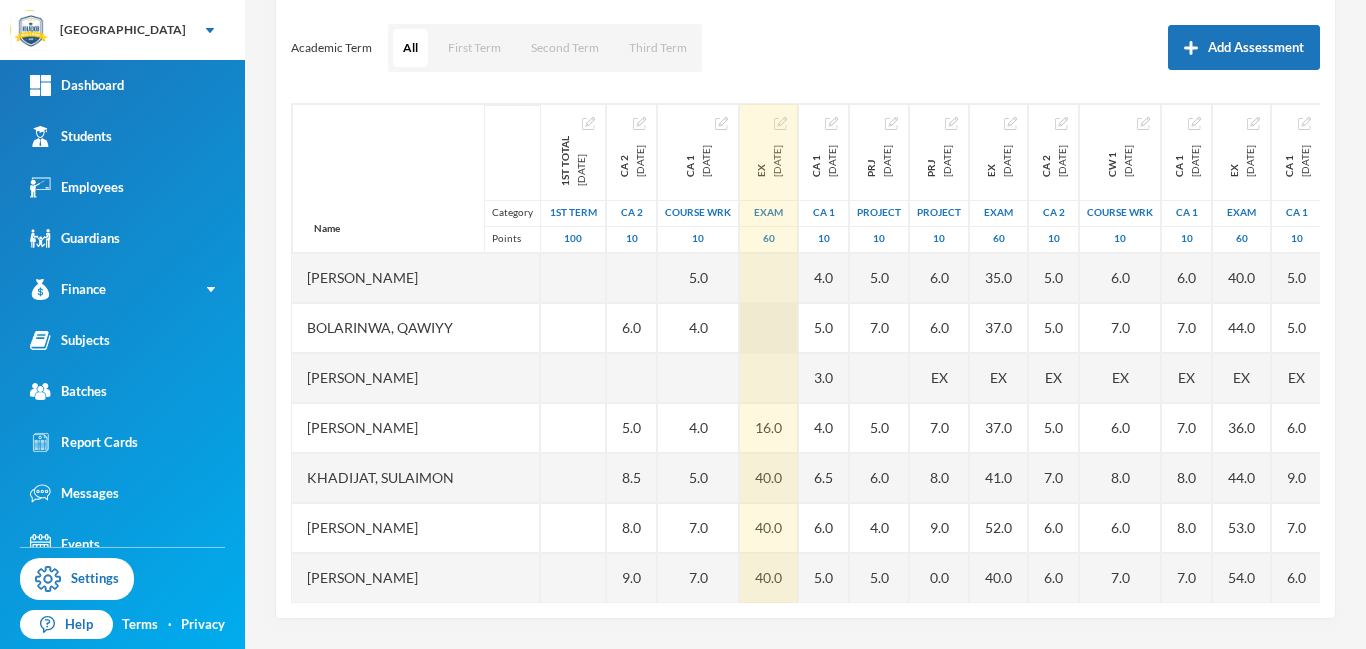 click at bounding box center [769, 328] 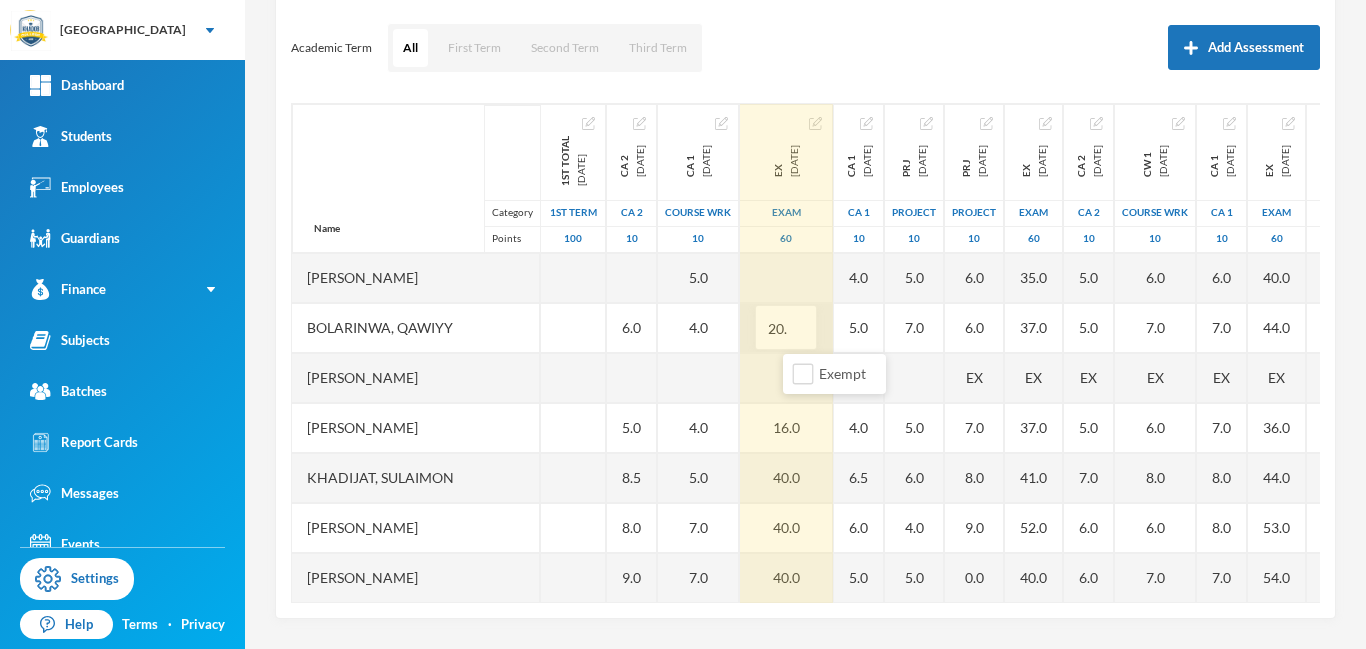 type on "20.0" 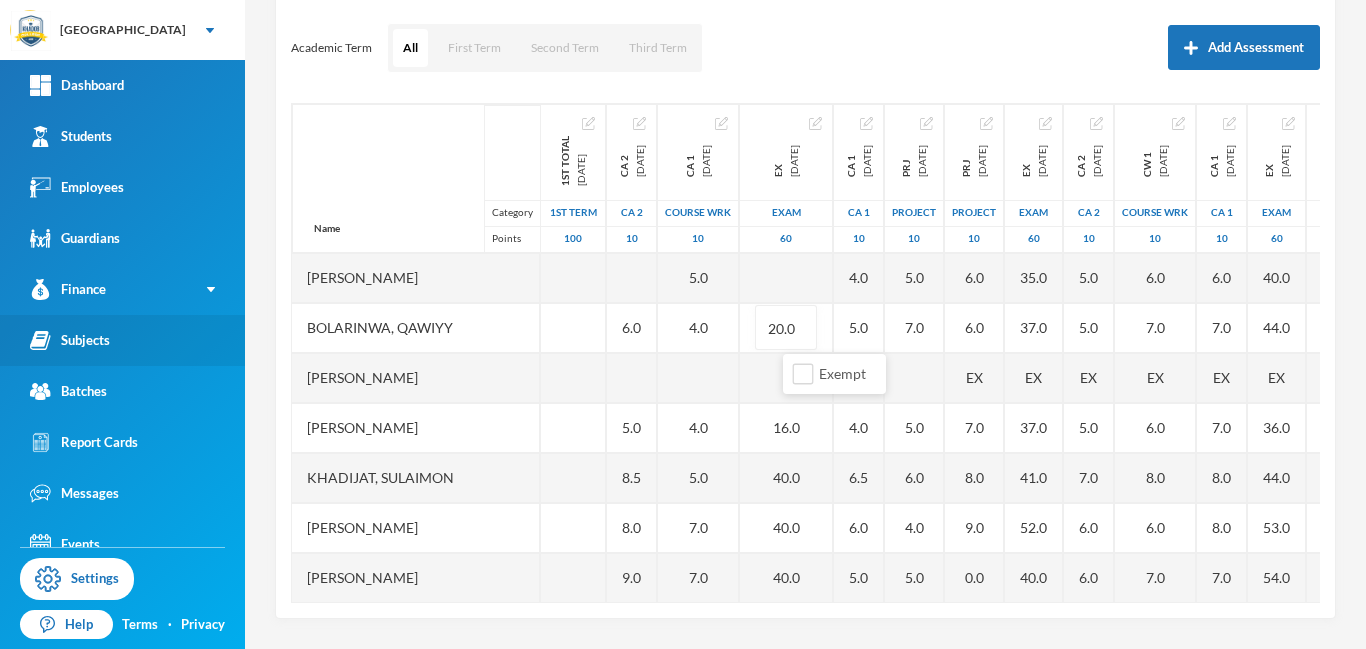click on "Subjects" at bounding box center (70, 340) 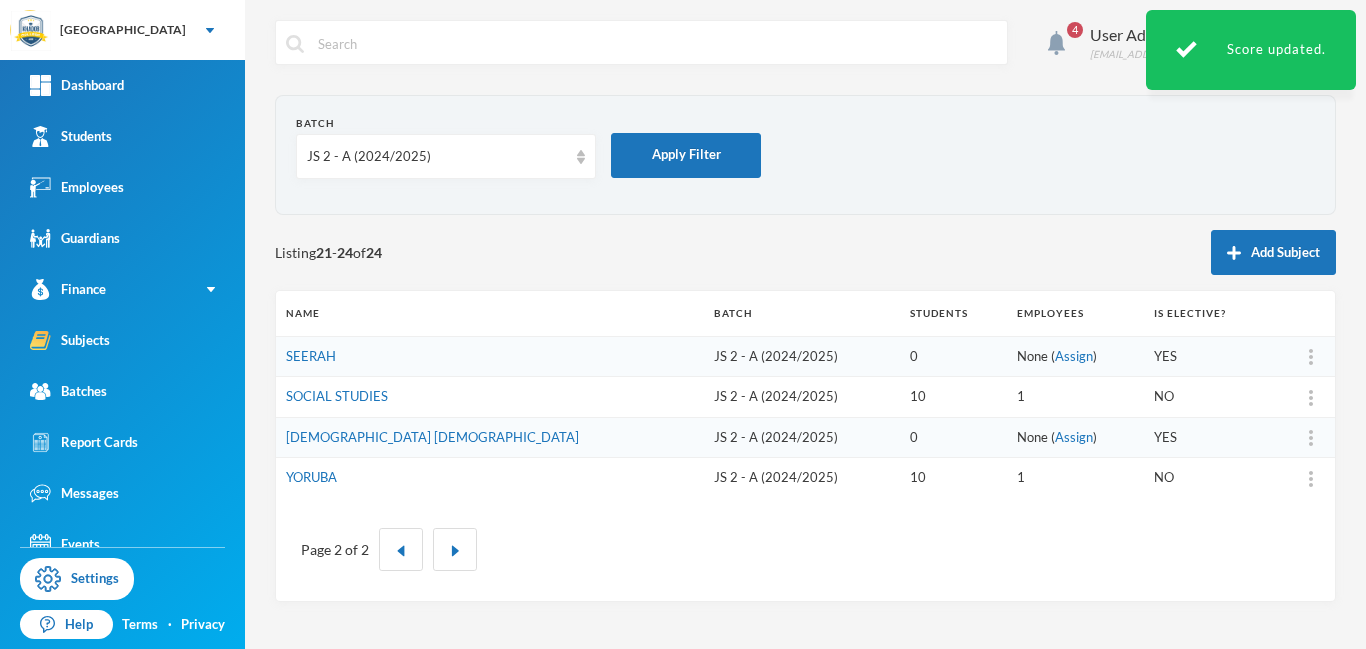 scroll, scrollTop: 0, scrollLeft: 0, axis: both 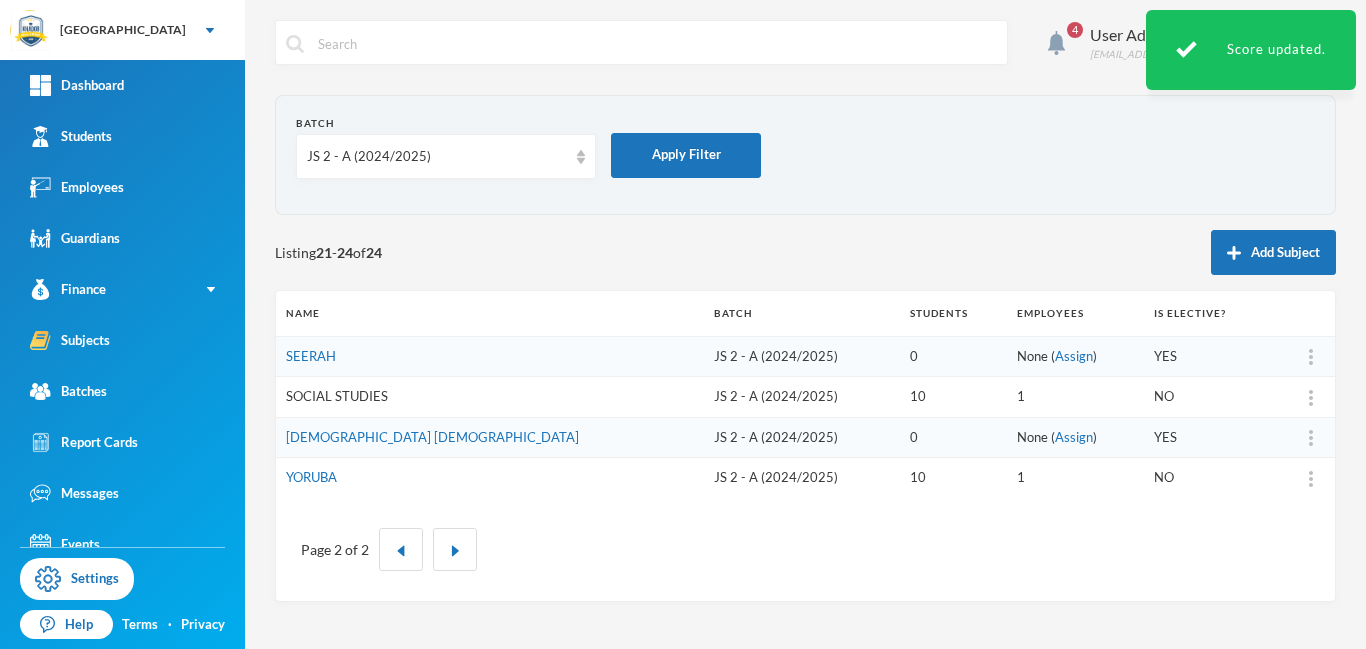 click on "SOCIAL STUDIES" at bounding box center [337, 396] 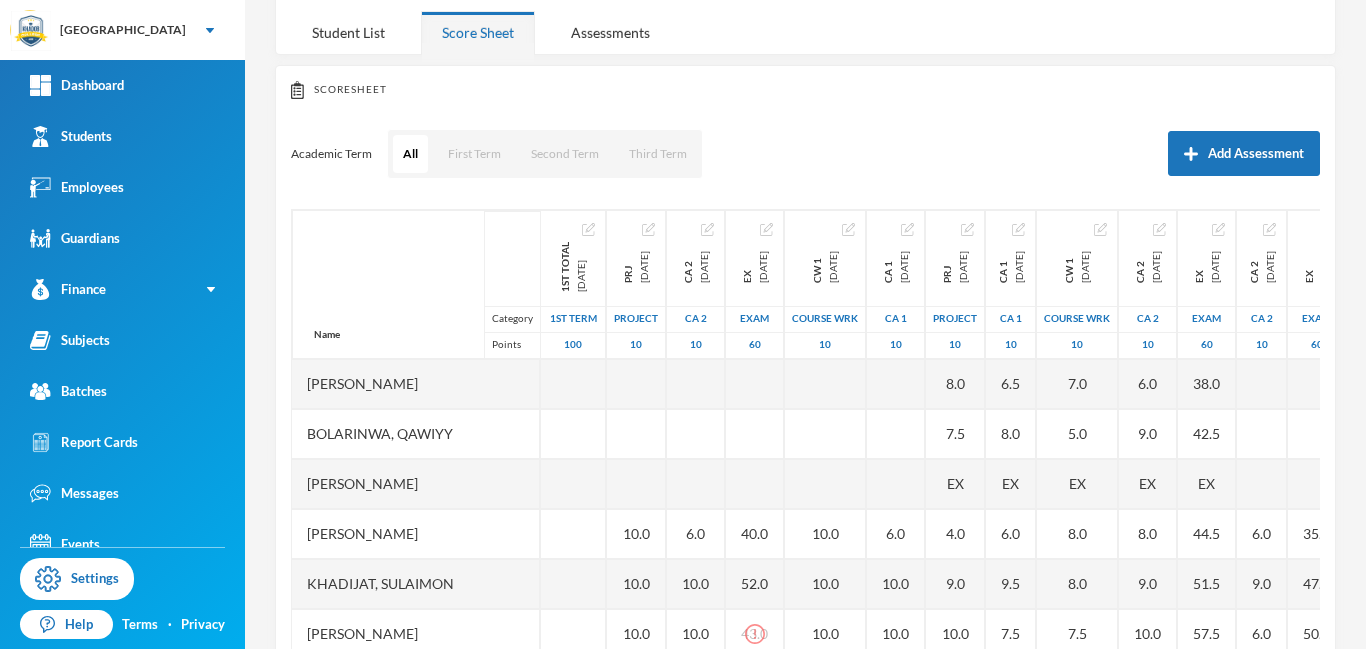 scroll, scrollTop: 160, scrollLeft: 0, axis: vertical 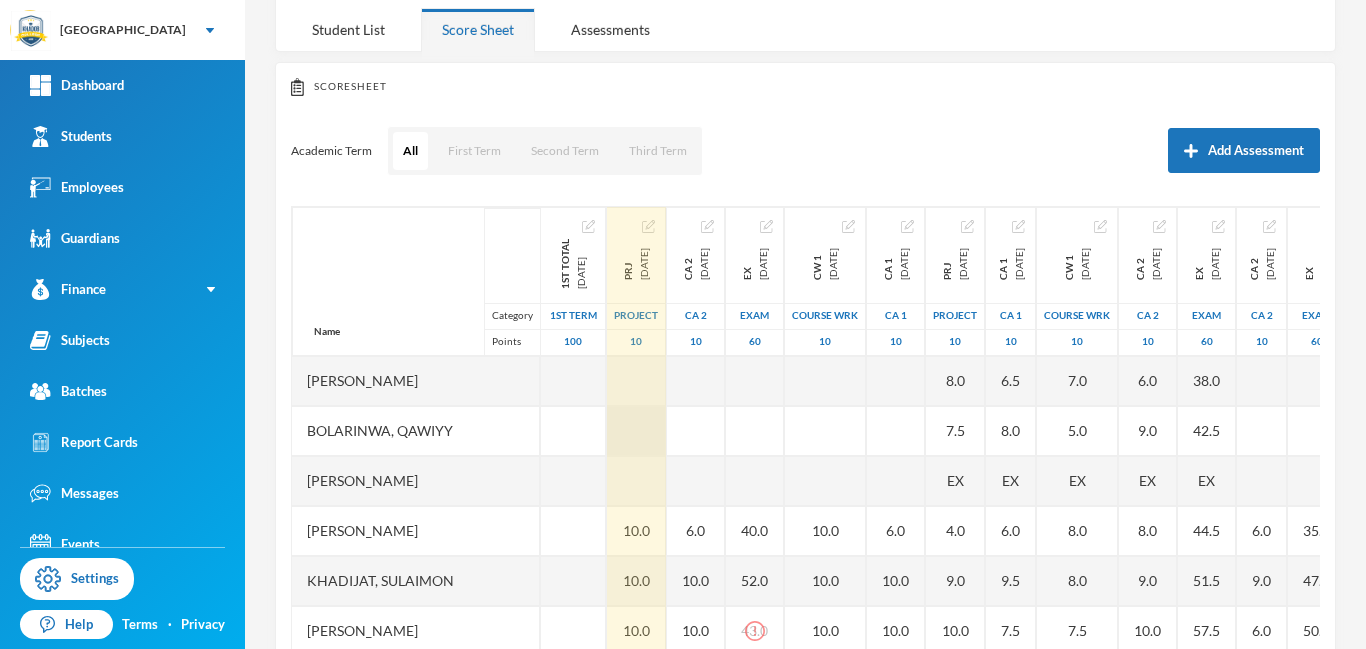 click at bounding box center [636, 431] 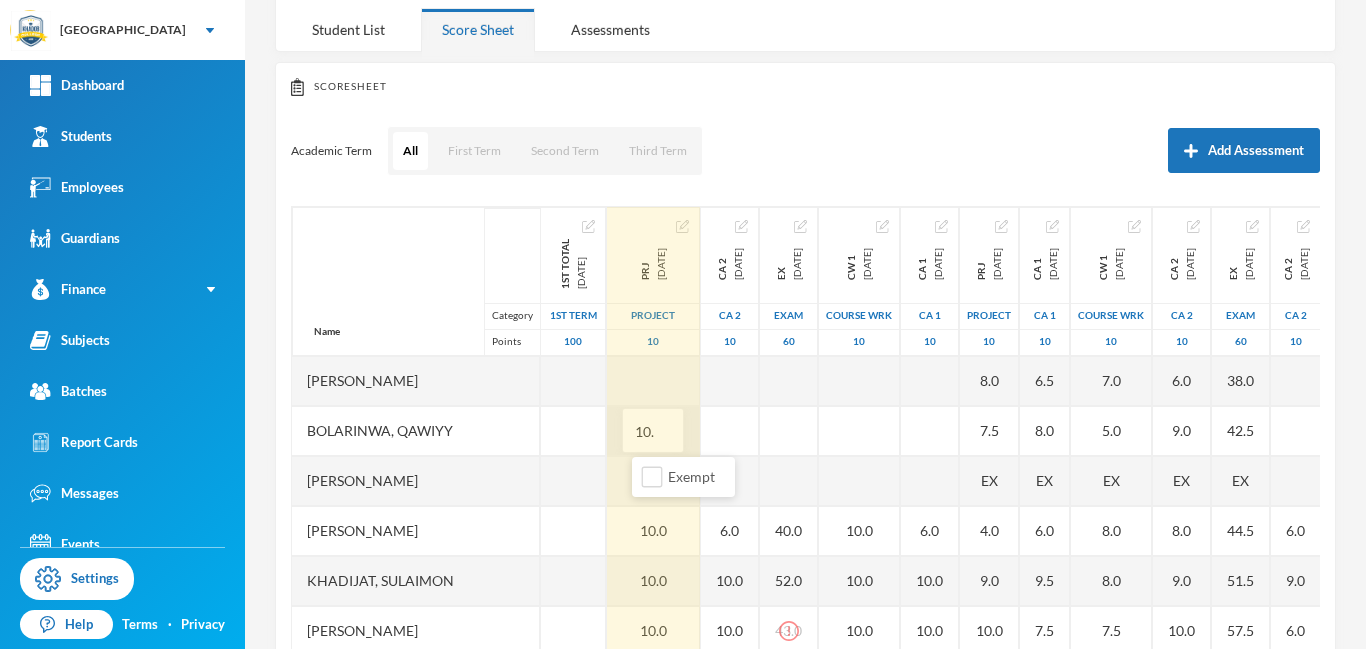 type on "10.0" 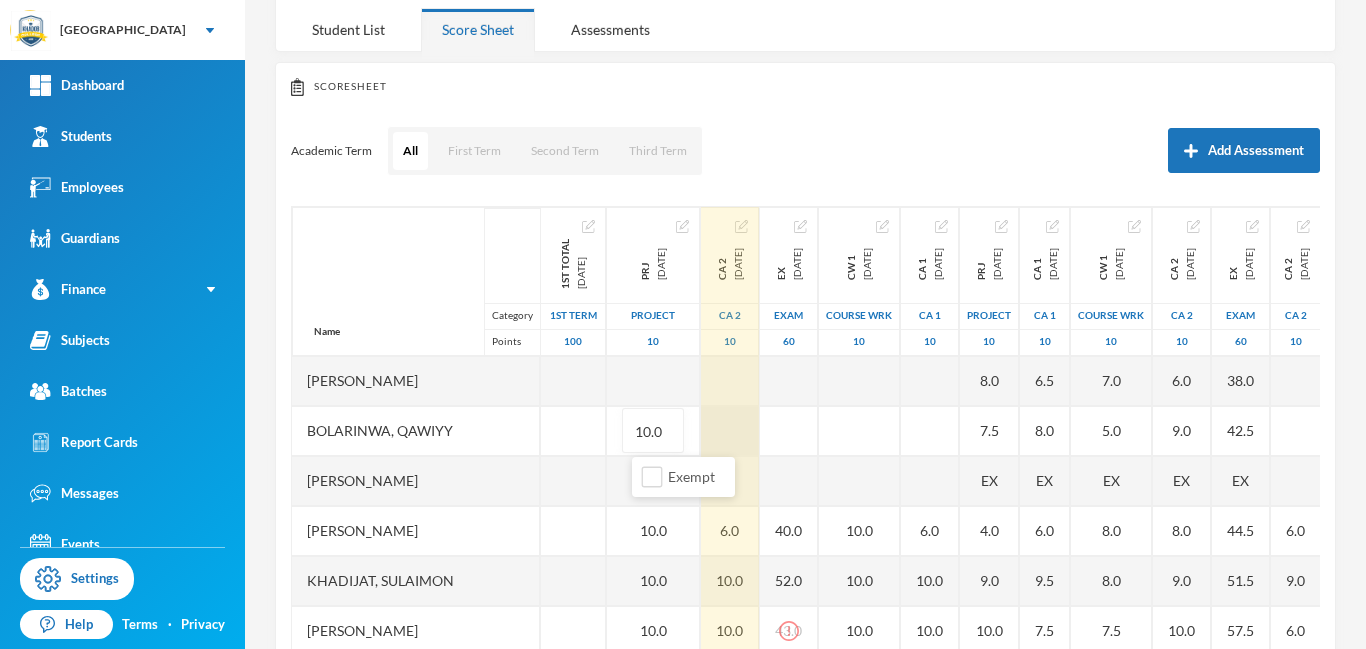 click at bounding box center (730, 431) 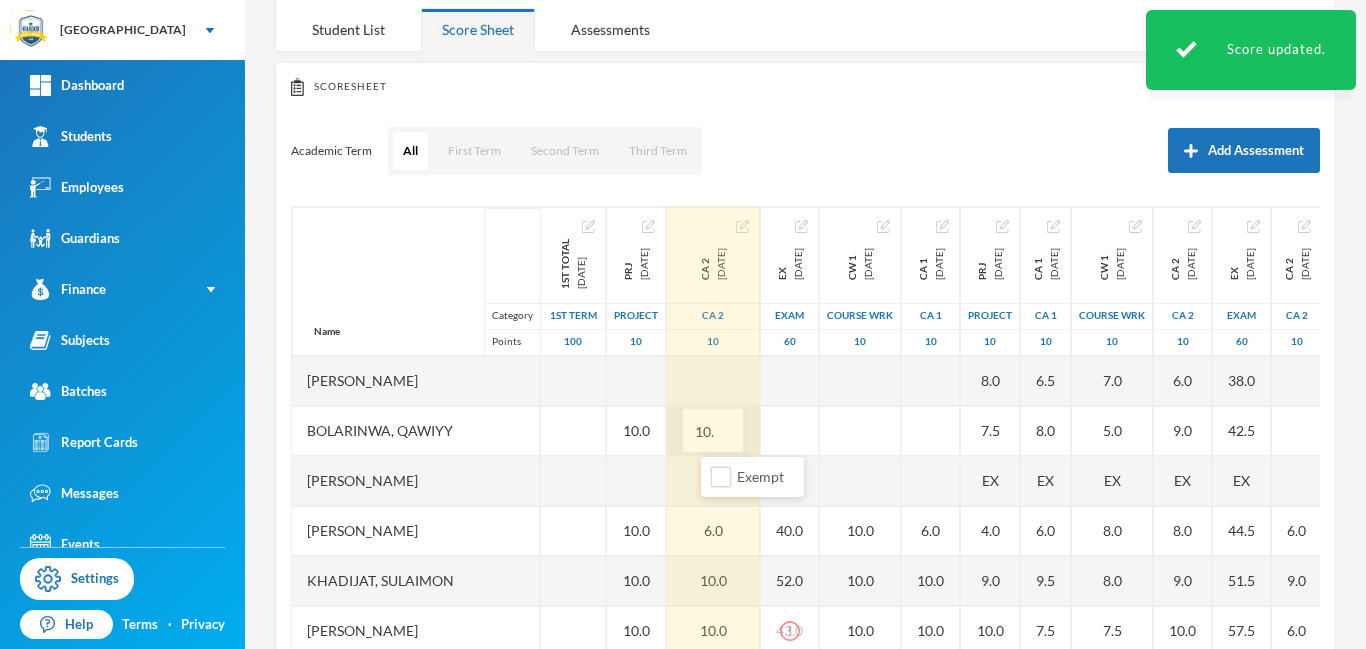 type on "10.0" 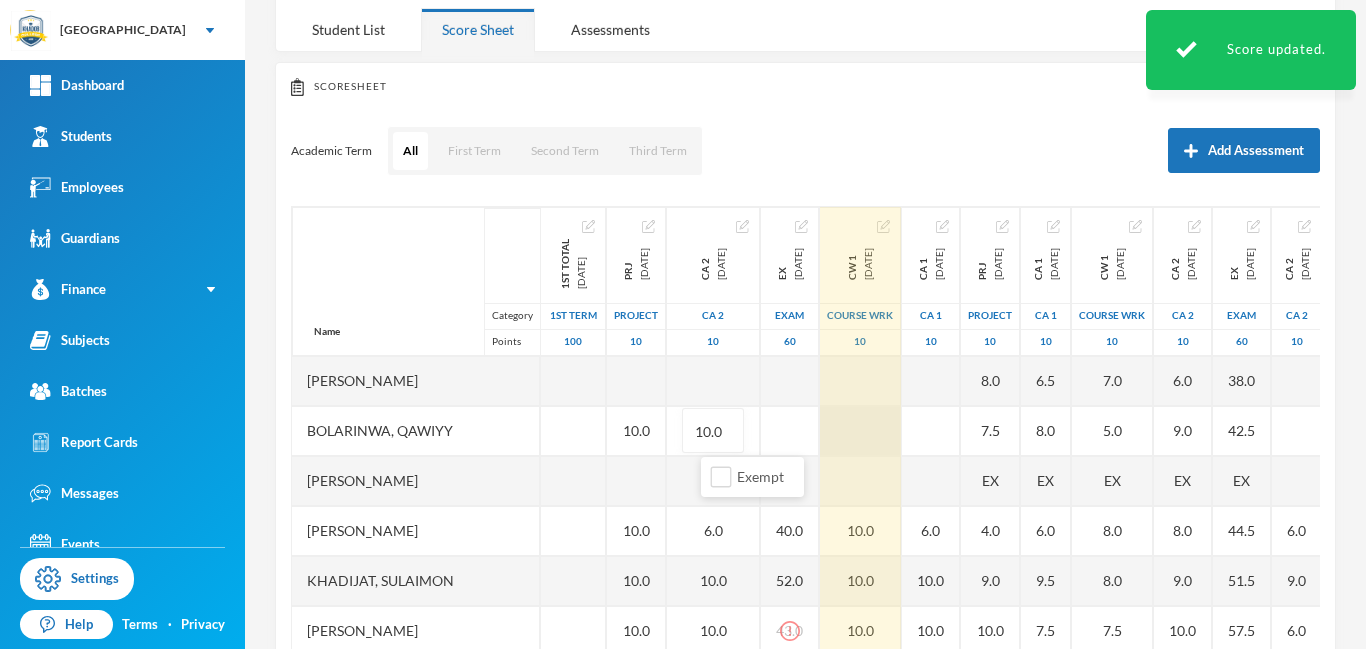 click at bounding box center (860, 431) 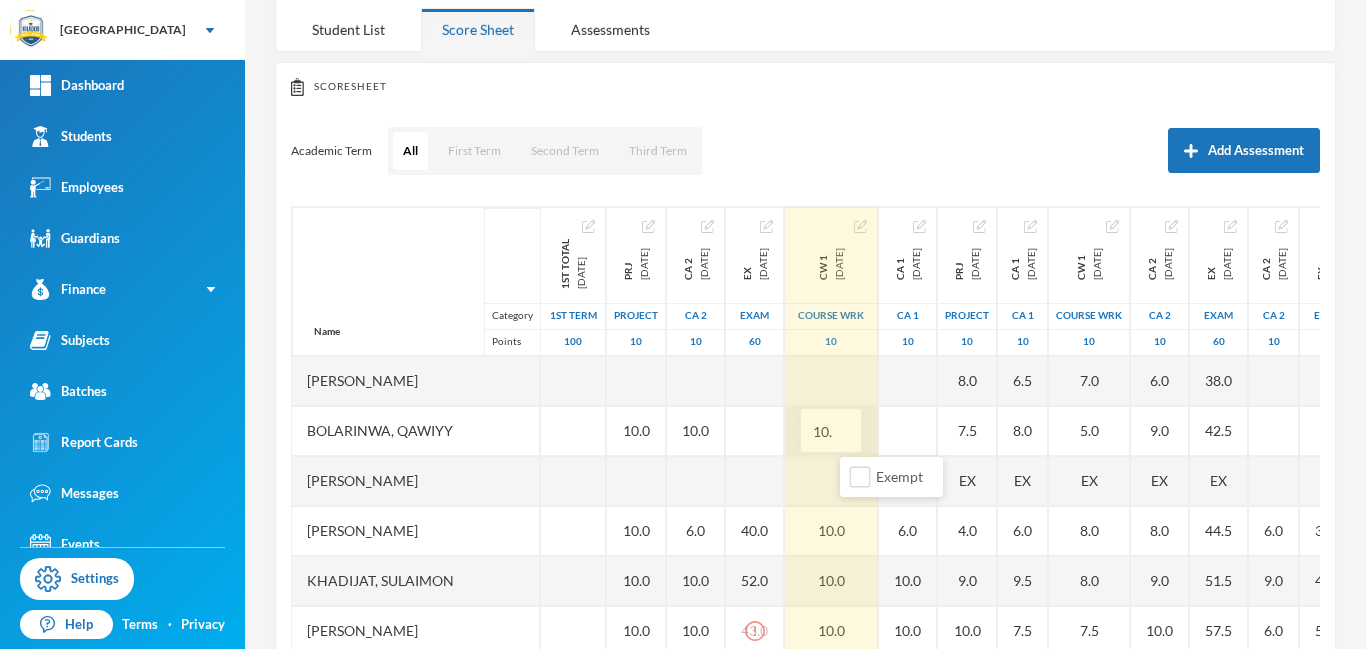 type on "10.0" 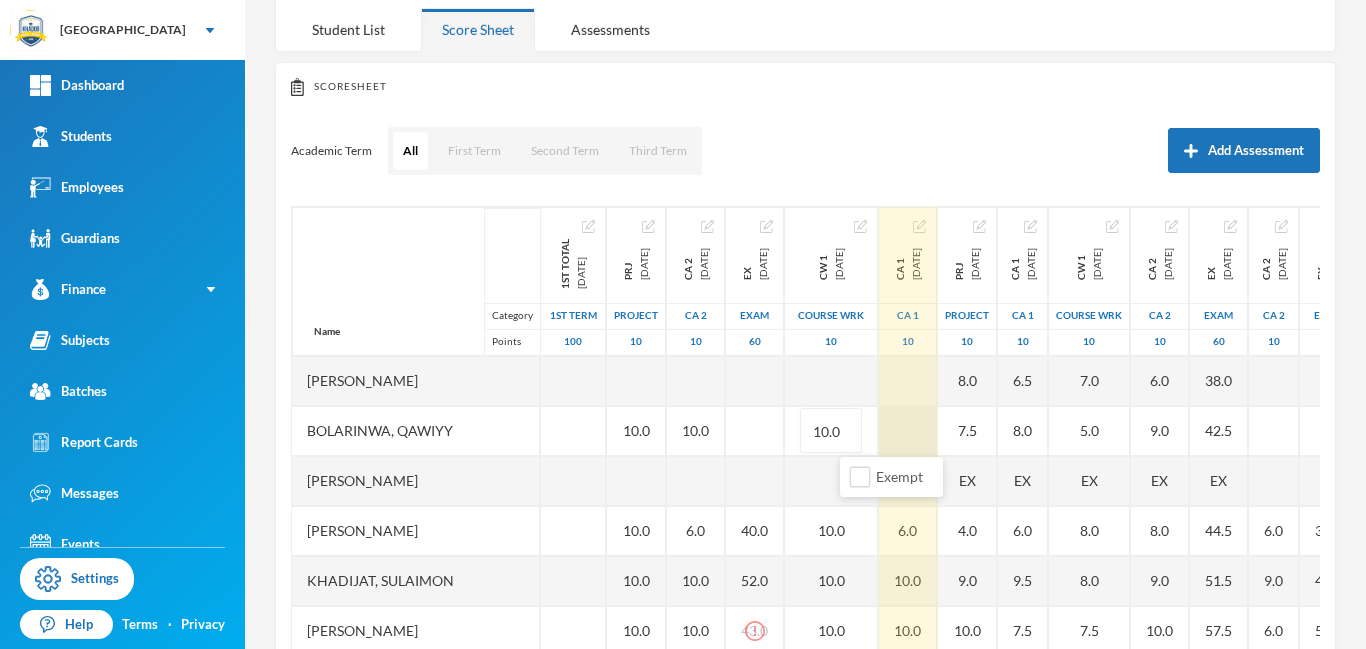 click at bounding box center (908, 431) 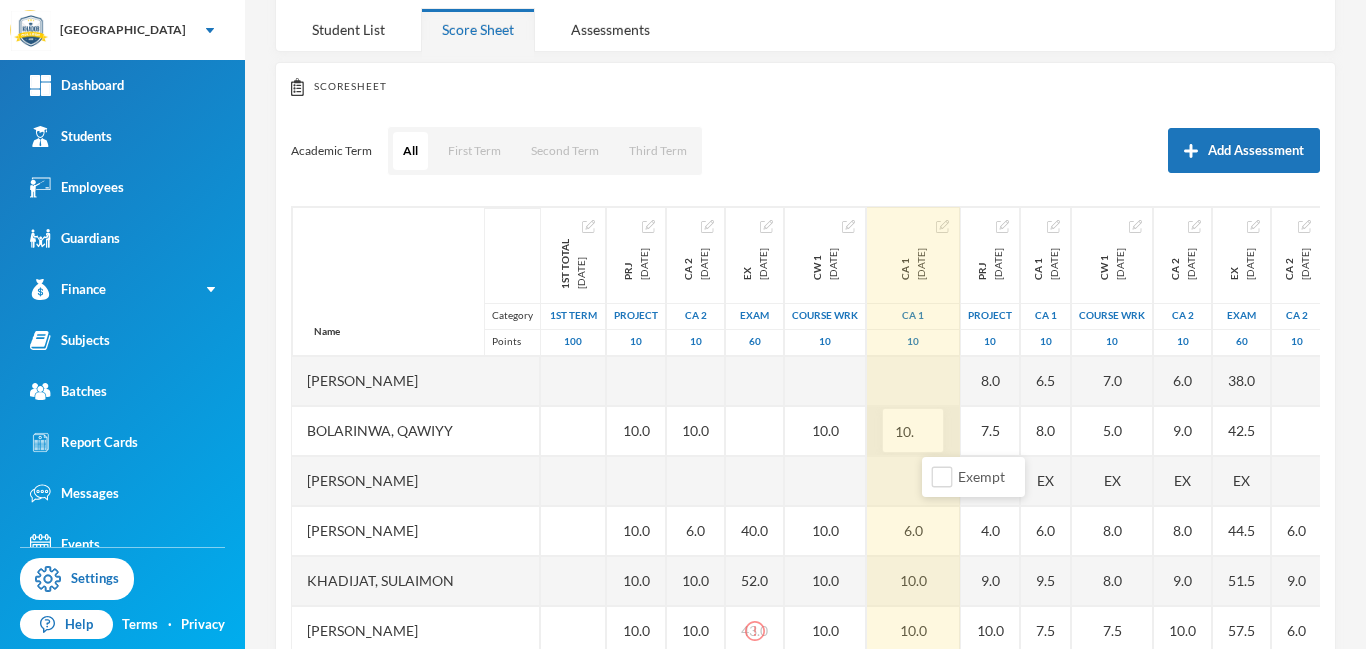 type on "10.0" 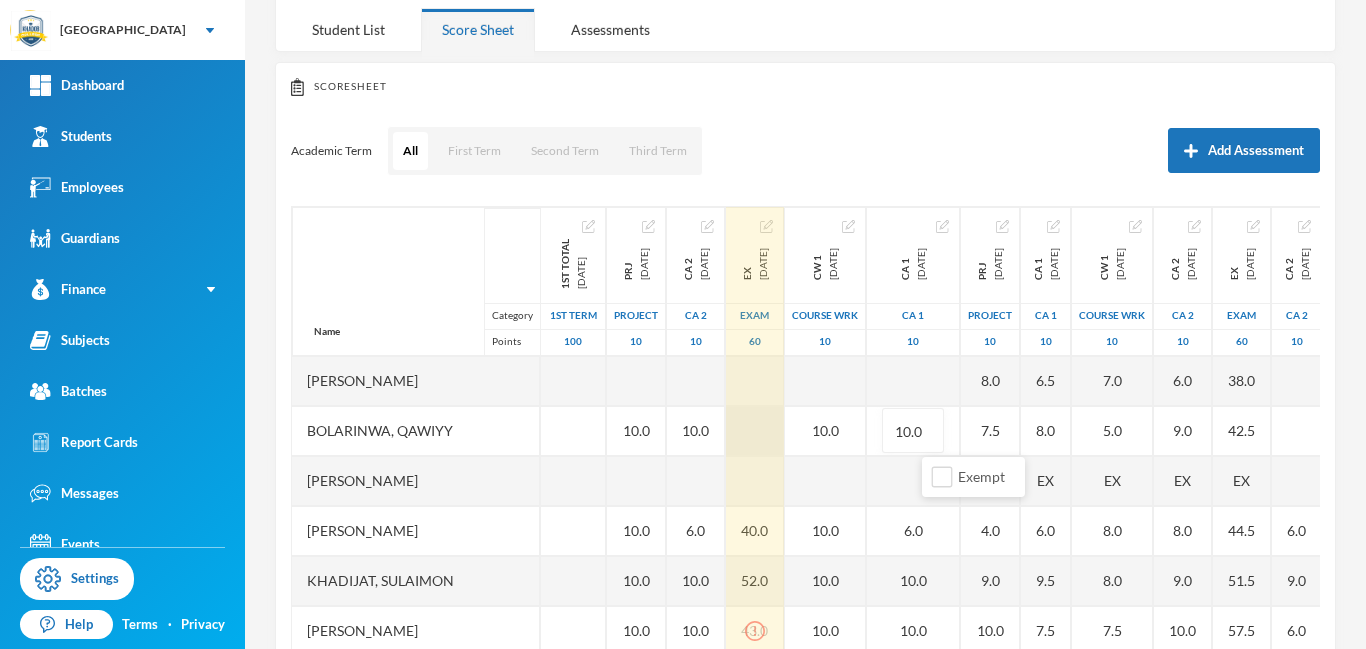 click at bounding box center (755, 431) 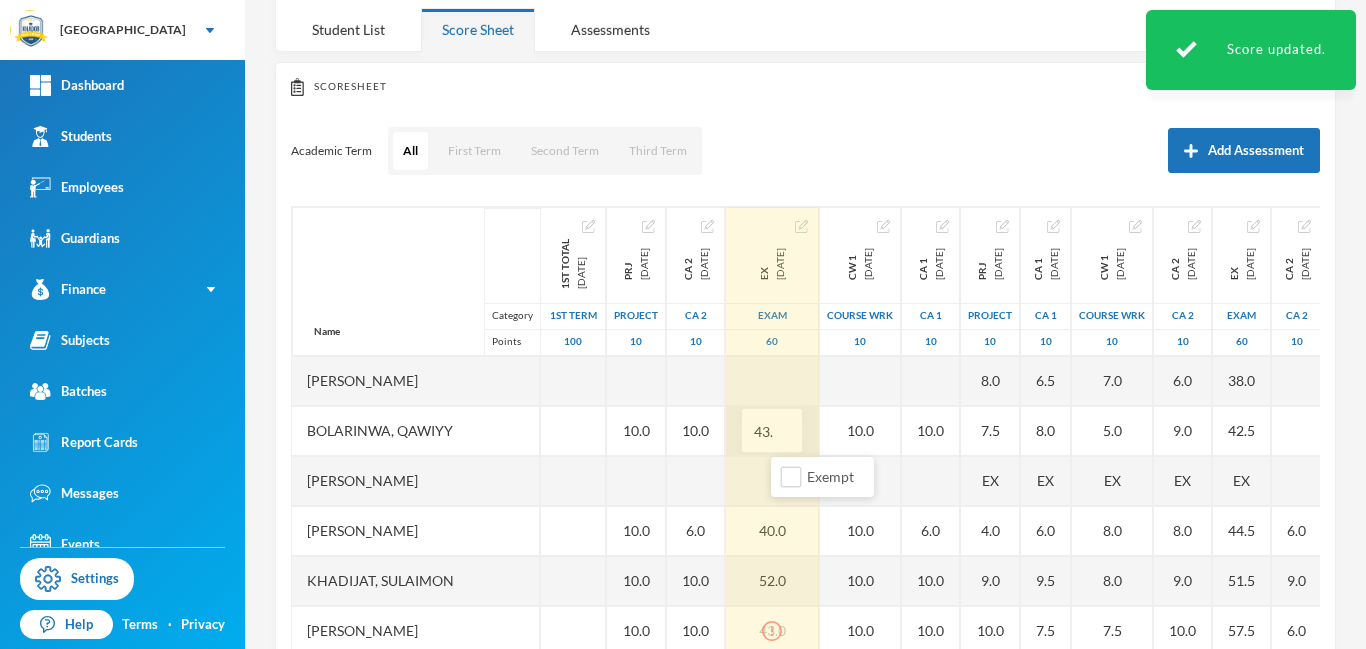 type on "43.0" 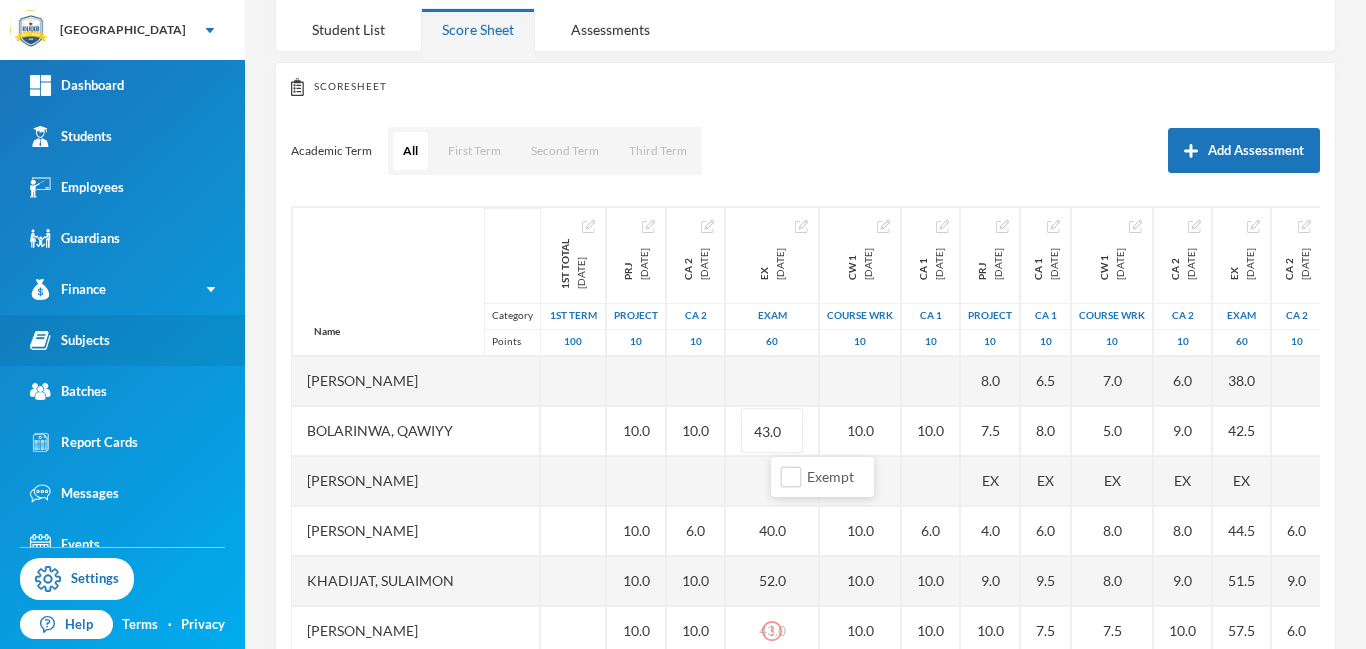 click on "Subjects" at bounding box center (70, 340) 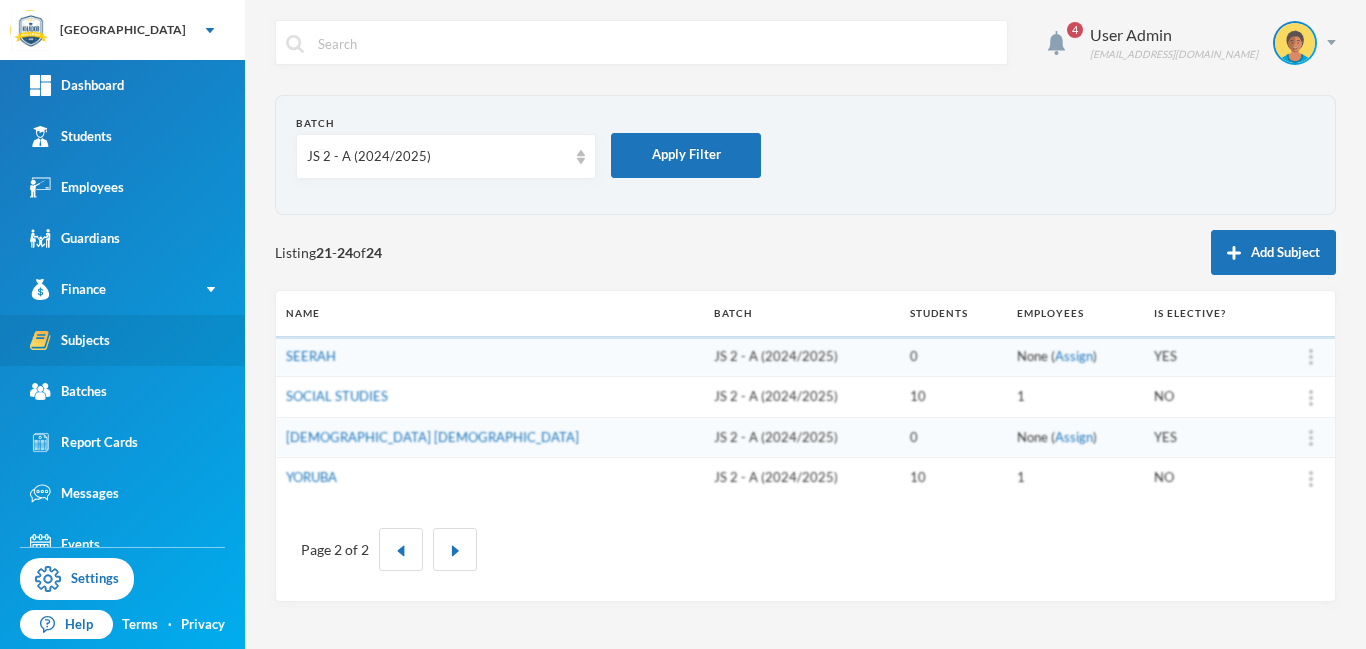 scroll, scrollTop: 0, scrollLeft: 0, axis: both 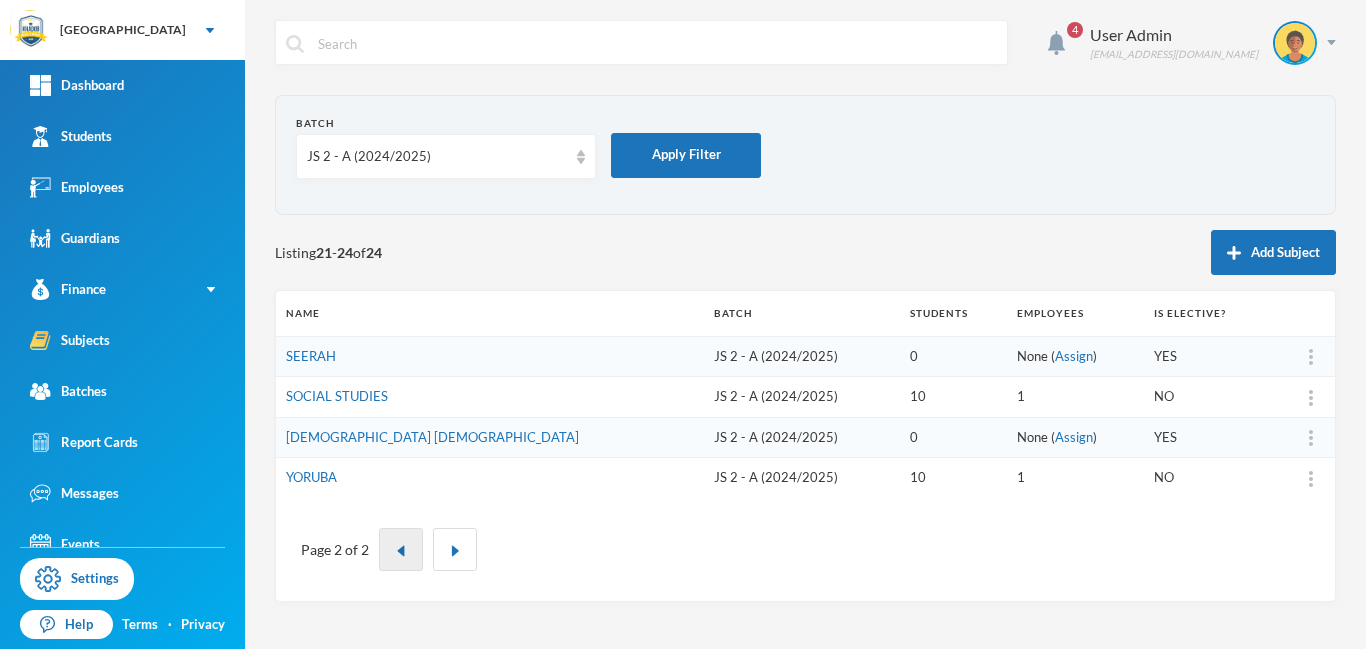 click at bounding box center [401, 551] 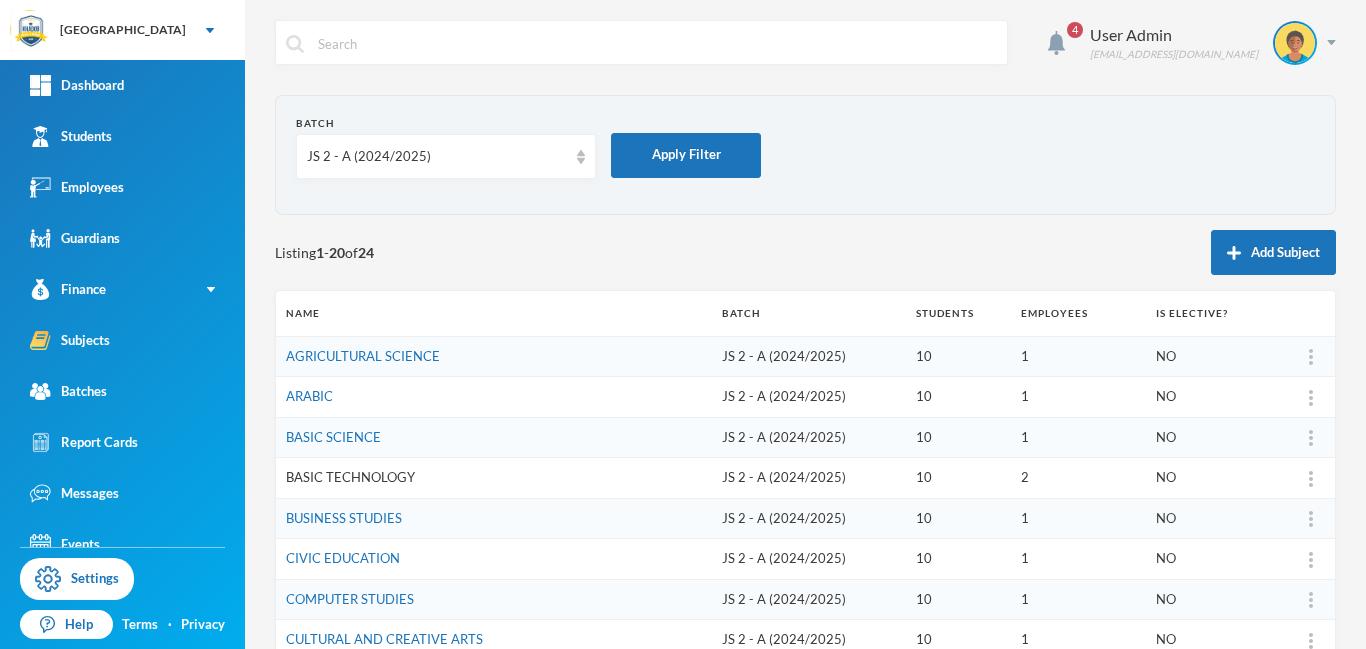 click on "BASIC TECHNOLOGY" at bounding box center [350, 477] 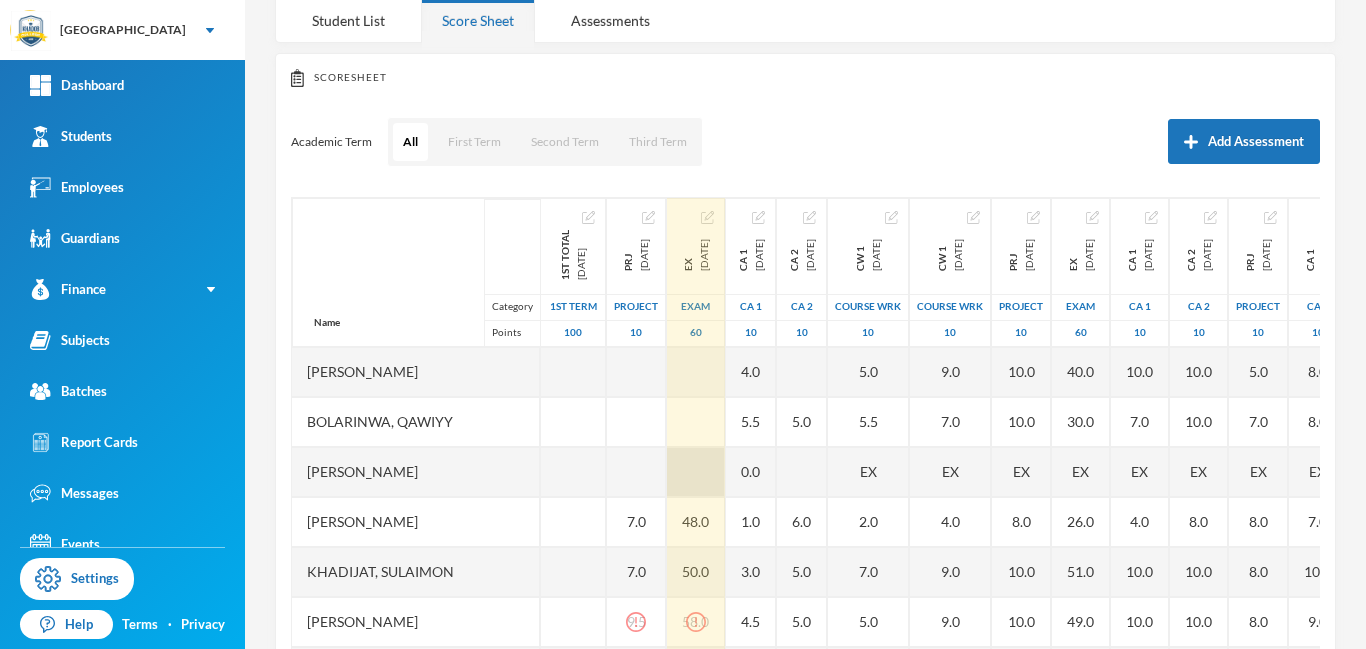 scroll, scrollTop: 200, scrollLeft: 0, axis: vertical 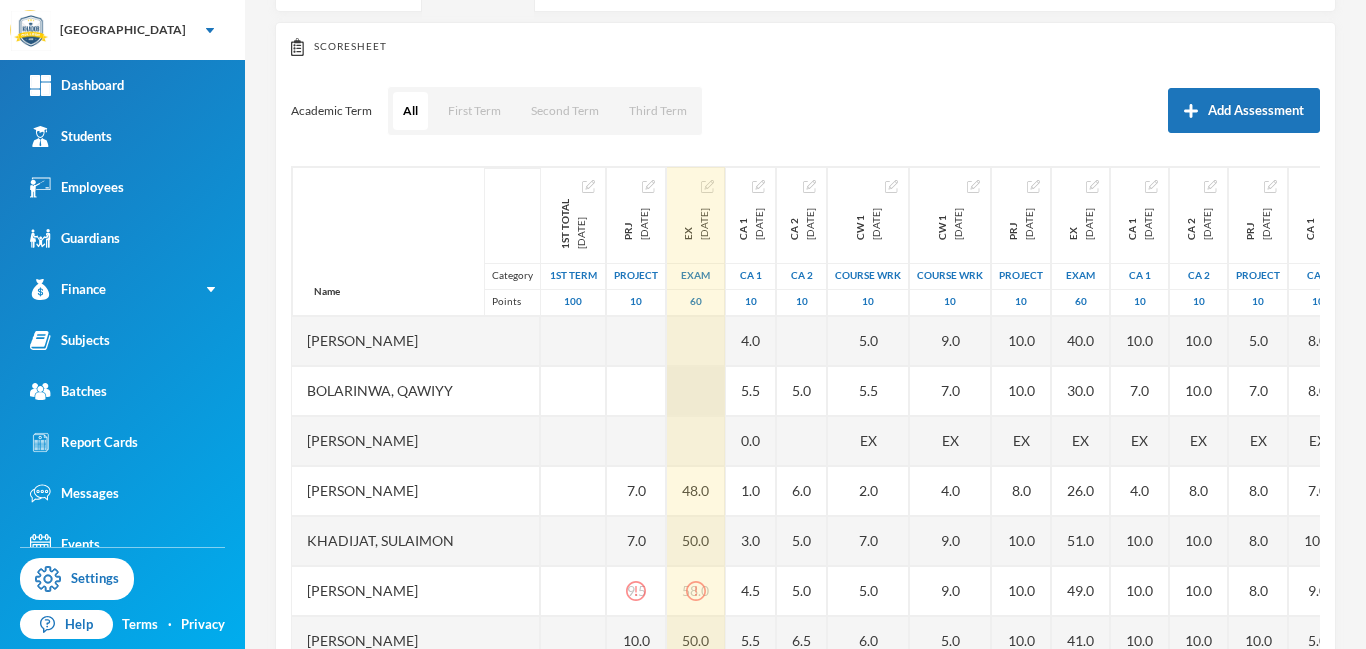 click at bounding box center [696, 391] 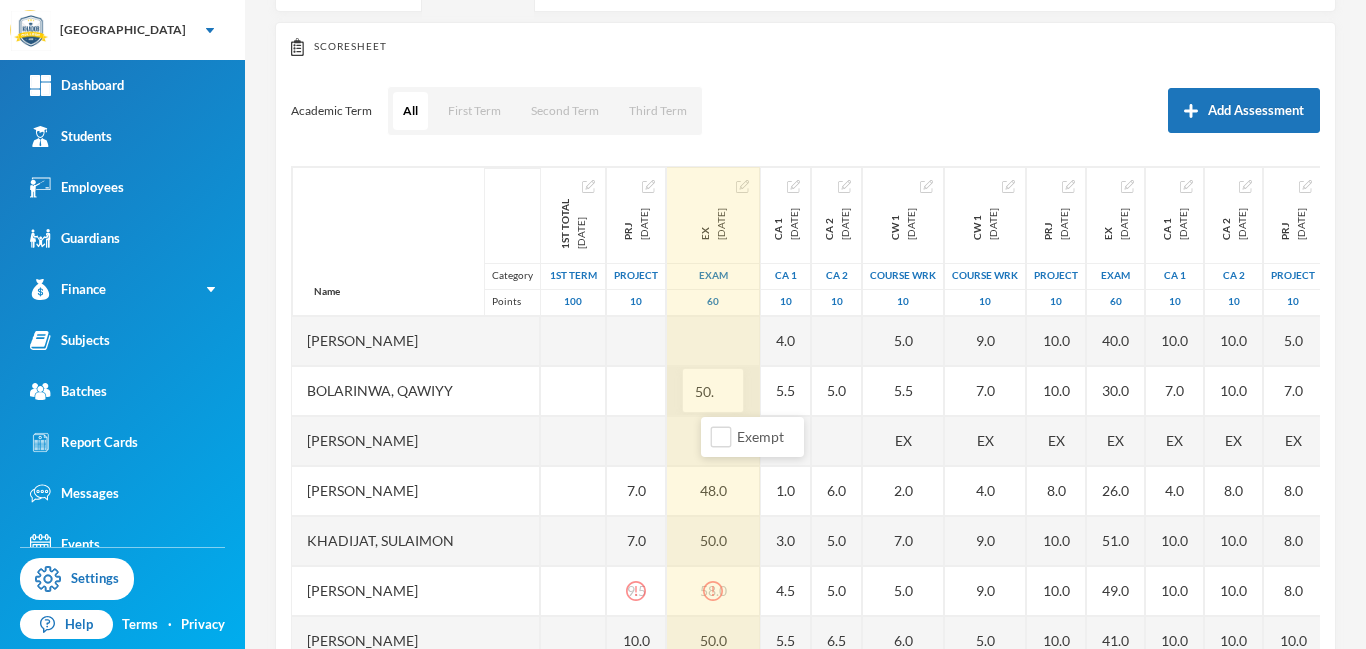 type on "50.0" 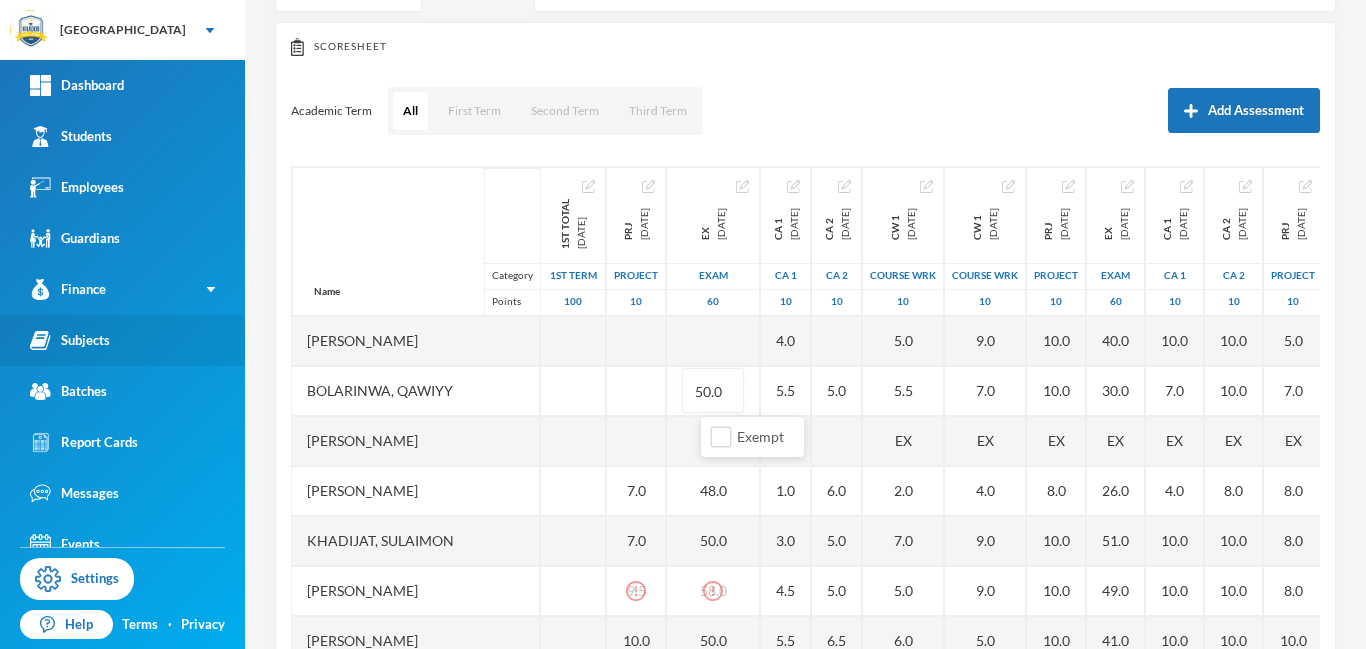 click on "Subjects" at bounding box center [70, 340] 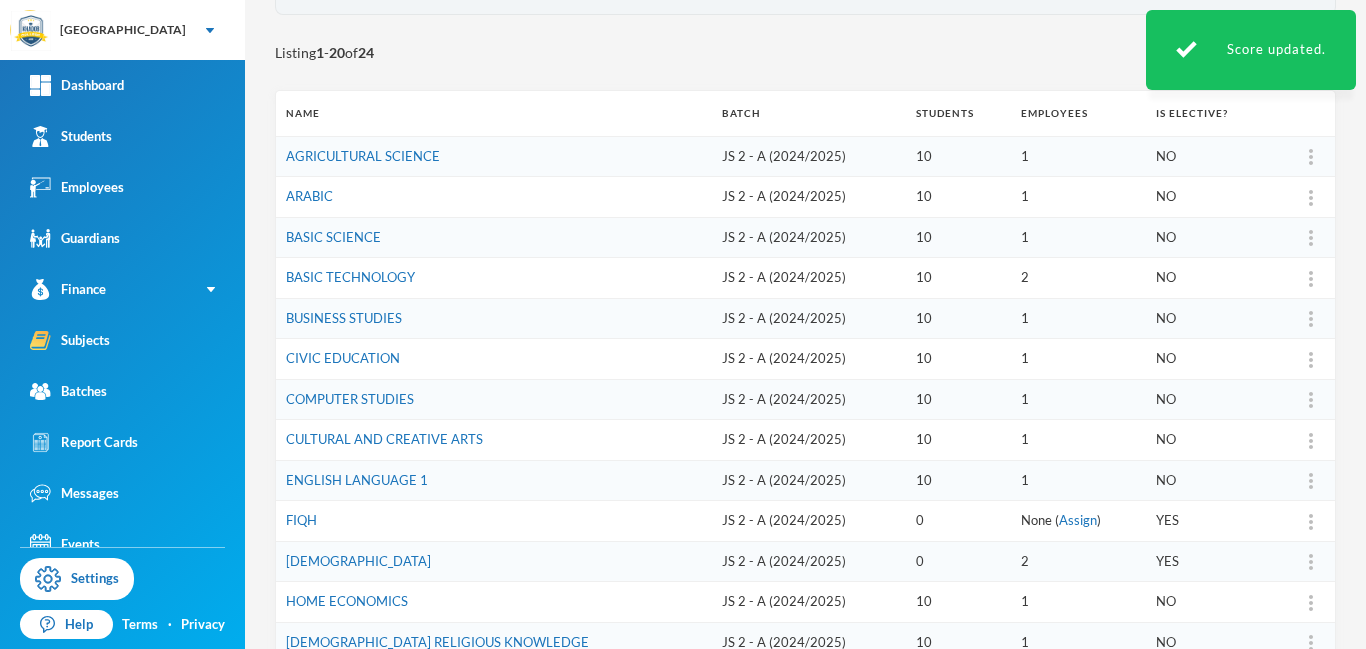 scroll, scrollTop: 23, scrollLeft: 0, axis: vertical 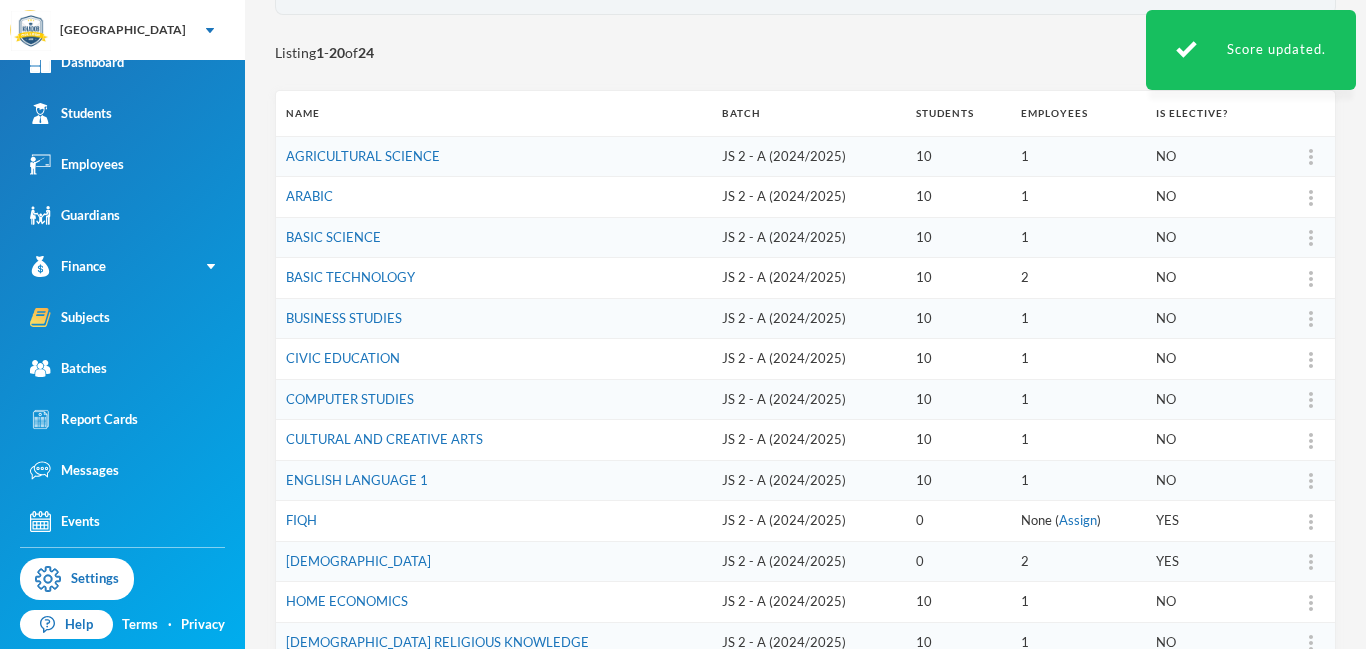 click on "FIQH" at bounding box center (494, 521) 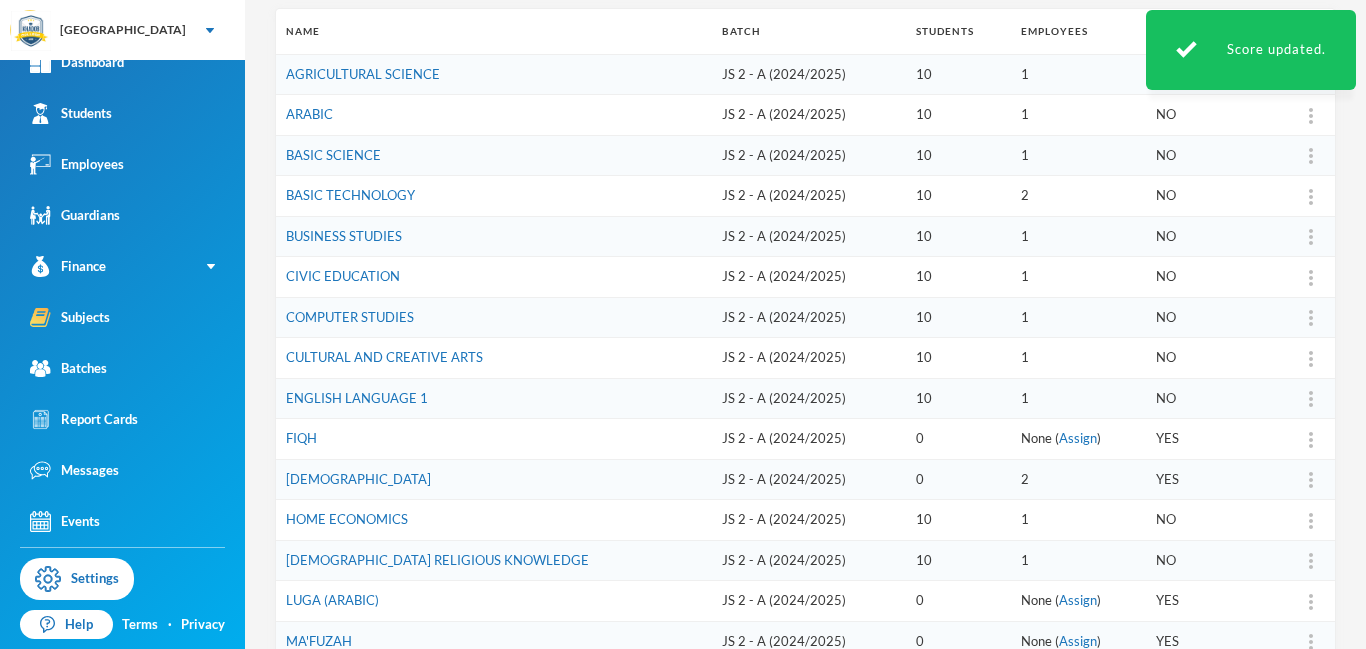 scroll, scrollTop: 320, scrollLeft: 0, axis: vertical 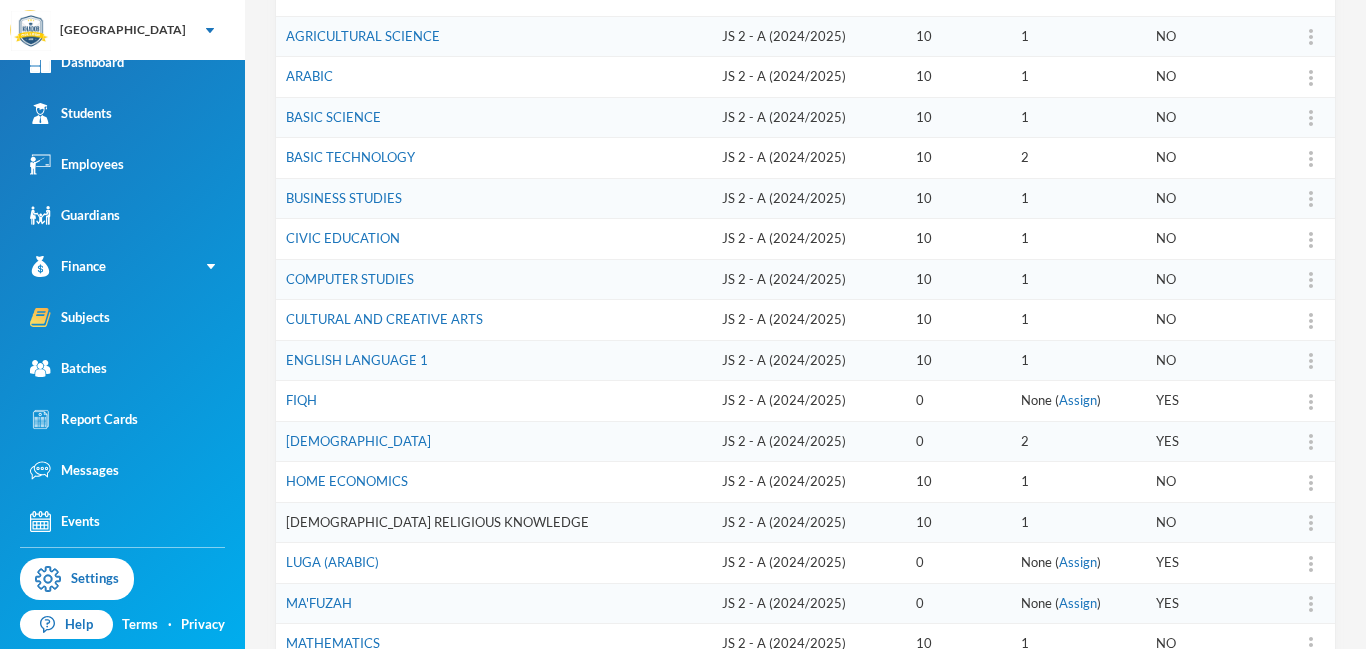 click on "ISLAMIC RELIGIOUS KNOWLEDGE" at bounding box center [437, 522] 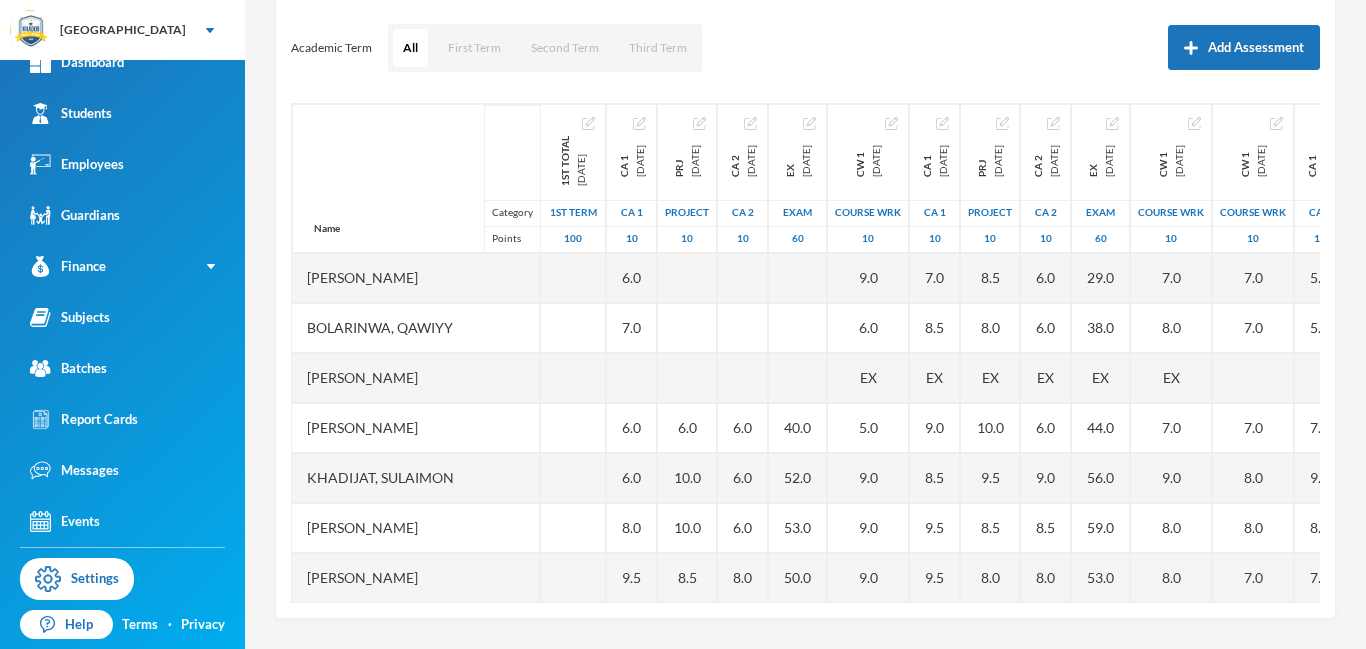 scroll, scrollTop: 263, scrollLeft: 0, axis: vertical 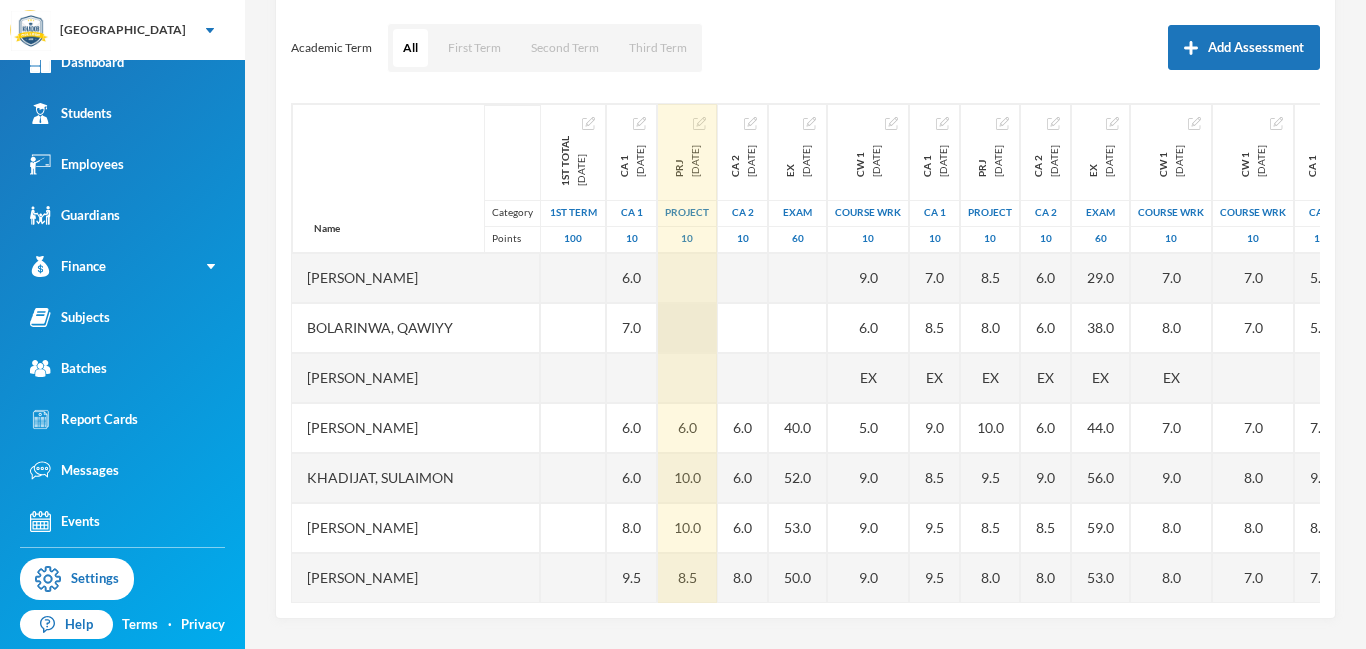 click at bounding box center (687, 328) 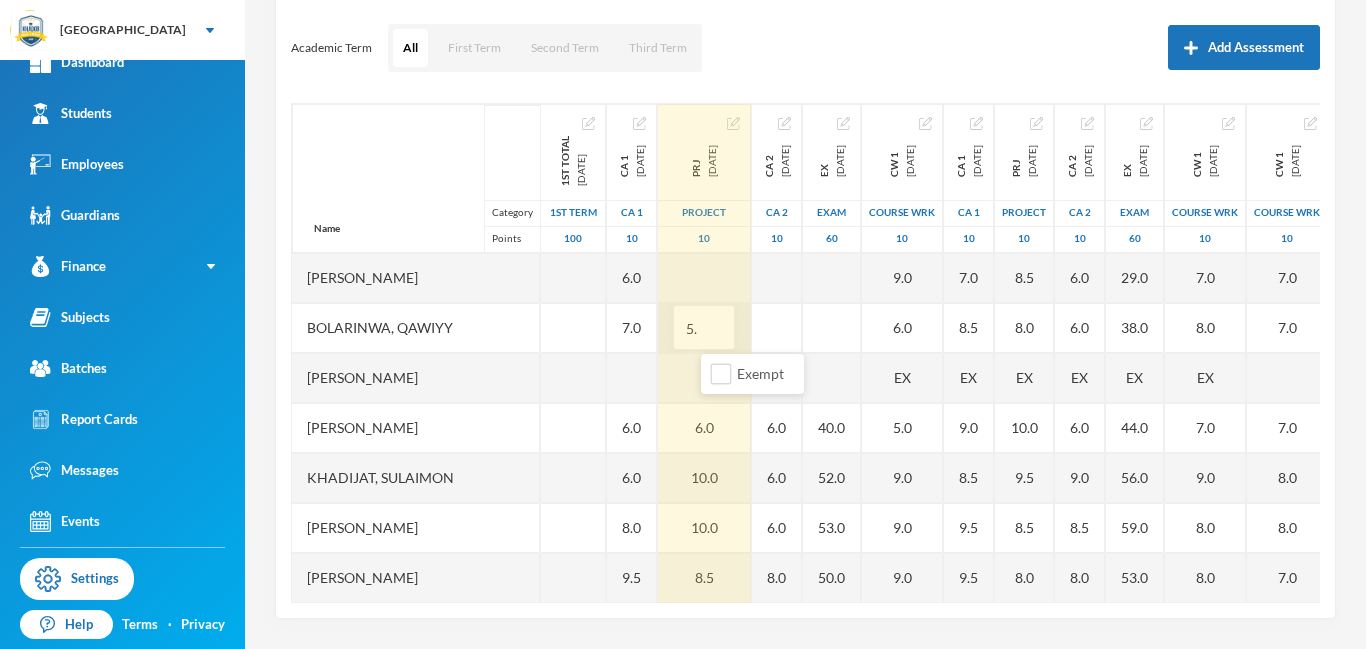 type on "5.0" 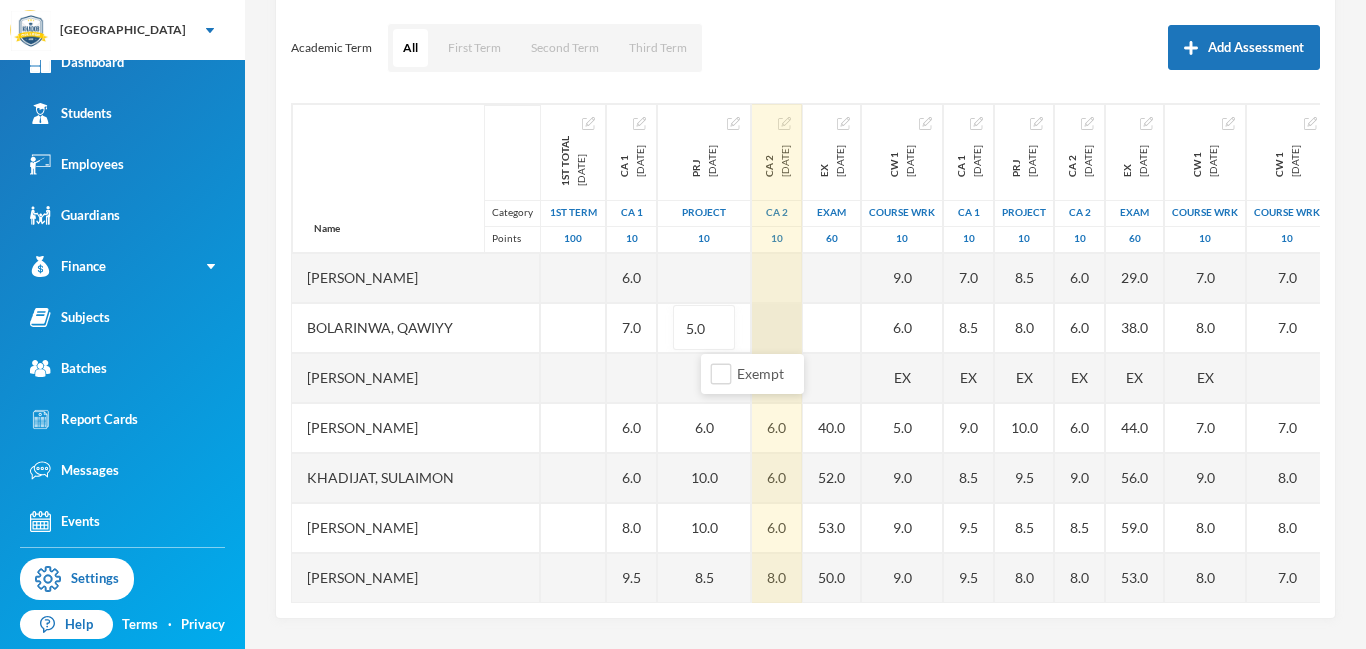 click at bounding box center (777, 328) 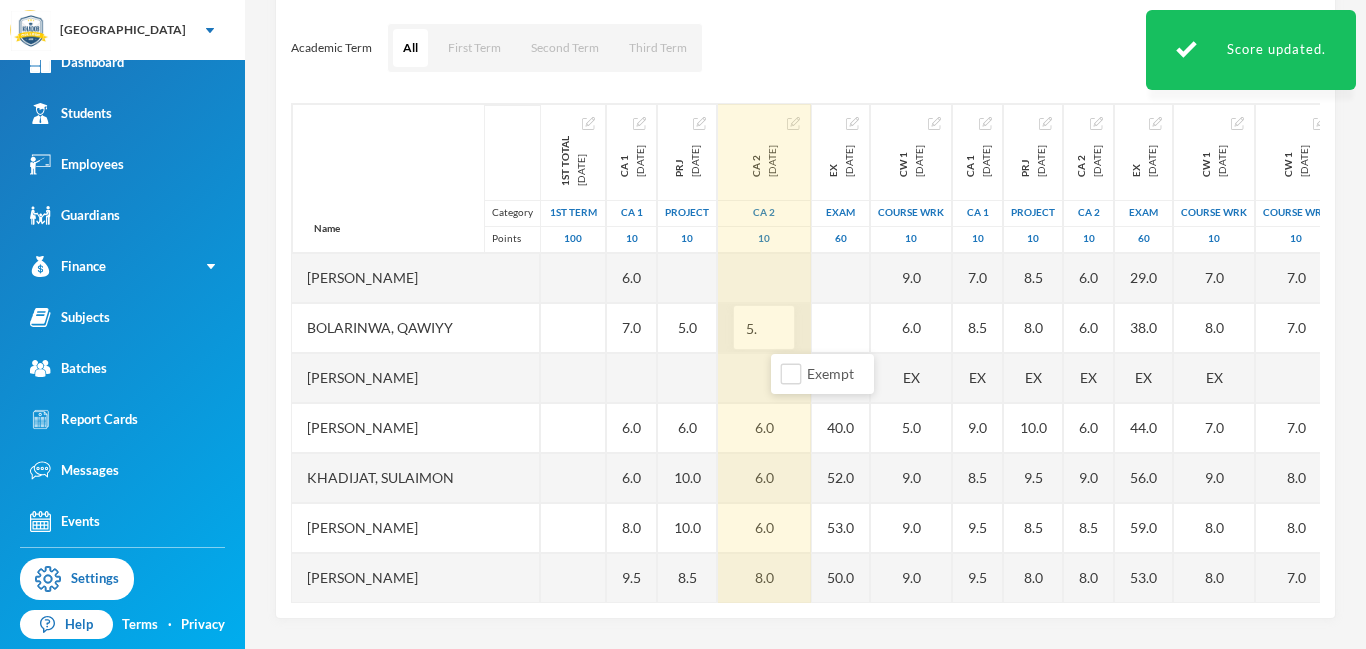type on "5.0" 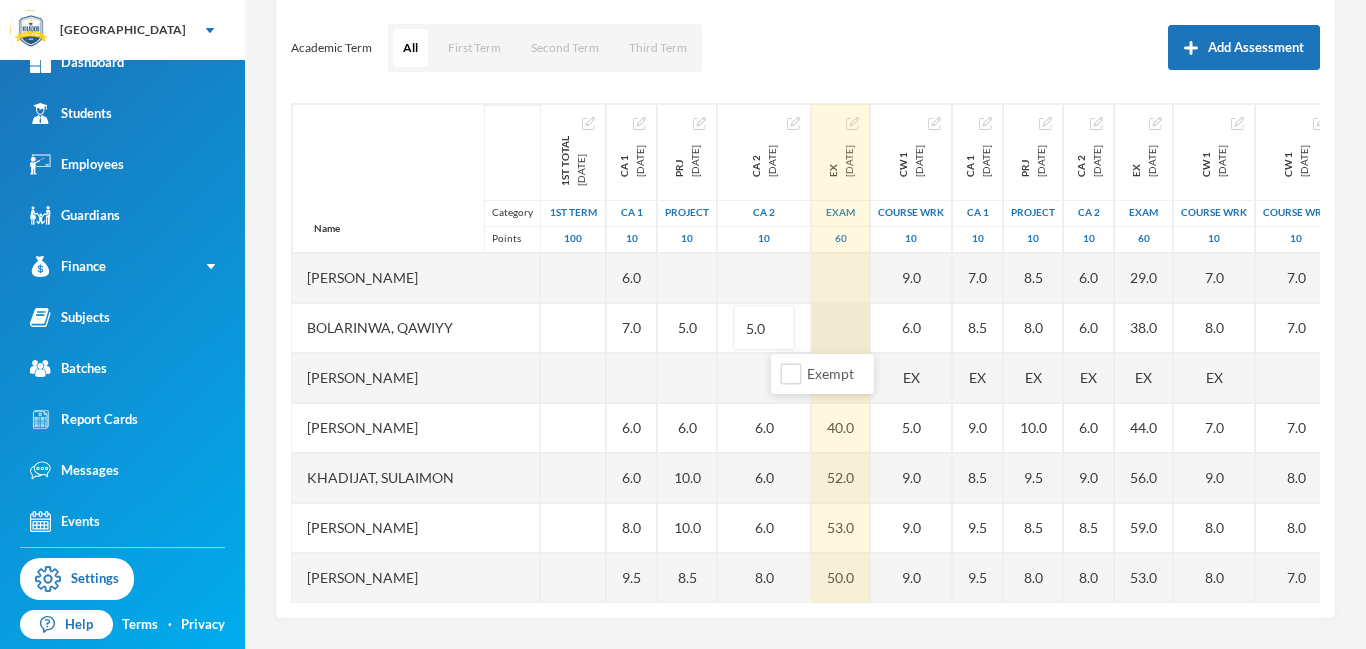 click at bounding box center (841, 328) 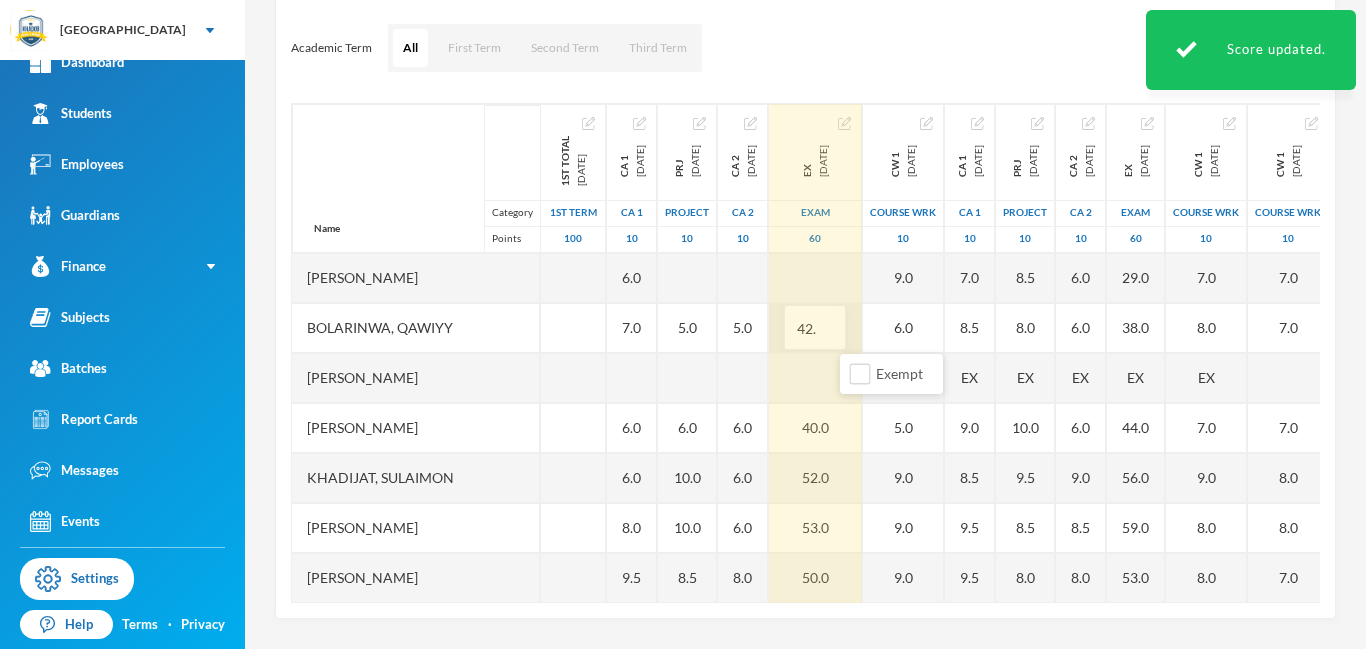 type on "42.0" 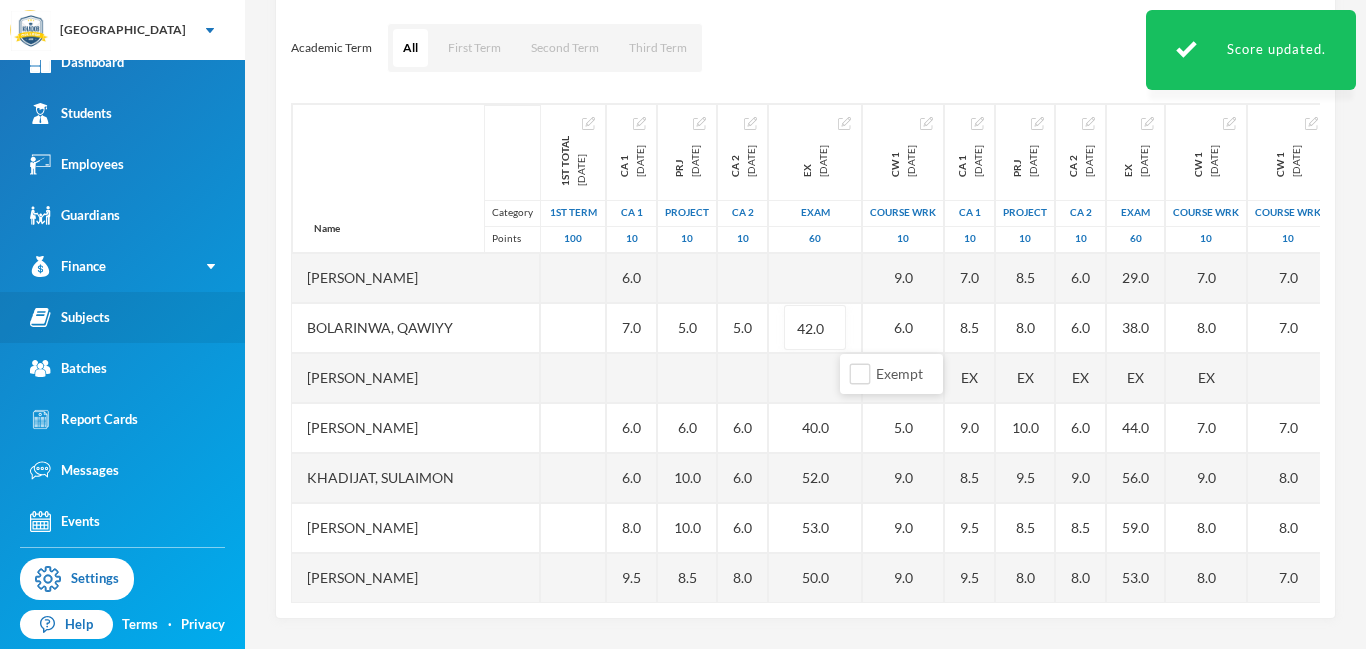 click on "Subjects" at bounding box center (70, 317) 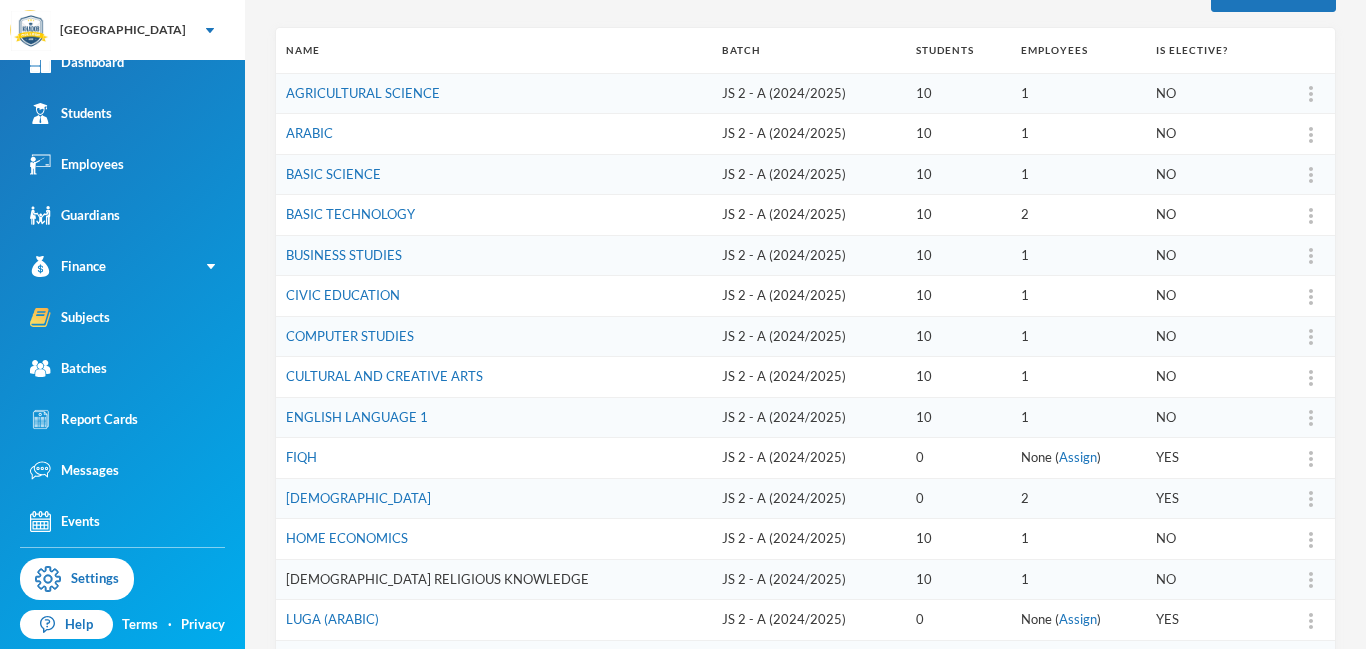 click on "ISLAMIC RELIGIOUS KNOWLEDGE" at bounding box center (437, 579) 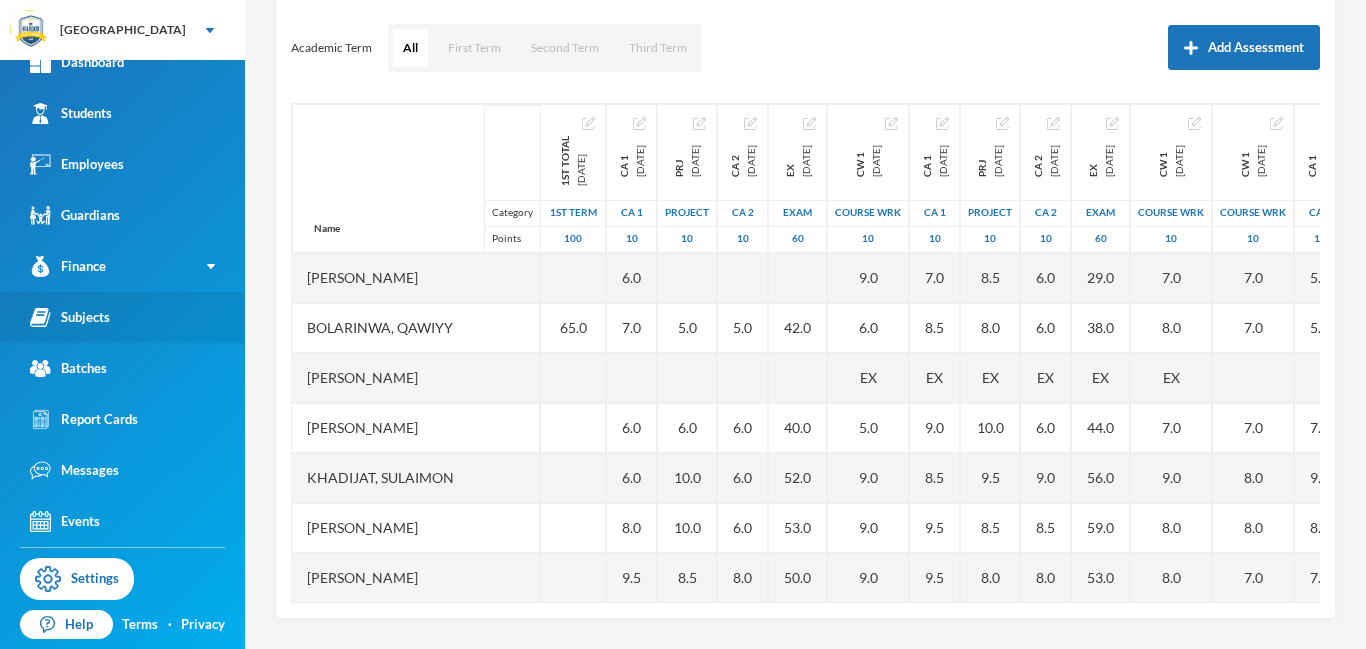 click on "Subjects" at bounding box center [122, 317] 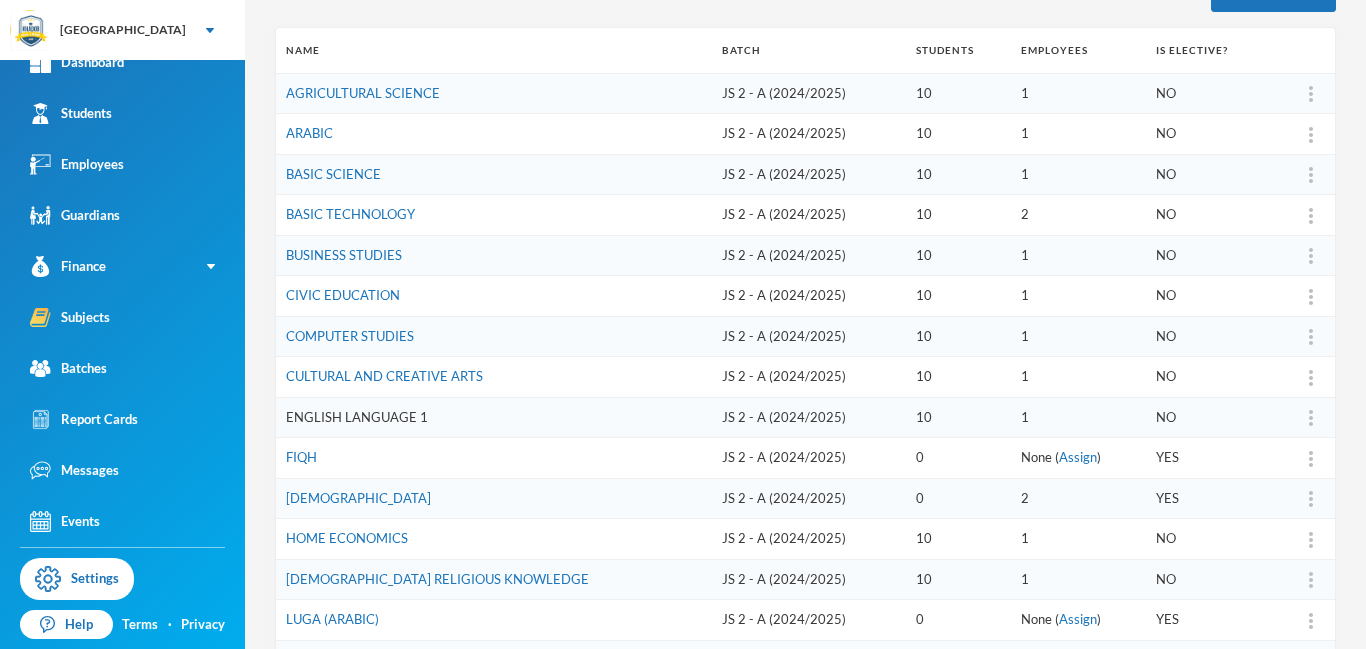 click on "ENGLISH LANGUAGE 1" at bounding box center (357, 417) 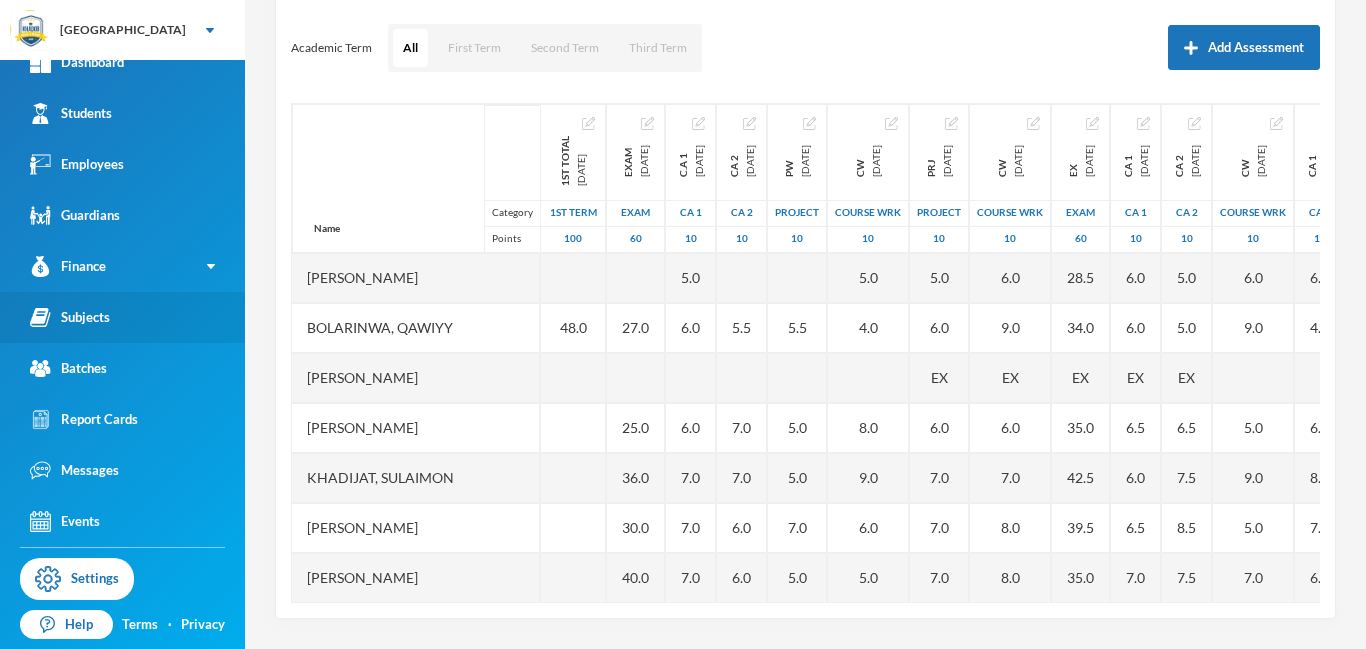 click on "Subjects" at bounding box center [122, 317] 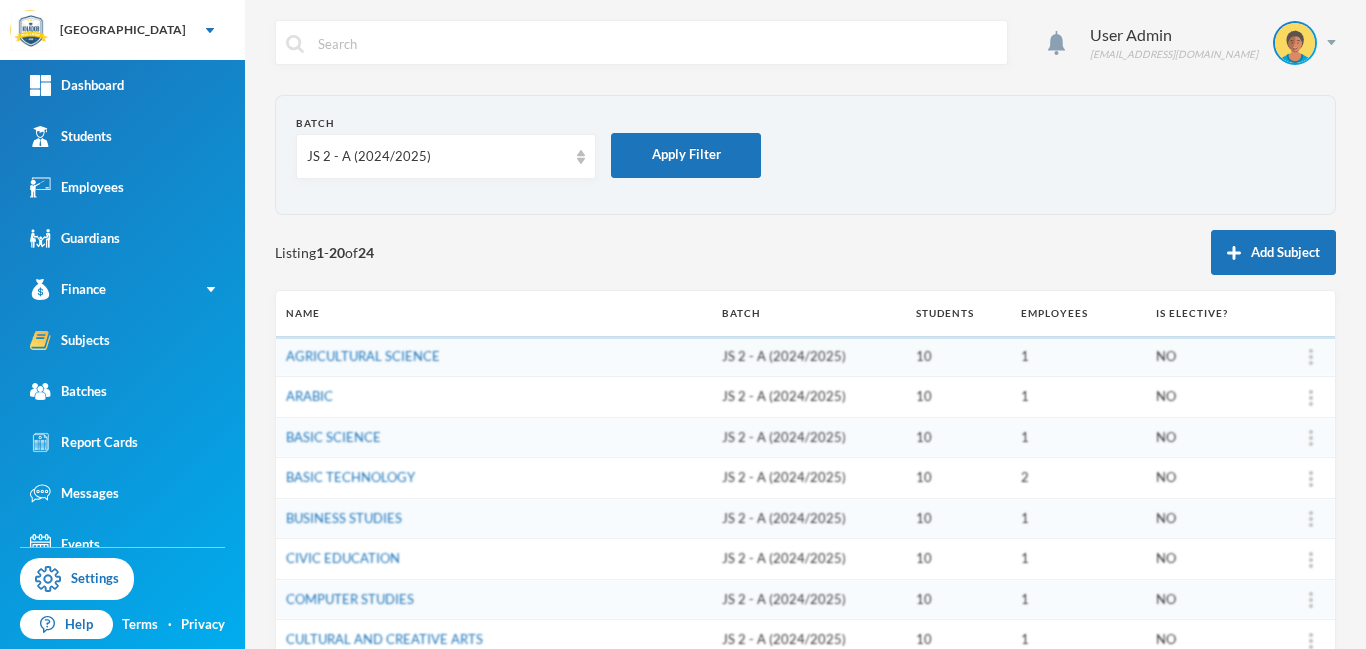 scroll, scrollTop: 0, scrollLeft: 0, axis: both 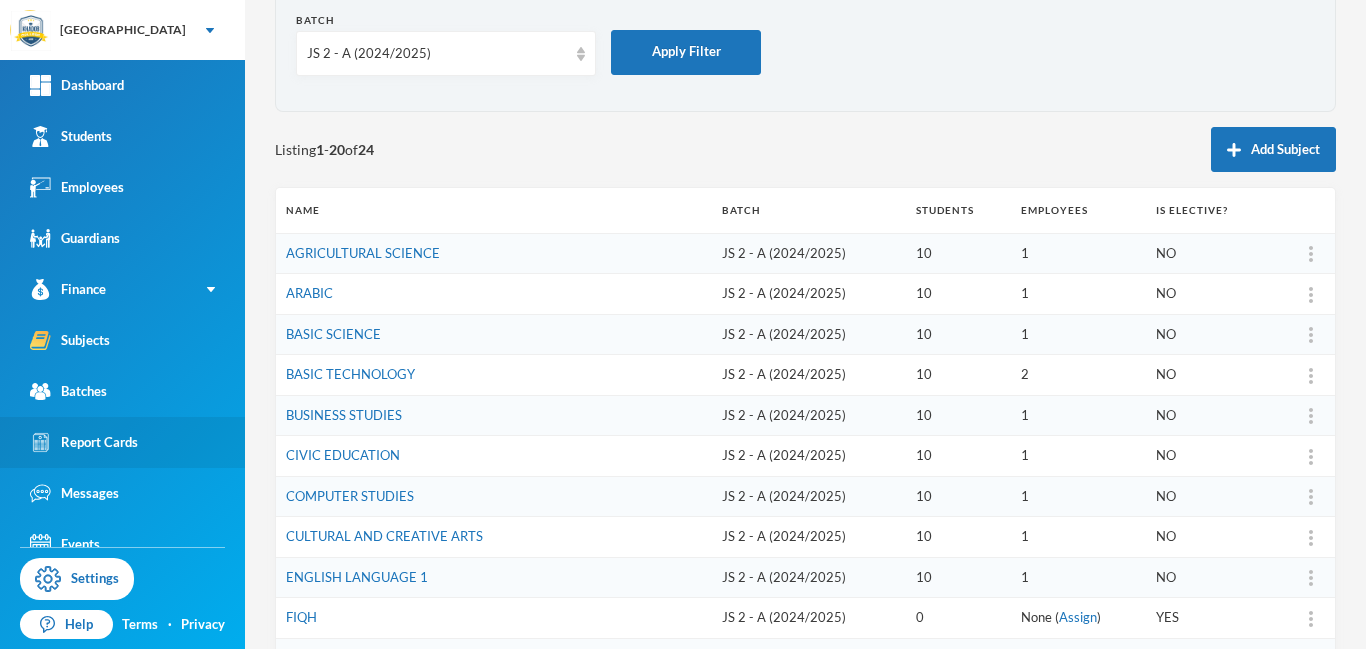 click on "Report Cards" at bounding box center [84, 442] 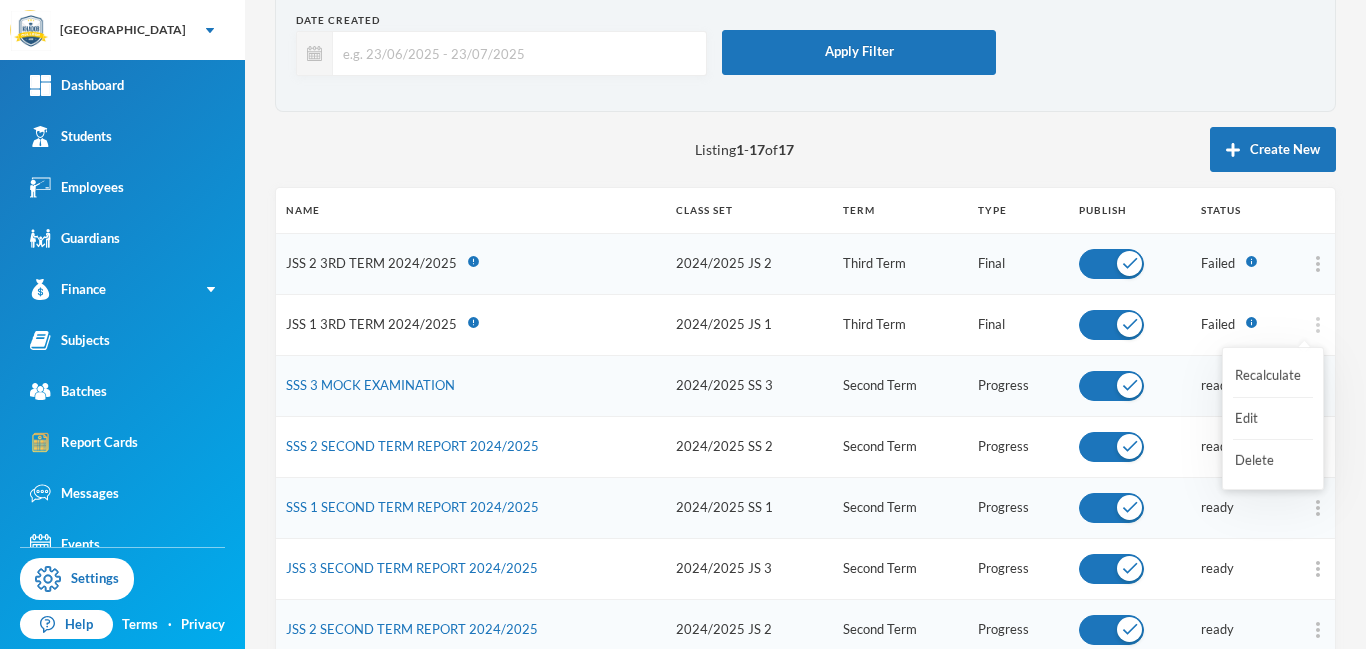 click at bounding box center [1318, 325] 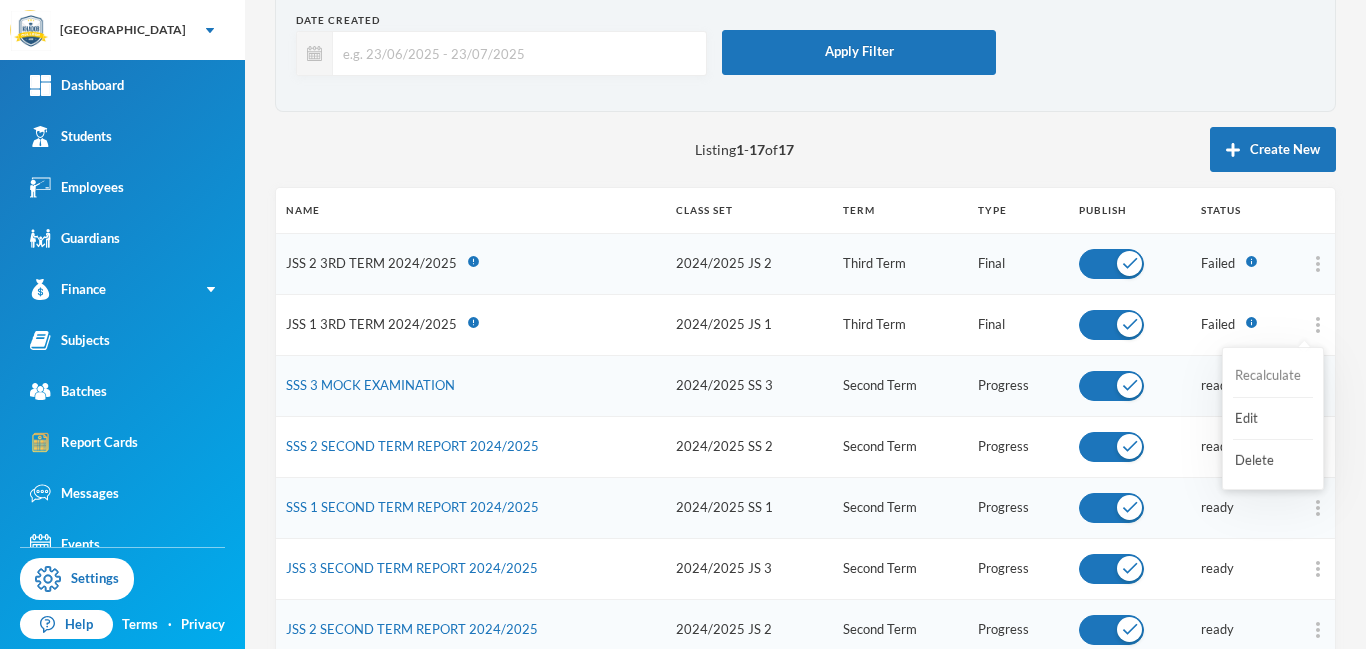 click on "Recalculate" at bounding box center (1273, 376) 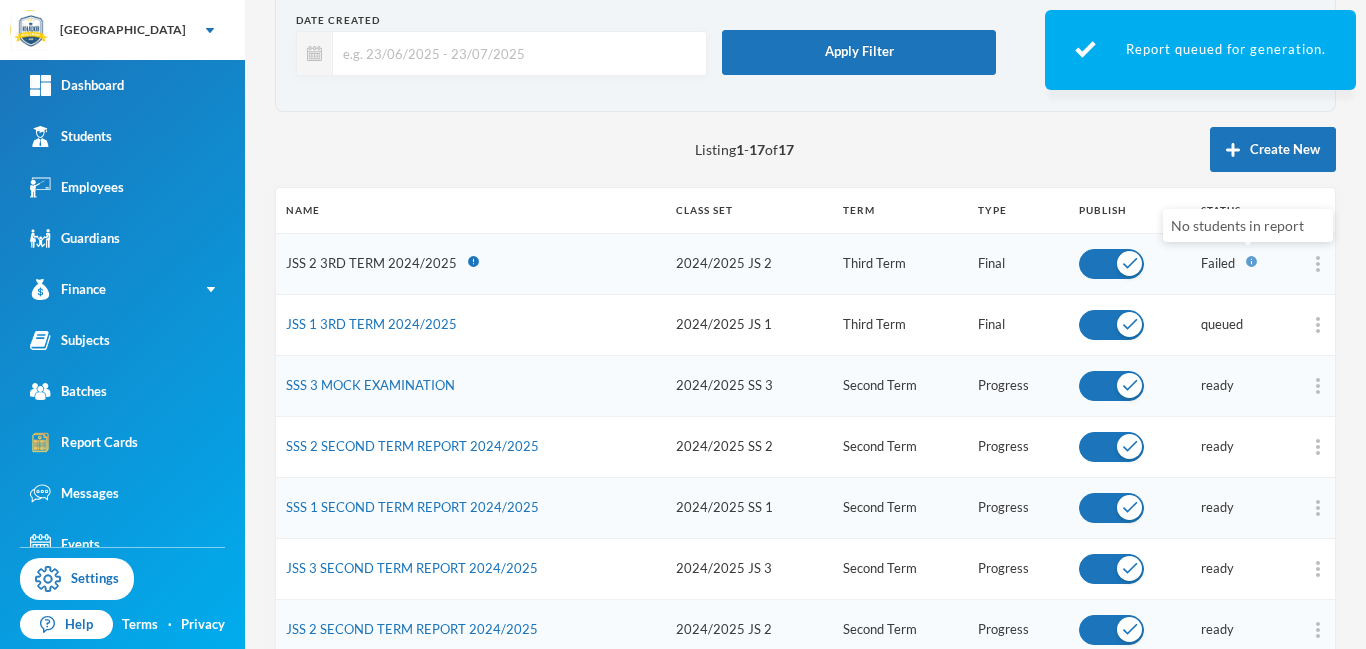 click on "info" at bounding box center [1251, 261] 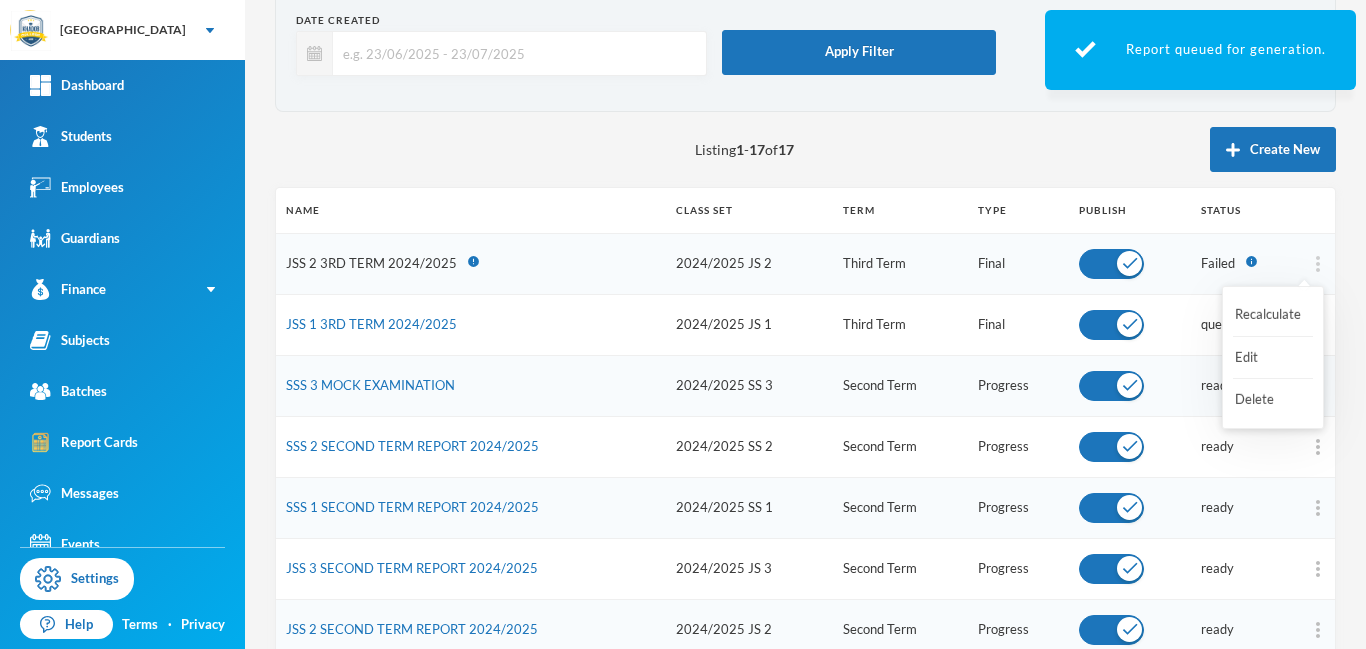 click at bounding box center [1318, 264] 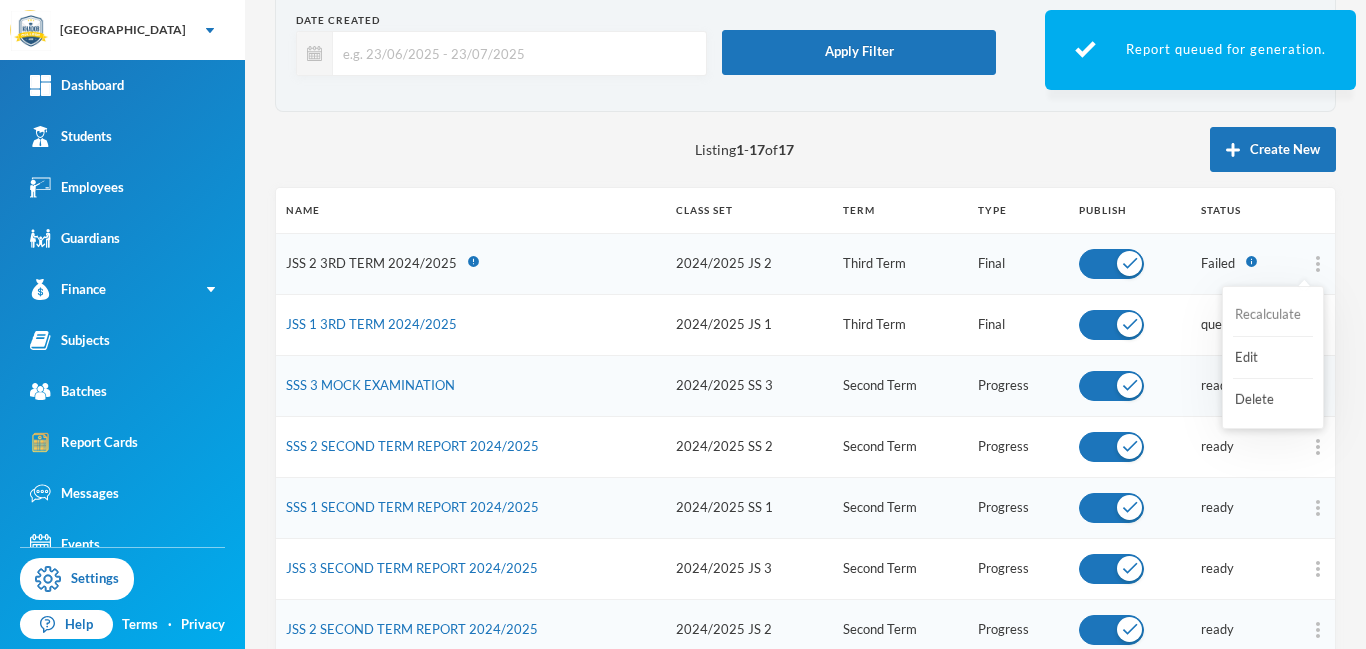 click on "Recalculate" at bounding box center (1273, 315) 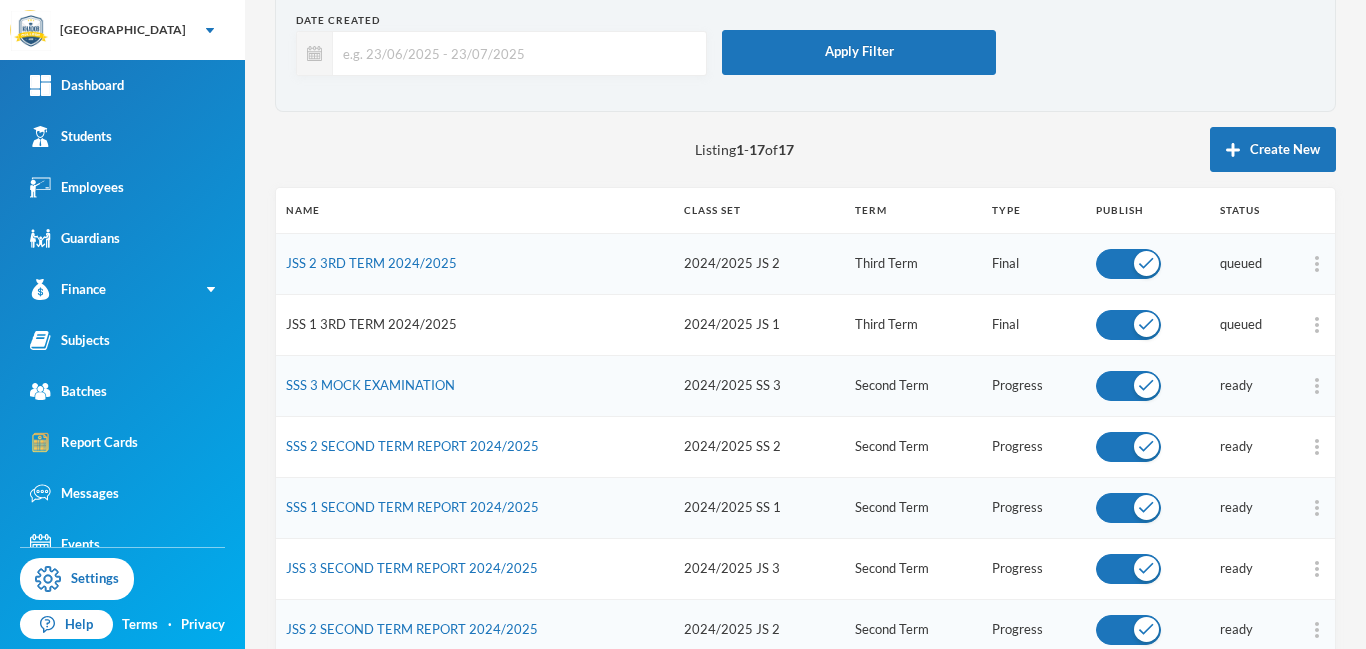 click on "JSS 1 3RD TERM 2024/2025" at bounding box center (371, 324) 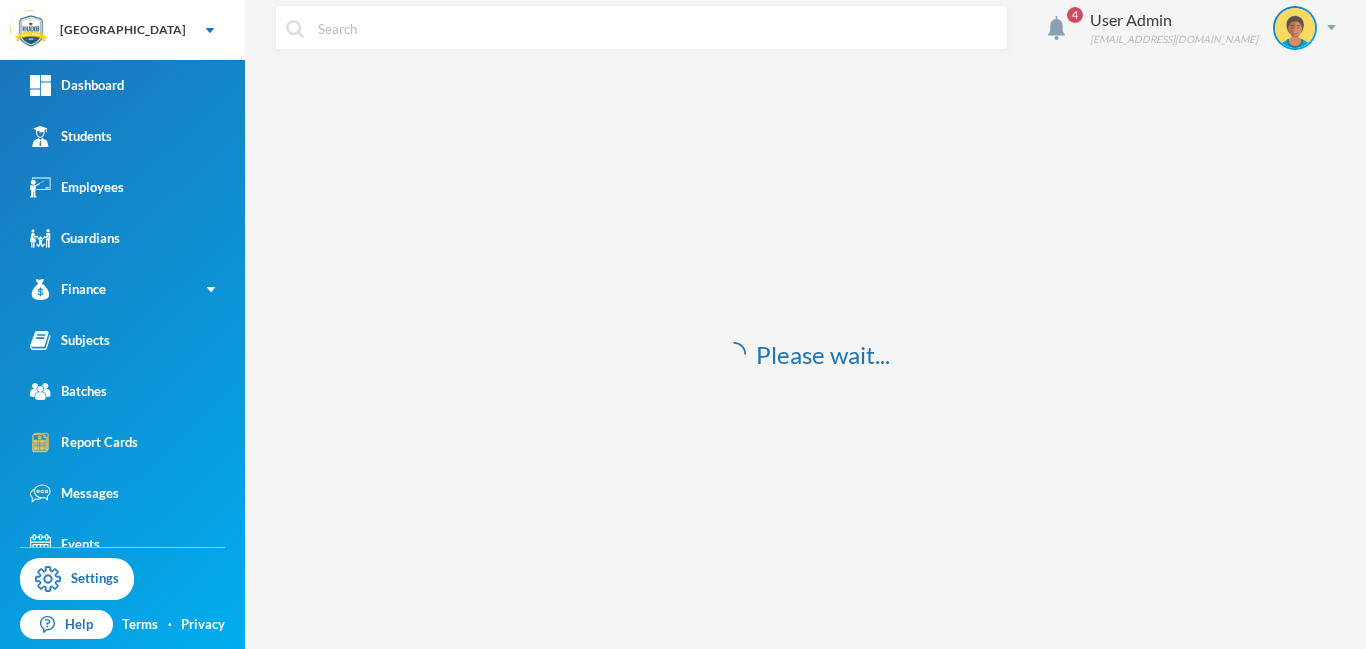 scroll, scrollTop: 15, scrollLeft: 0, axis: vertical 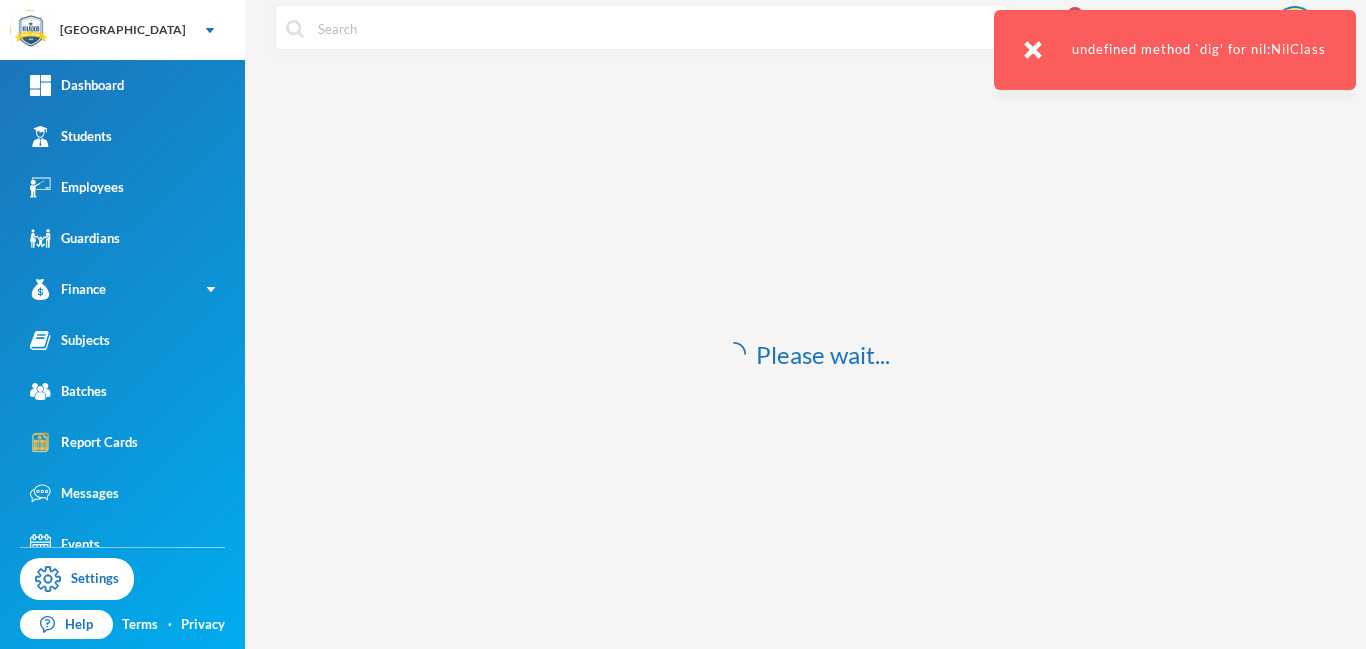 click at bounding box center [1033, 50] 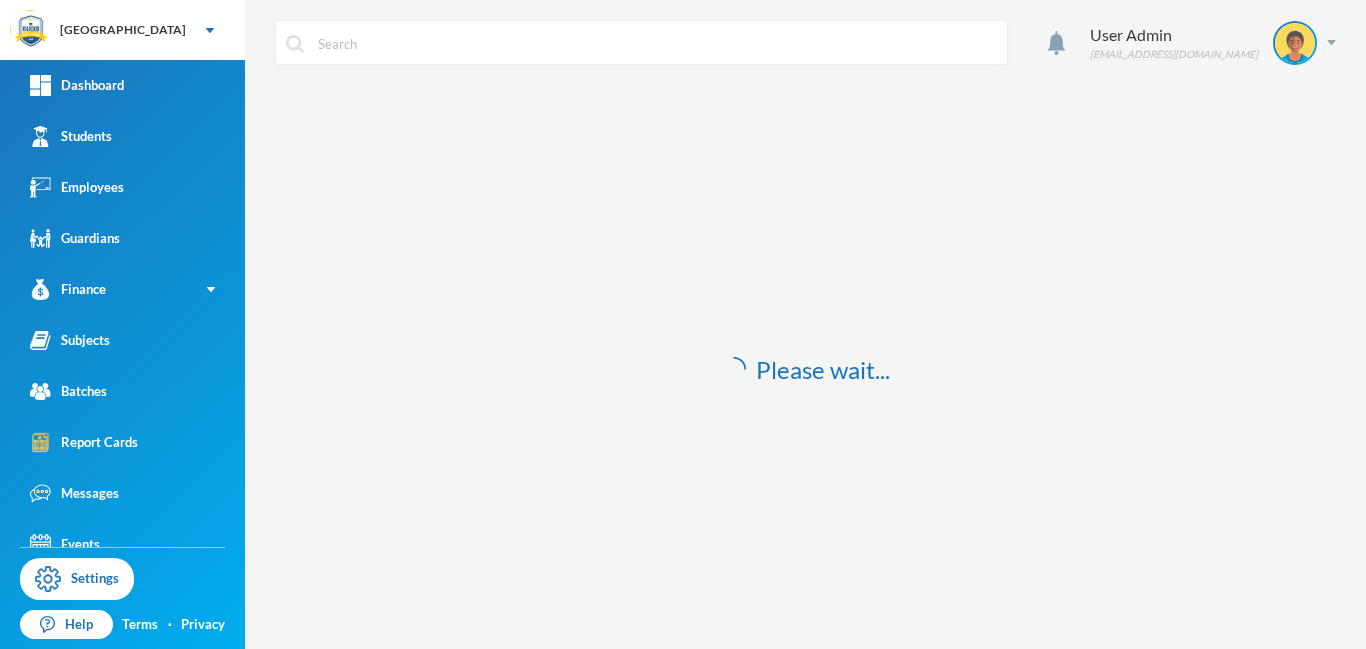 scroll, scrollTop: 0, scrollLeft: 0, axis: both 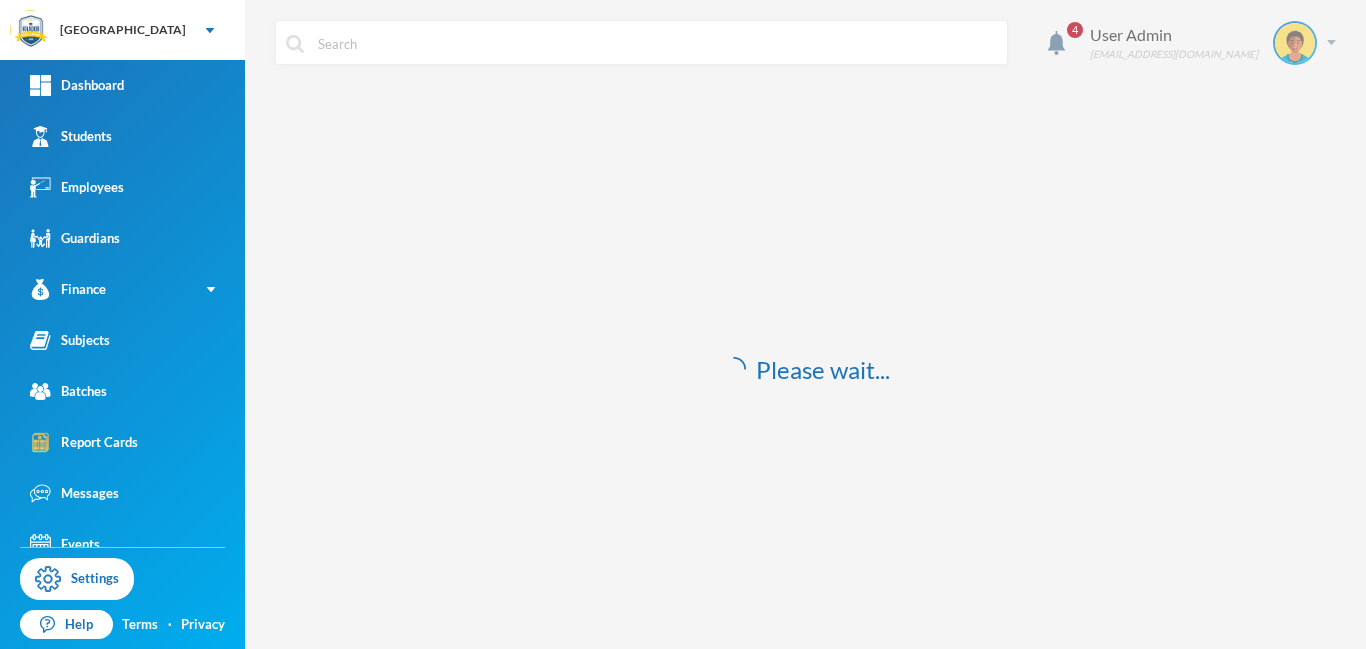 click at bounding box center (1331, 42) 